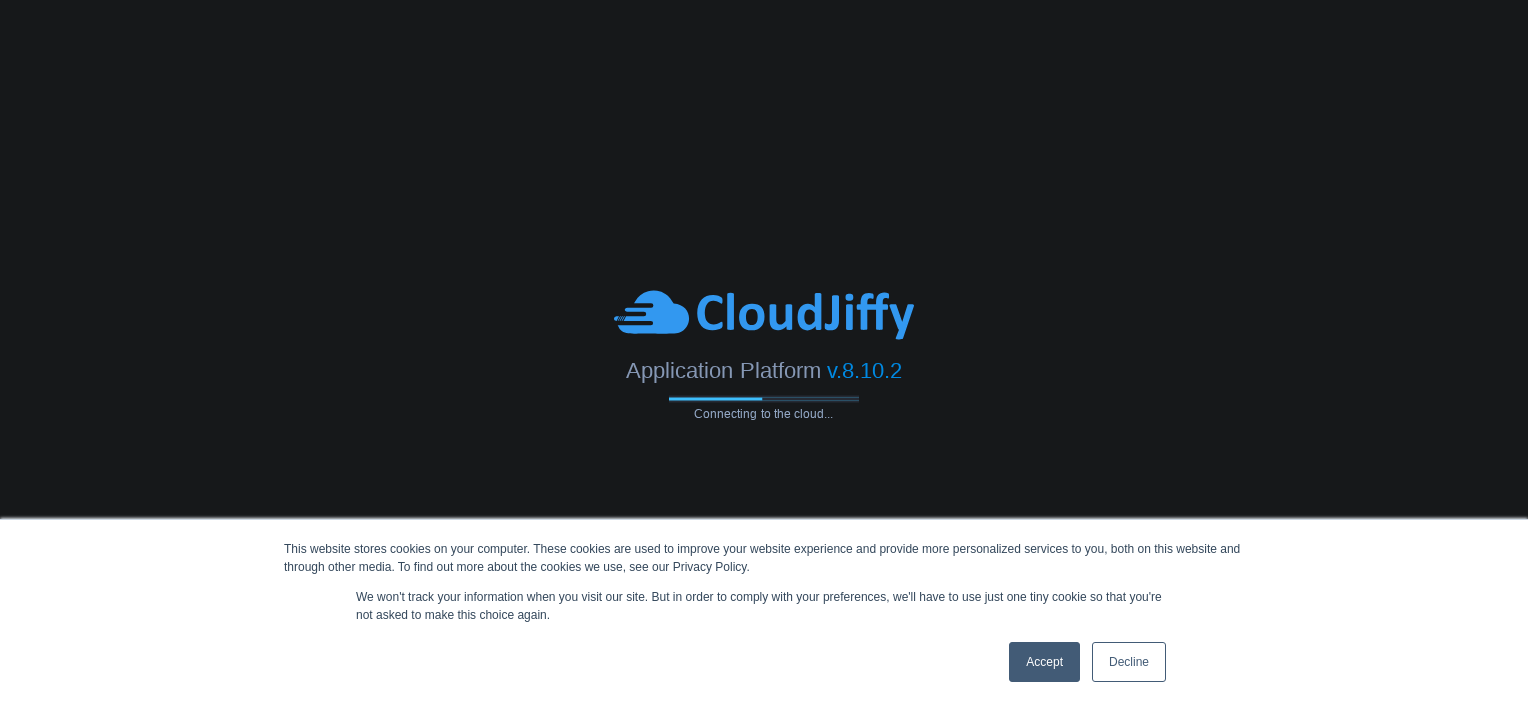 scroll, scrollTop: 0, scrollLeft: 0, axis: both 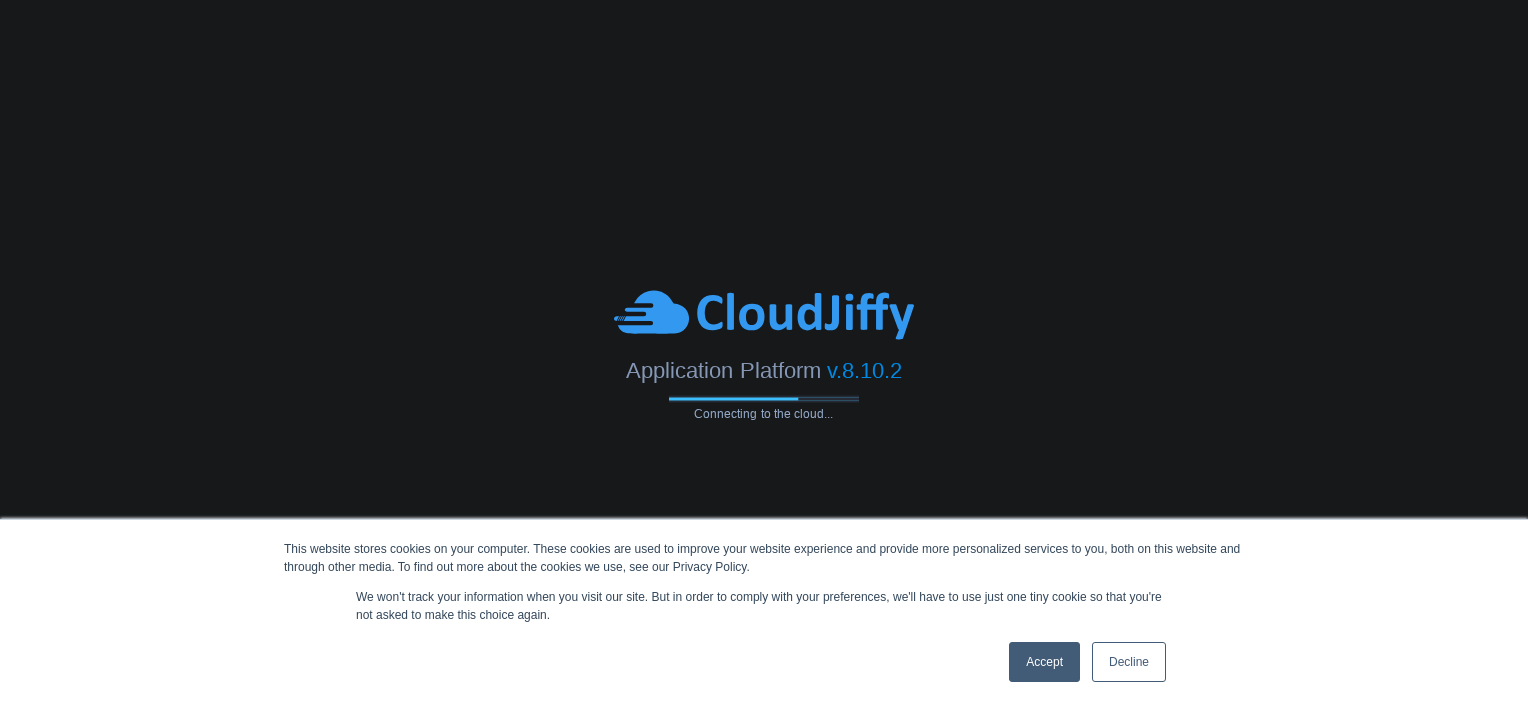 click on "Accept" at bounding box center (1044, 662) 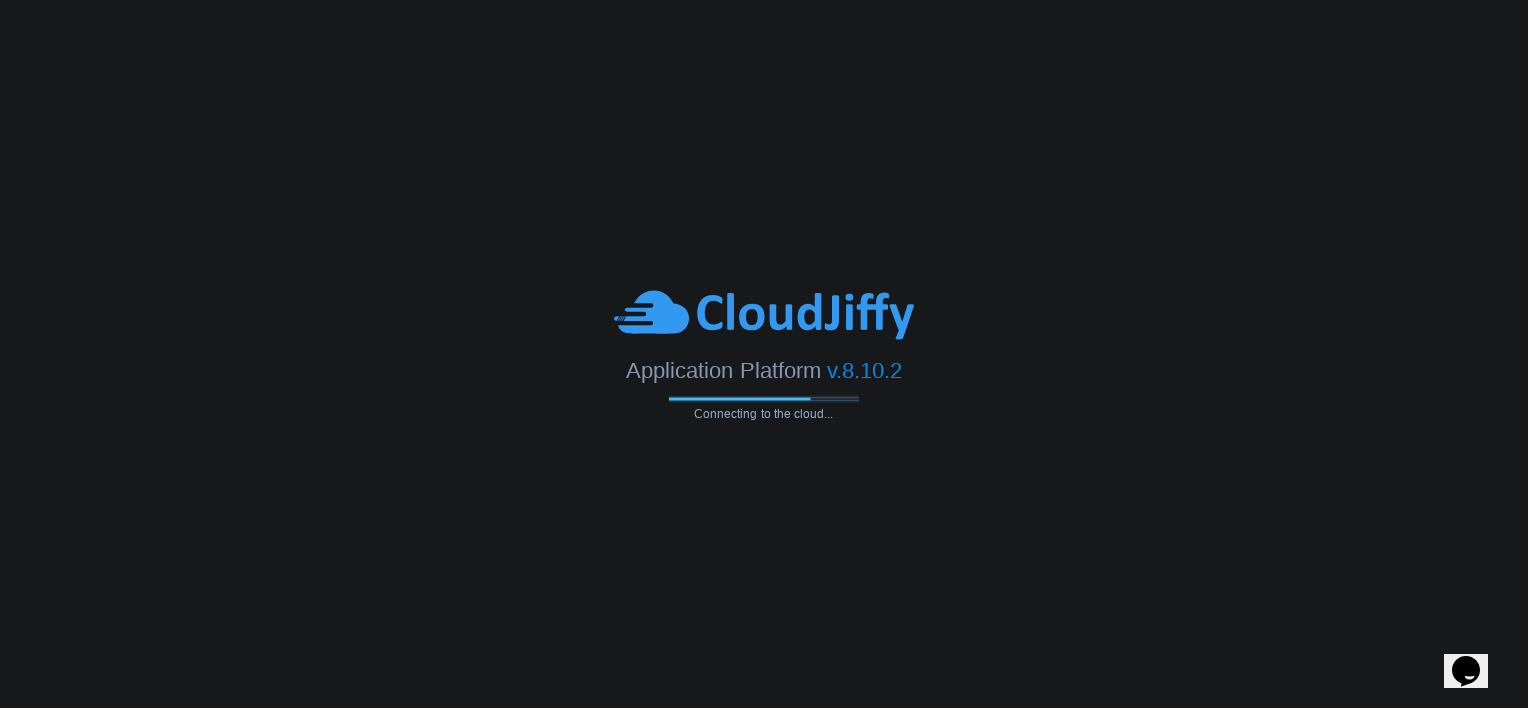 scroll, scrollTop: 0, scrollLeft: 0, axis: both 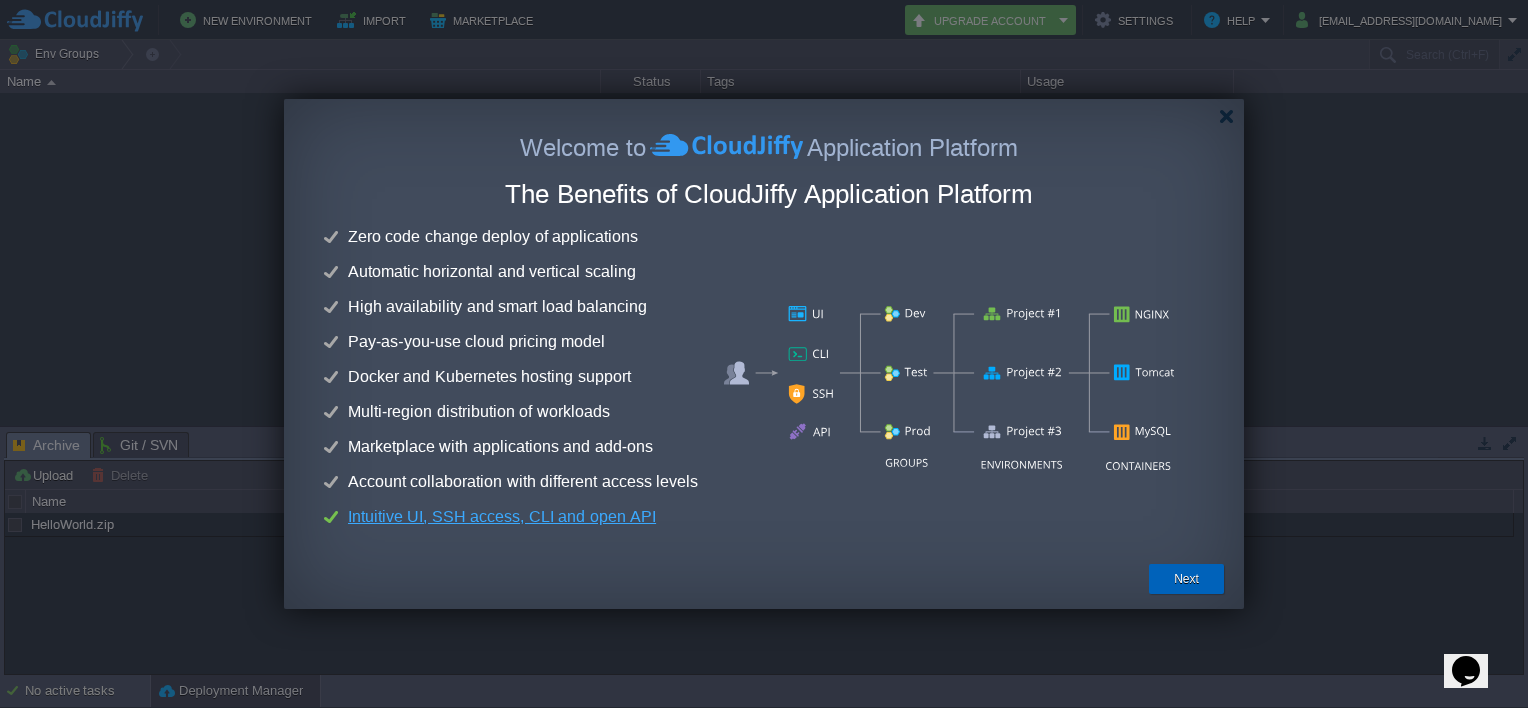click on "Next" at bounding box center (1186, 579) 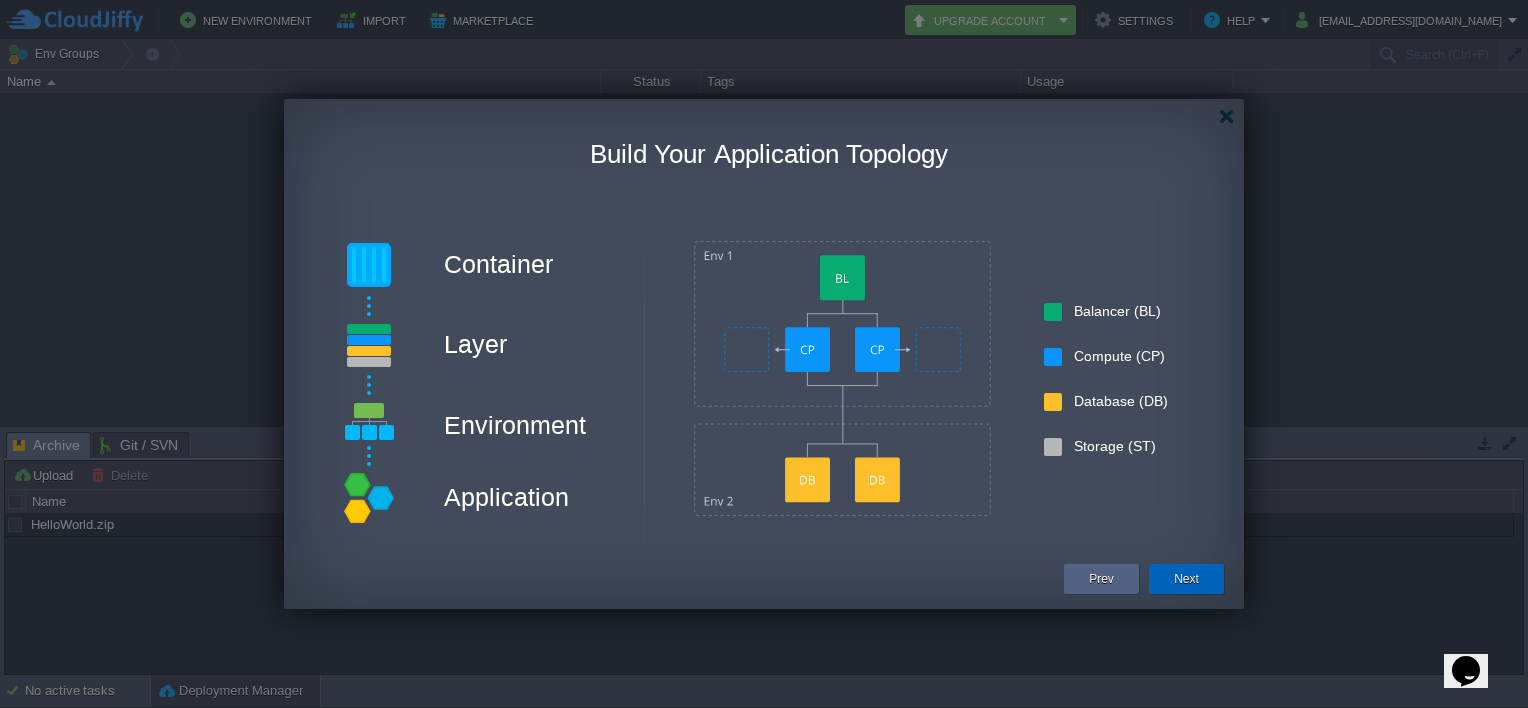 click on "Next" at bounding box center (1186, 579) 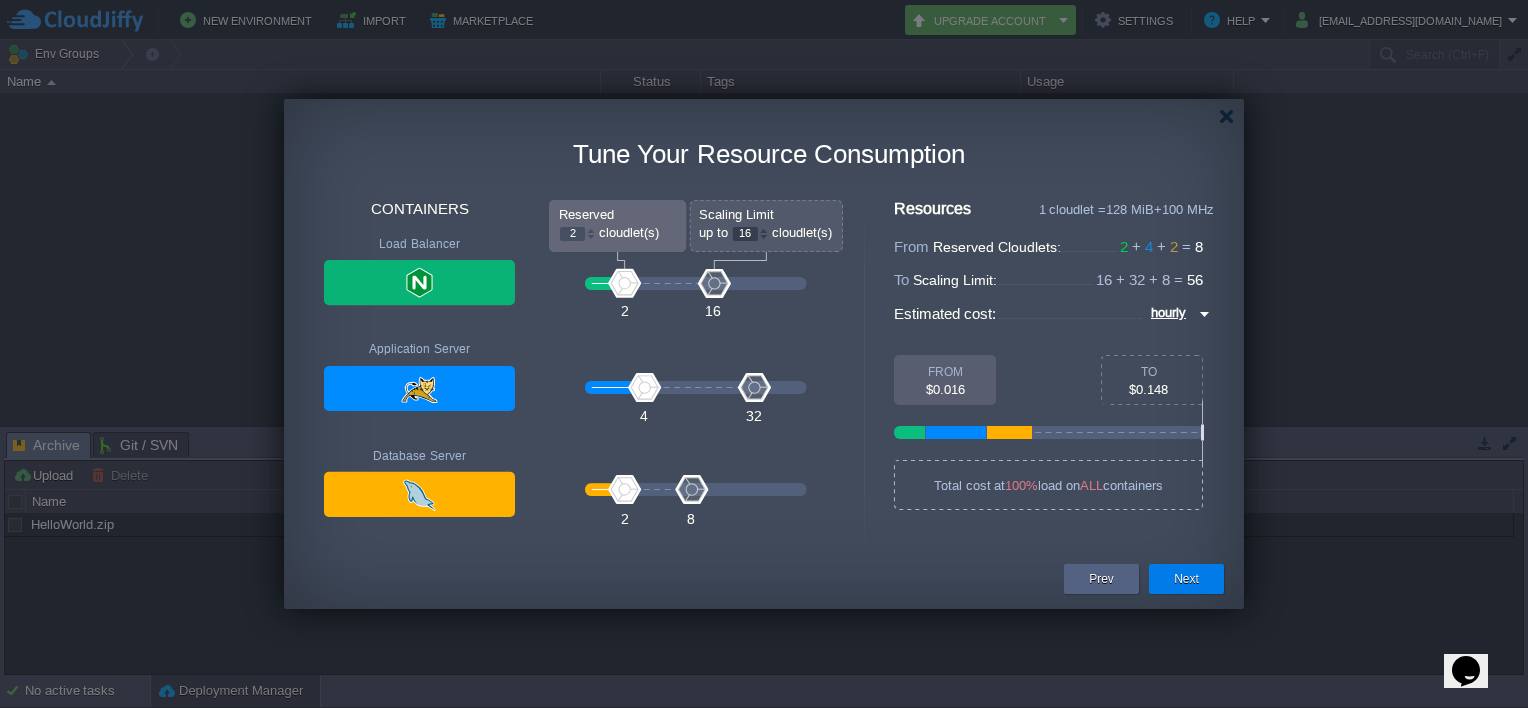 click at bounding box center [419, 388] 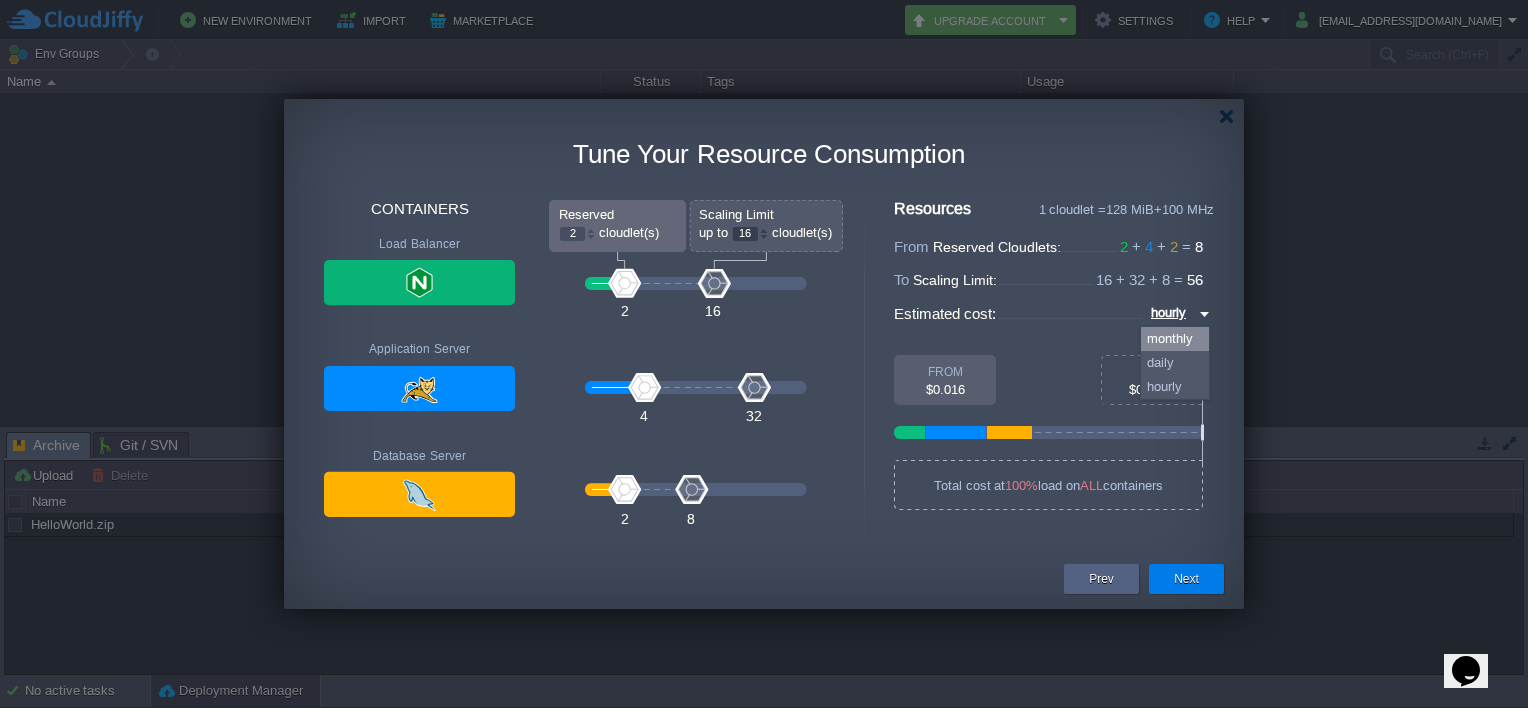 click on "monthly" at bounding box center [1175, 339] 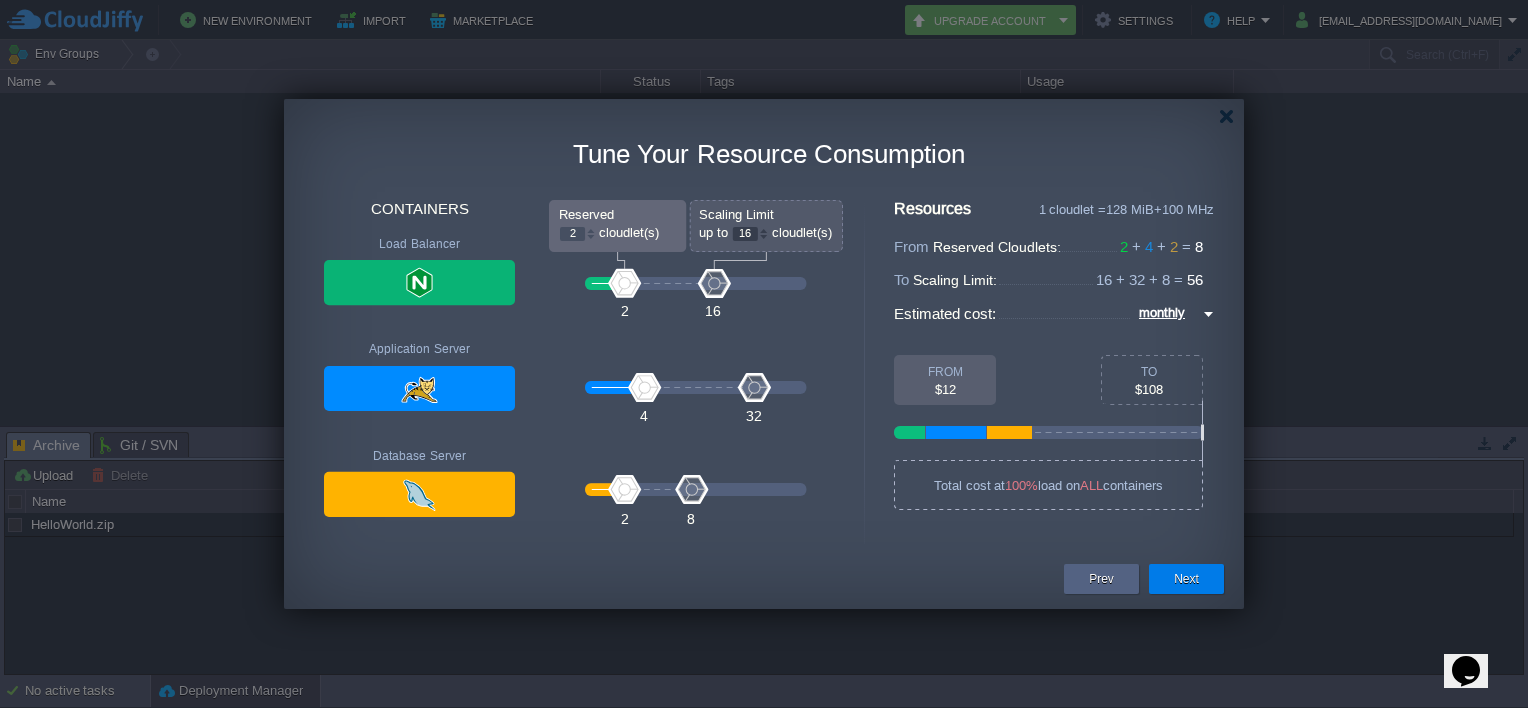 click at bounding box center (419, 388) 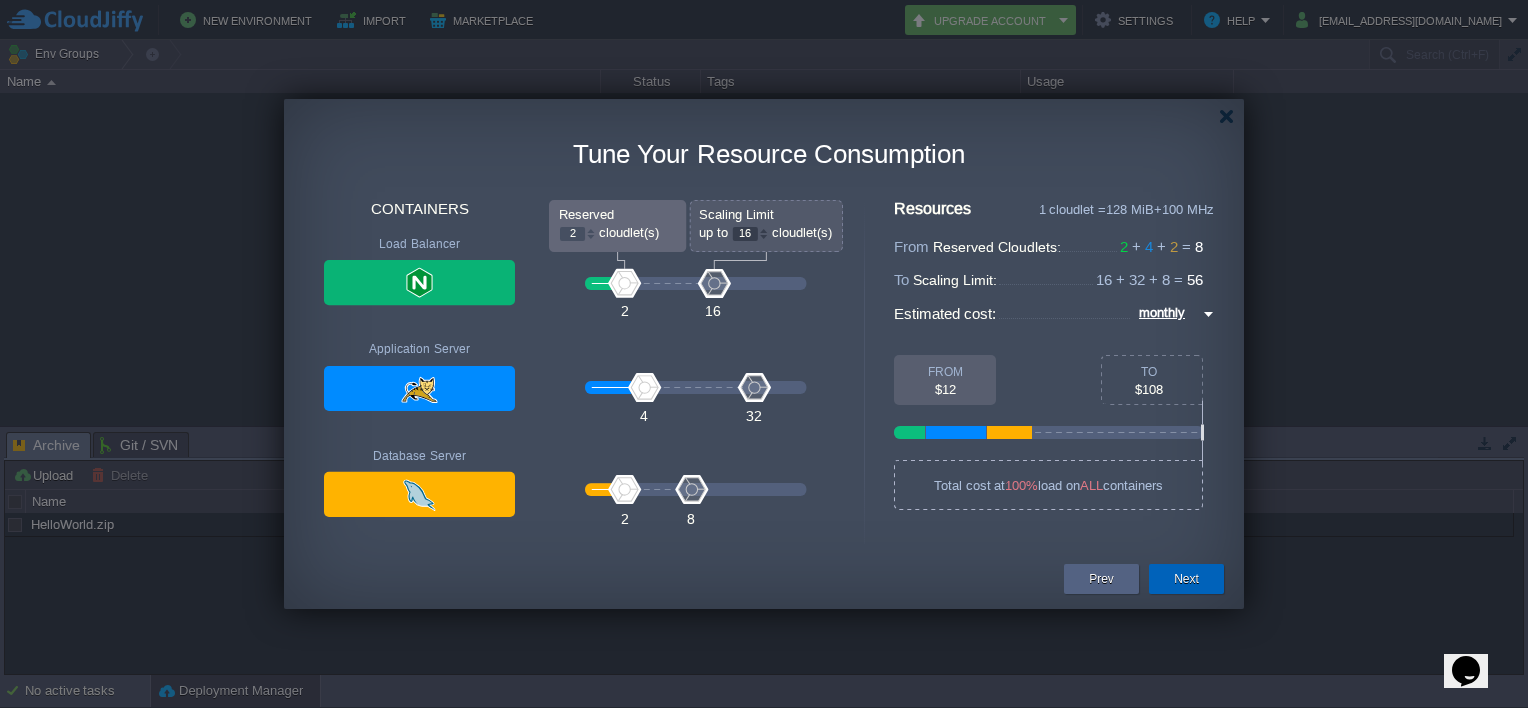 click on "Next" at bounding box center (1186, 579) 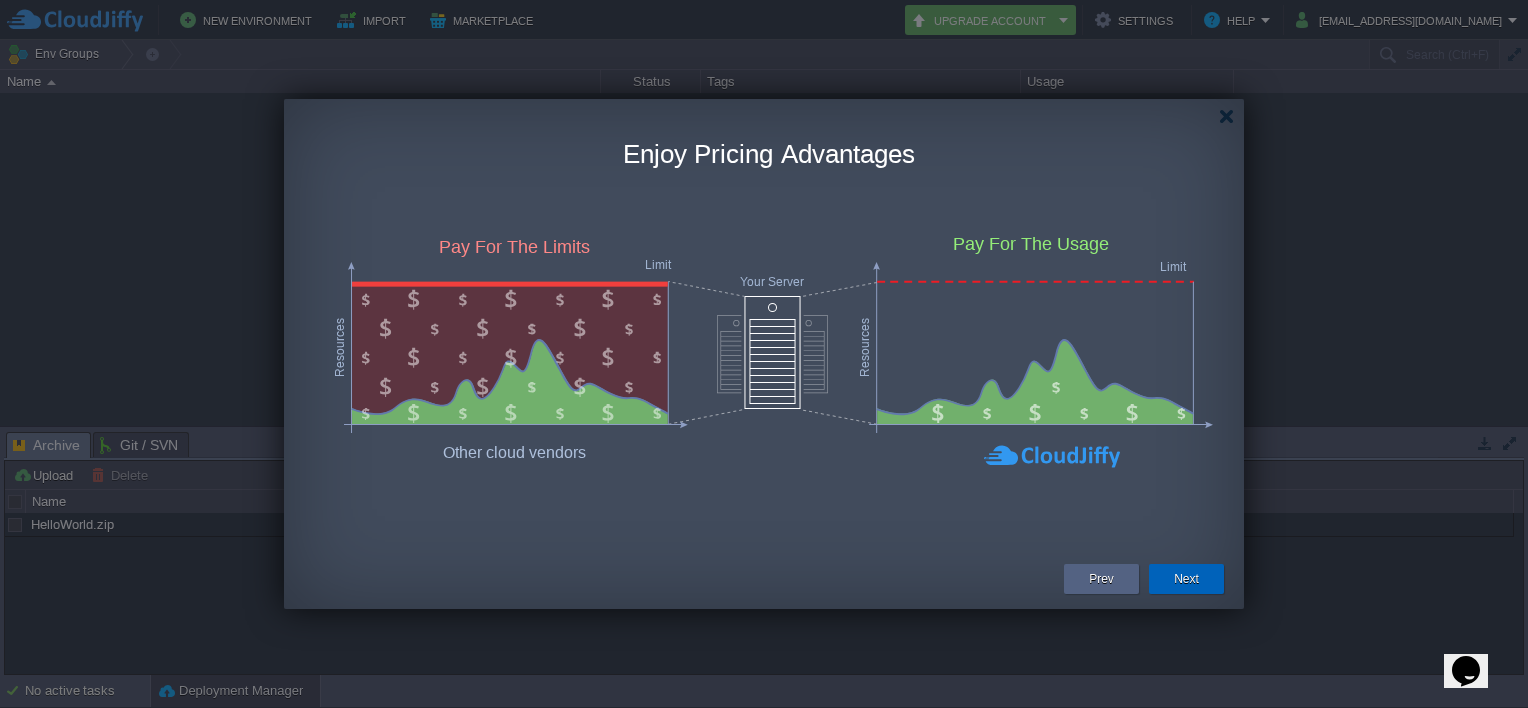 click on "Next" at bounding box center (1186, 579) 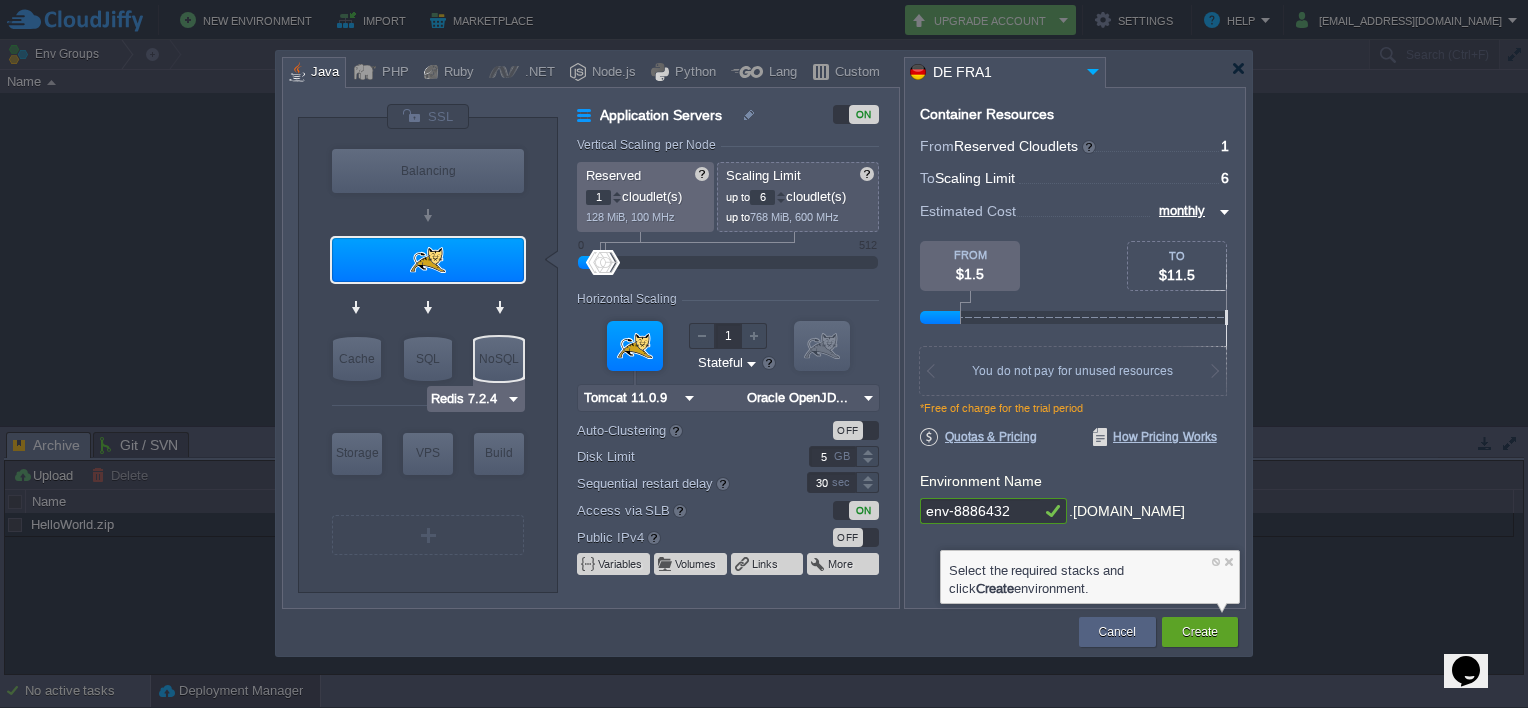 type on "Maven [DATE]" 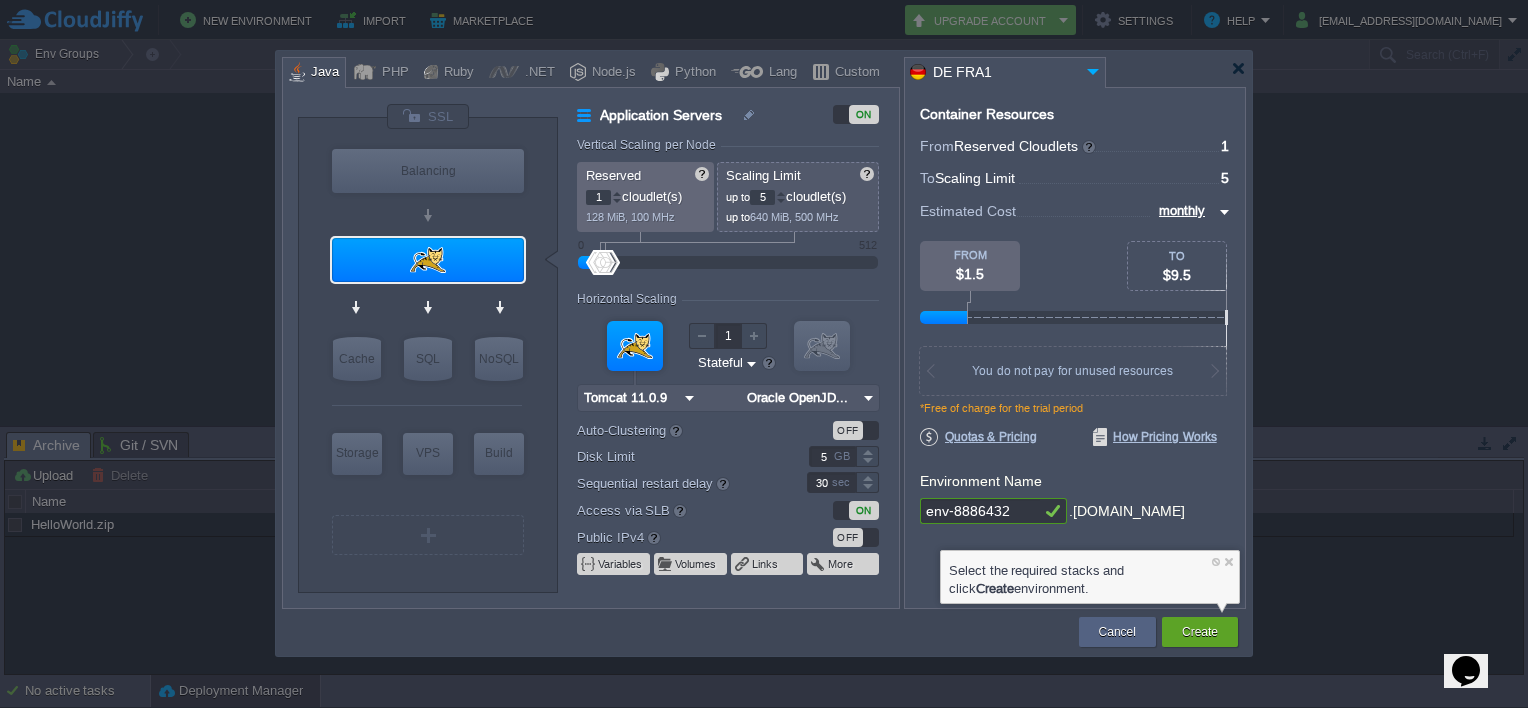 click at bounding box center [781, 201] 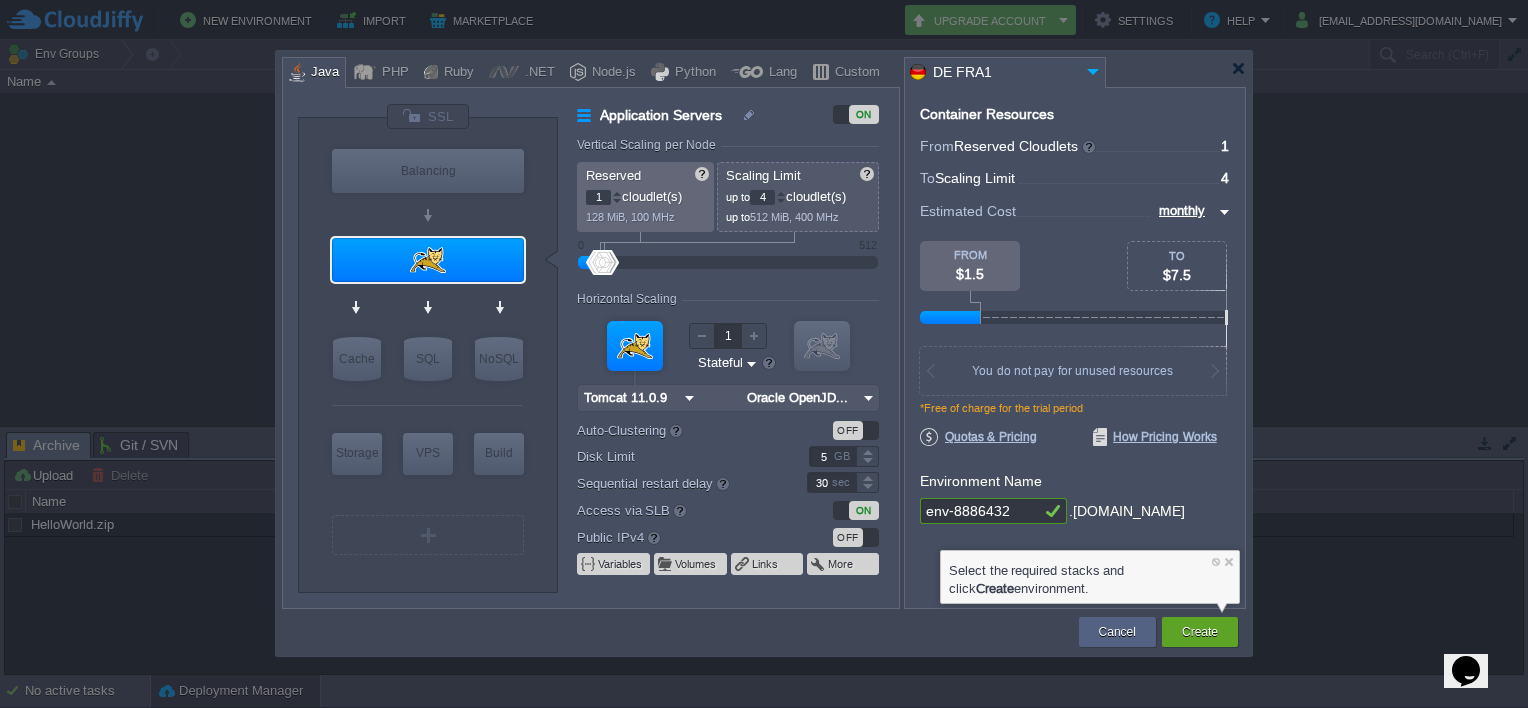 click at bounding box center (781, 201) 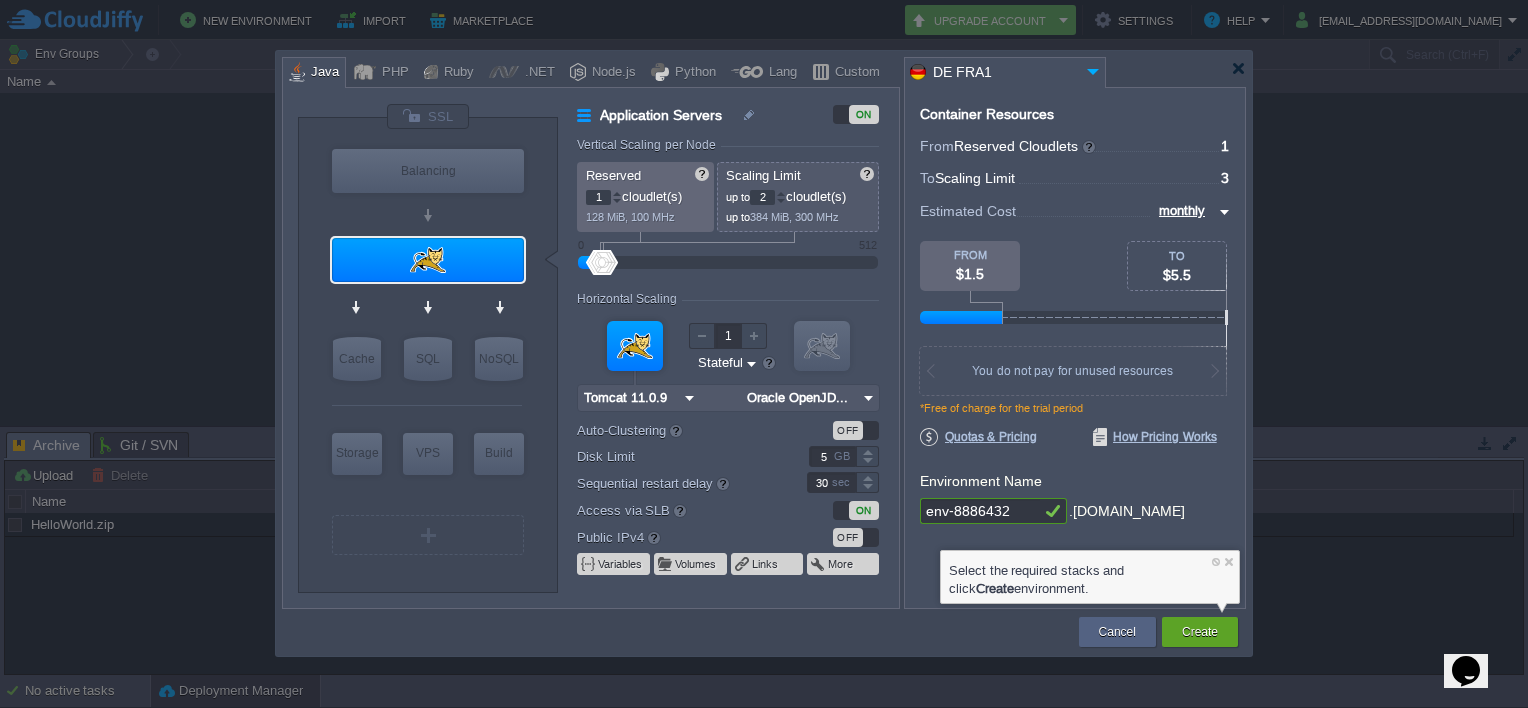 click at bounding box center [781, 201] 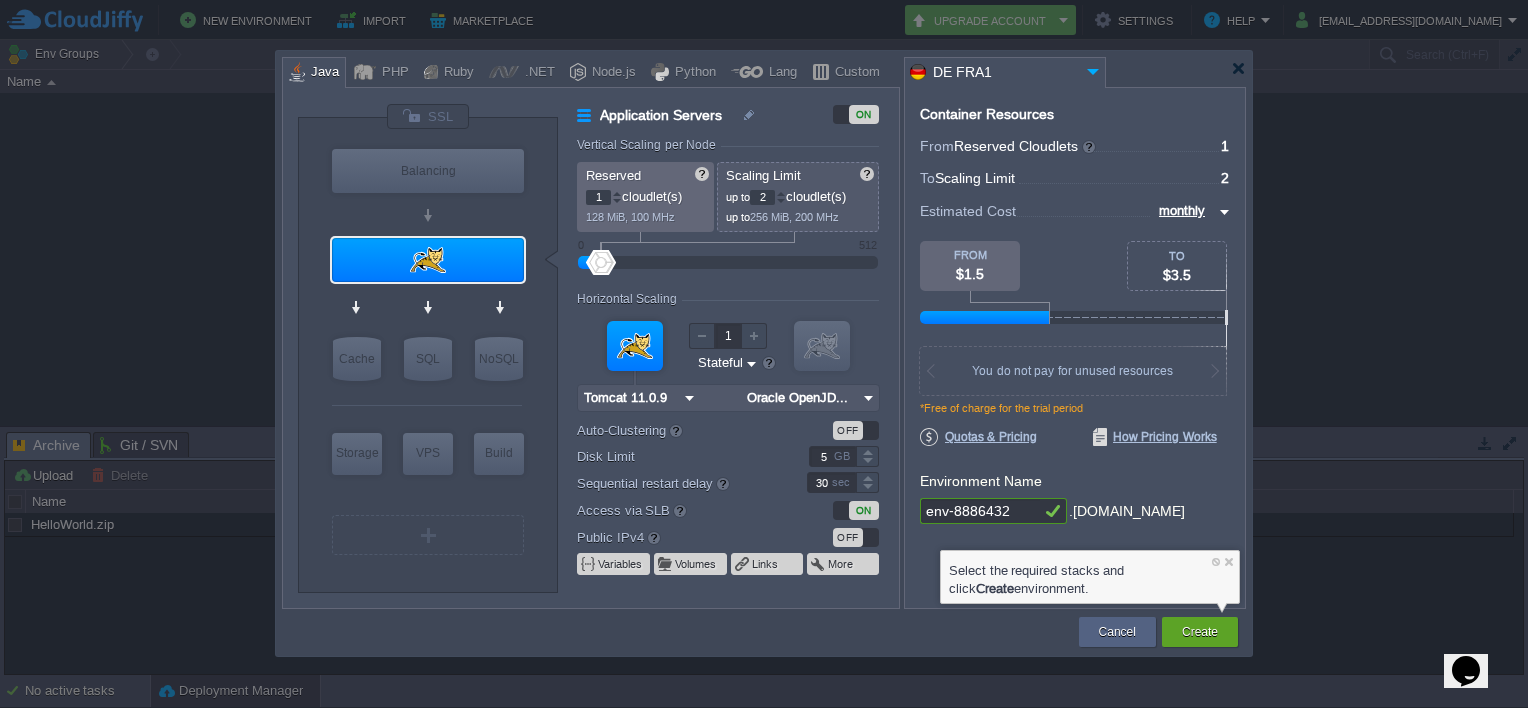 type on "3" 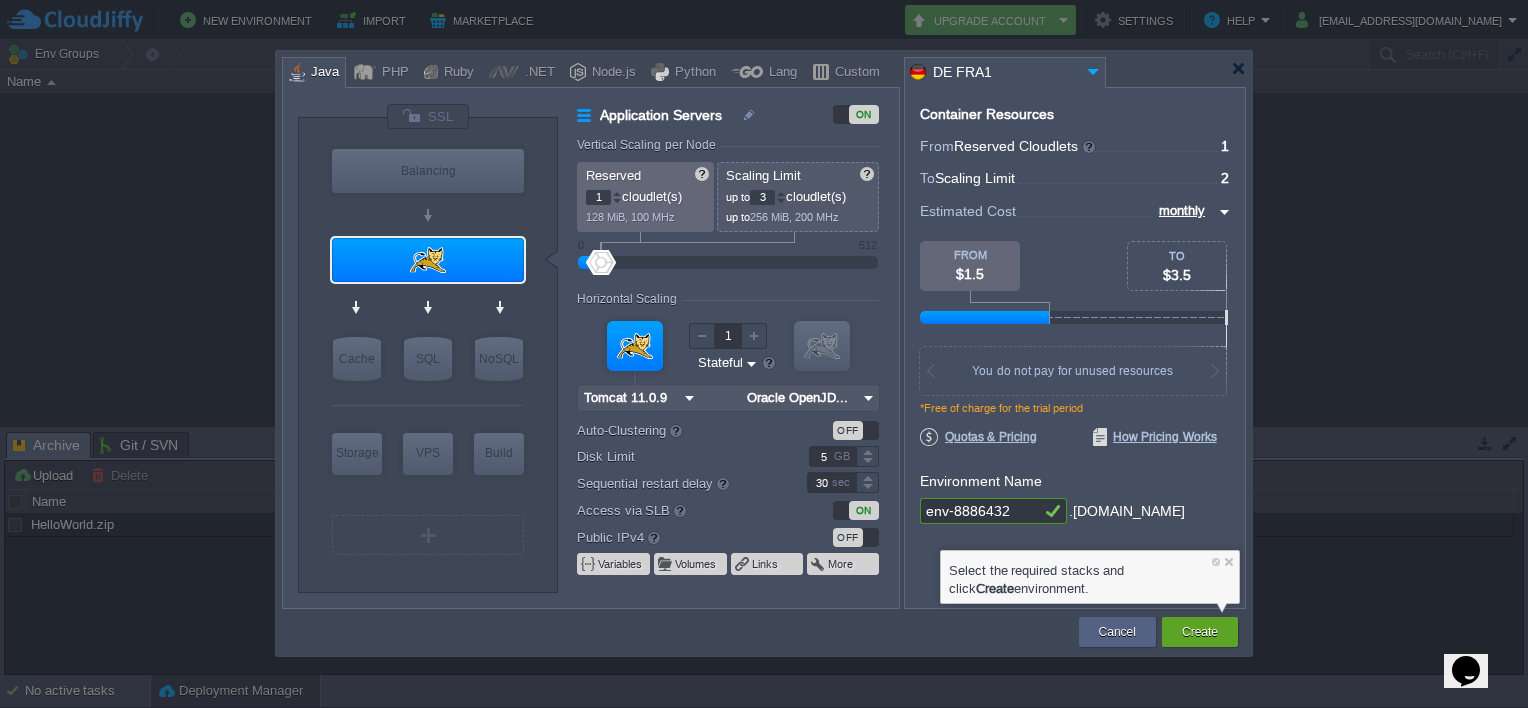 click at bounding box center (781, 193) 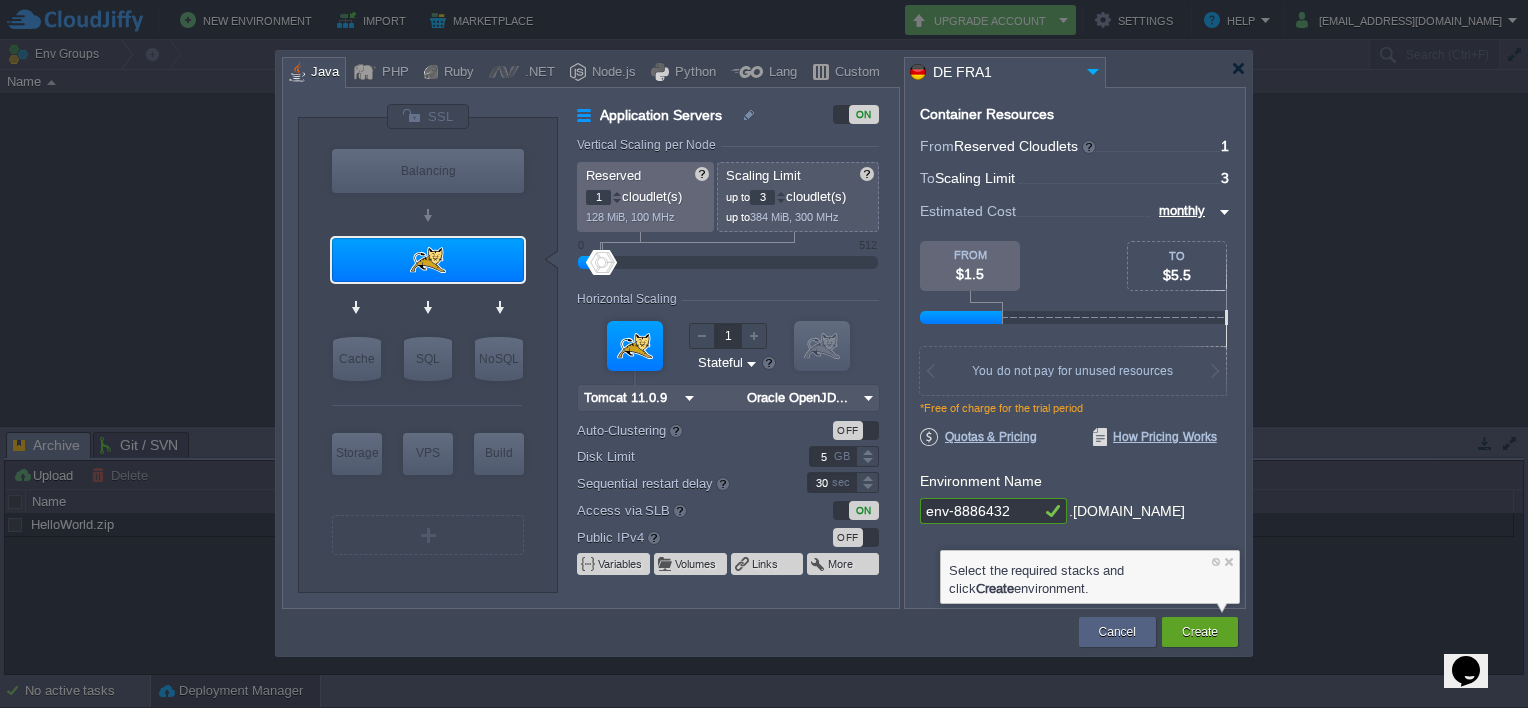 type on "NGINX 1.28.0" 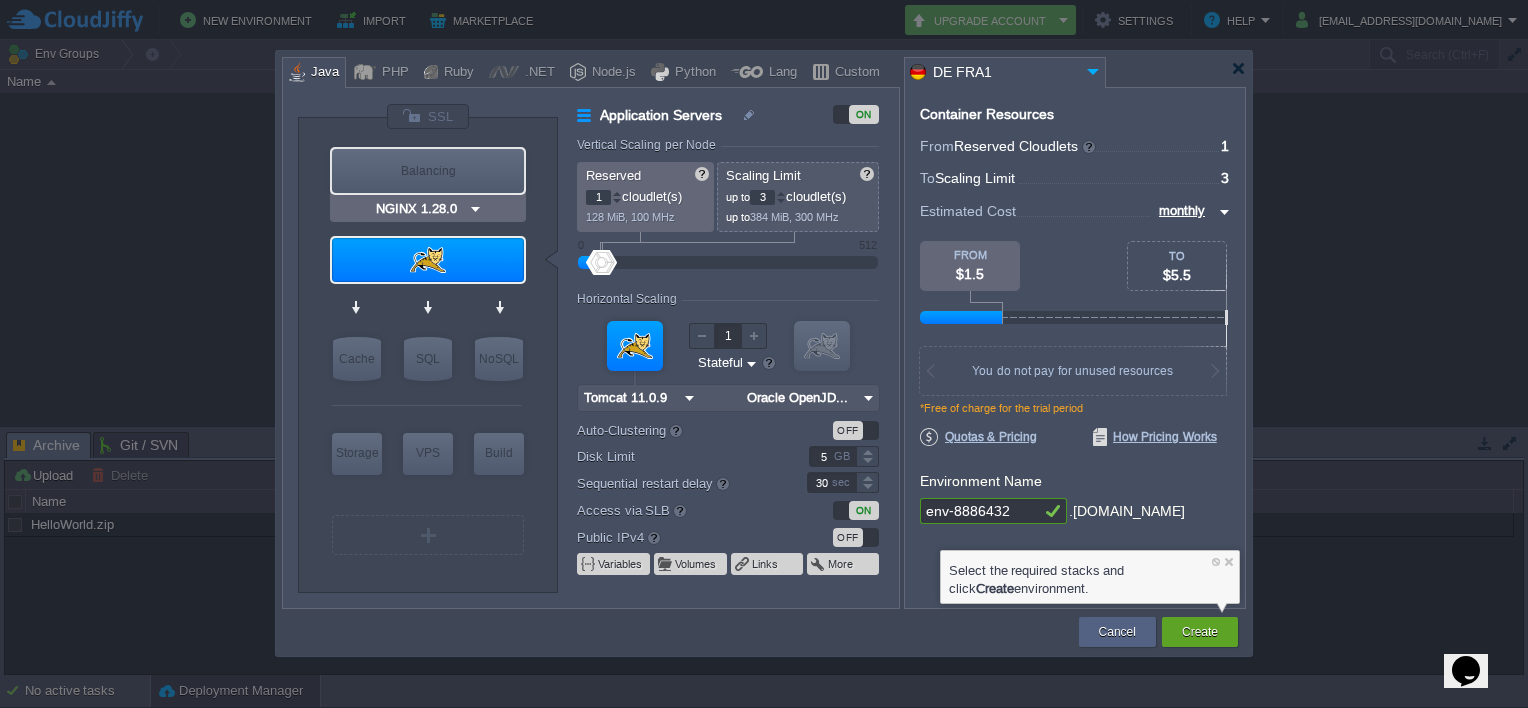 click on "Balancing" at bounding box center (428, 171) 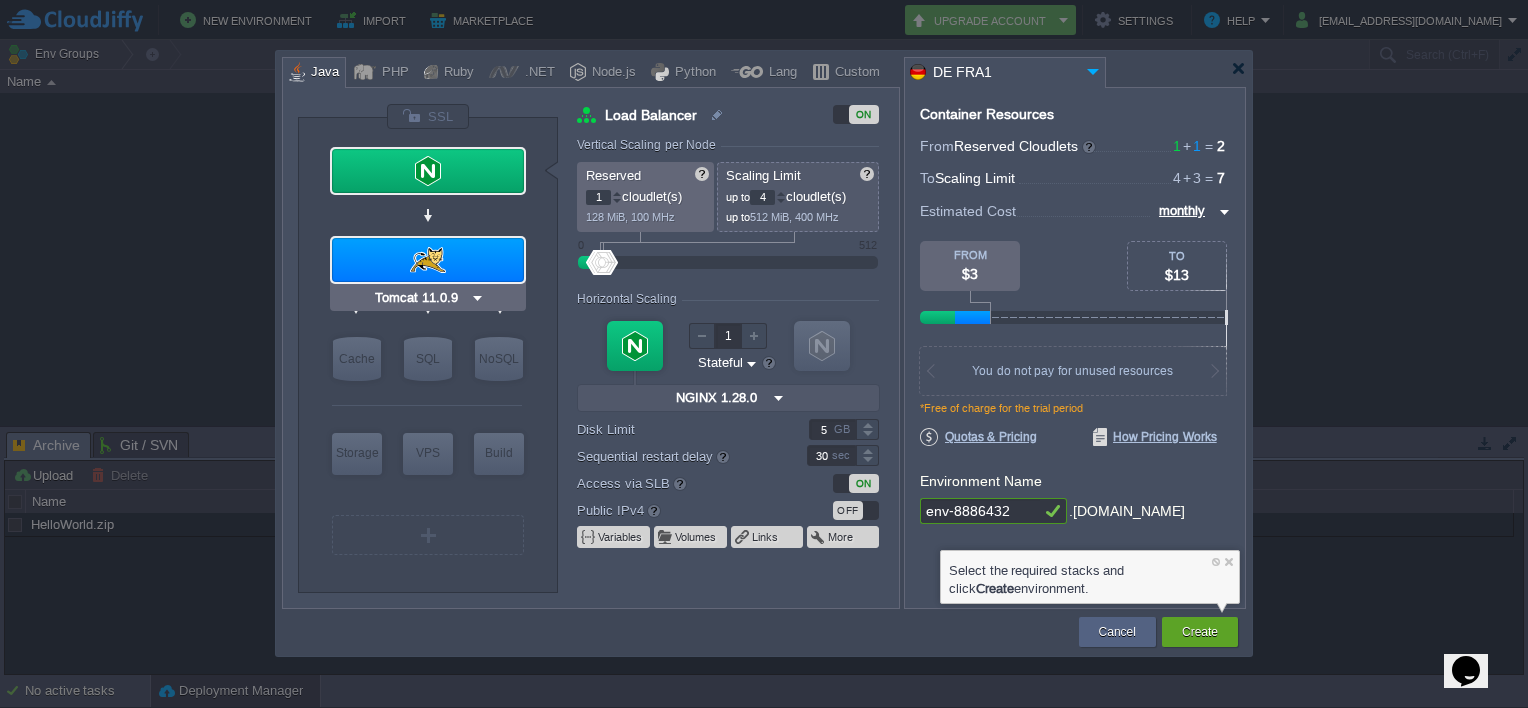 type on "MariaDB 11.8.2" 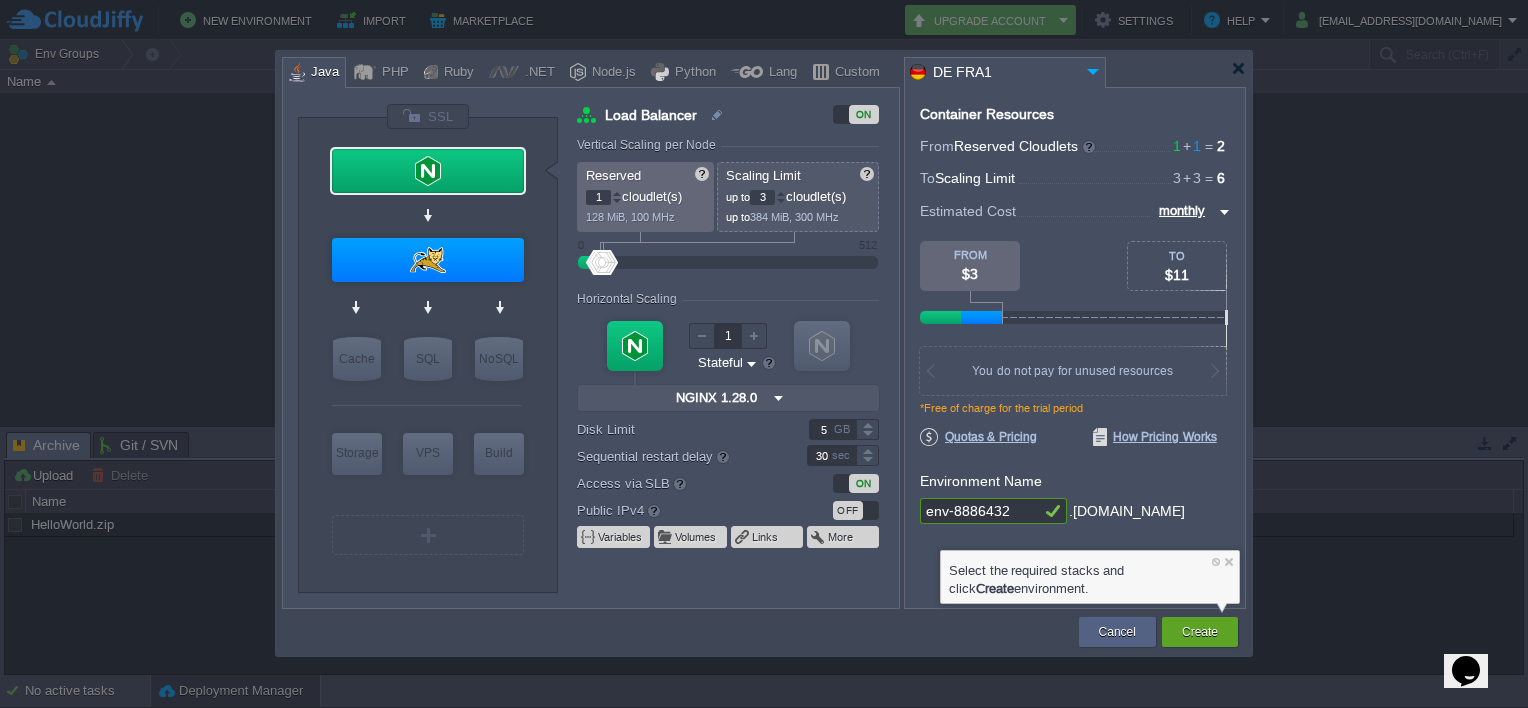 click at bounding box center (781, 201) 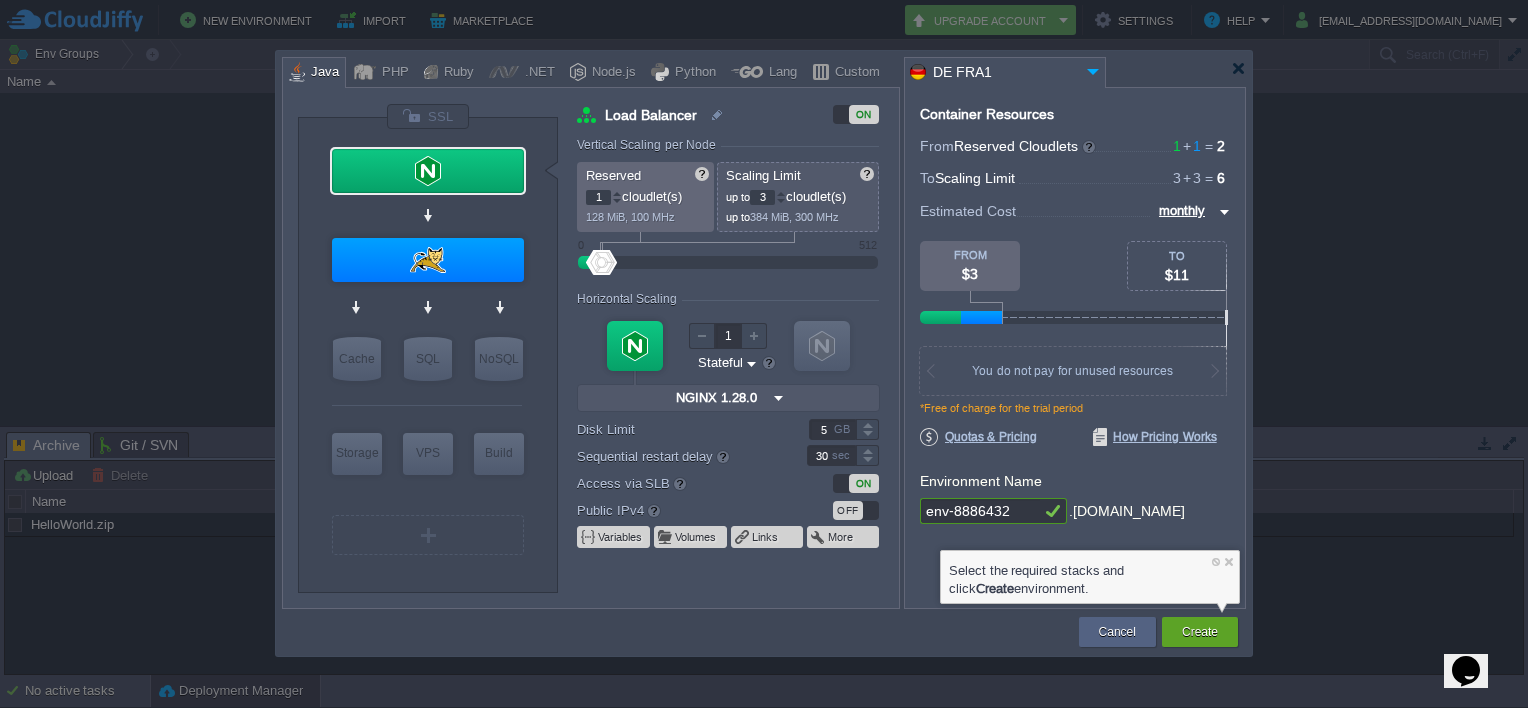 type on "2" 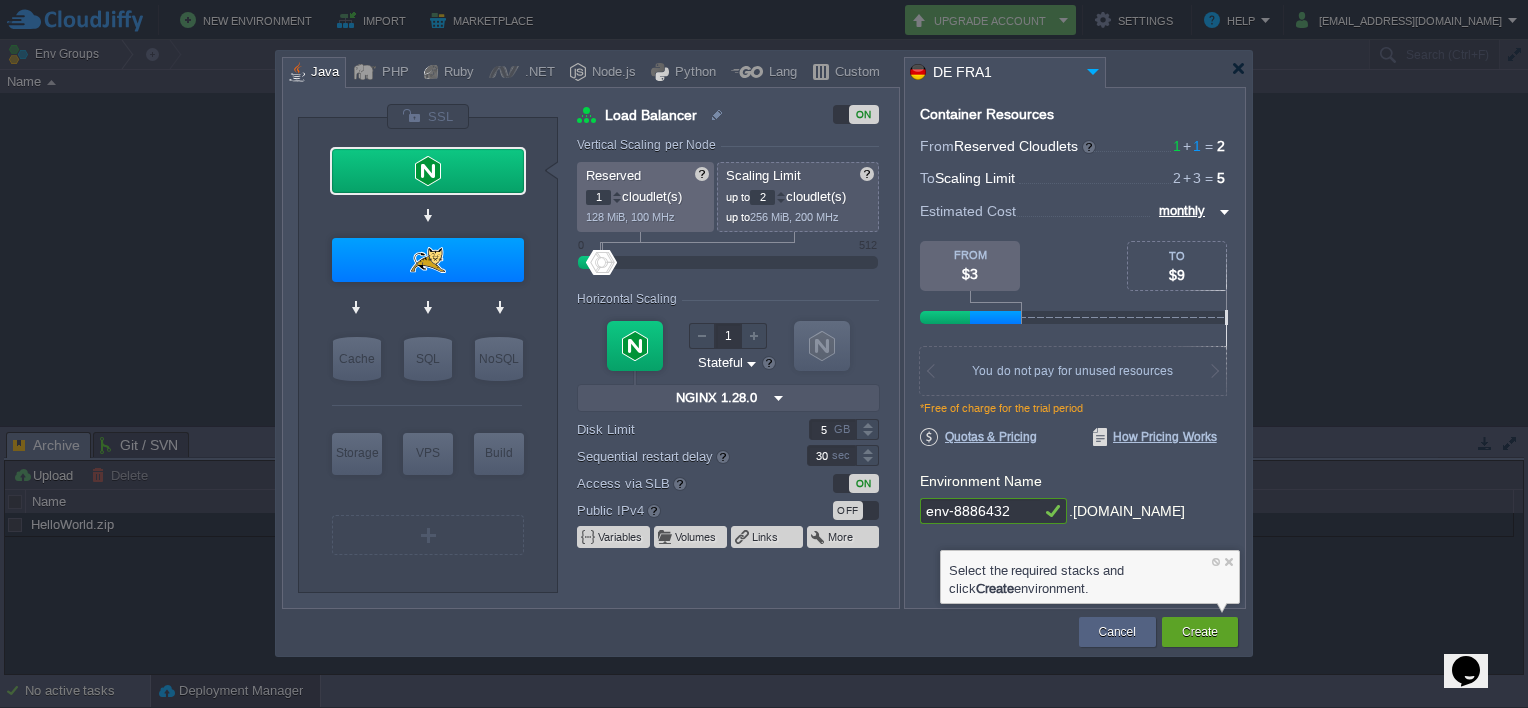 click at bounding box center (781, 201) 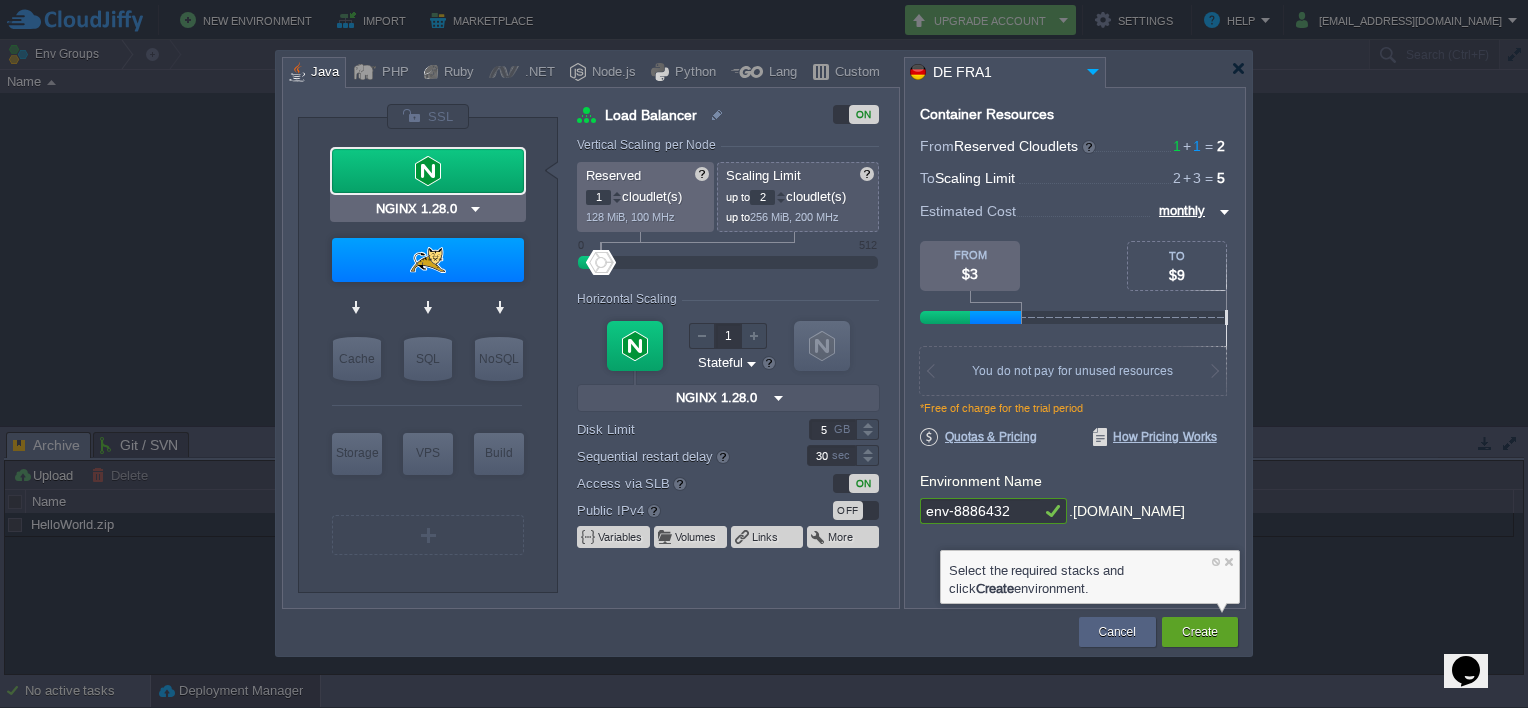 type on "Tomcat 11.0.9" 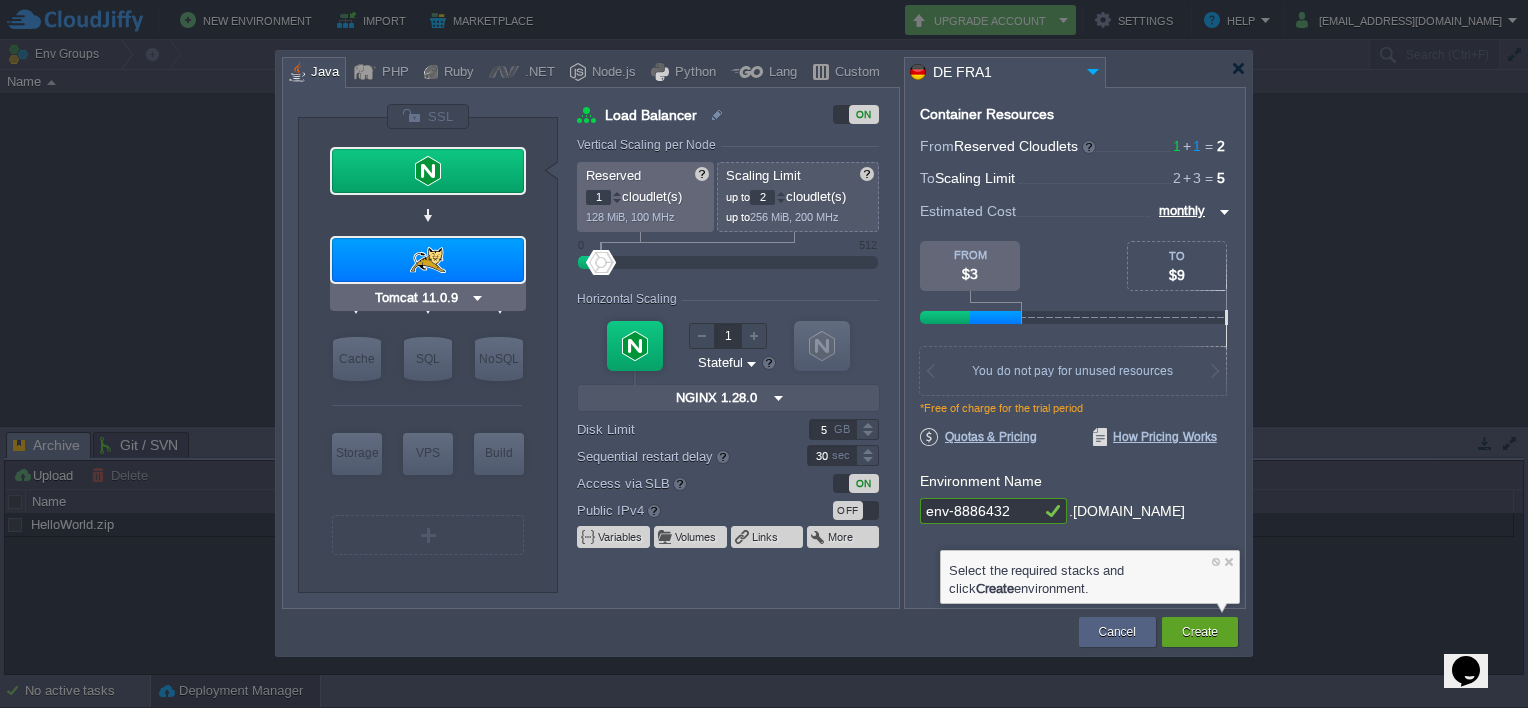 click at bounding box center (428, 260) 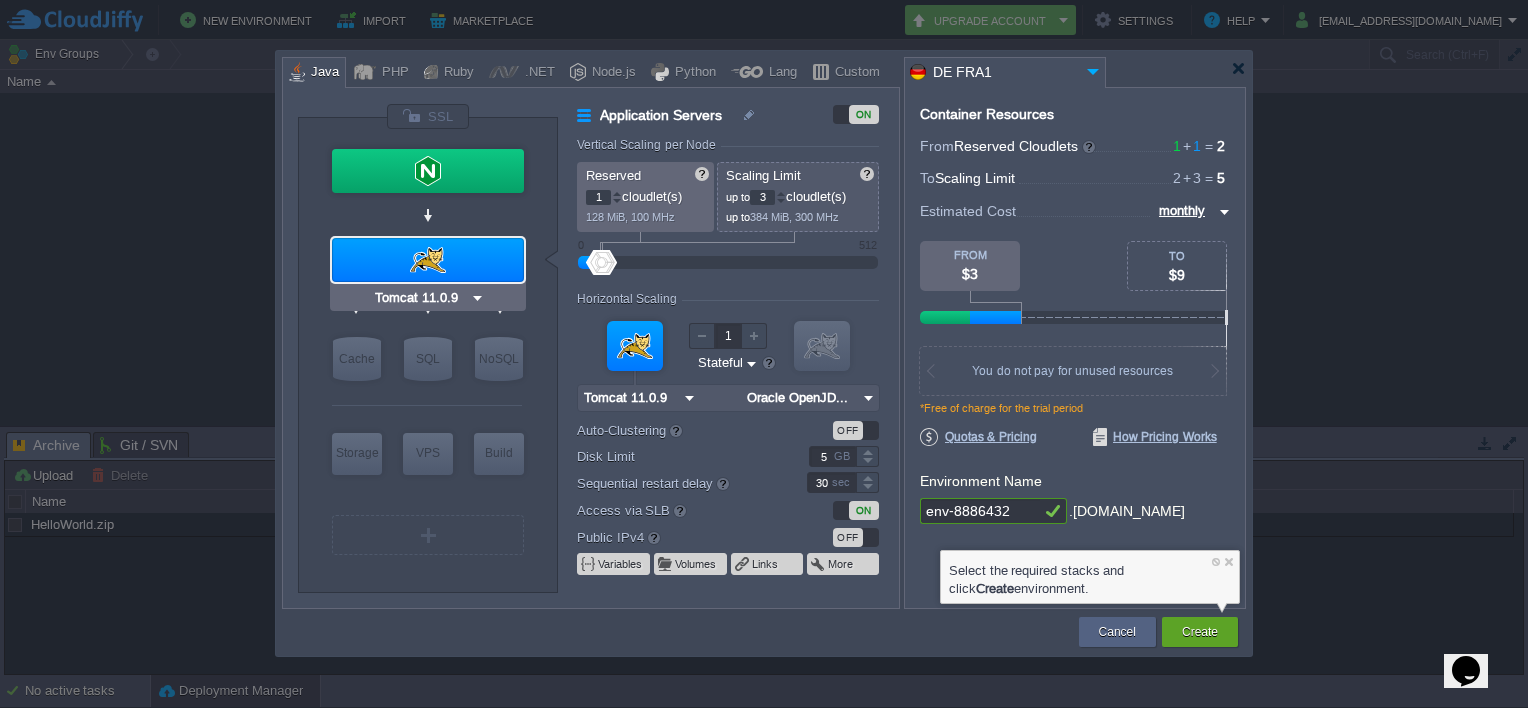 type on "NGINX 1.28.0" 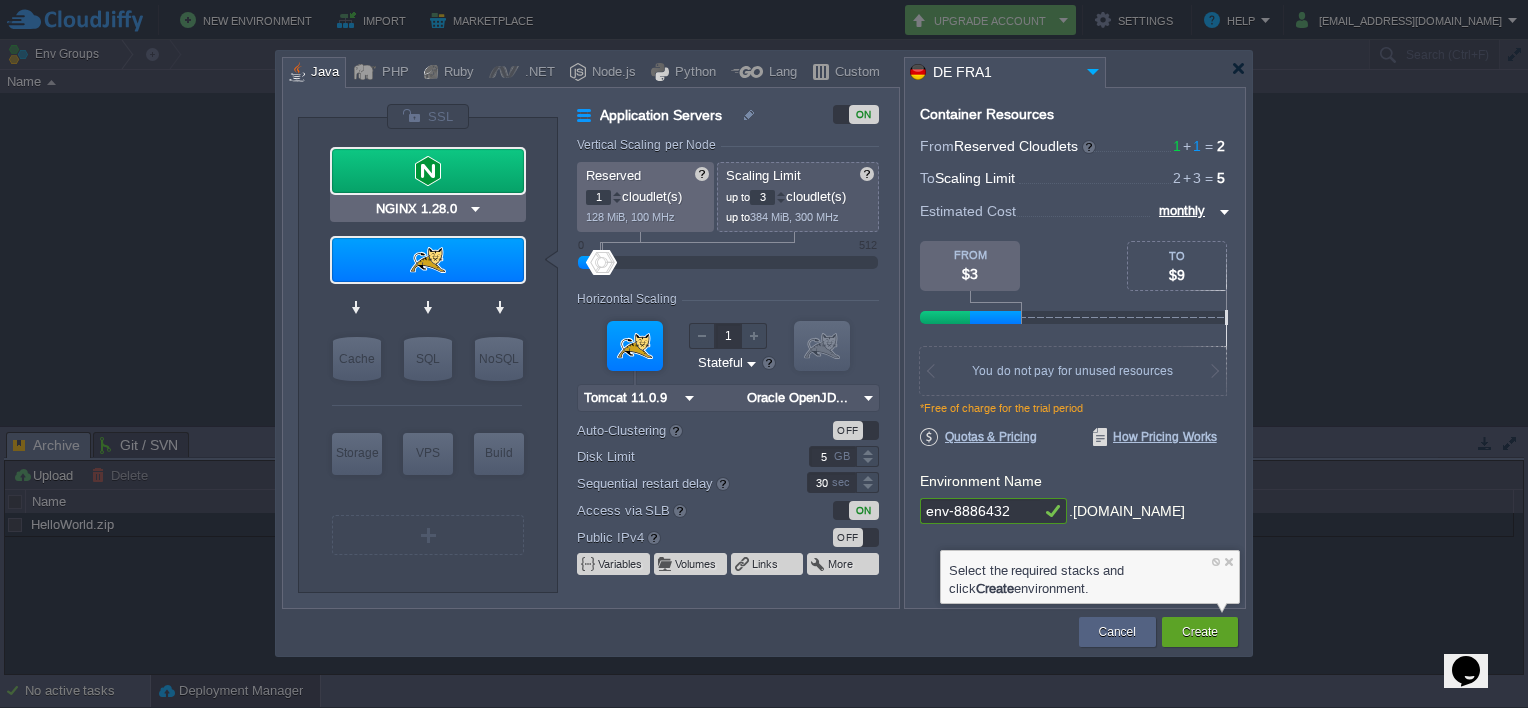 click at bounding box center (428, 171) 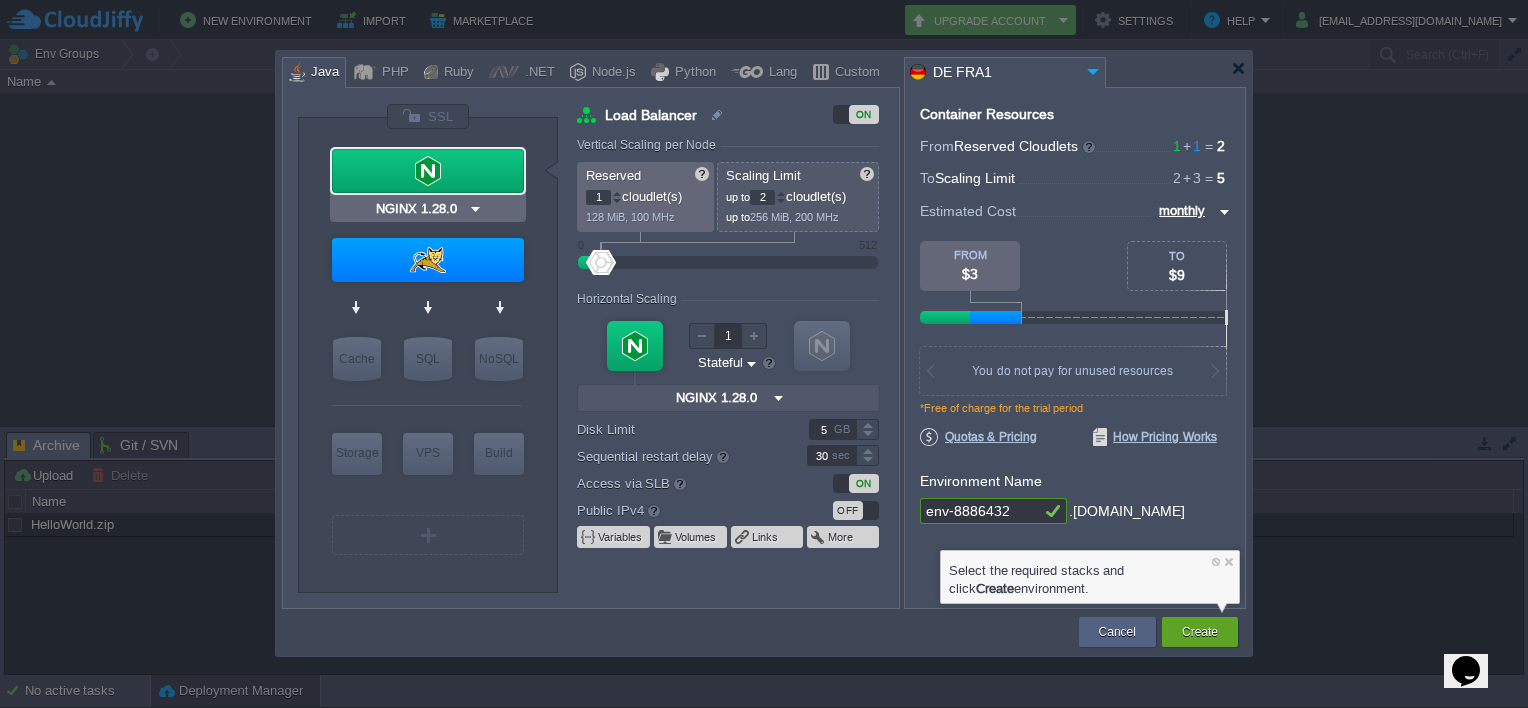 click at bounding box center (428, 171) 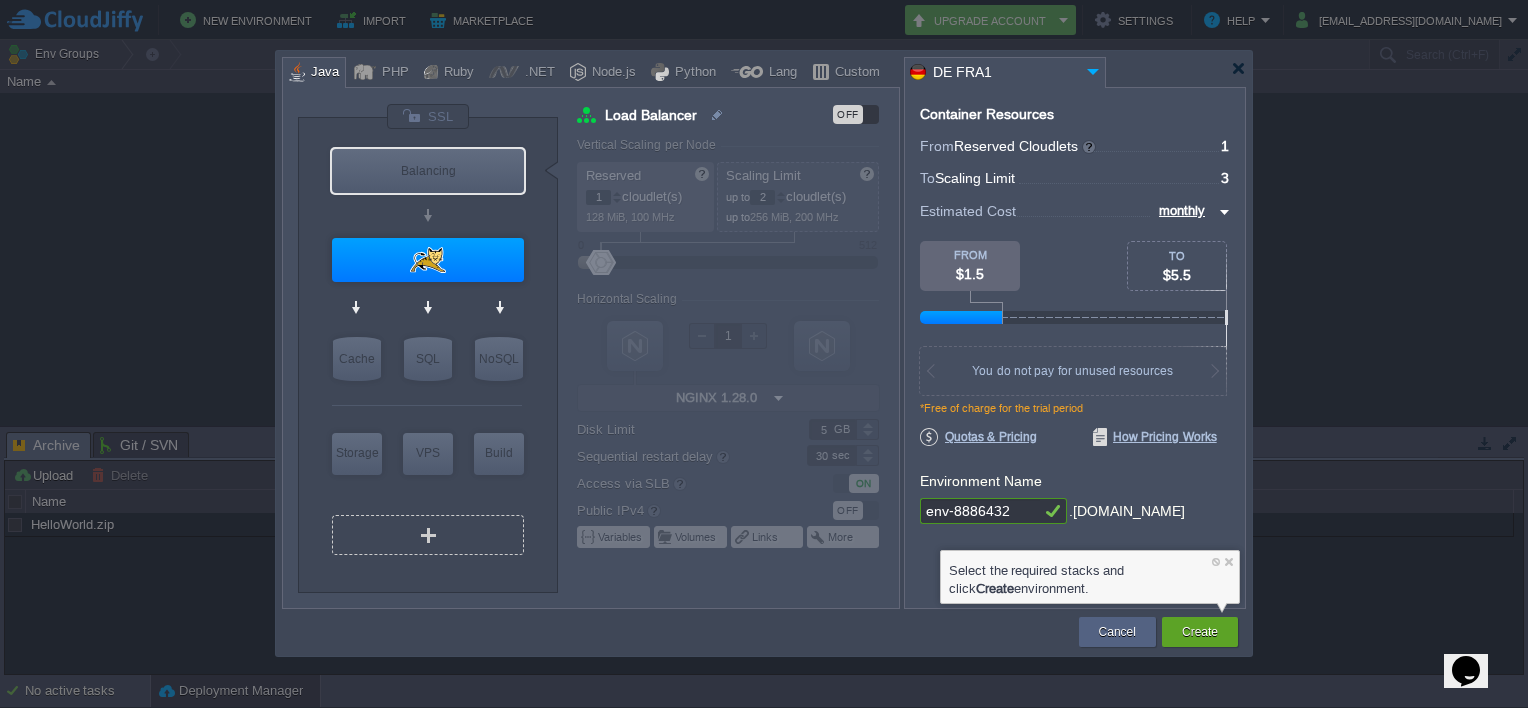 type on "Extra Storage 2.0-10.5" 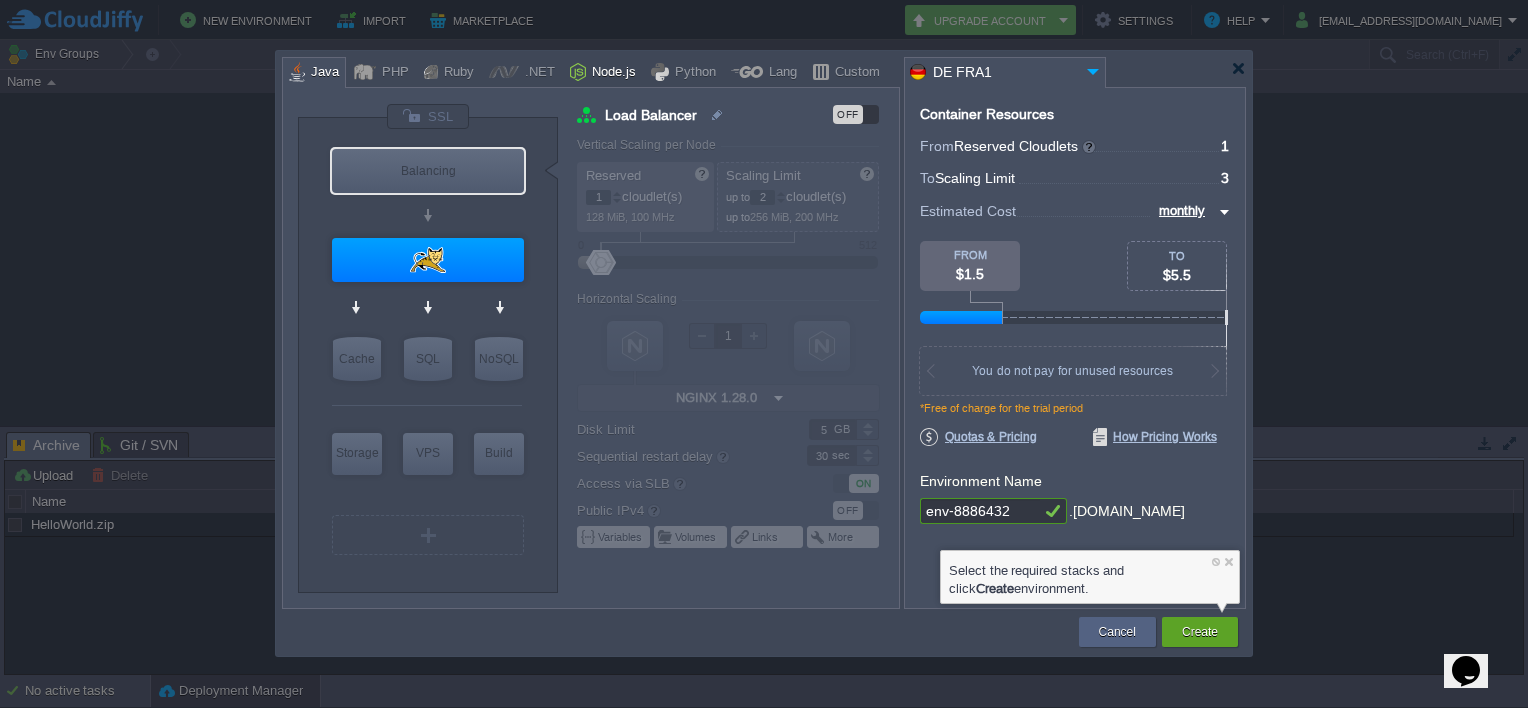 click on "Node.js" at bounding box center [611, 73] 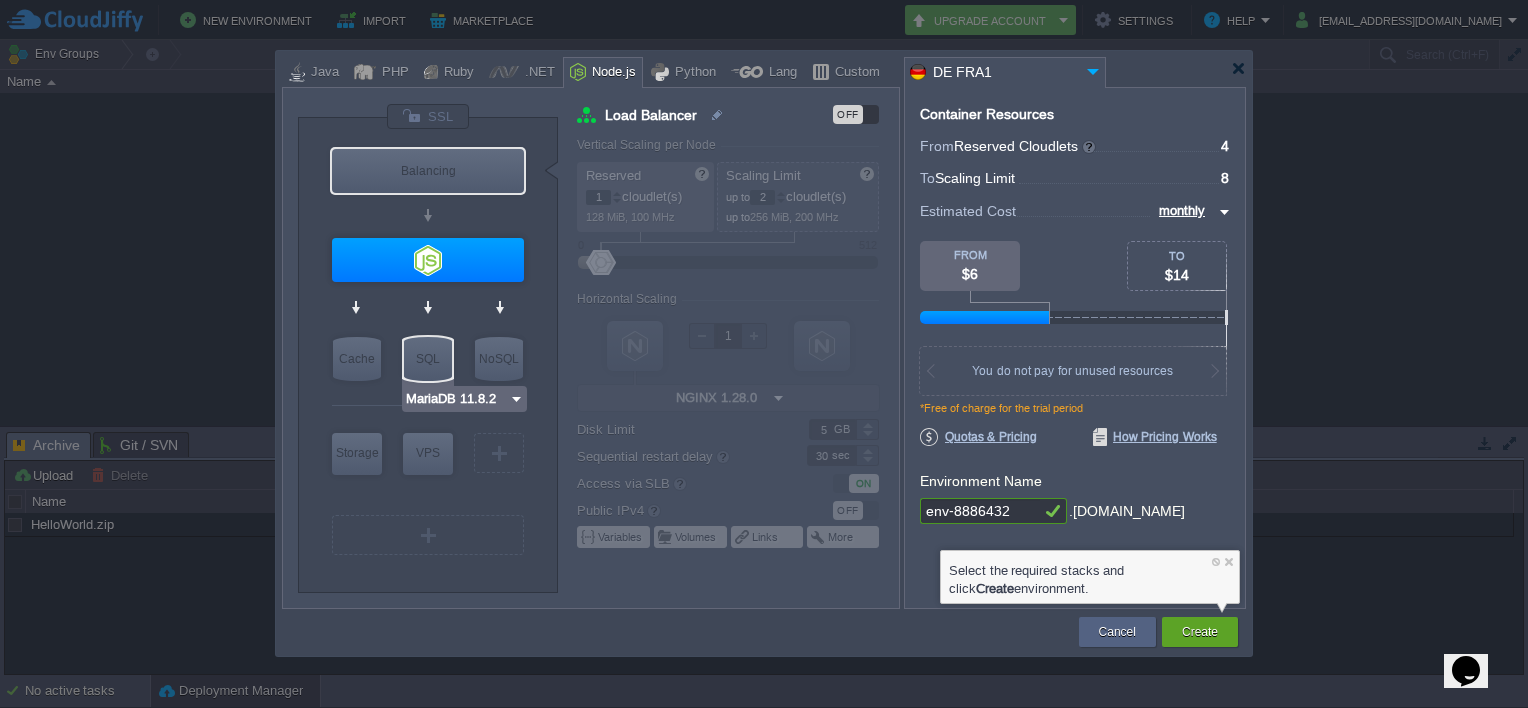 type on "Redis 7.2.4" 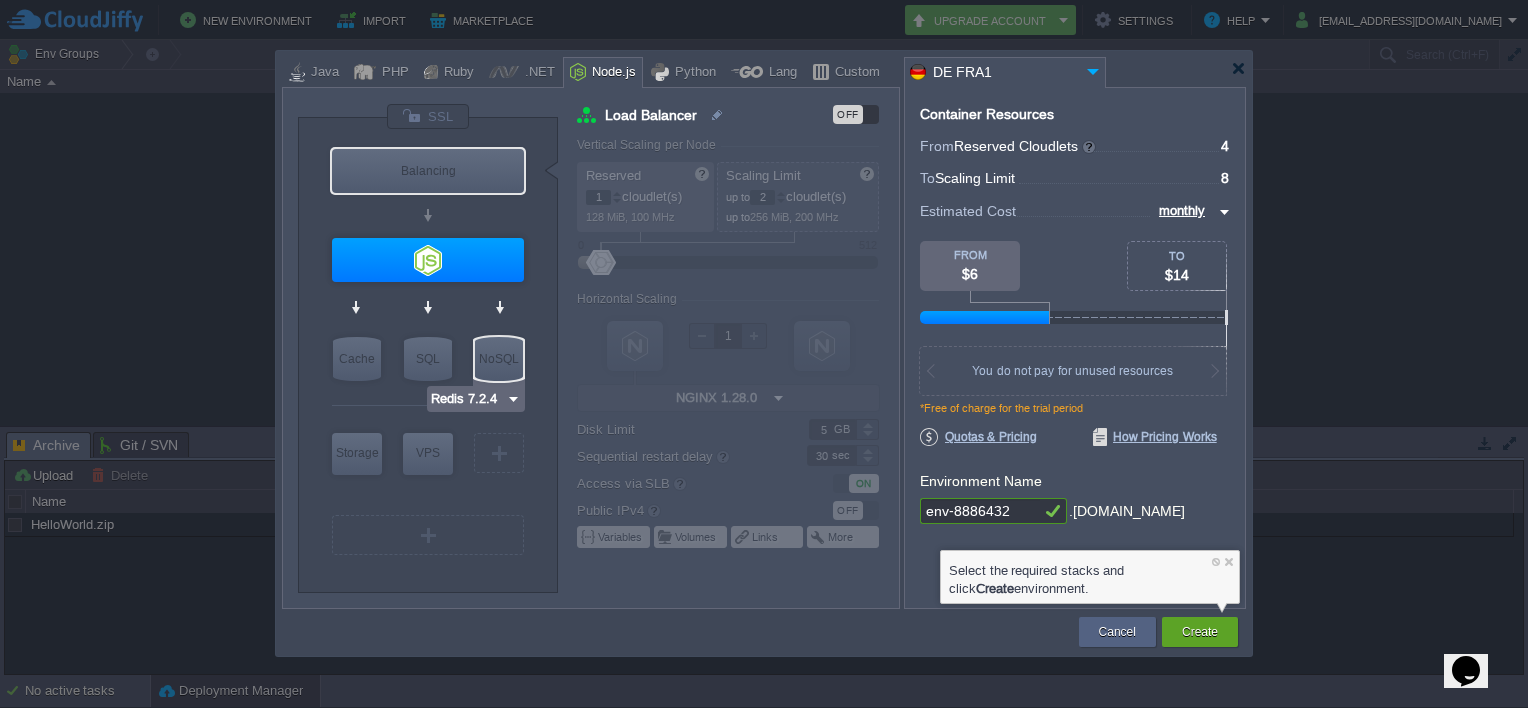 click at bounding box center [513, 399] 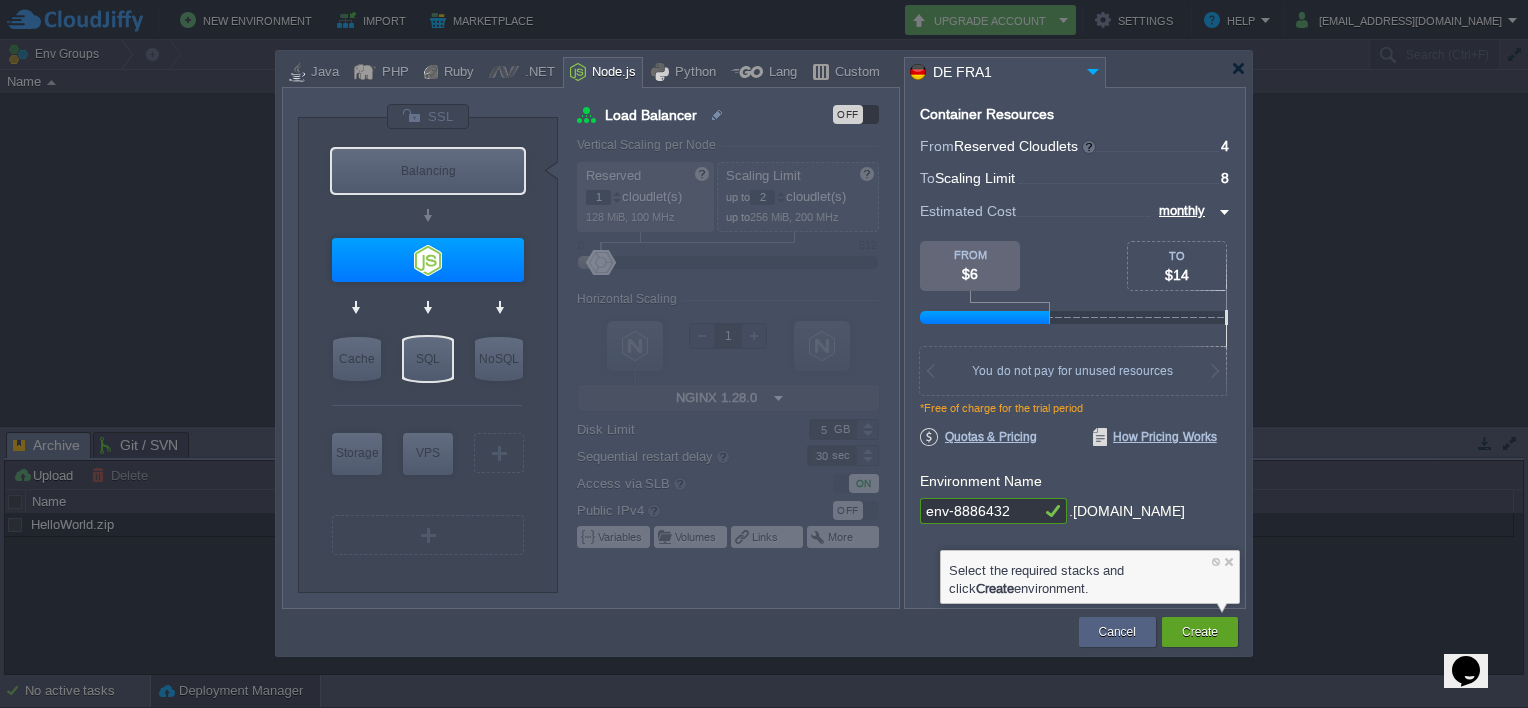 click on "SQL" at bounding box center [428, 359] 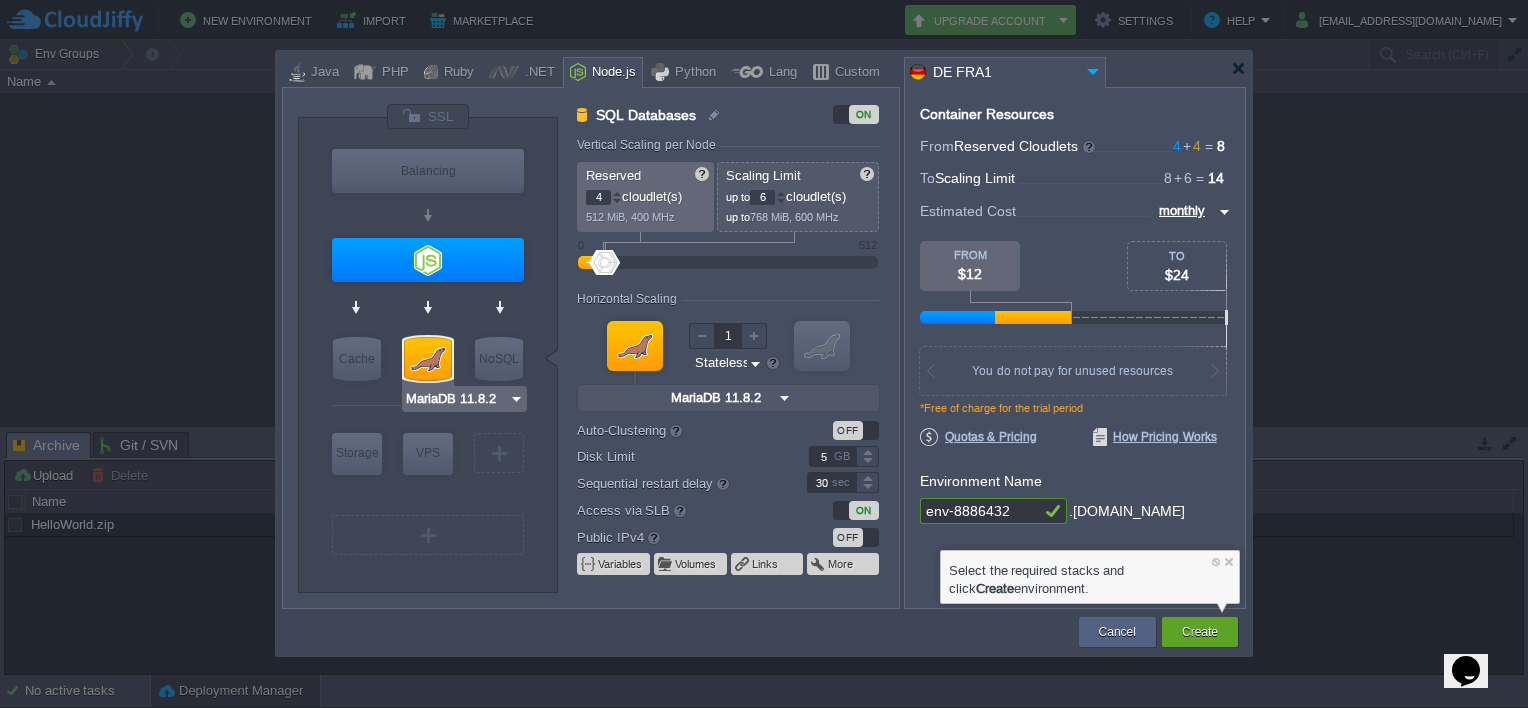 click at bounding box center [516, 399] 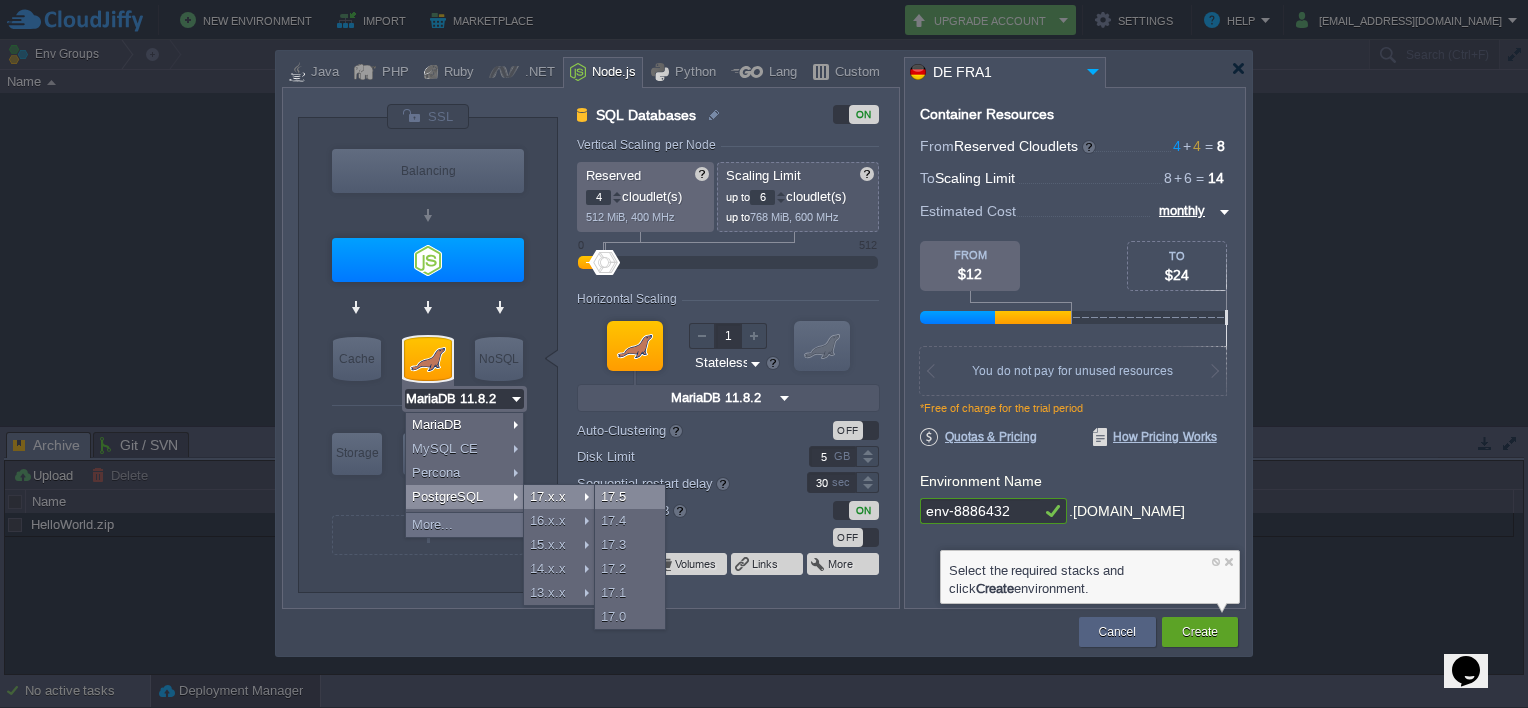 click on "17.5" at bounding box center (630, 497) 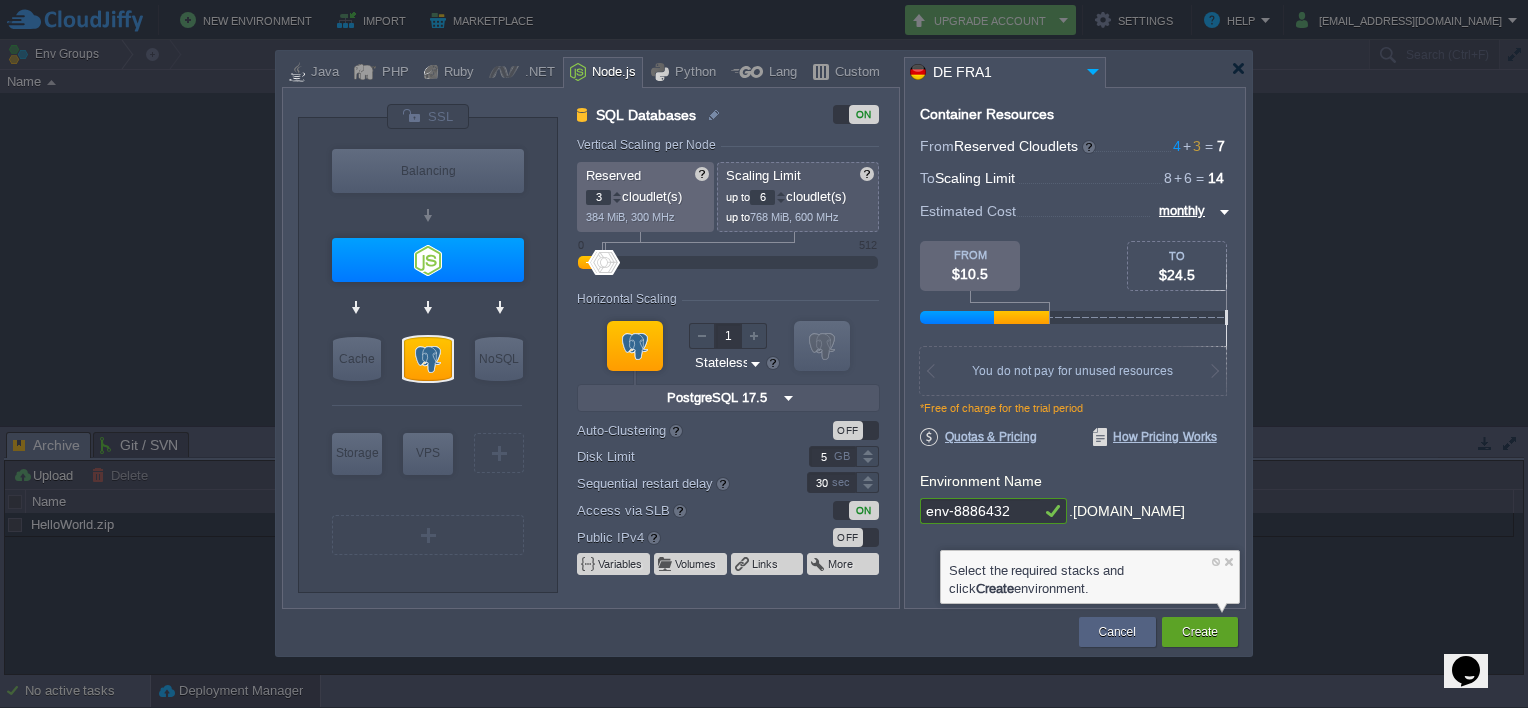 type on "Node.js 24.4.1 LTS" 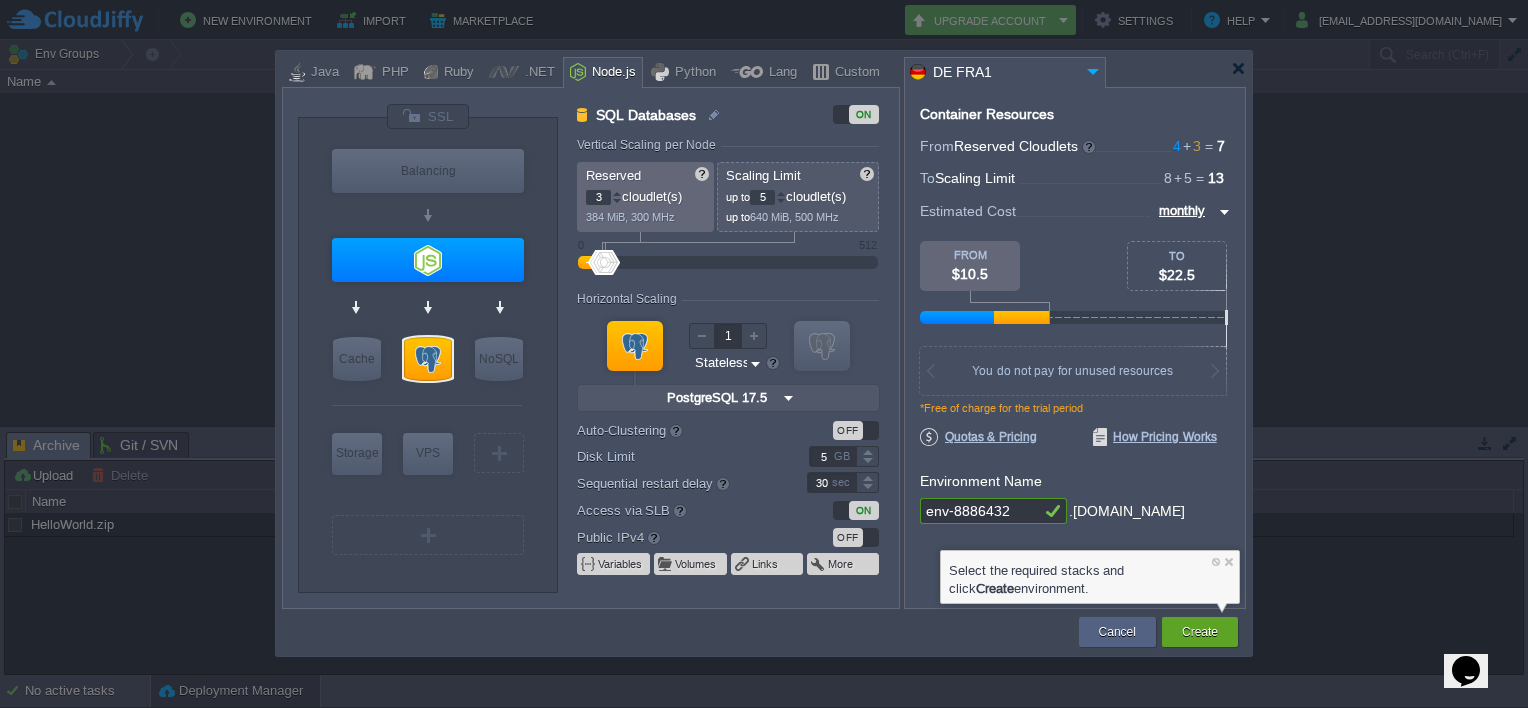 click at bounding box center (781, 201) 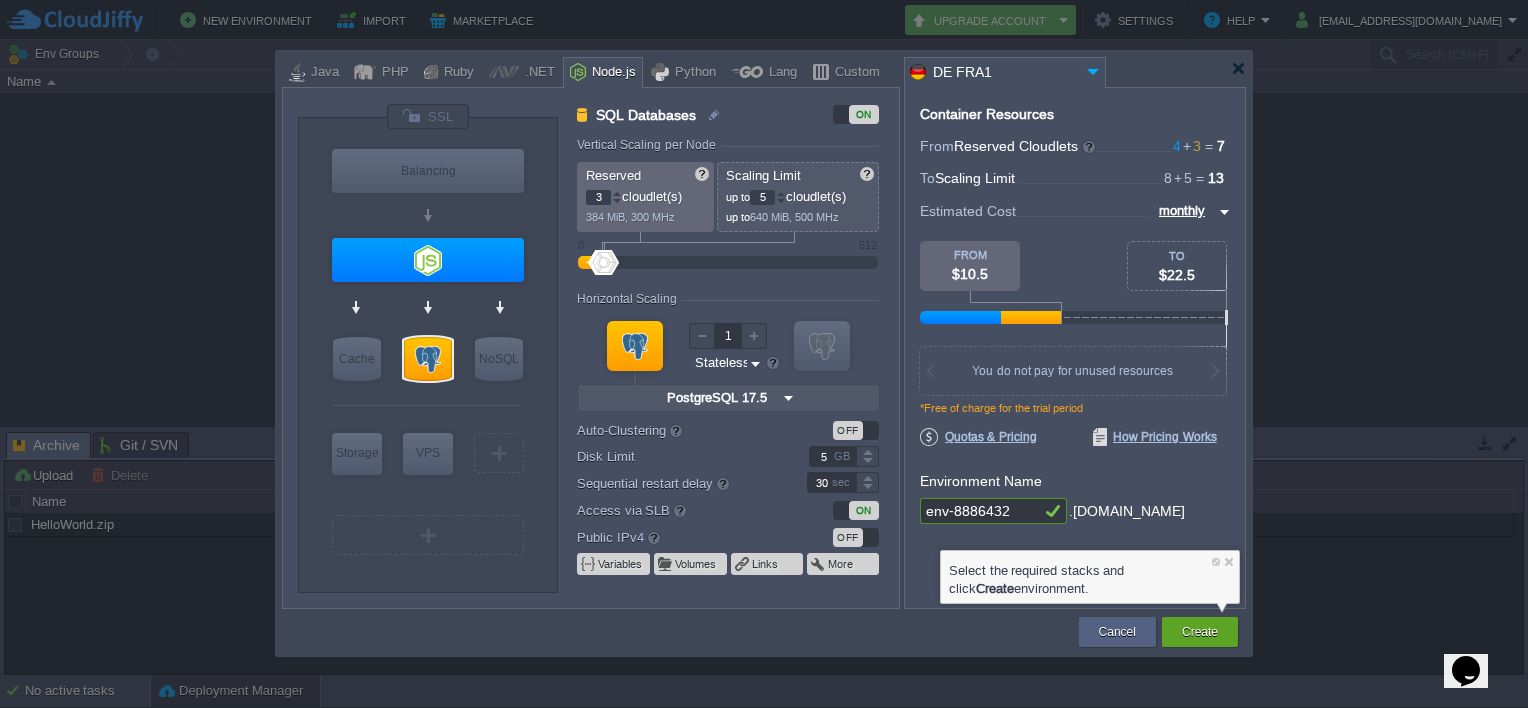 type on "4" 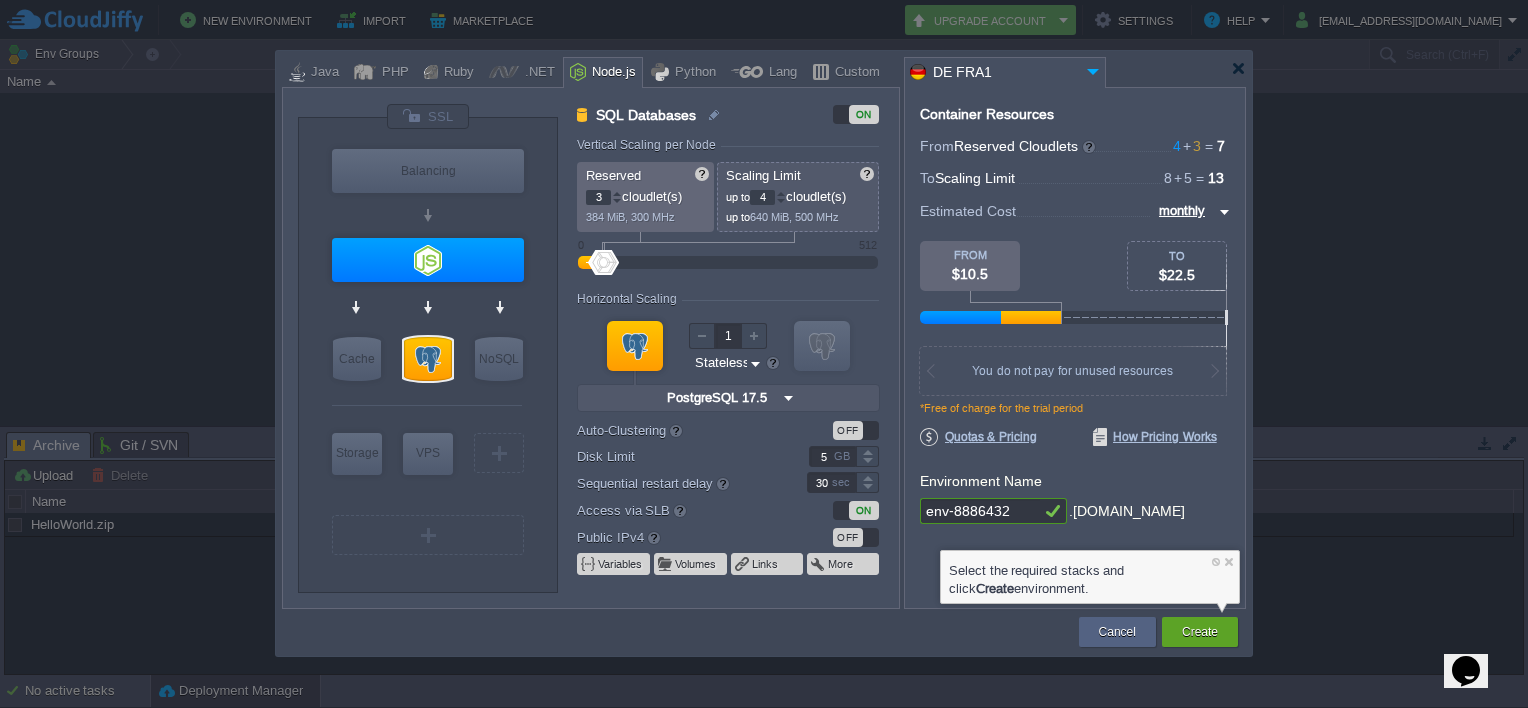 click at bounding box center [781, 201] 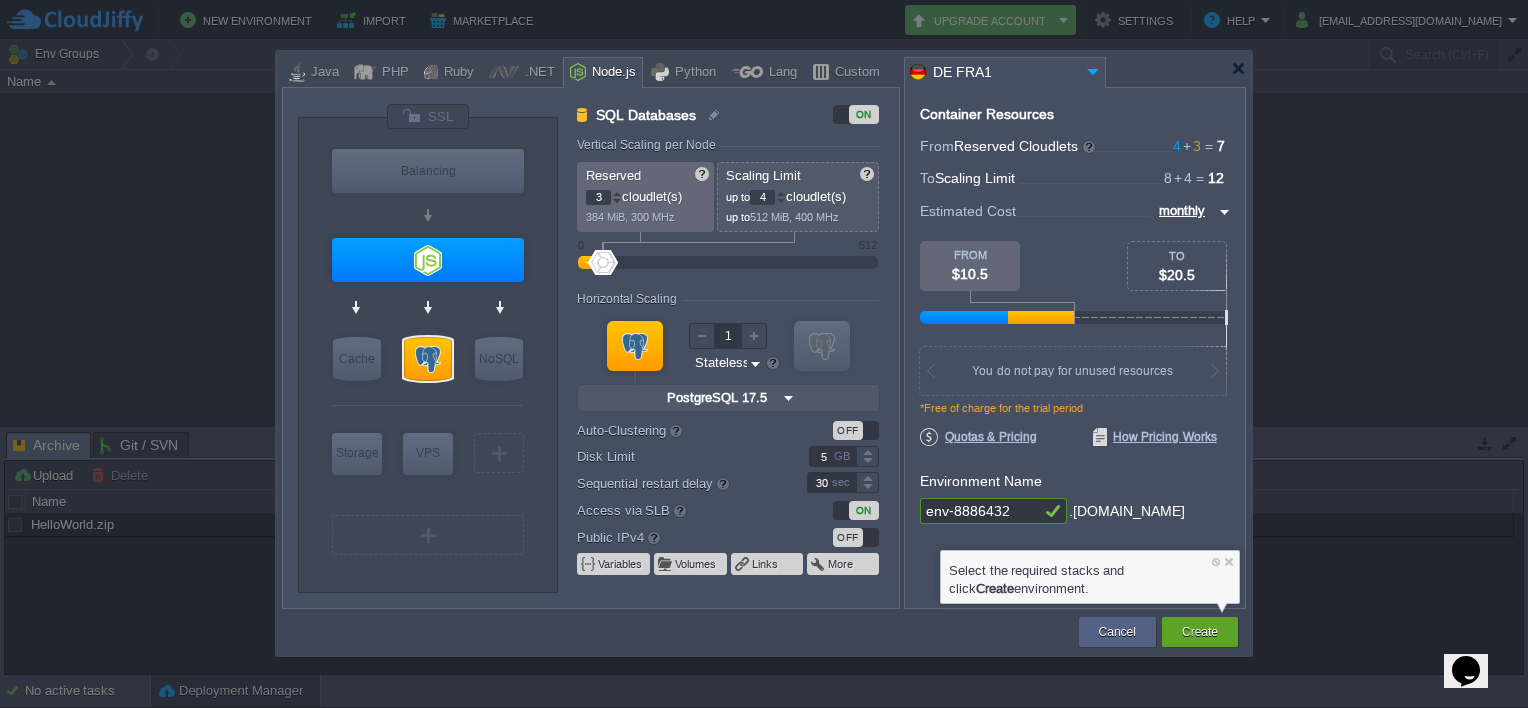 type on "2" 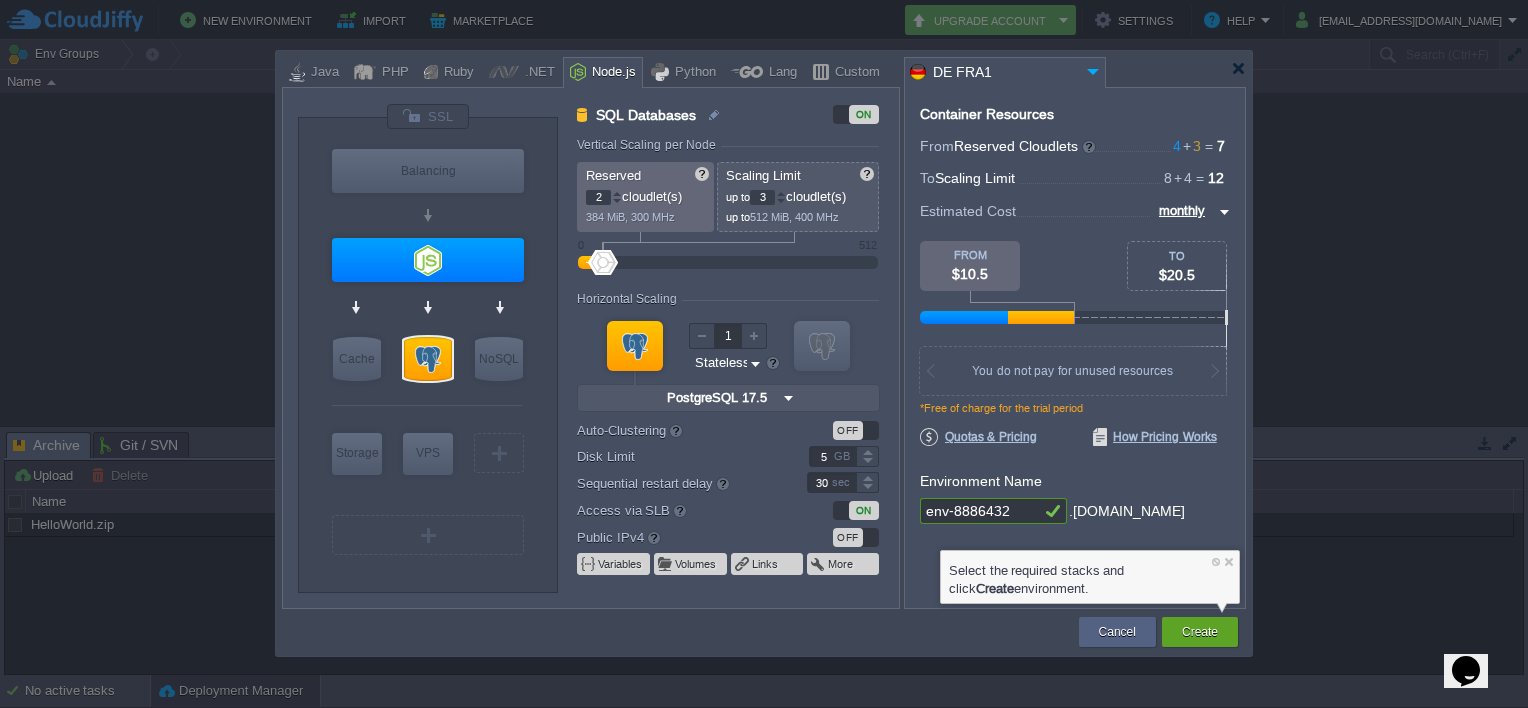 click at bounding box center [781, 201] 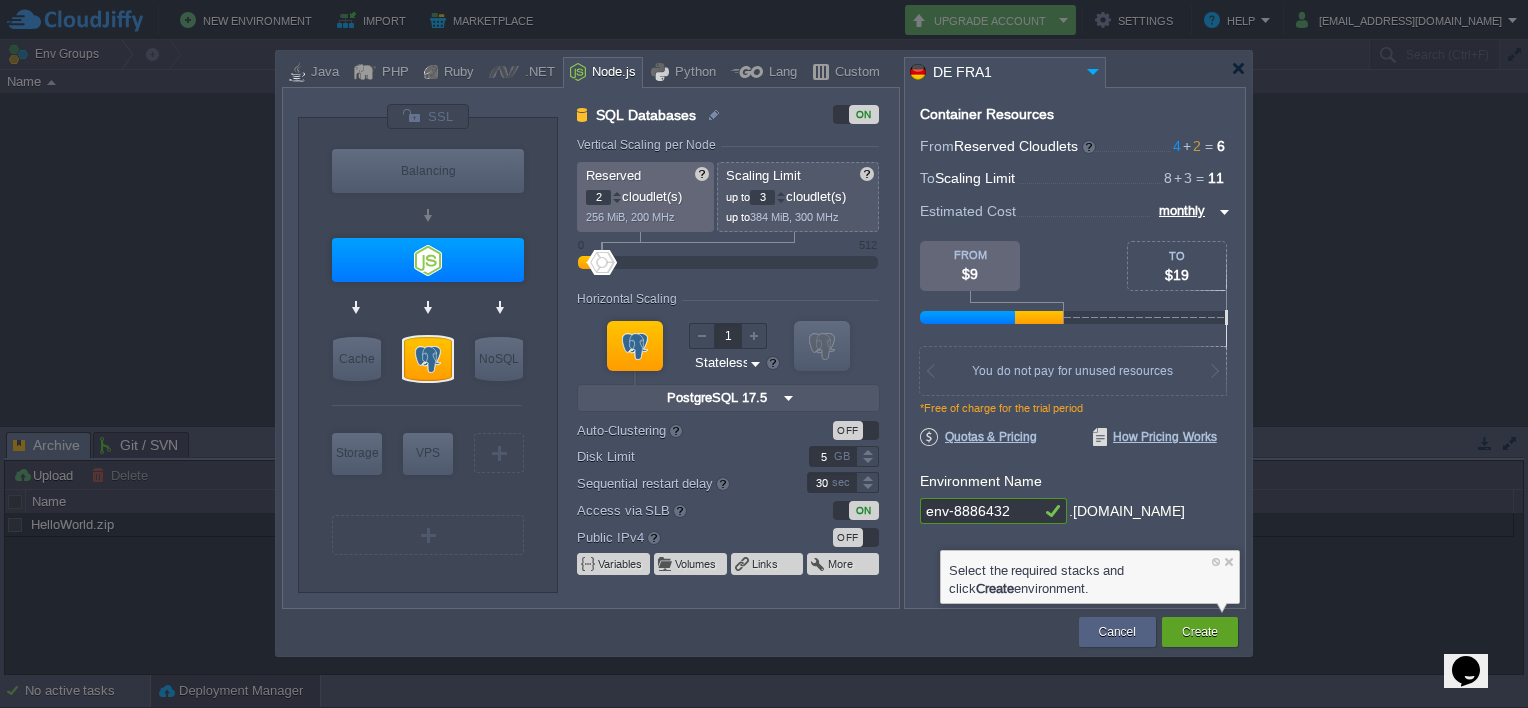 click at bounding box center [781, 201] 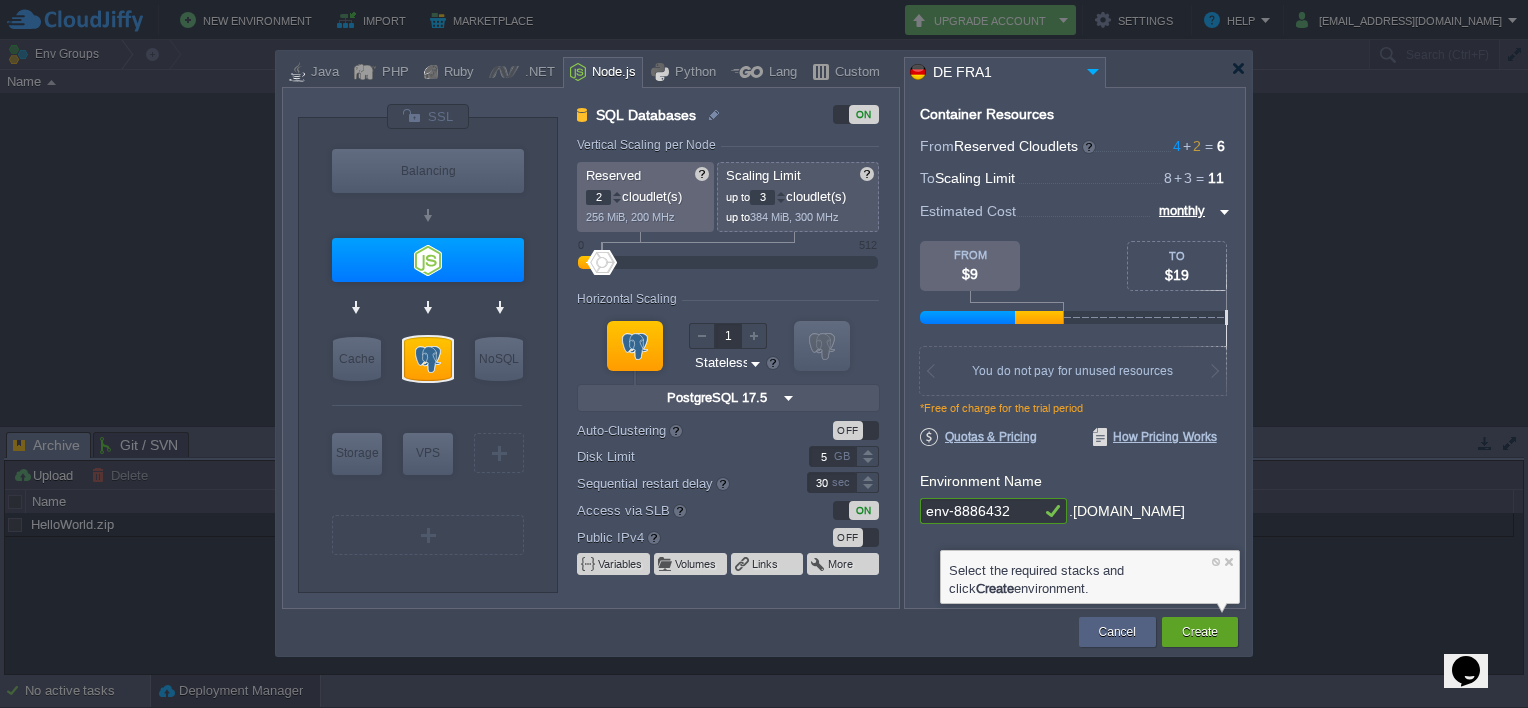 click at bounding box center [781, 201] 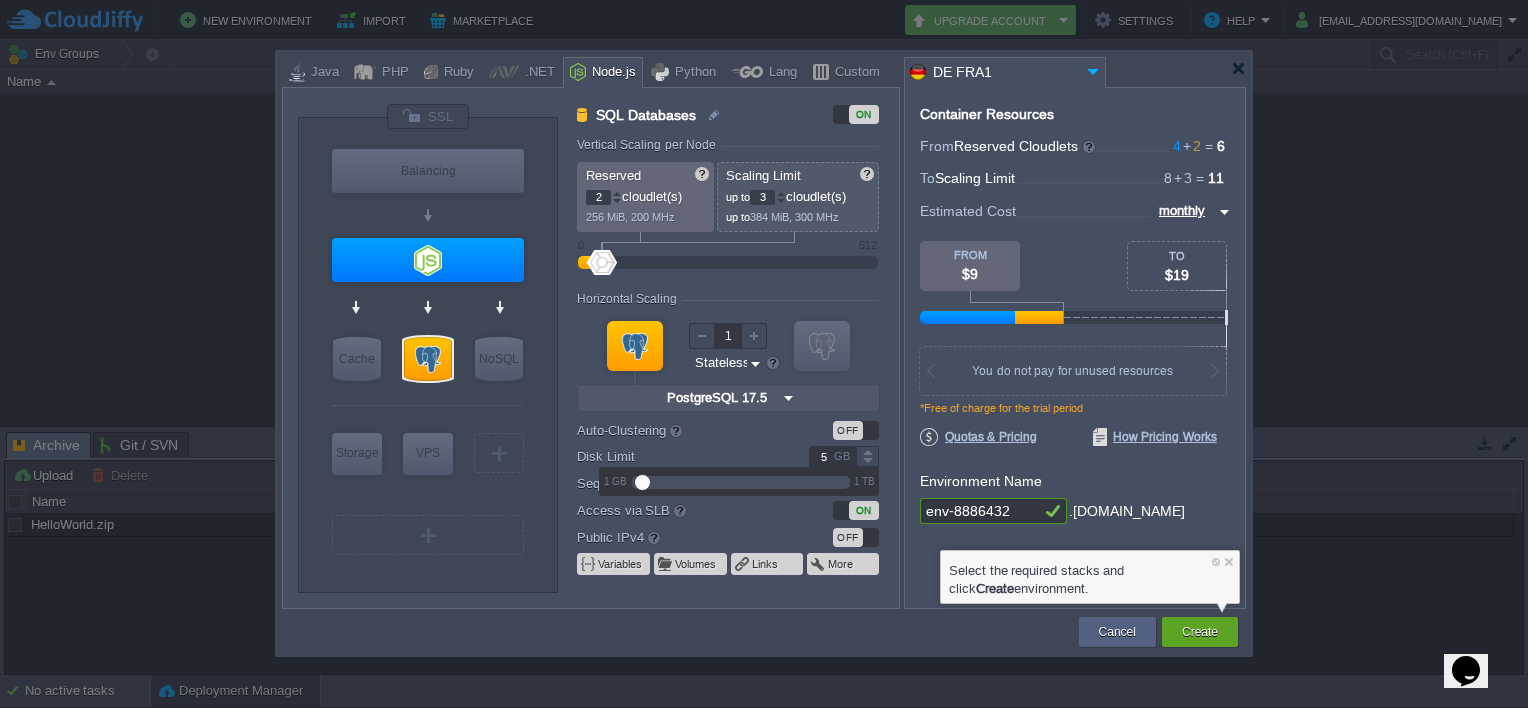 type on "AlmaLinux 9.6" 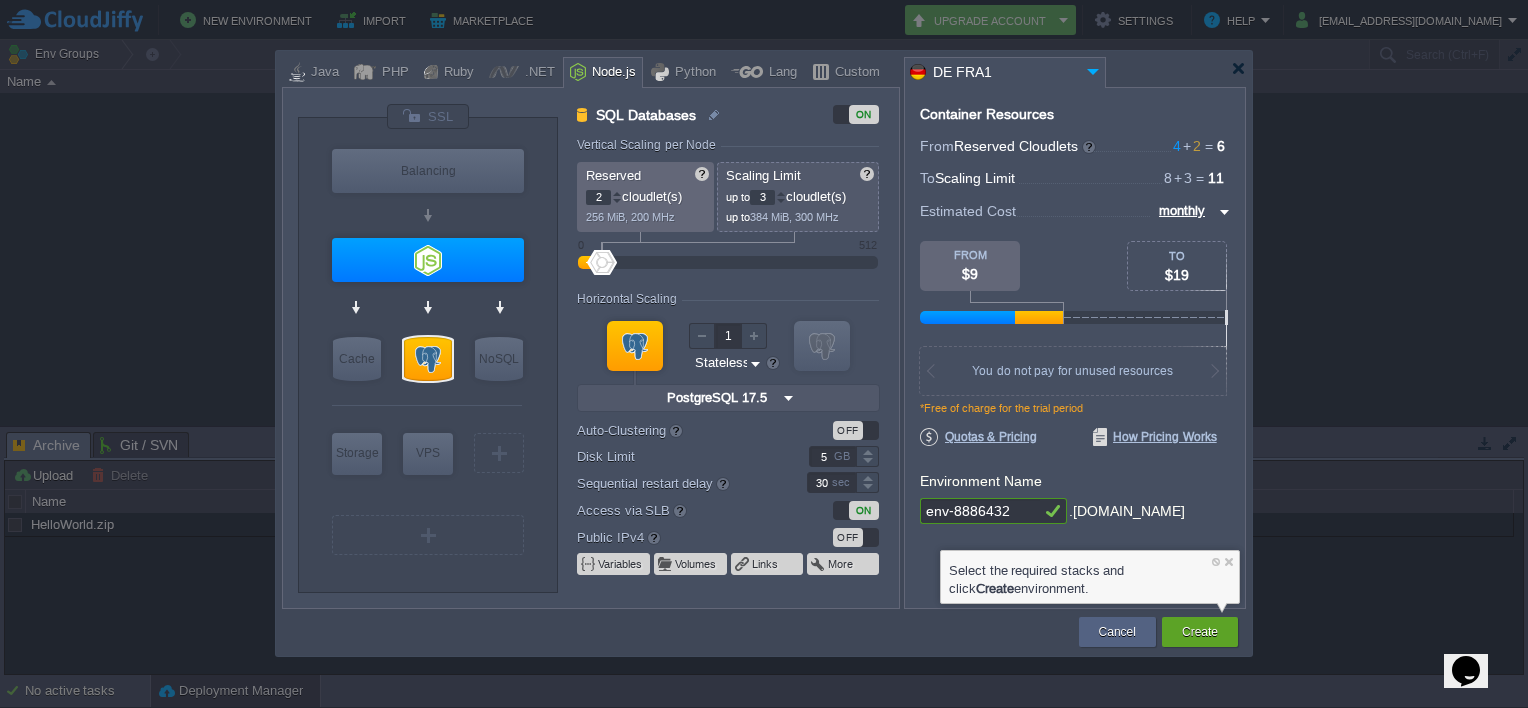 click at bounding box center (755, 363) 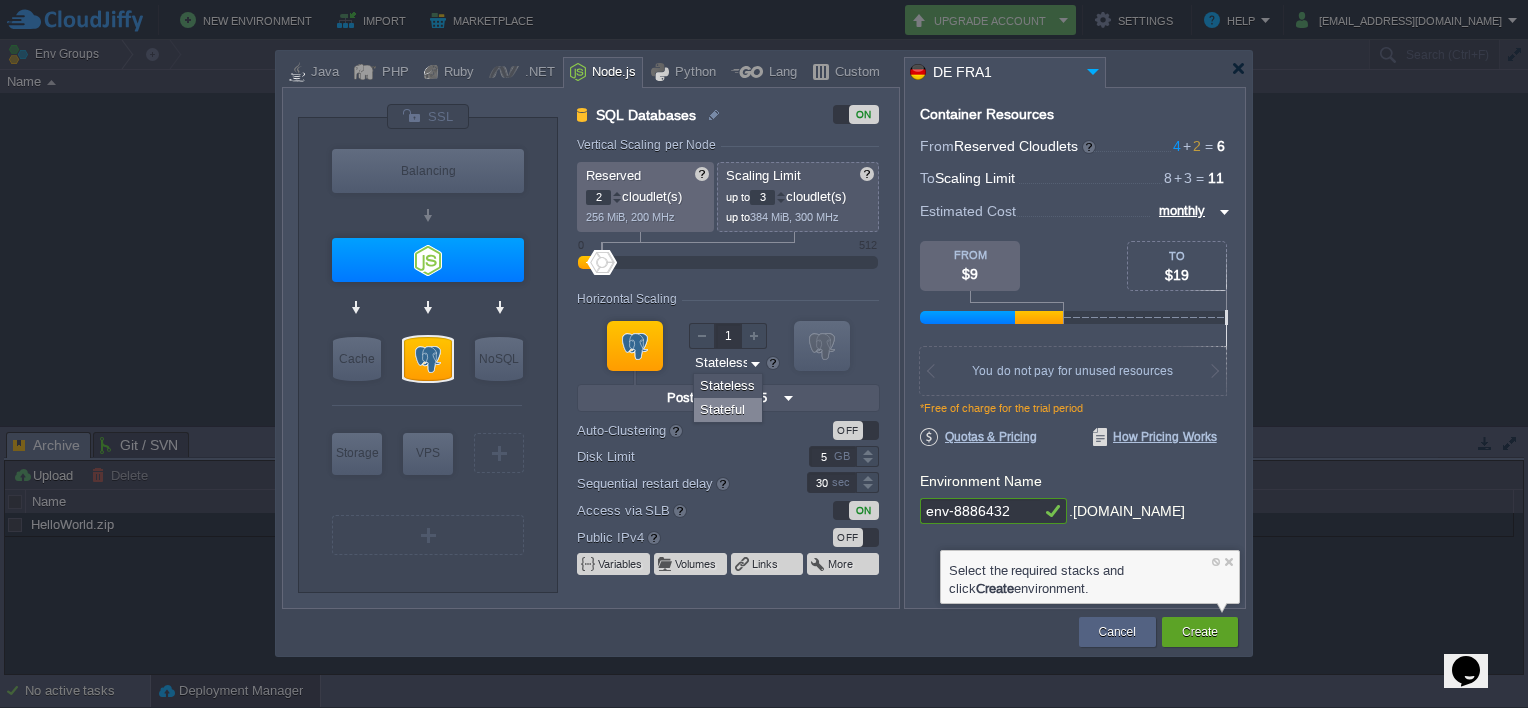 click on "Stateful" at bounding box center [728, 410] 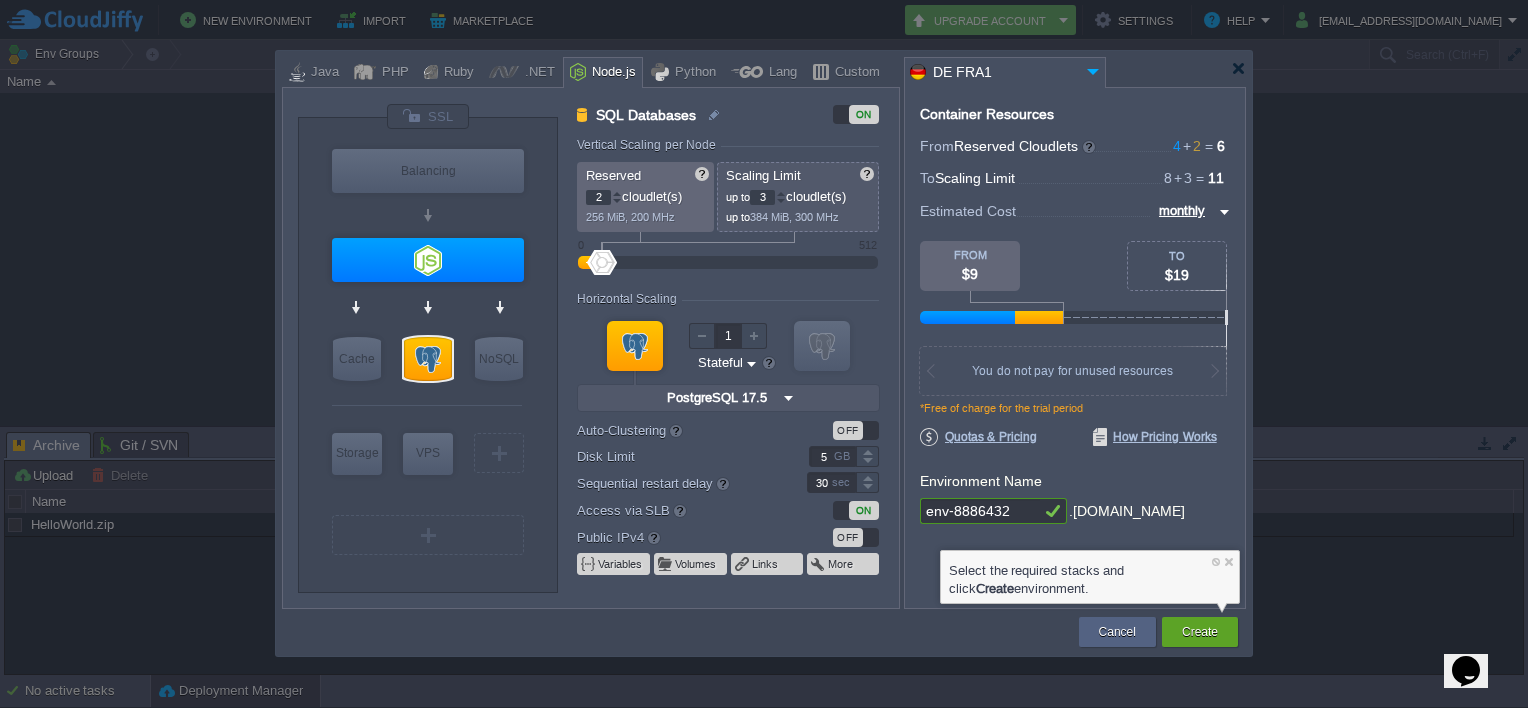 click at bounding box center (751, 363) 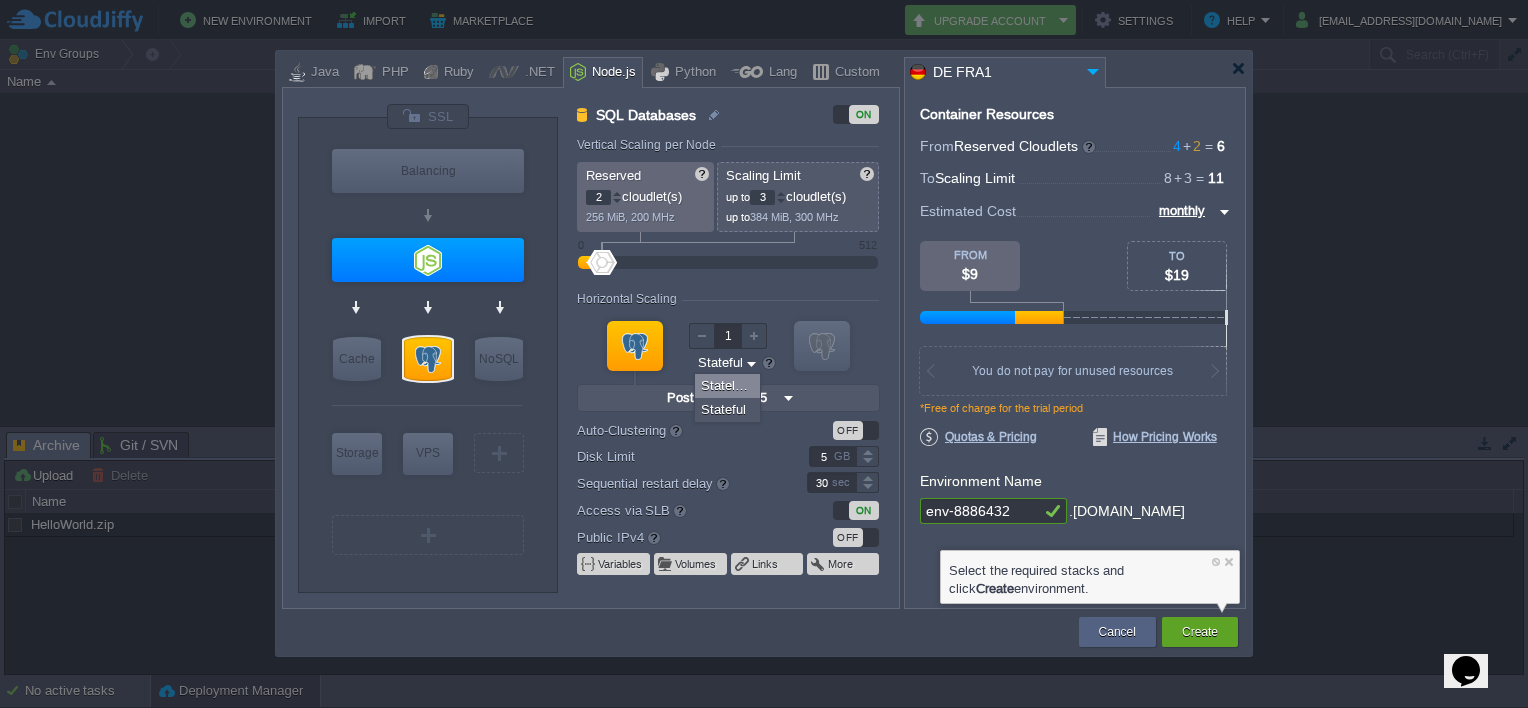 click on "Stateless            Stateful" at bounding box center [720, 363] 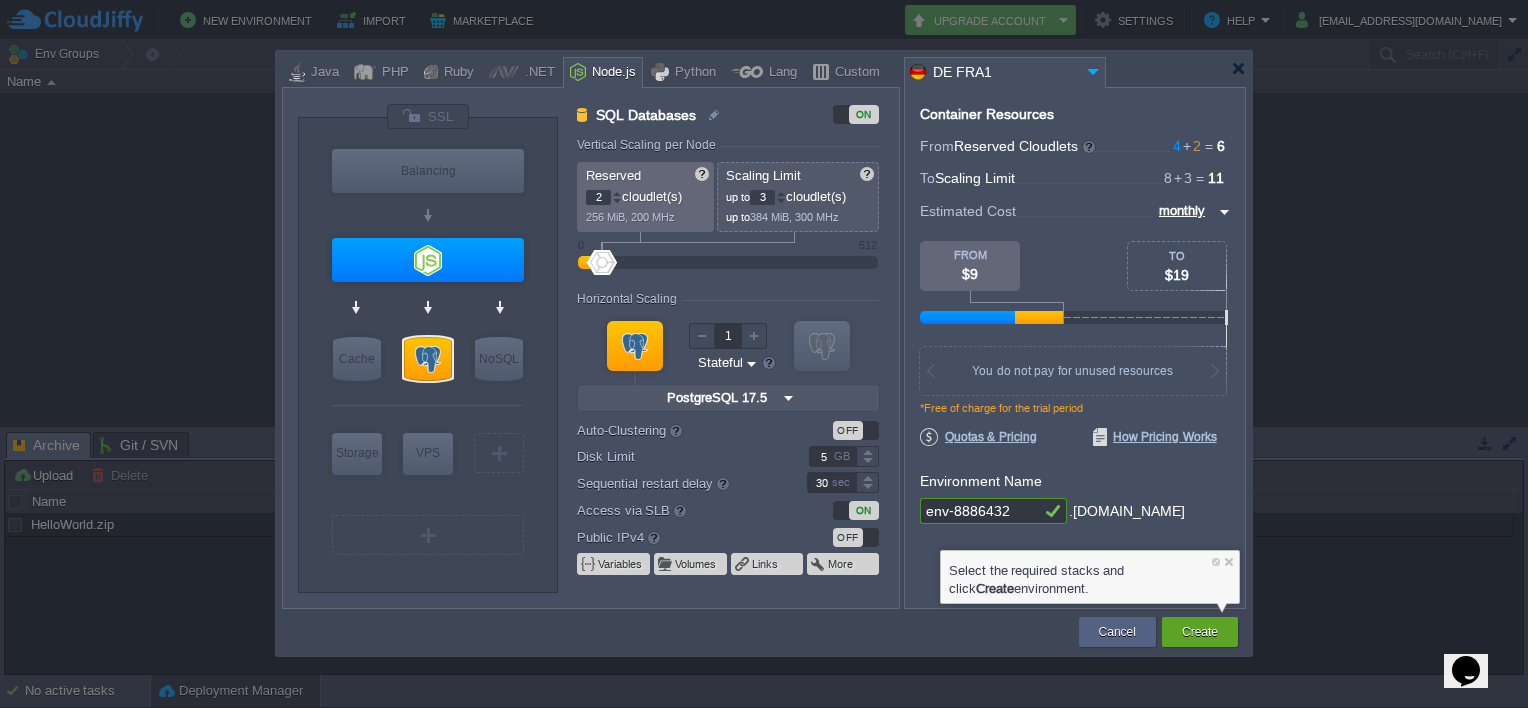 click on "Stateless            Stateful" at bounding box center (720, 363) 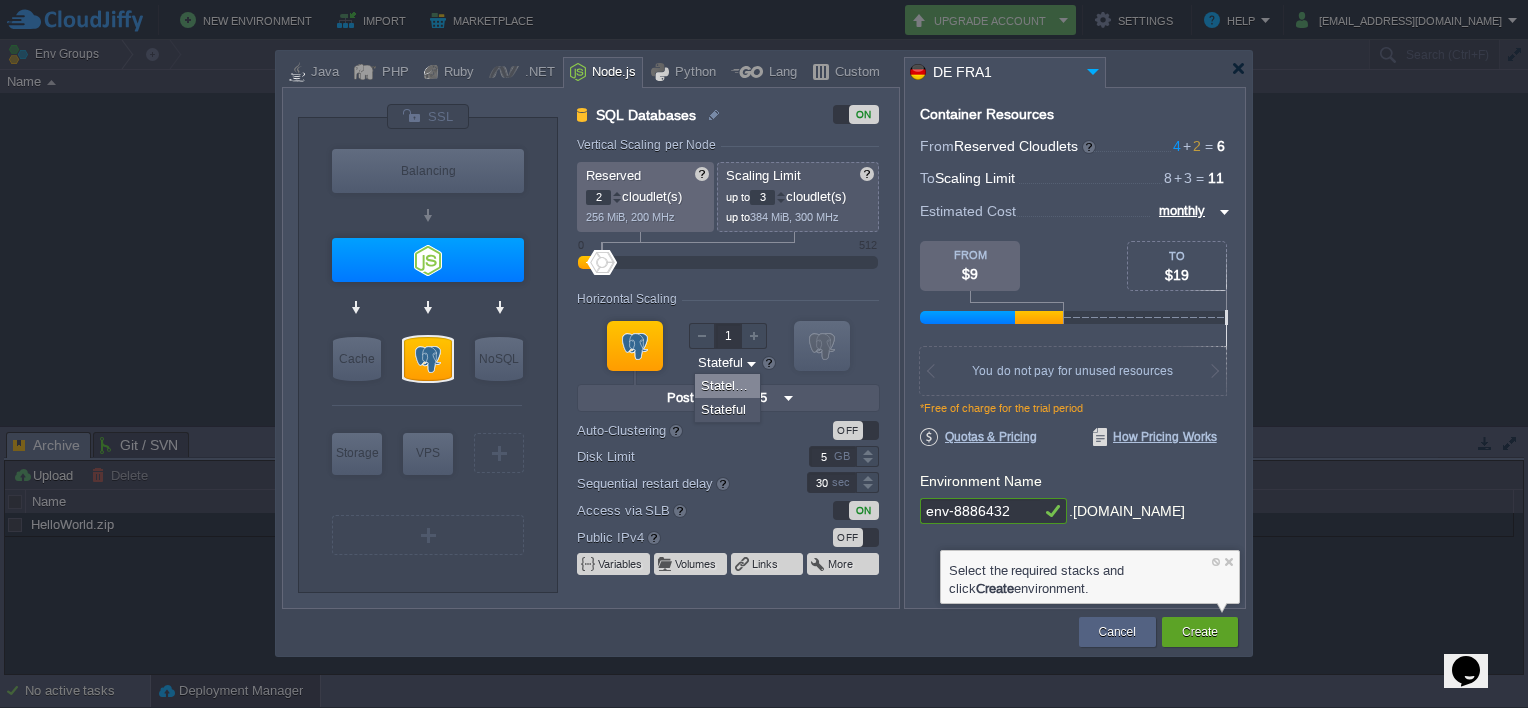 click on "Stateless" at bounding box center (727, 386) 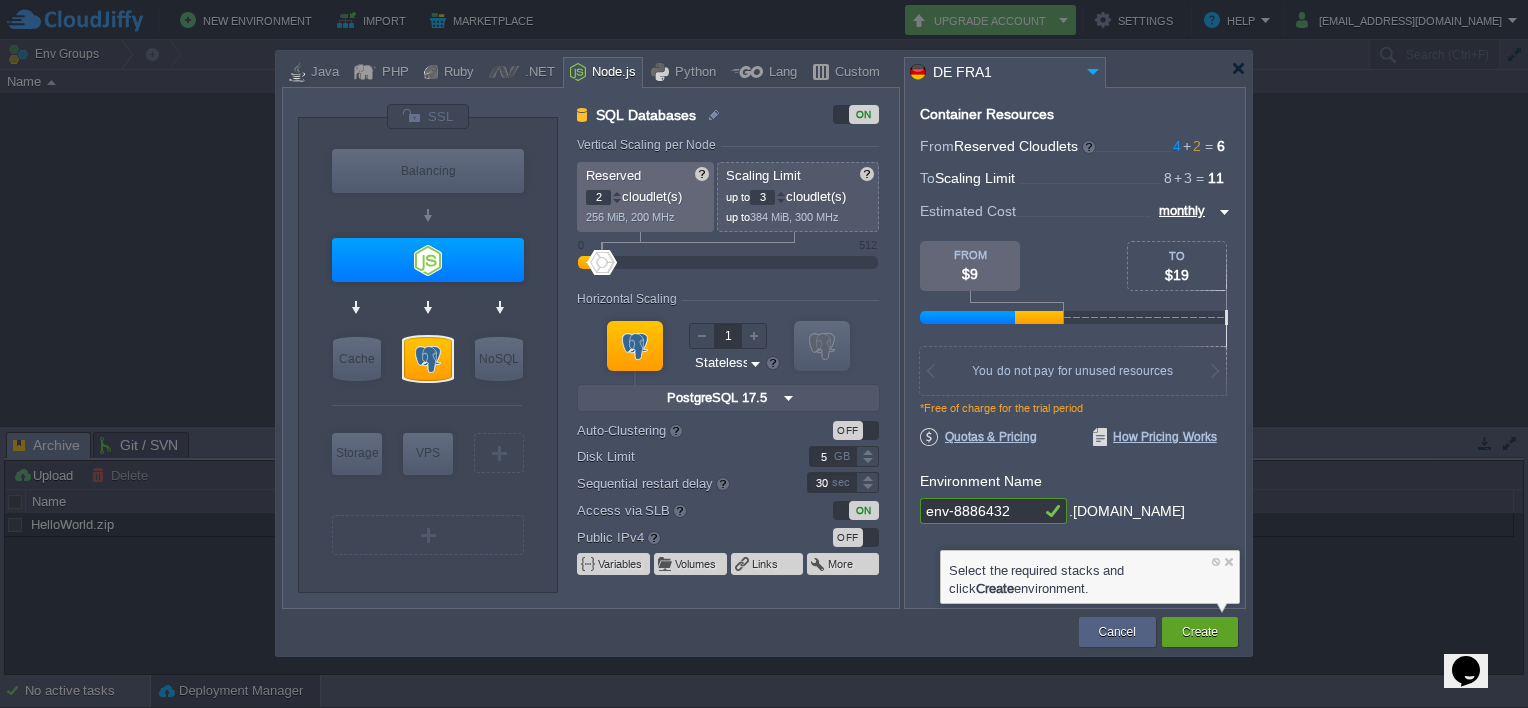click at bounding box center (1093, 71) 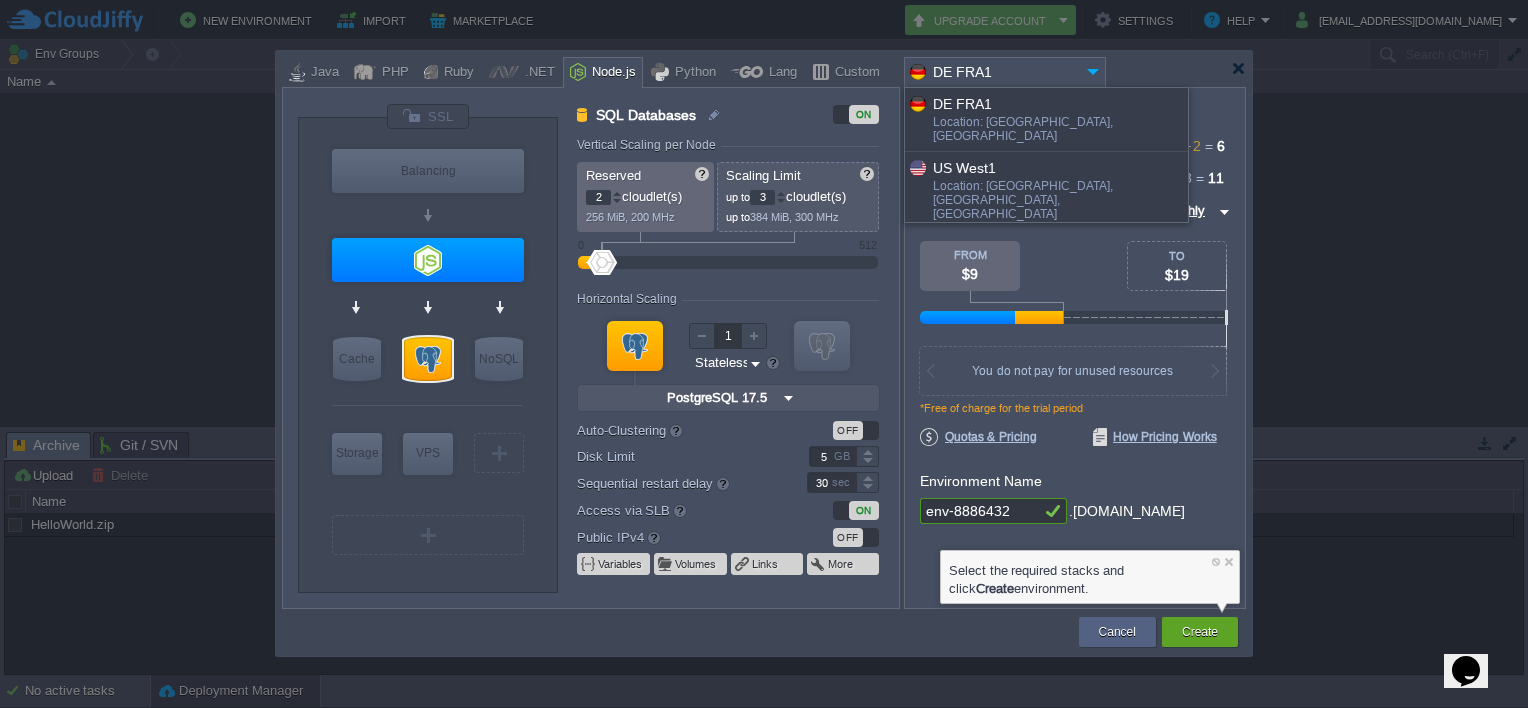 click on "More details..." at bounding box center (1046, 247) 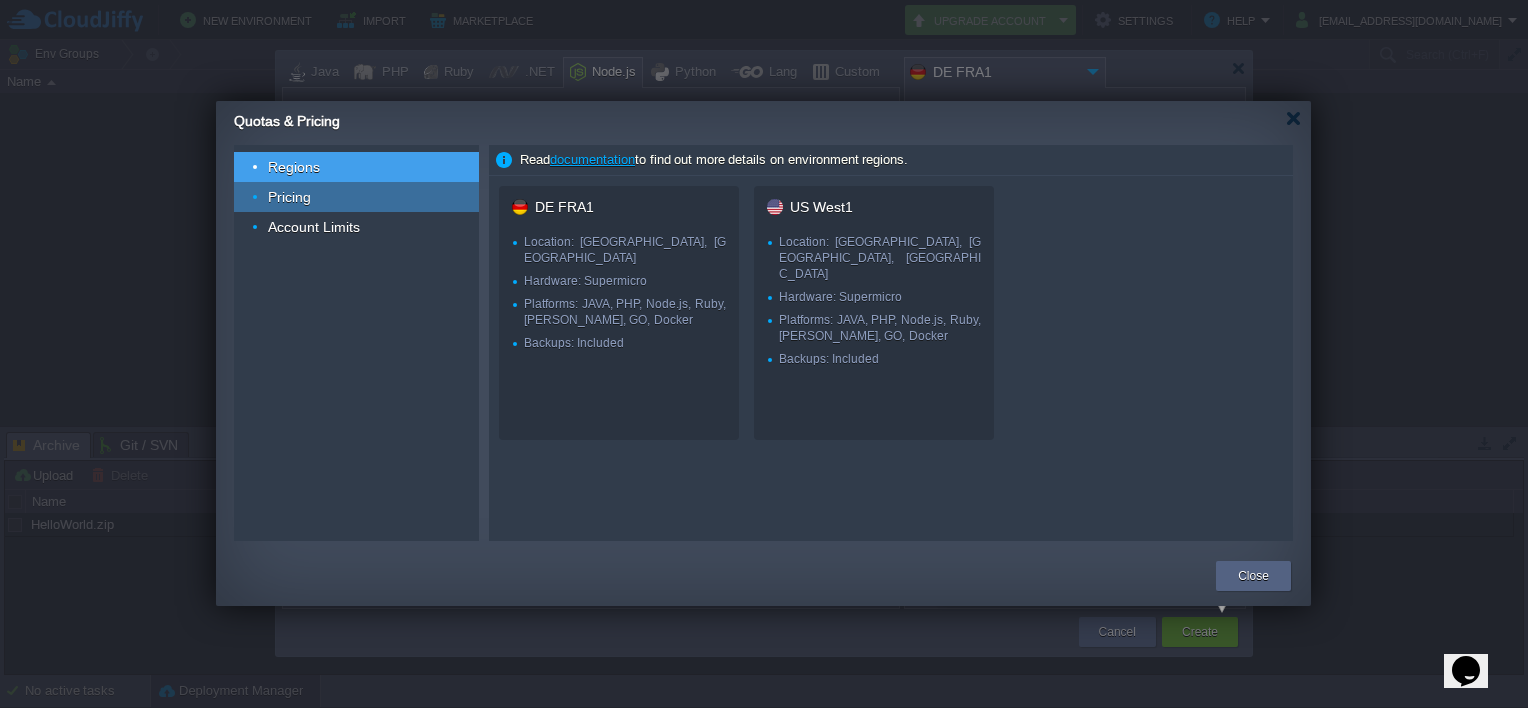 click on "Pricing" at bounding box center [290, 197] 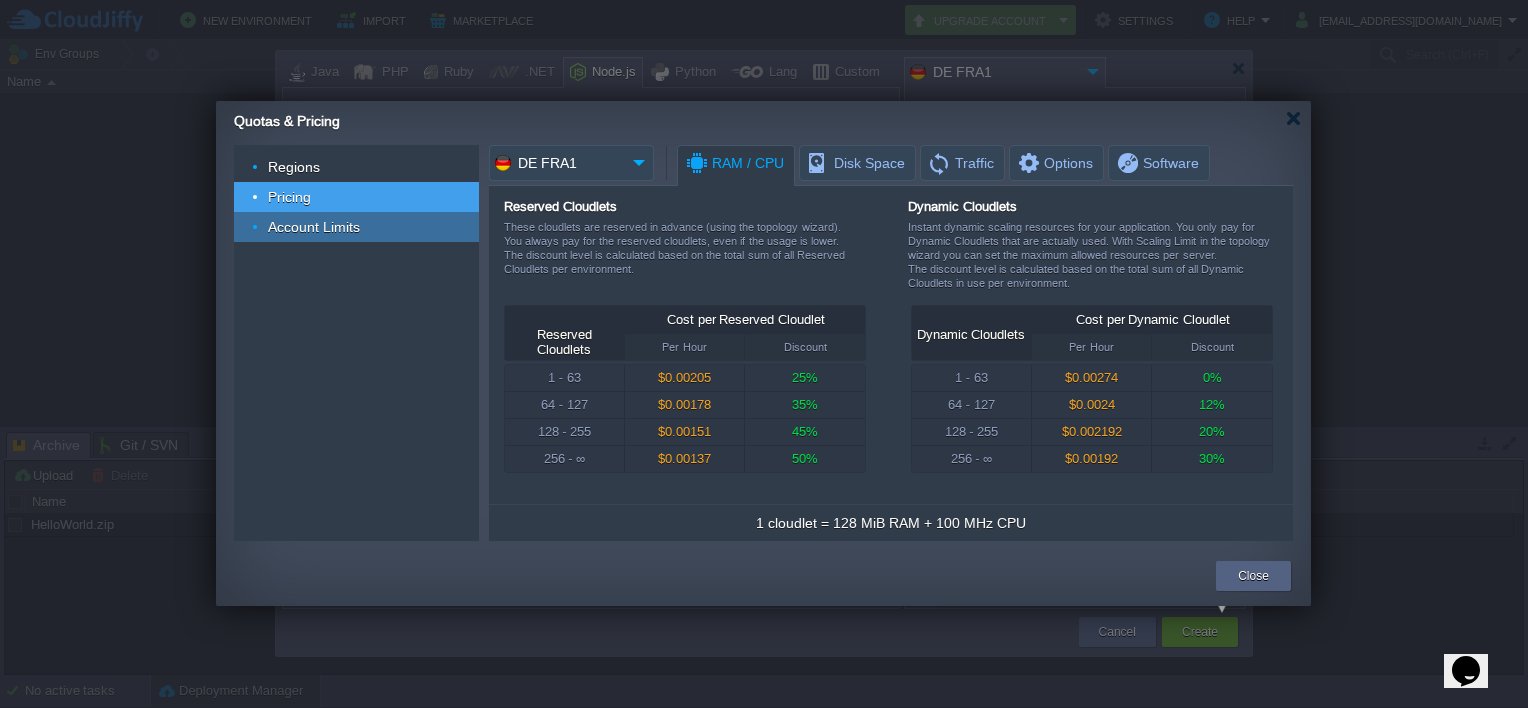 click on "Account Limits" at bounding box center [314, 227] 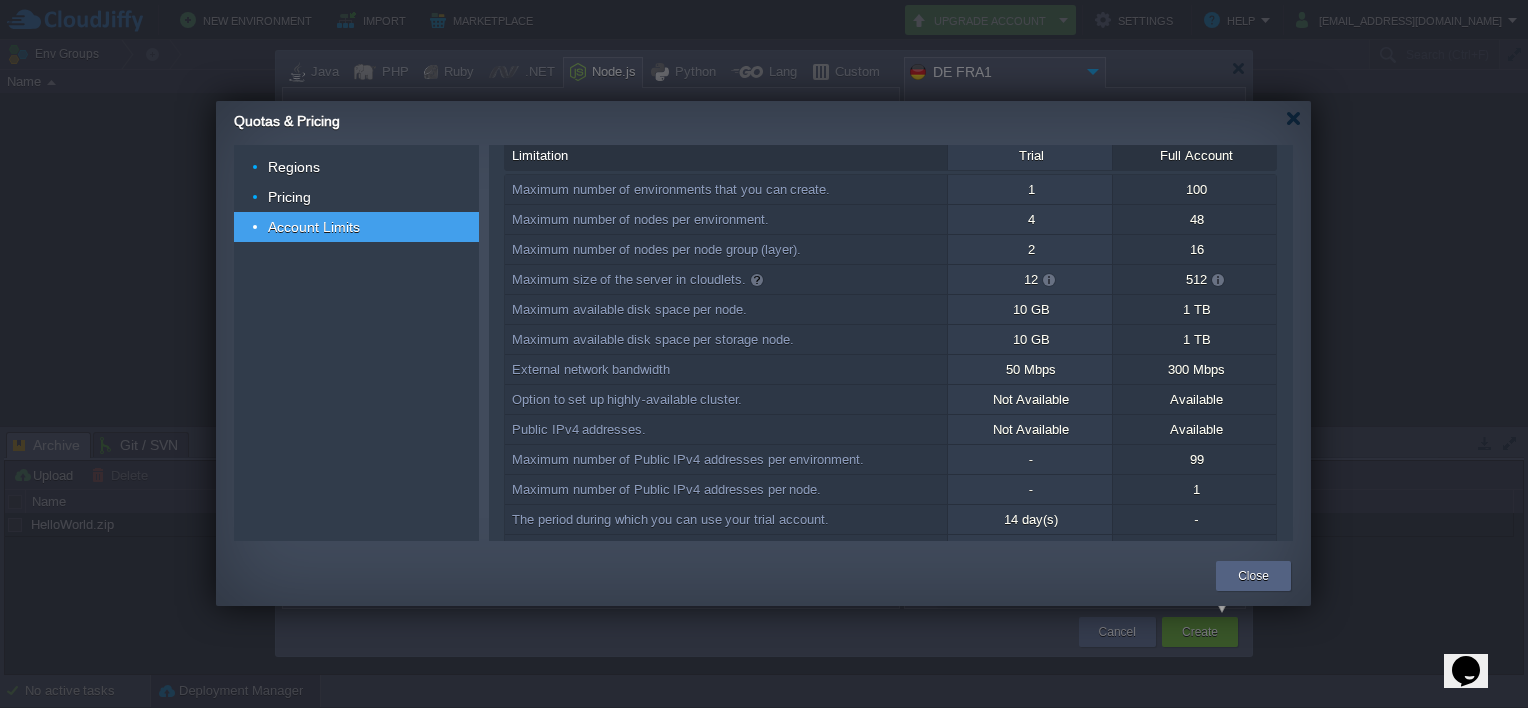 scroll, scrollTop: 0, scrollLeft: 0, axis: both 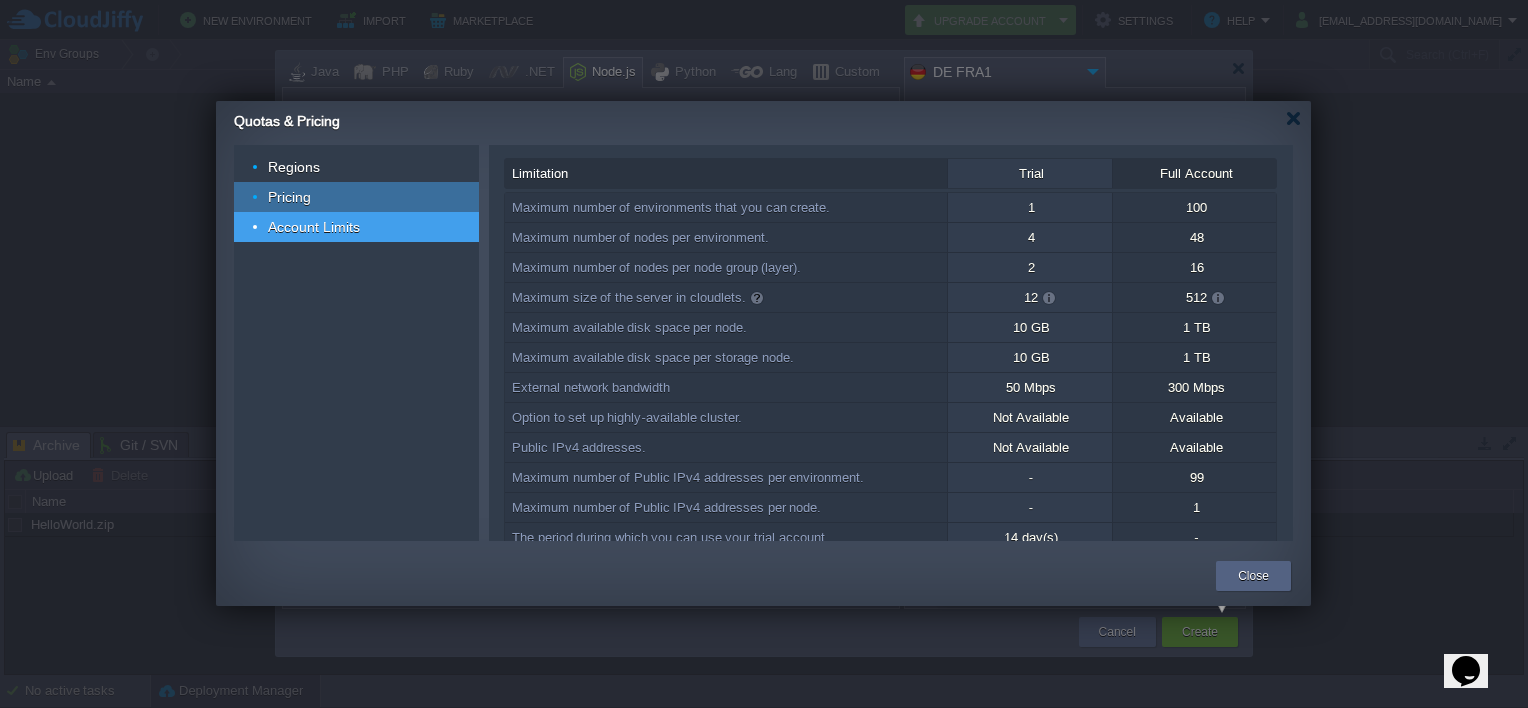 click on "Pricing" at bounding box center (290, 197) 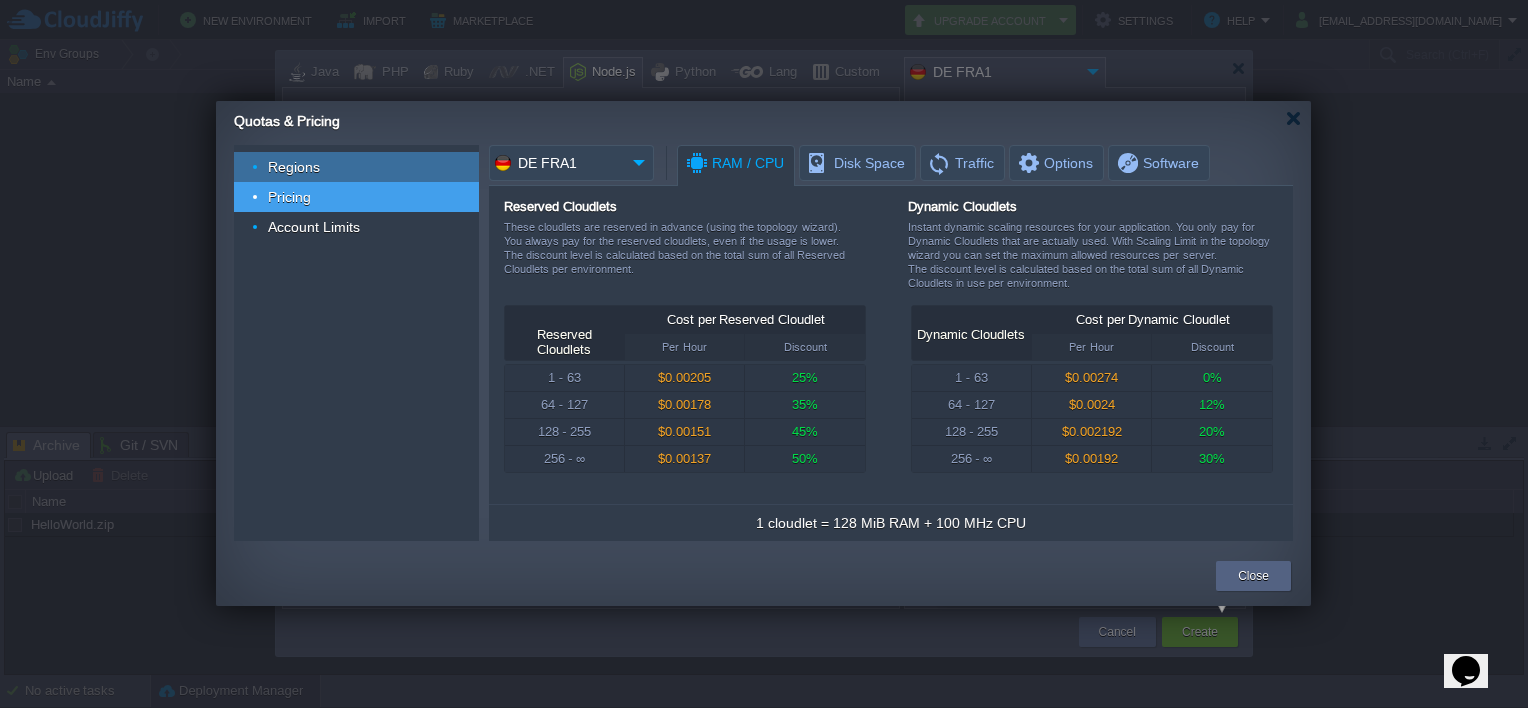 click on "Regions" at bounding box center [294, 167] 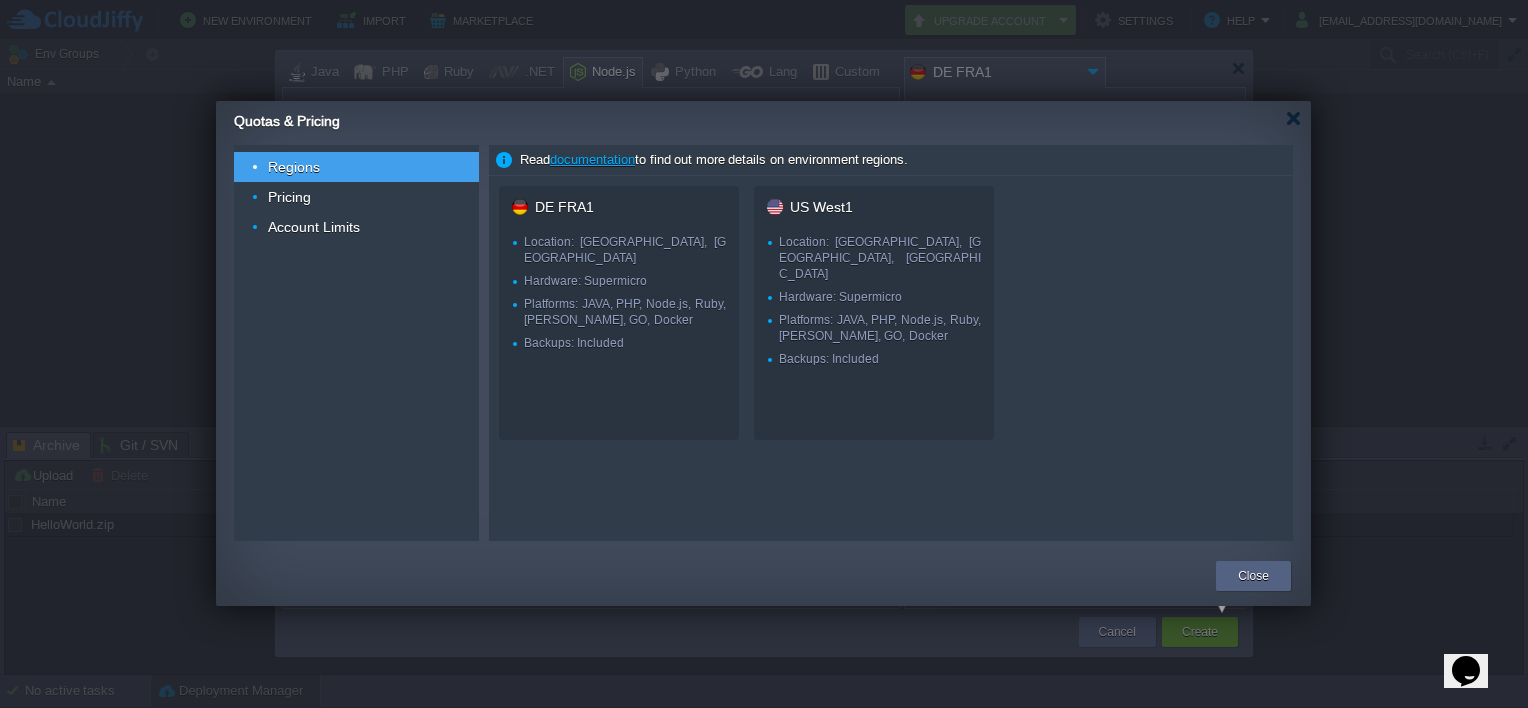 click on "Regions" at bounding box center (294, 167) 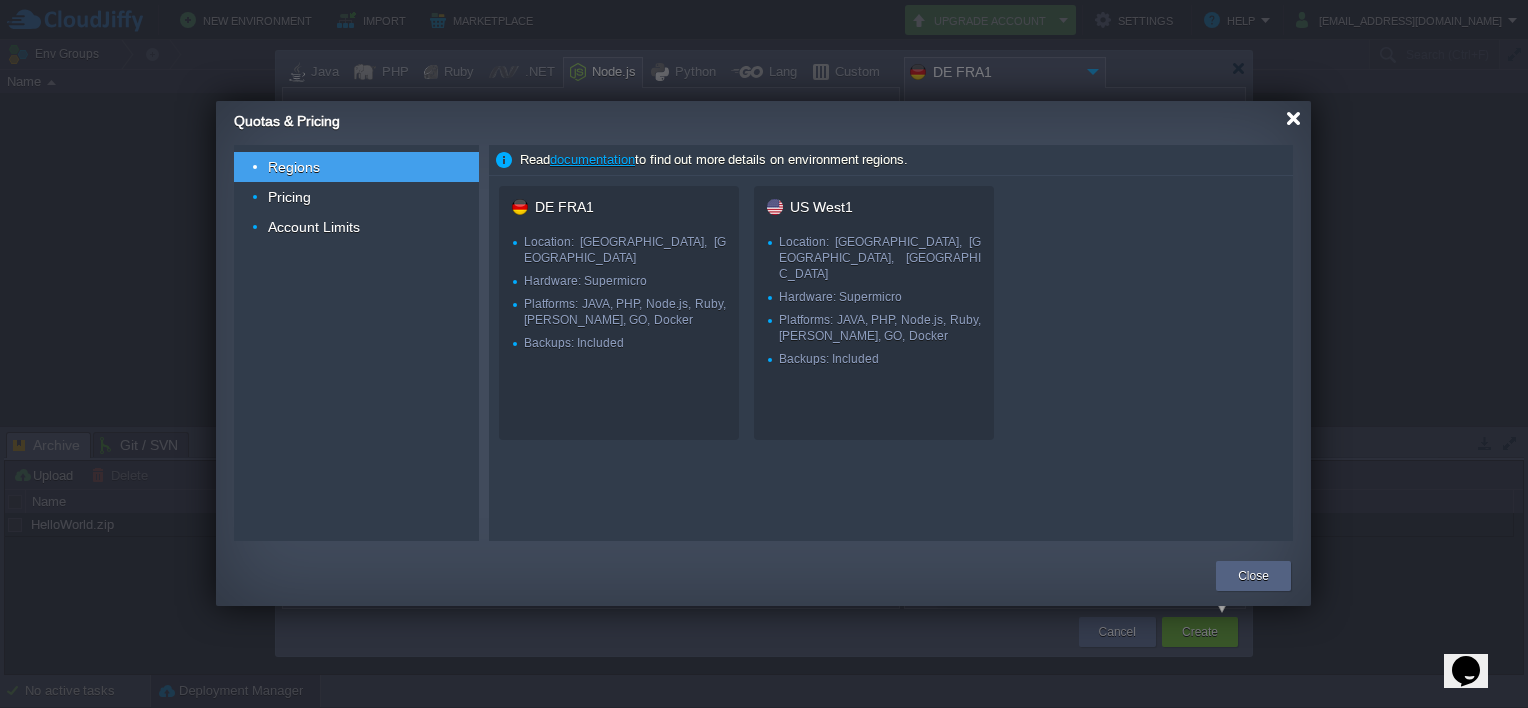 click at bounding box center (1293, 118) 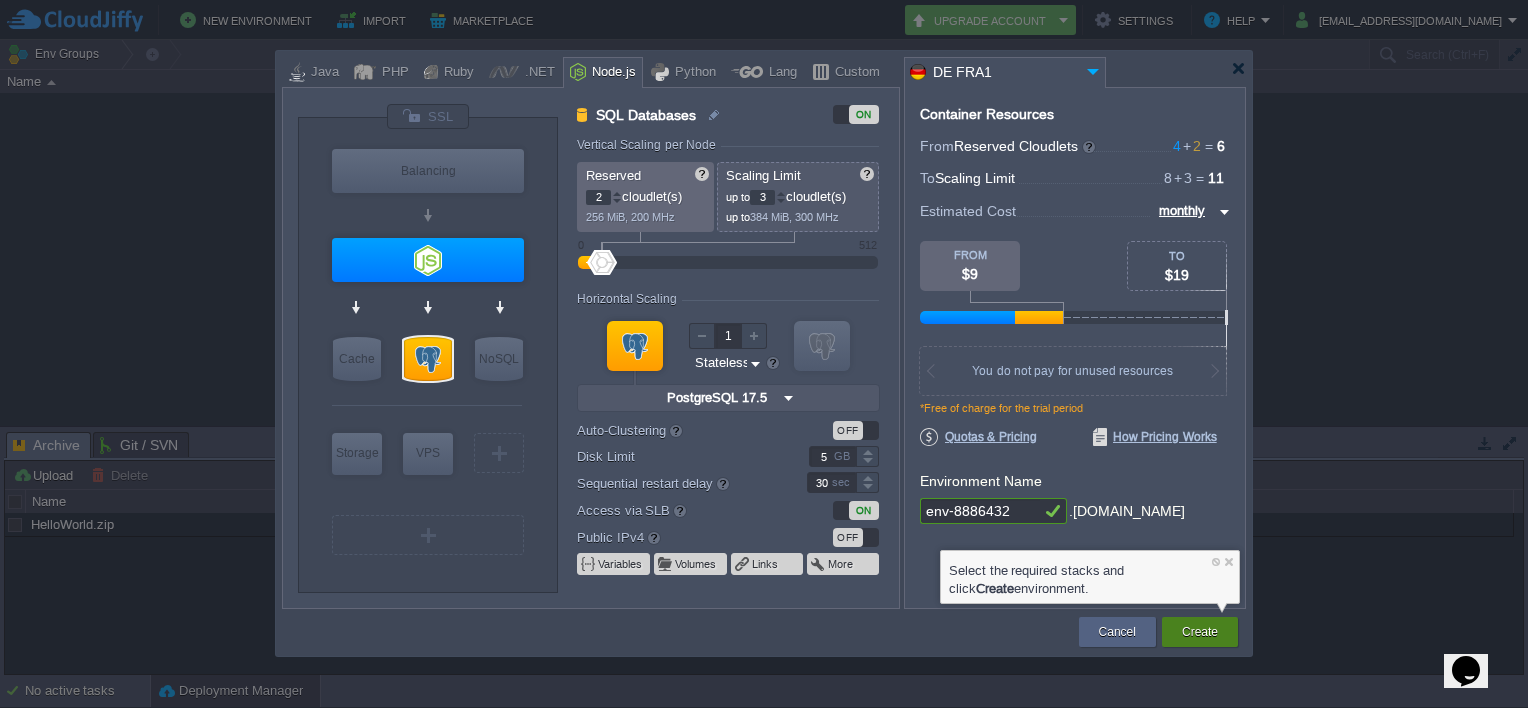 click on "Create" at bounding box center (1200, 632) 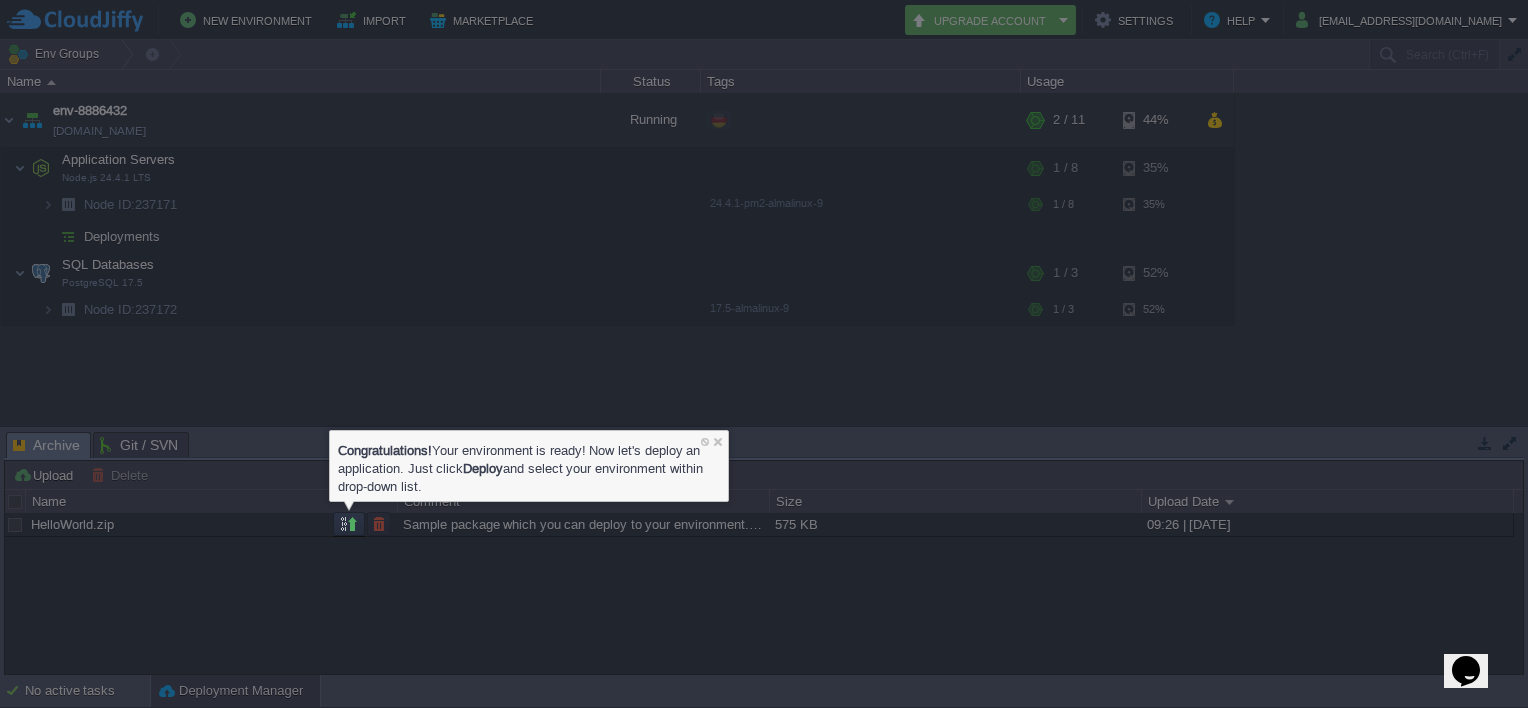 click at bounding box center [166, 268] 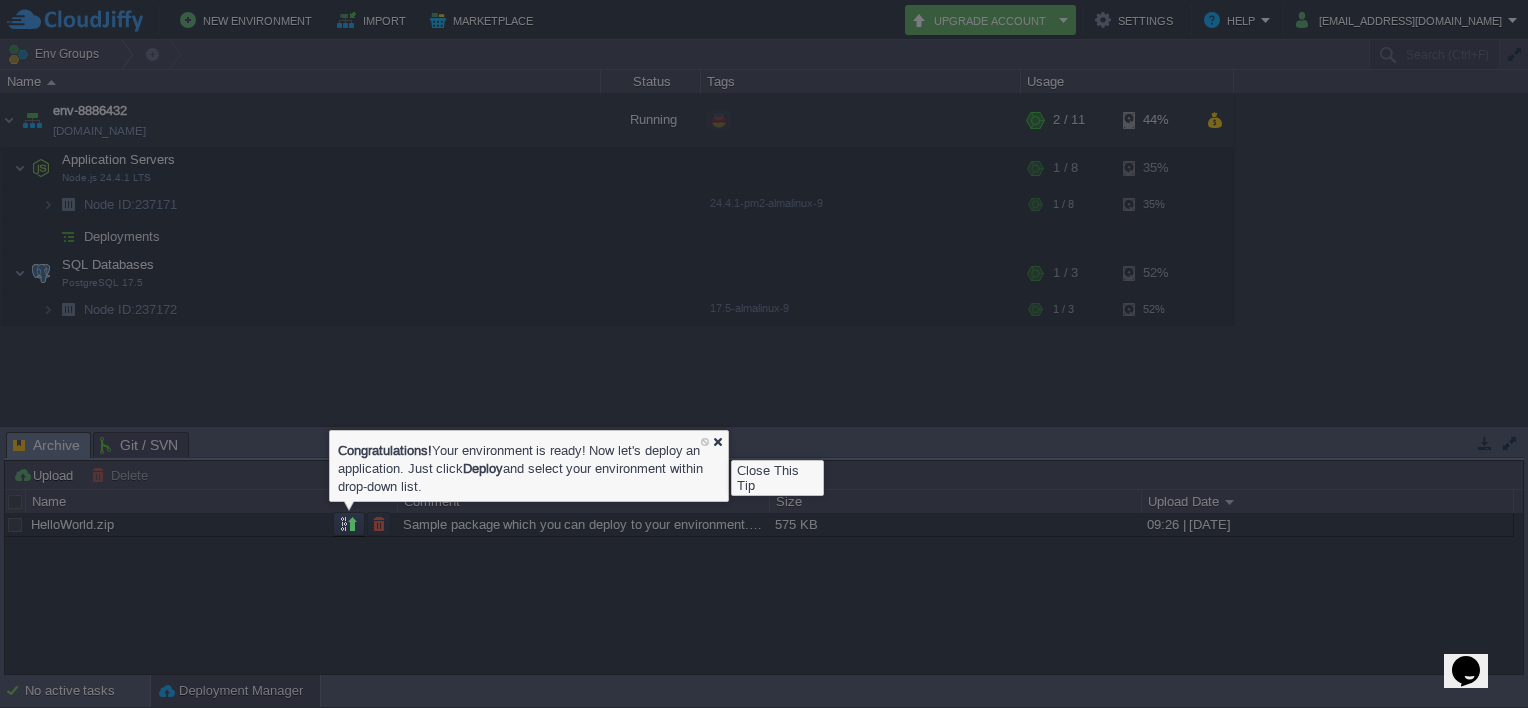 click at bounding box center (717, 441) 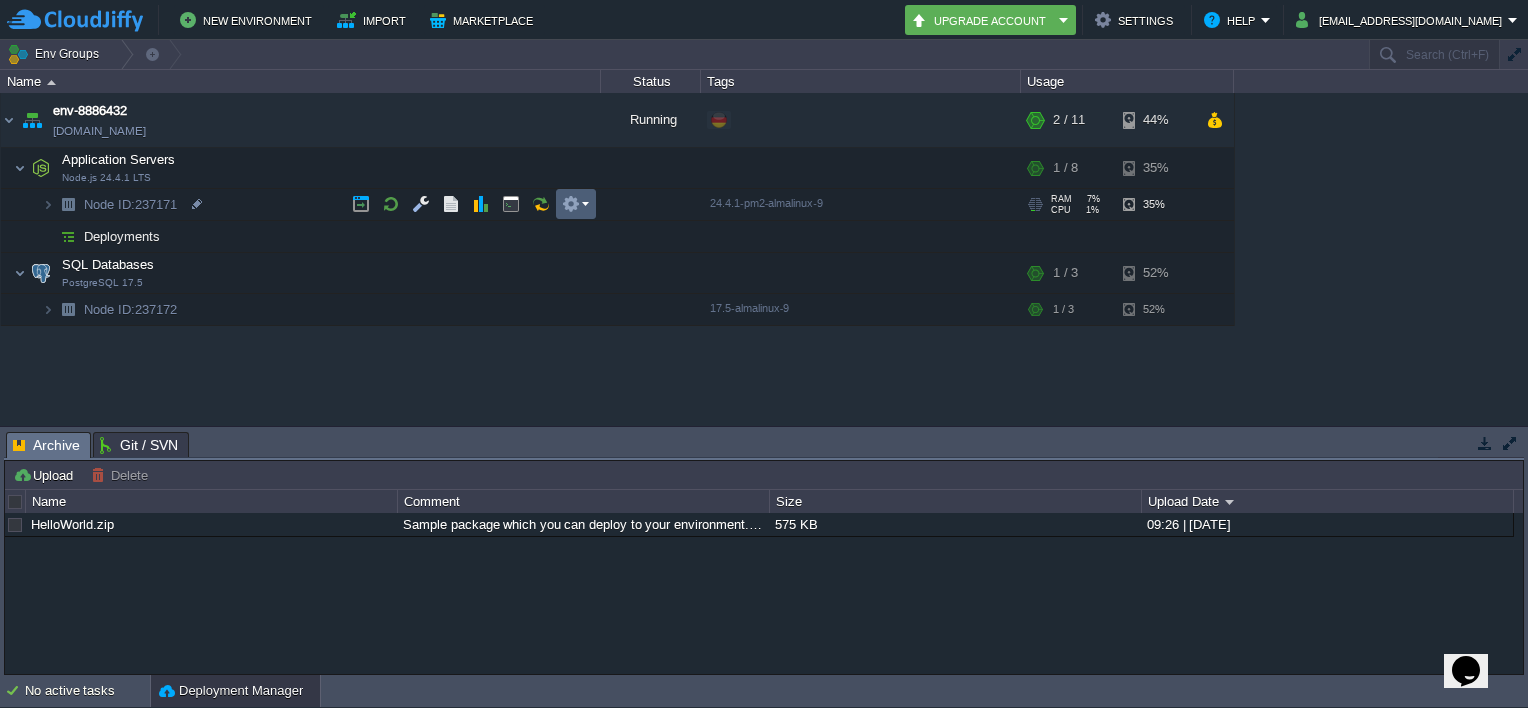 click at bounding box center [575, 204] 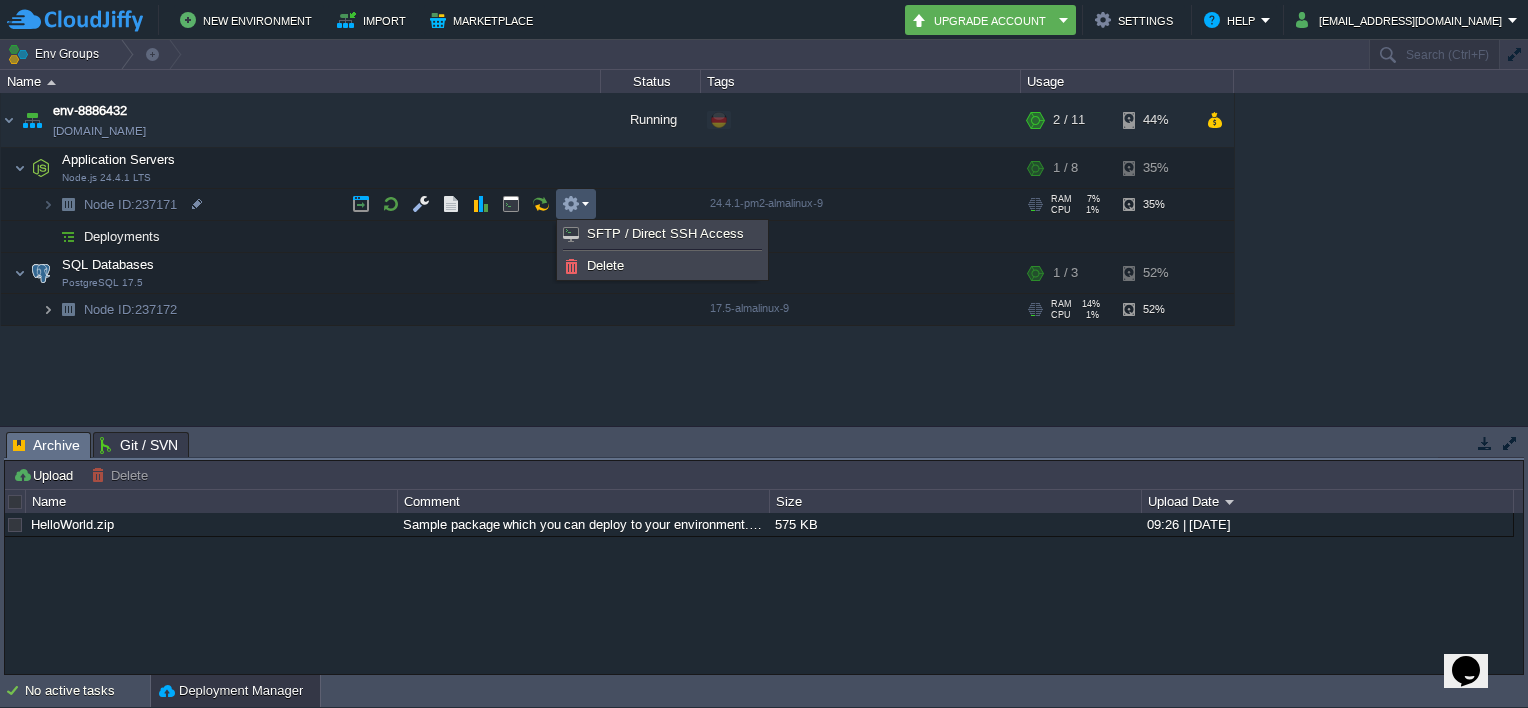 click at bounding box center [48, 309] 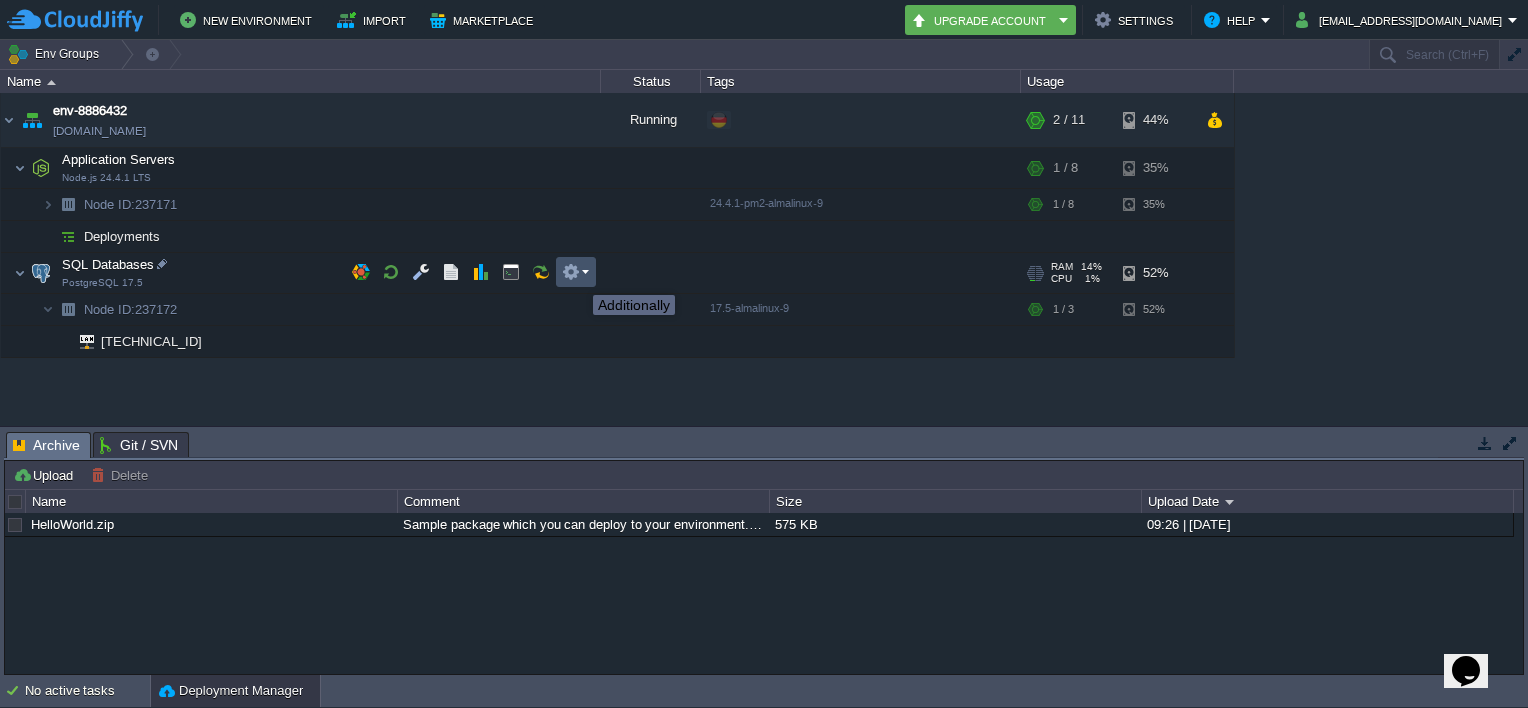 click at bounding box center (571, 272) 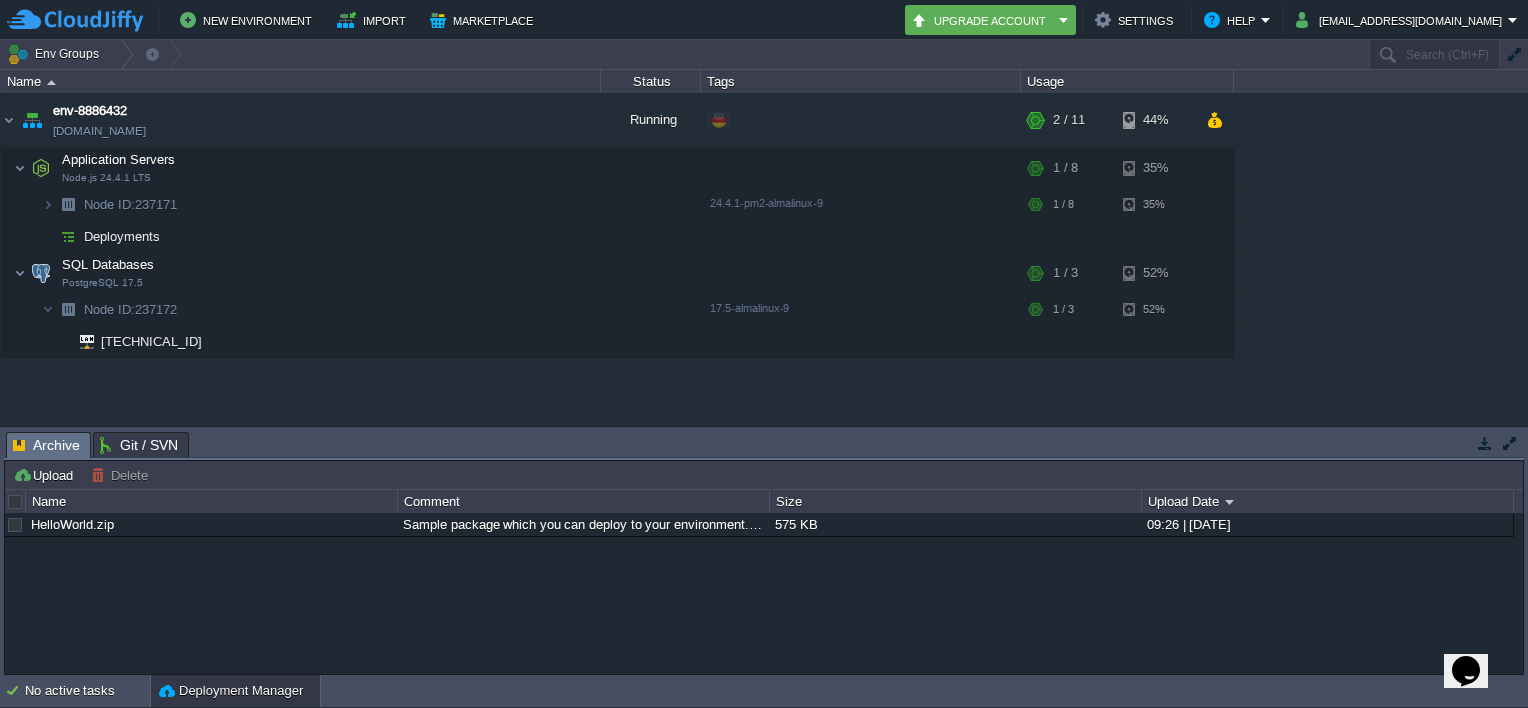 click on "env-8886432 [DOMAIN_NAME] Running                                 + Add to Env Group                                                                                                                                                            RAM                 9%                                         CPU                 1%                             2 / 11                    44%       Application Servers Node.js 24.4.1 LTS                                                                                                                                                            RAM                 7%                                         CPU                 1%                             1 / 8                    35%     Node ID:  237171                                                24.4.1-pm2-almalinux-9                                                                                                                                                                            RAM 7% CPU" at bounding box center (764, 259) 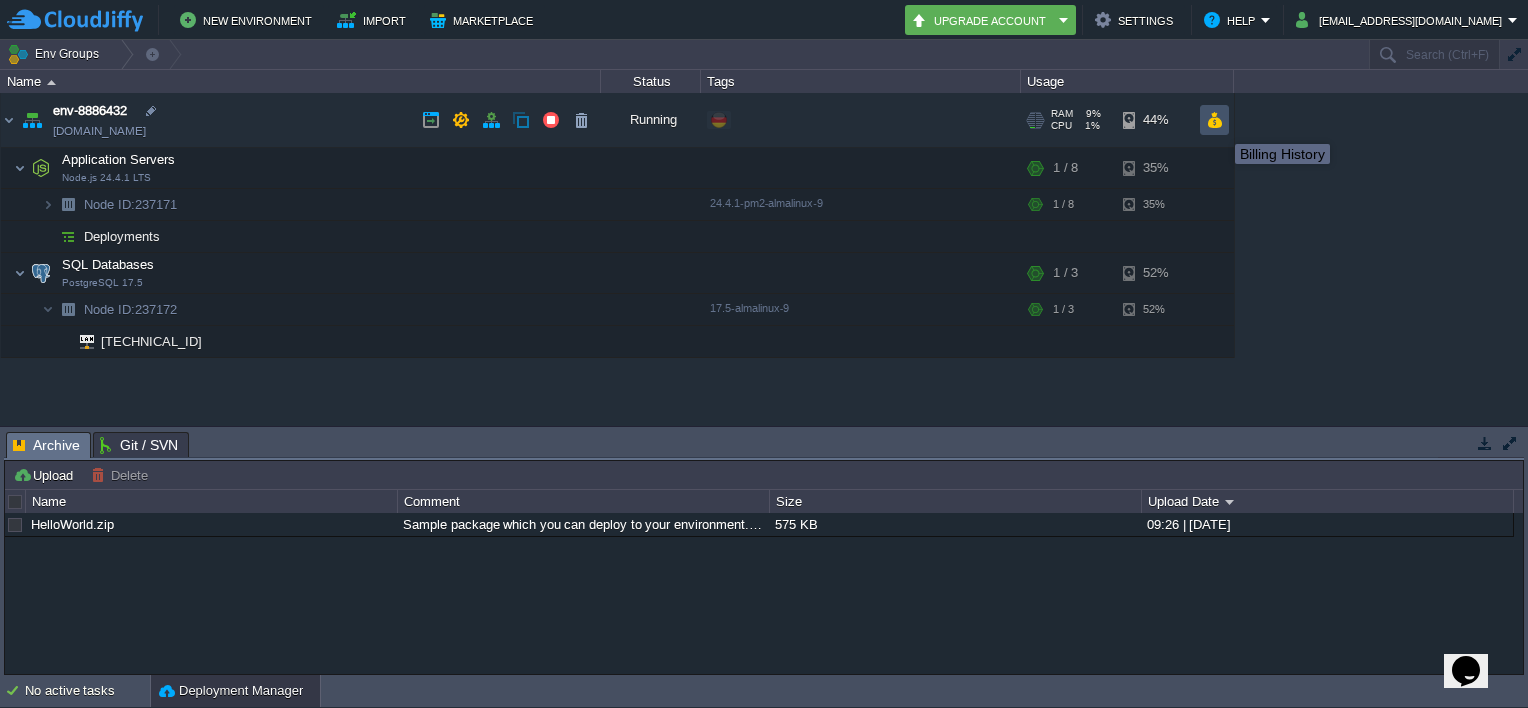 click at bounding box center (1214, 120) 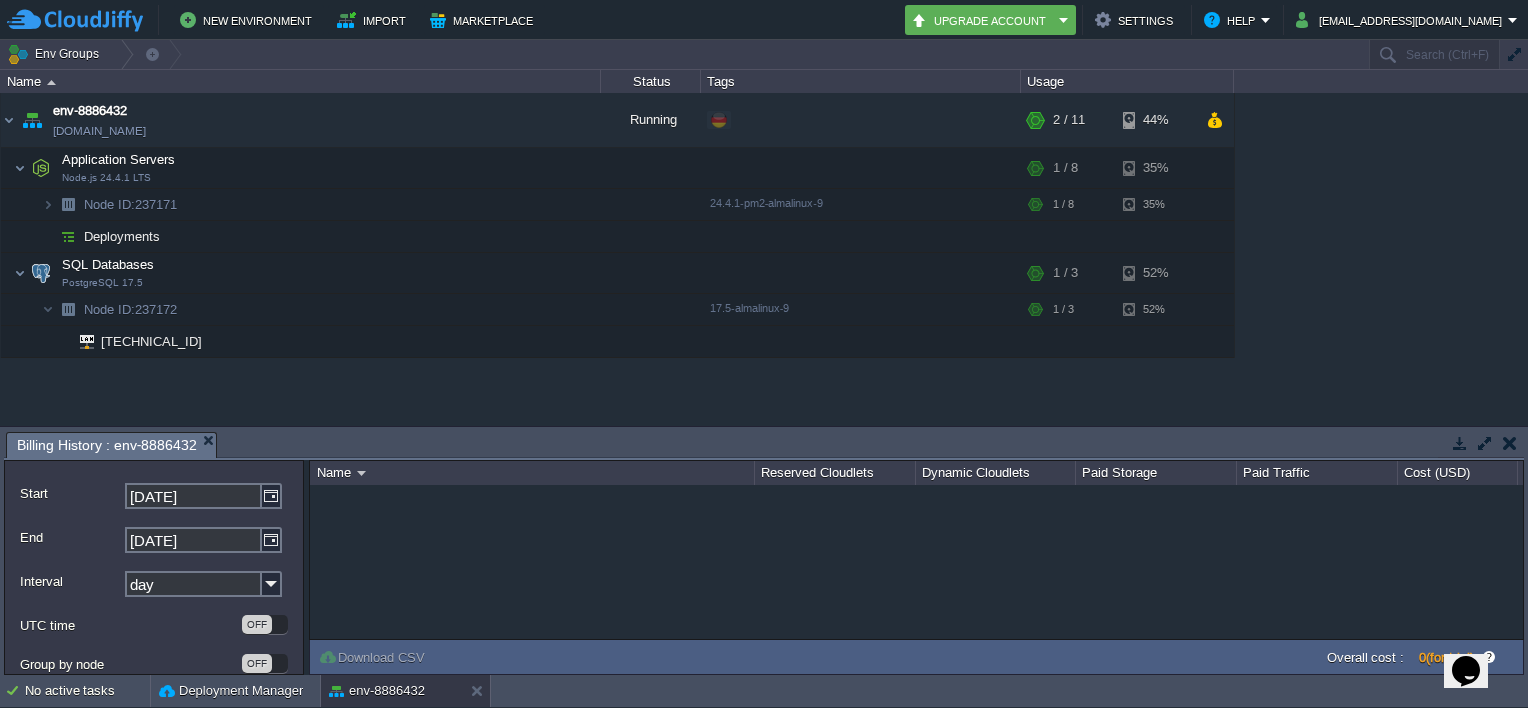 click on "NaN.00" at bounding box center (916, 562) 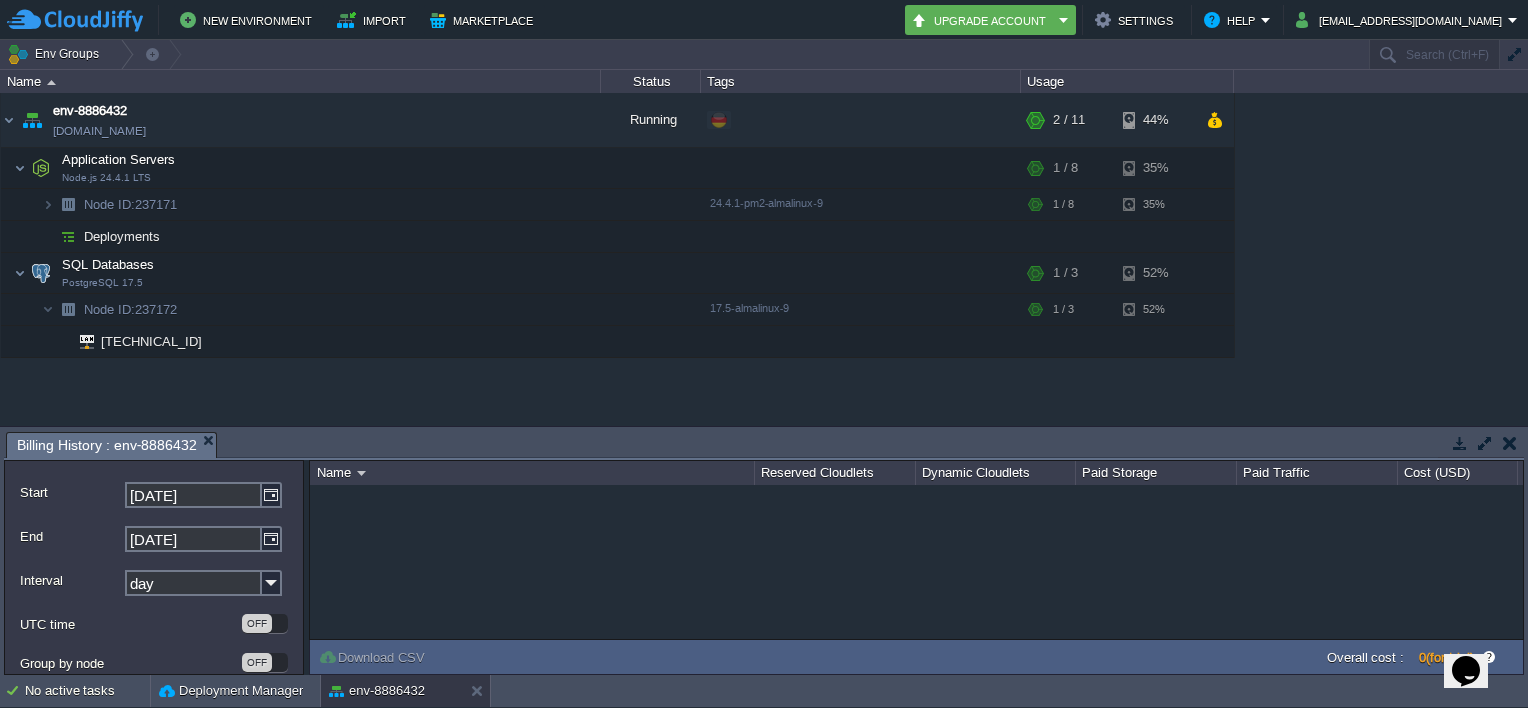 scroll, scrollTop: 0, scrollLeft: 0, axis: both 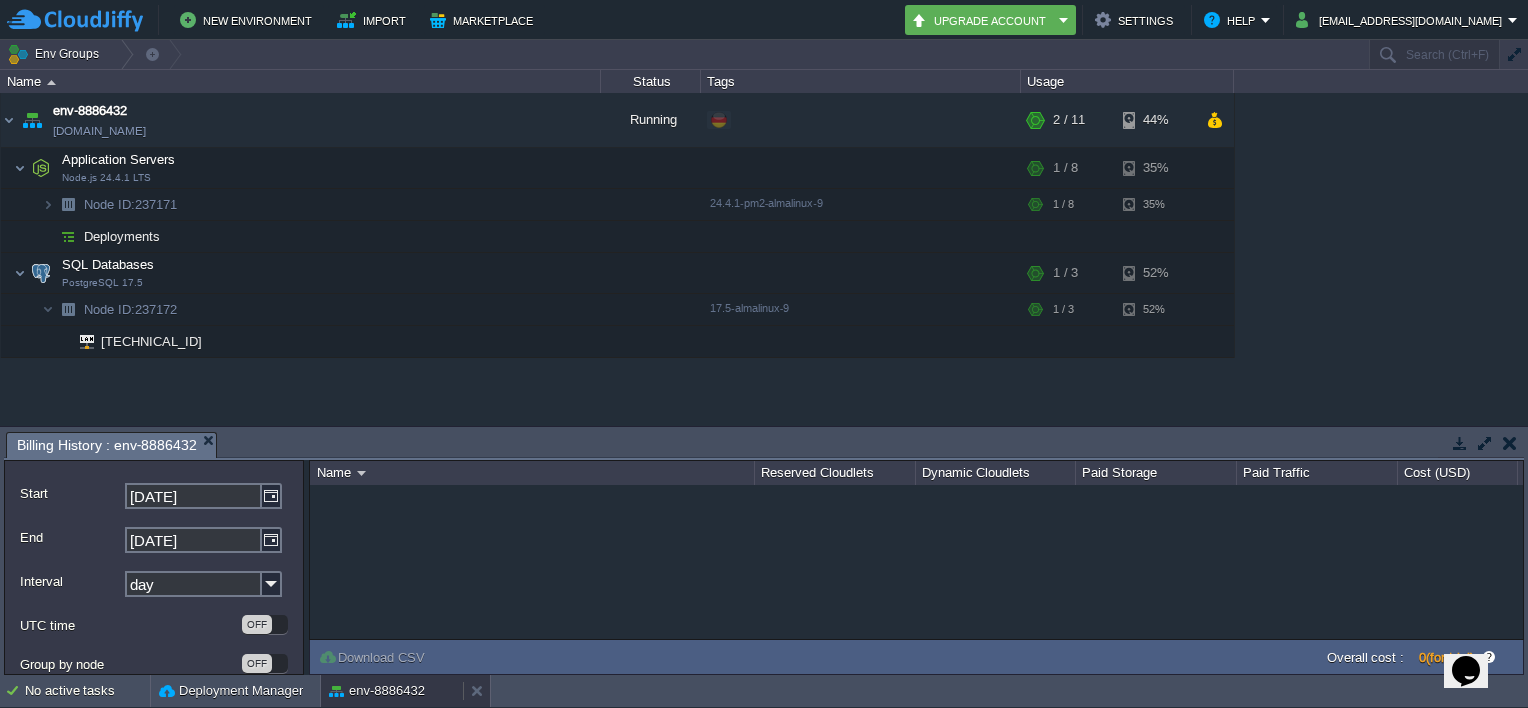 click on "env-8886432" at bounding box center [377, 691] 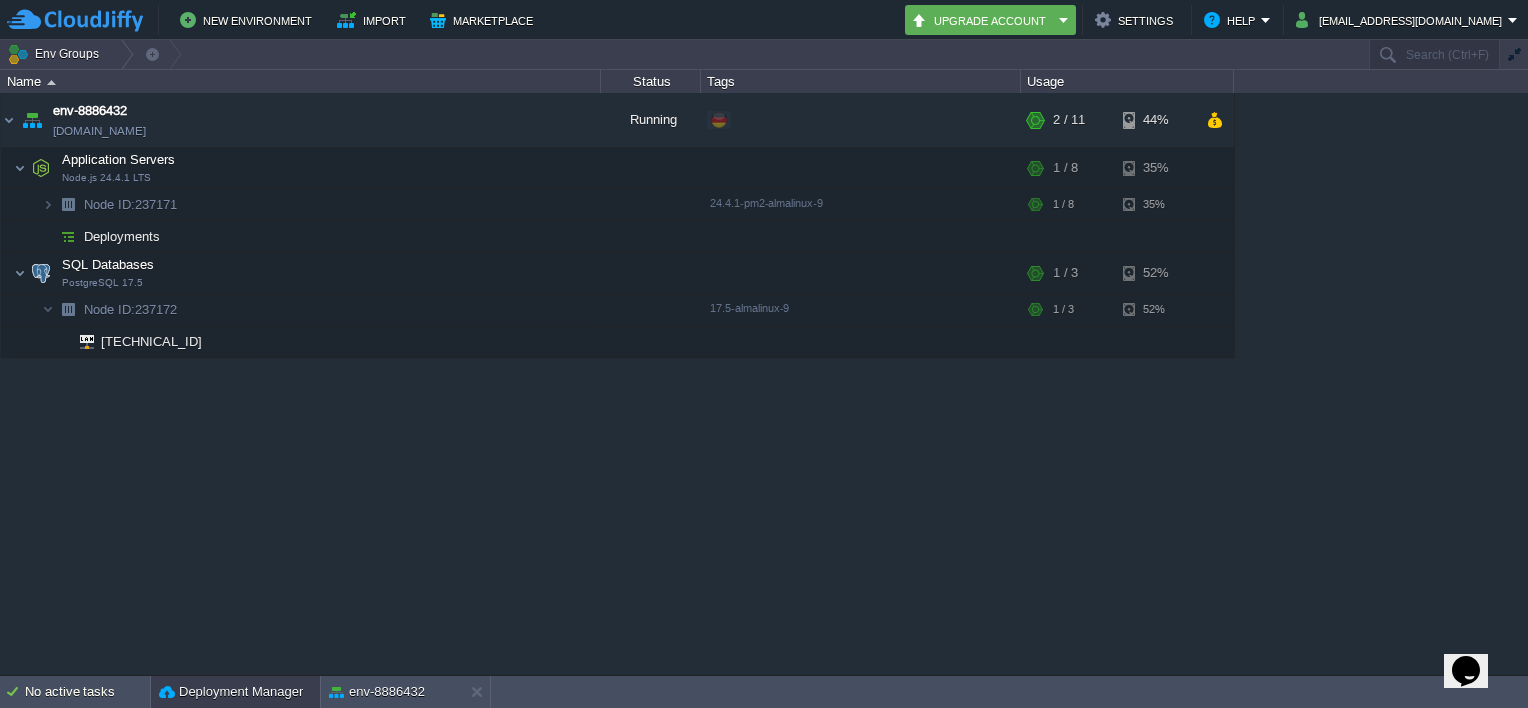 click on "Deployment Manager" at bounding box center (231, 692) 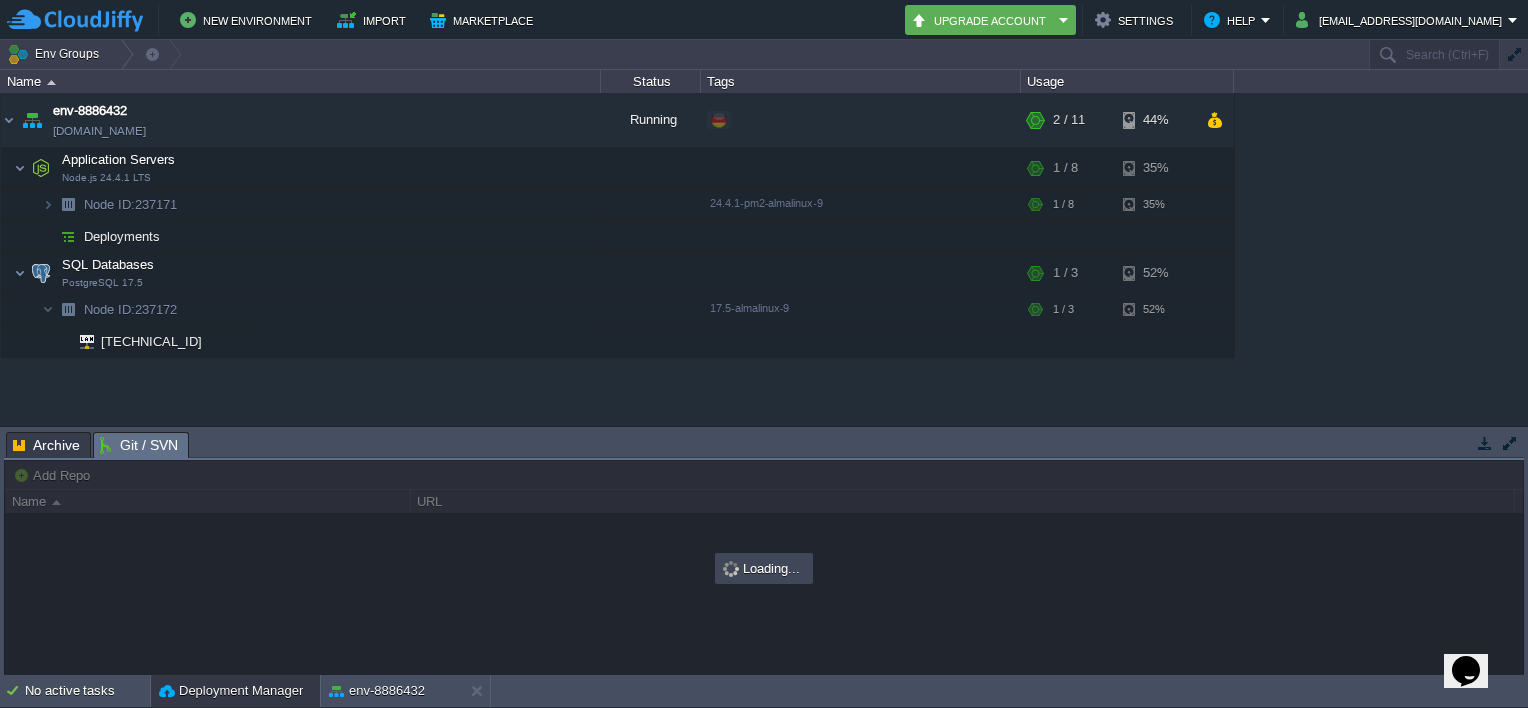 click on "Git / SVN" at bounding box center (139, 445) 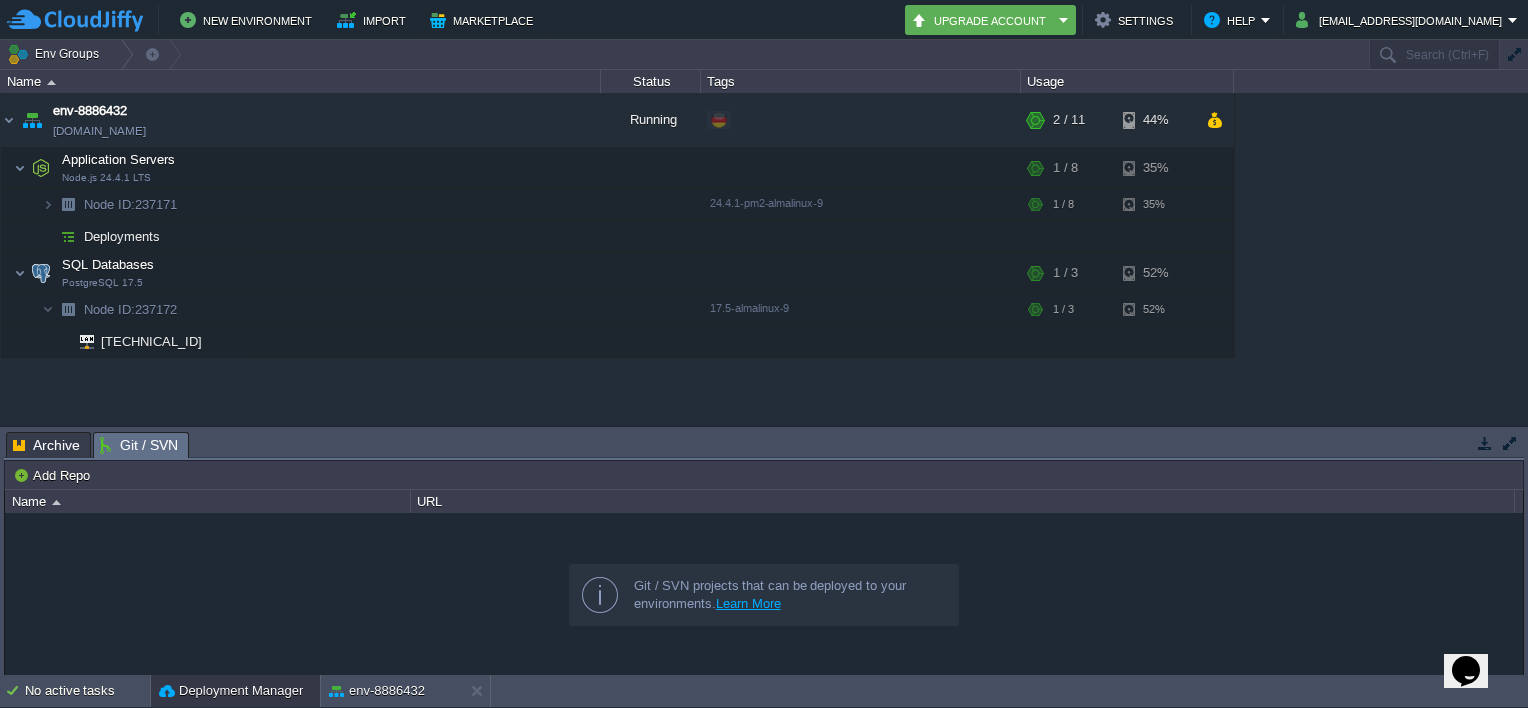 click at bounding box center (764, 594) 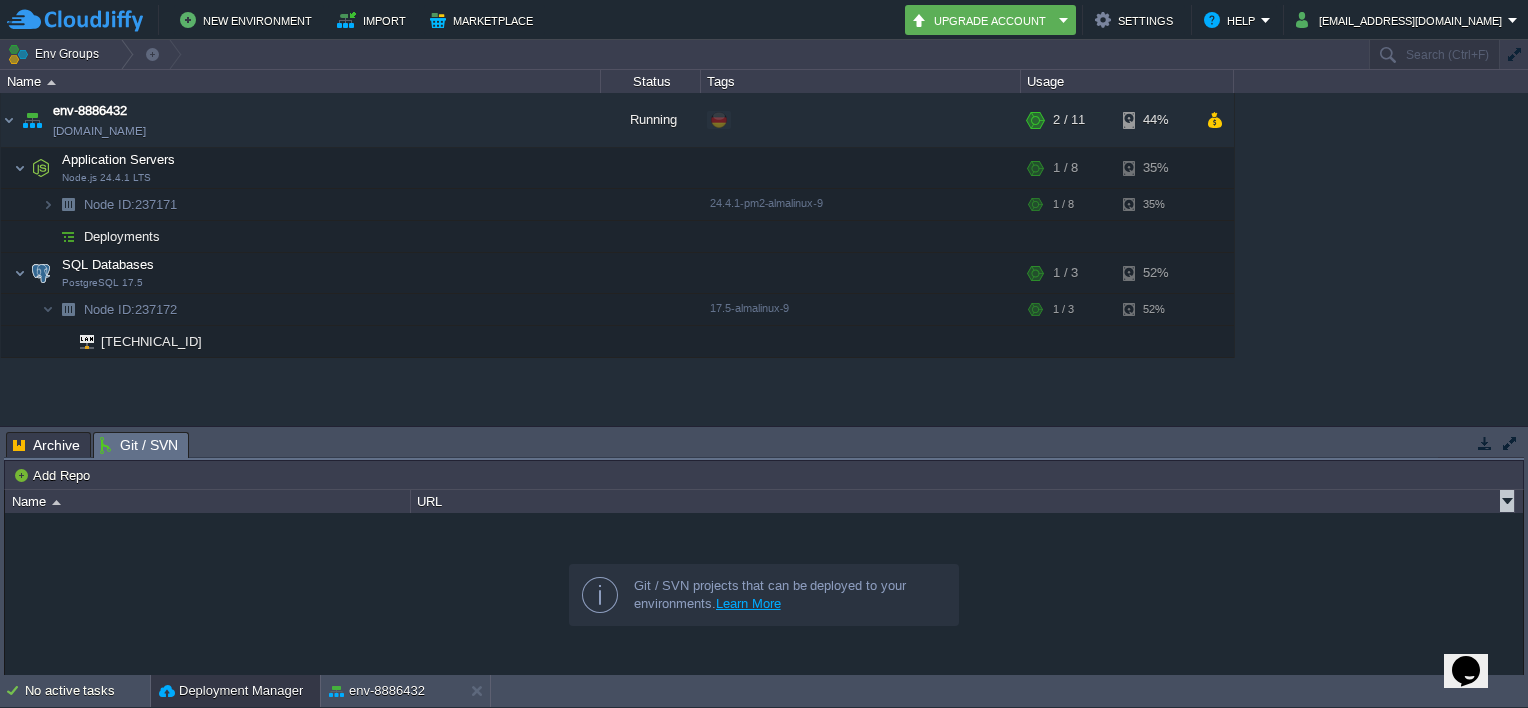click on "URL" at bounding box center (963, 501) 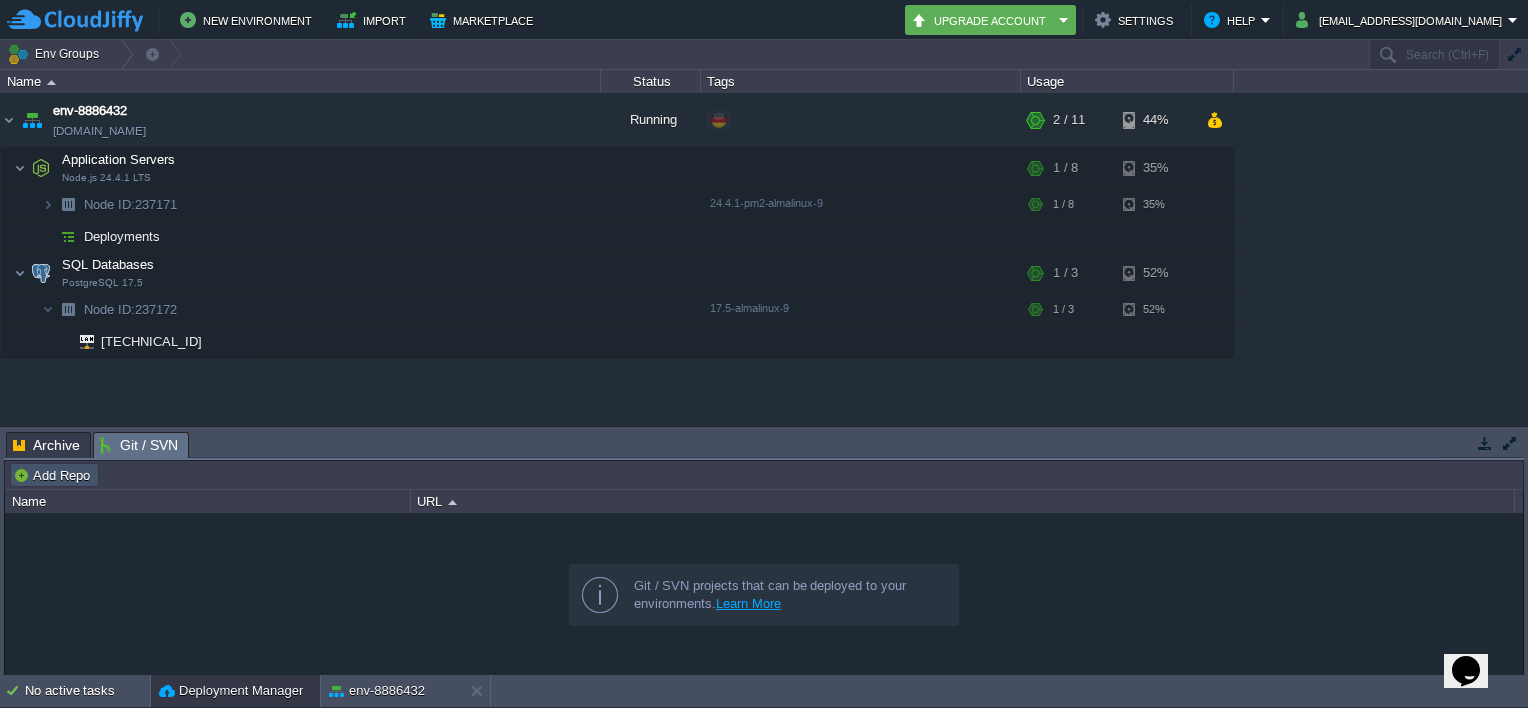 click on "Add Repo" at bounding box center (54, 475) 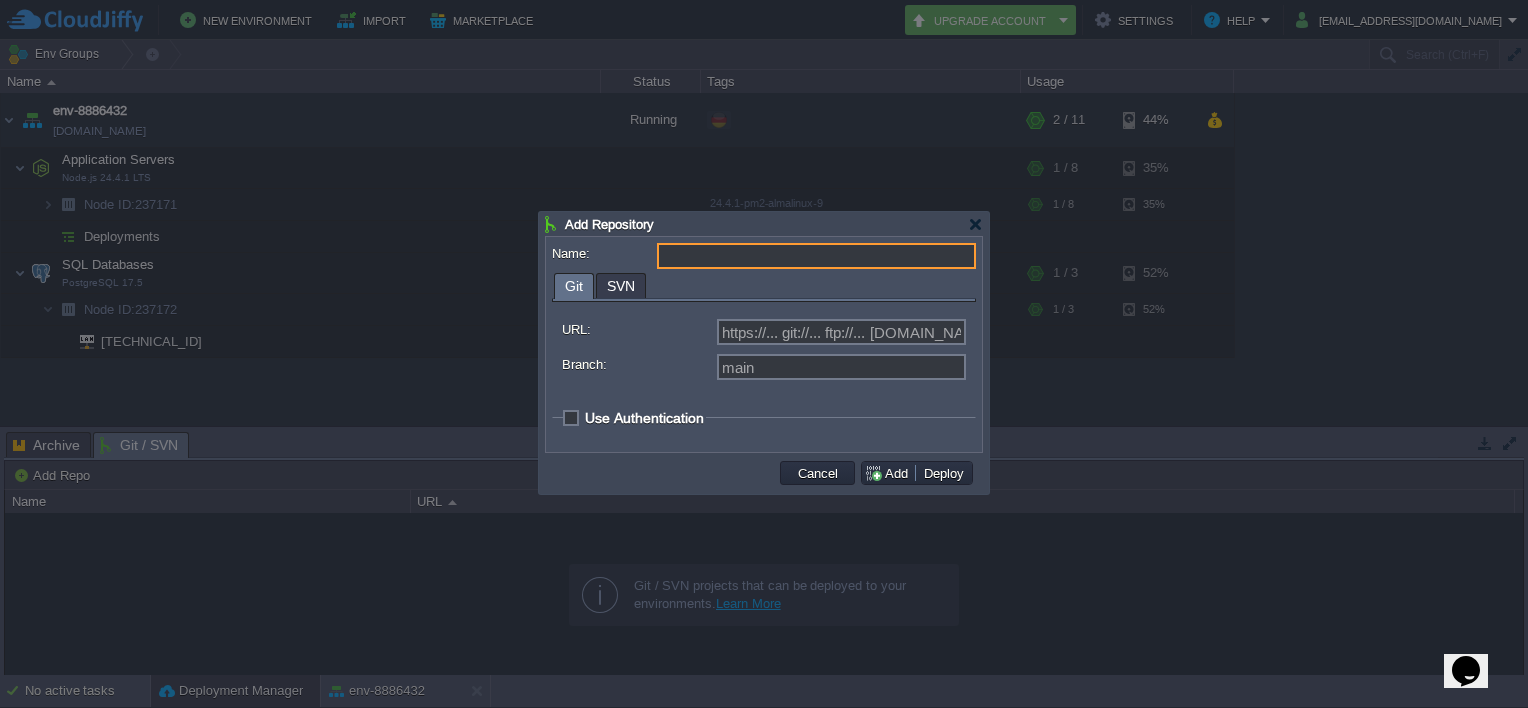 click on "Use Authentication" at bounding box center [644, 418] 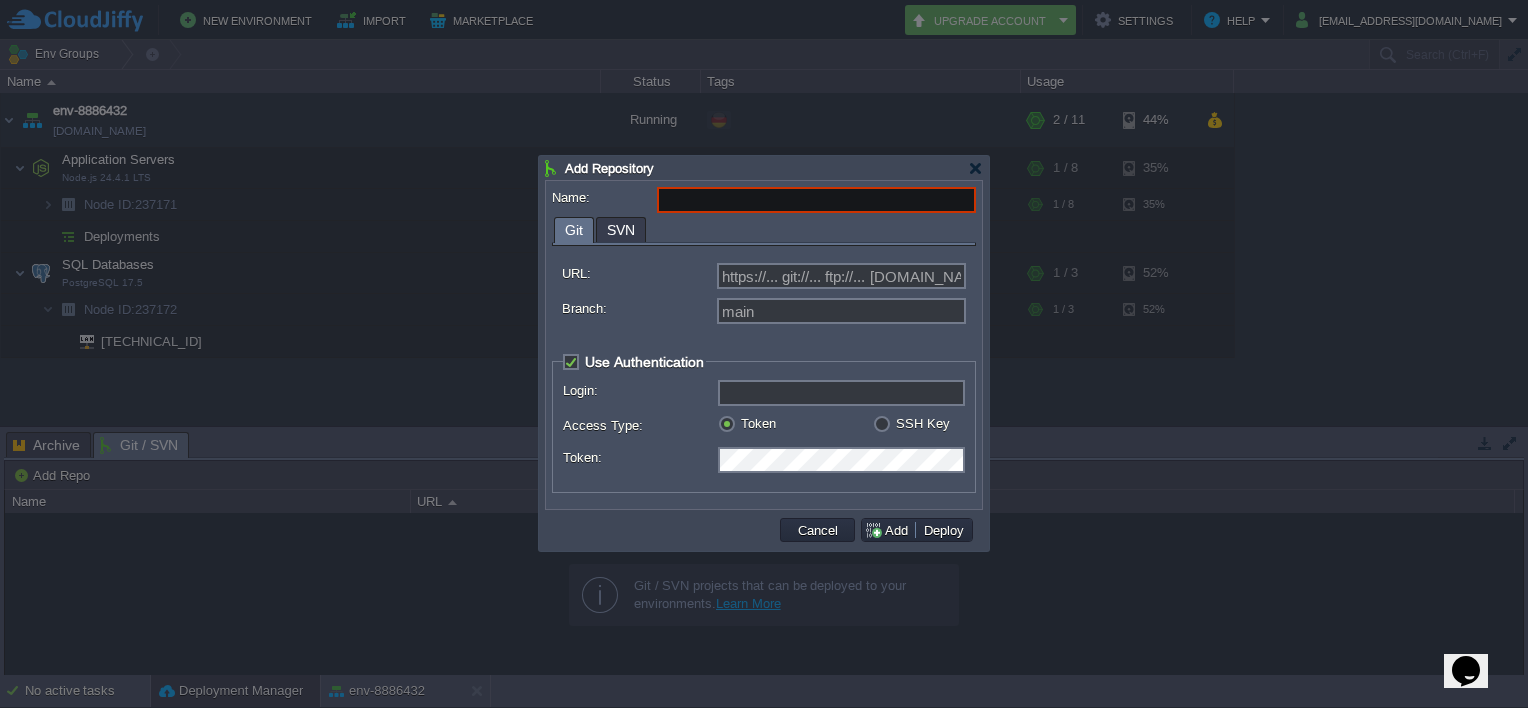 click on "Name:" at bounding box center [816, 200] 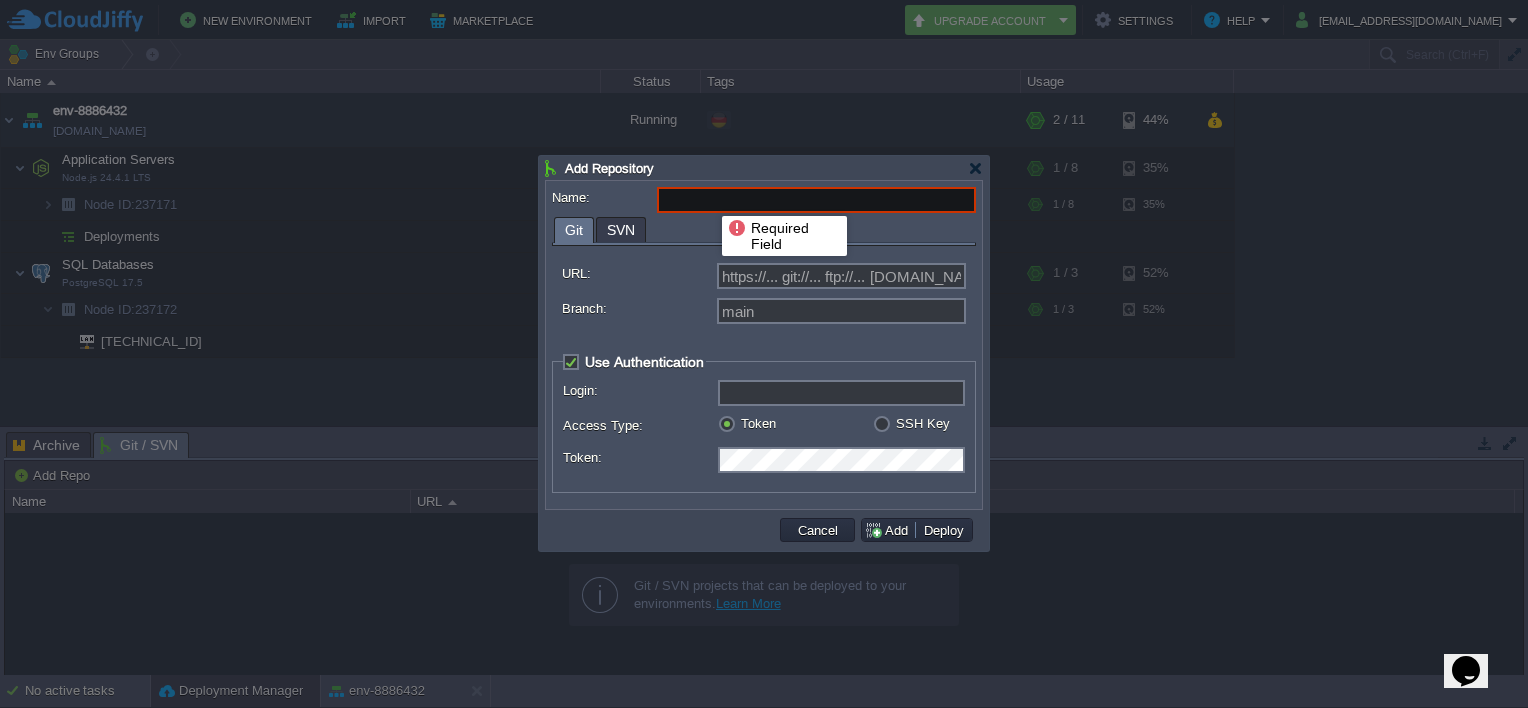 paste on "[URL][DOMAIN_NAME]" 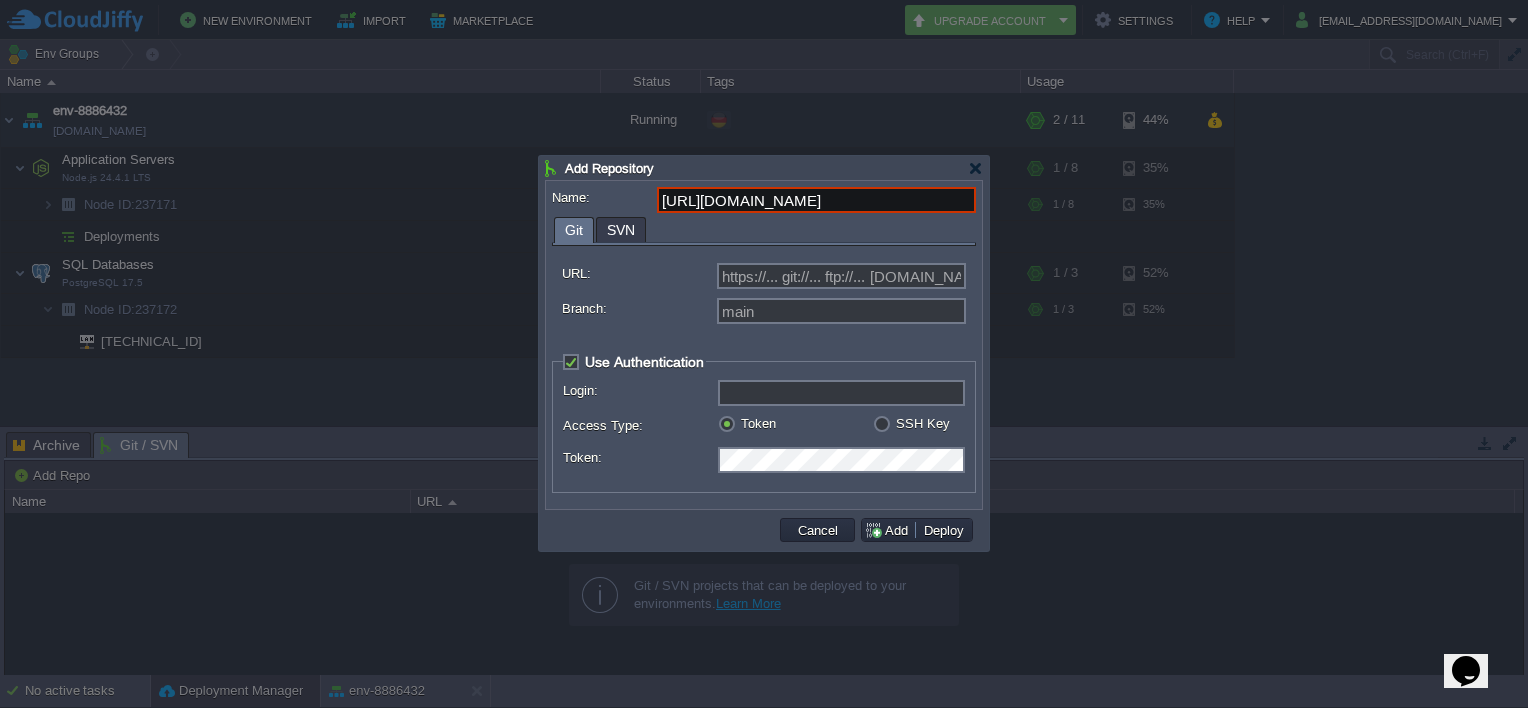 type 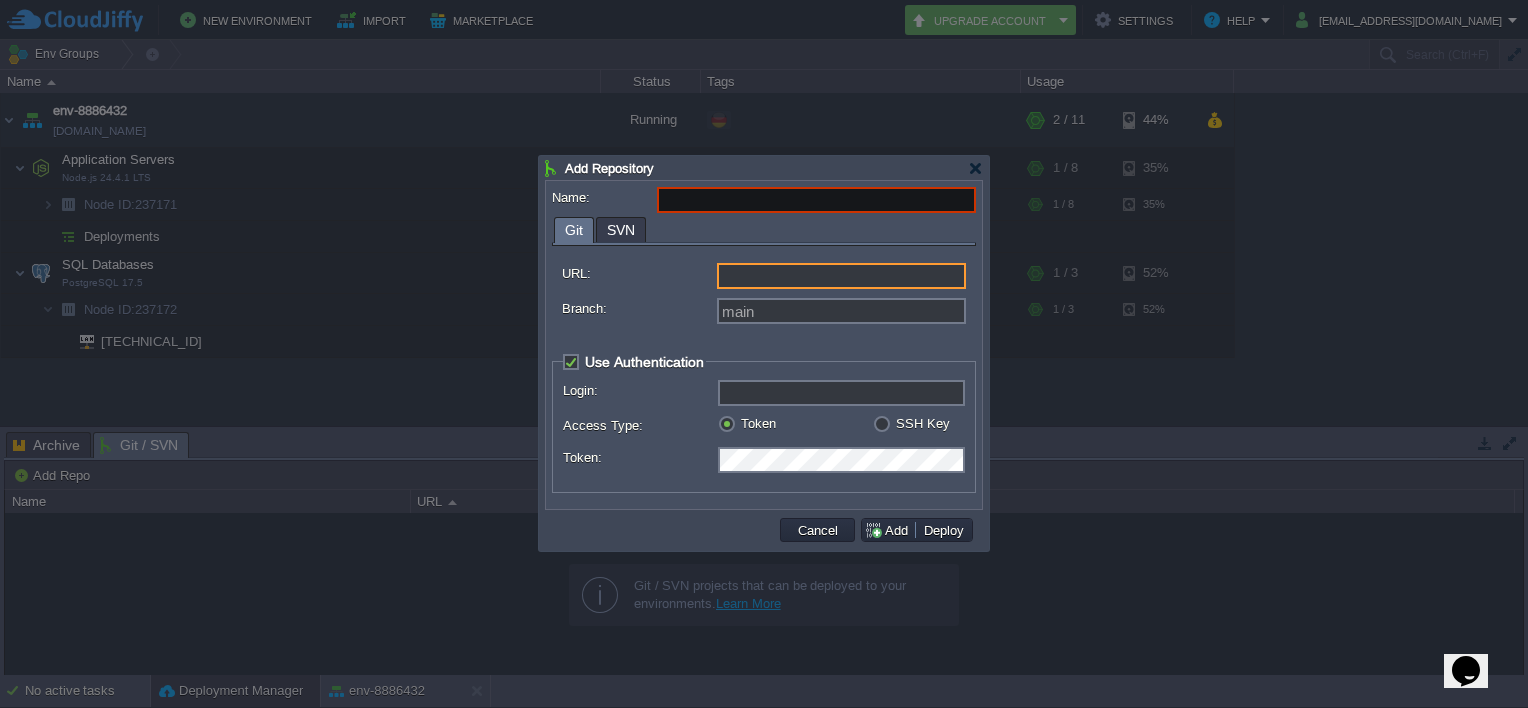 click on "URL:" at bounding box center [841, 276] 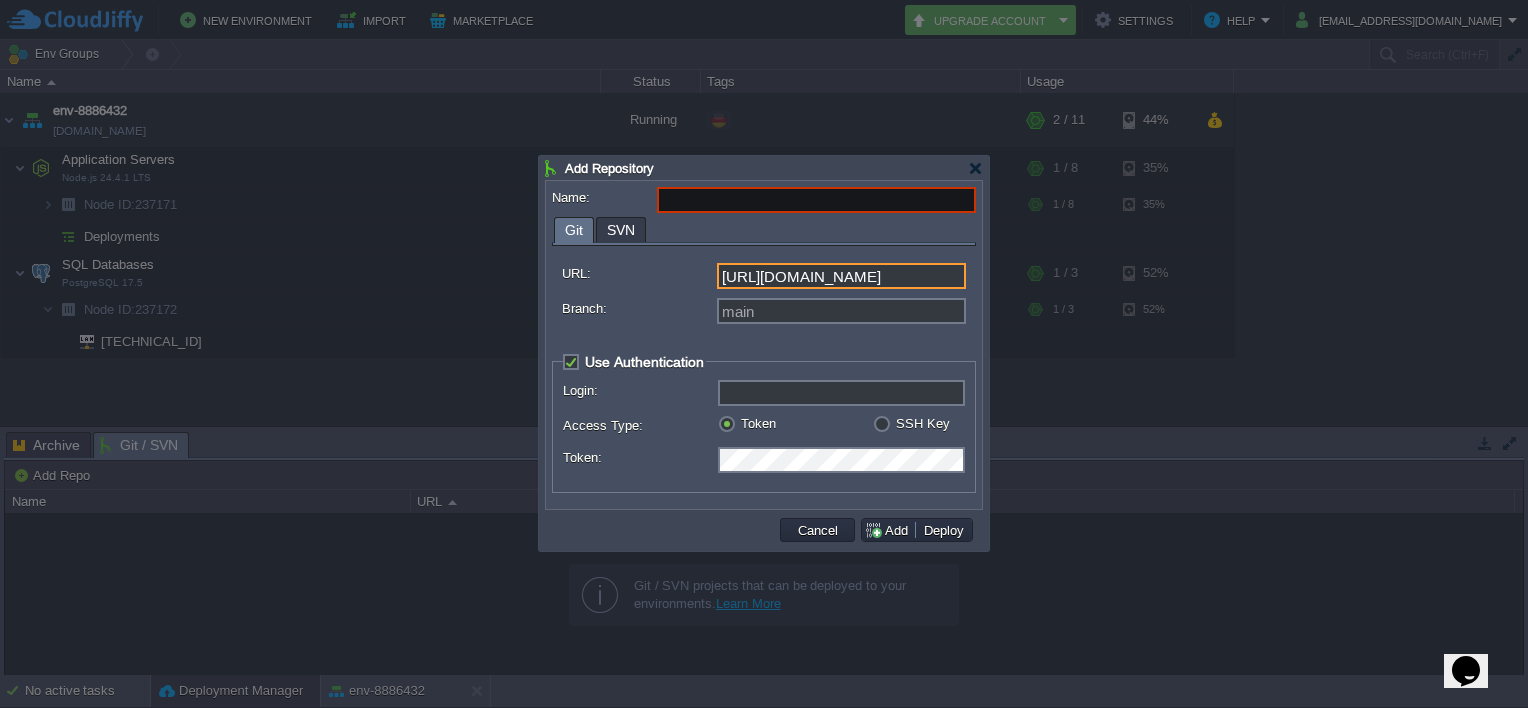 scroll, scrollTop: 0, scrollLeft: 68, axis: horizontal 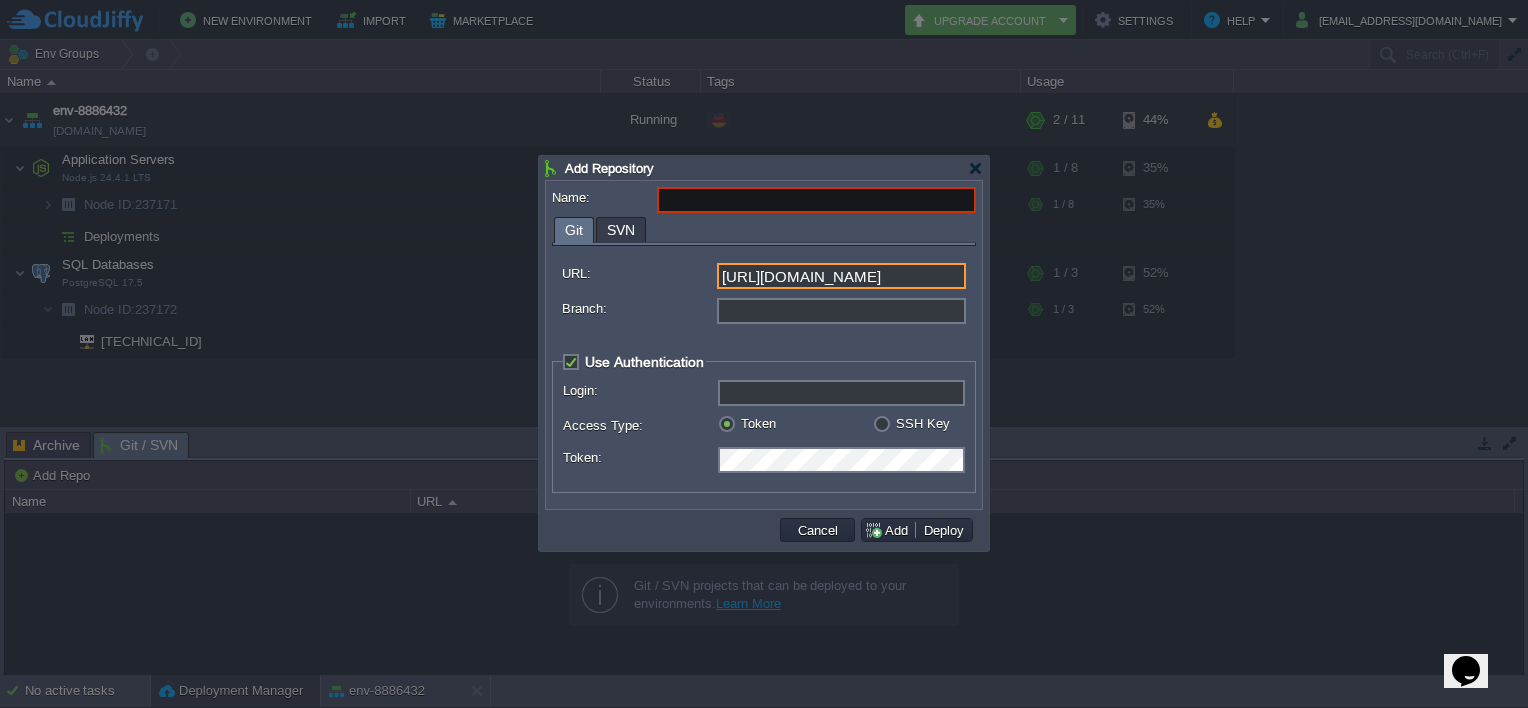 click on "Branch:" at bounding box center (841, 311) 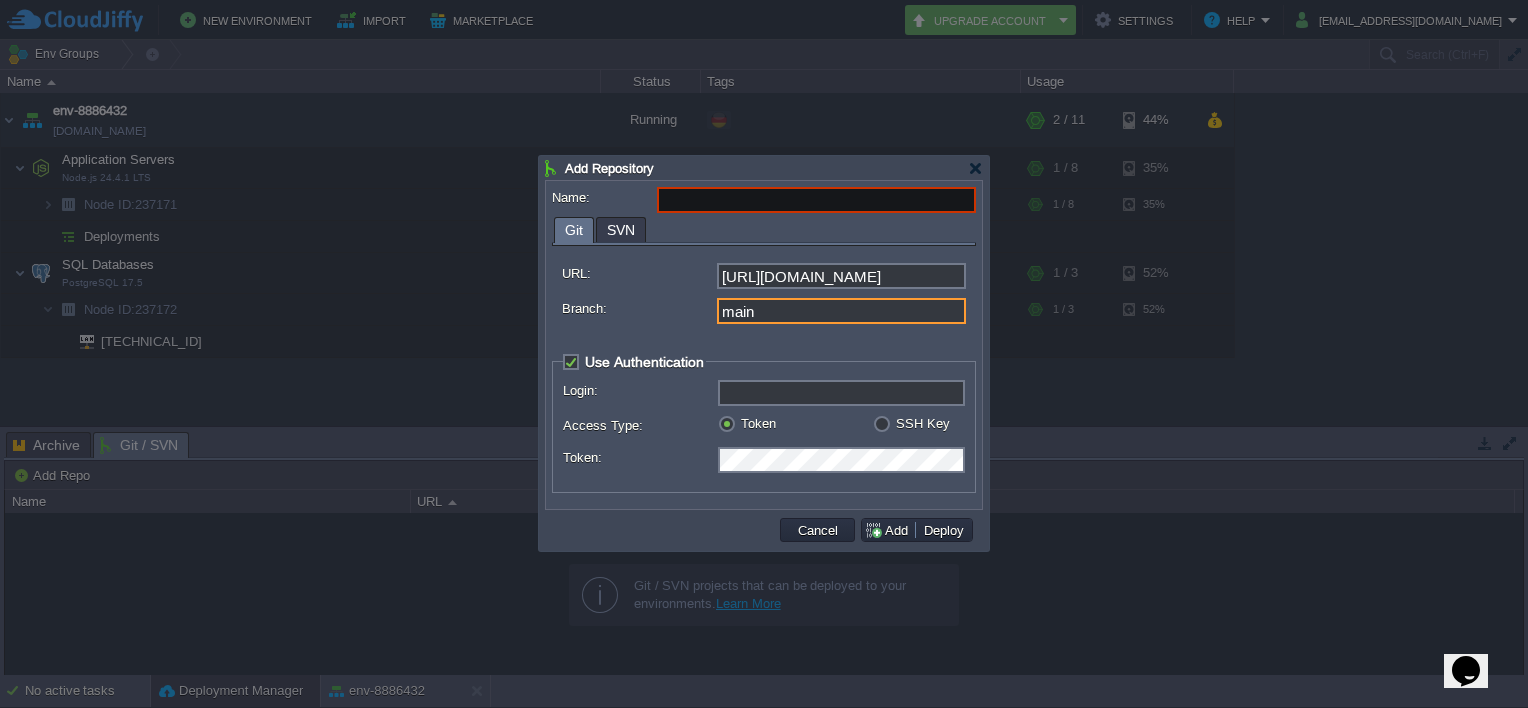 type on "main" 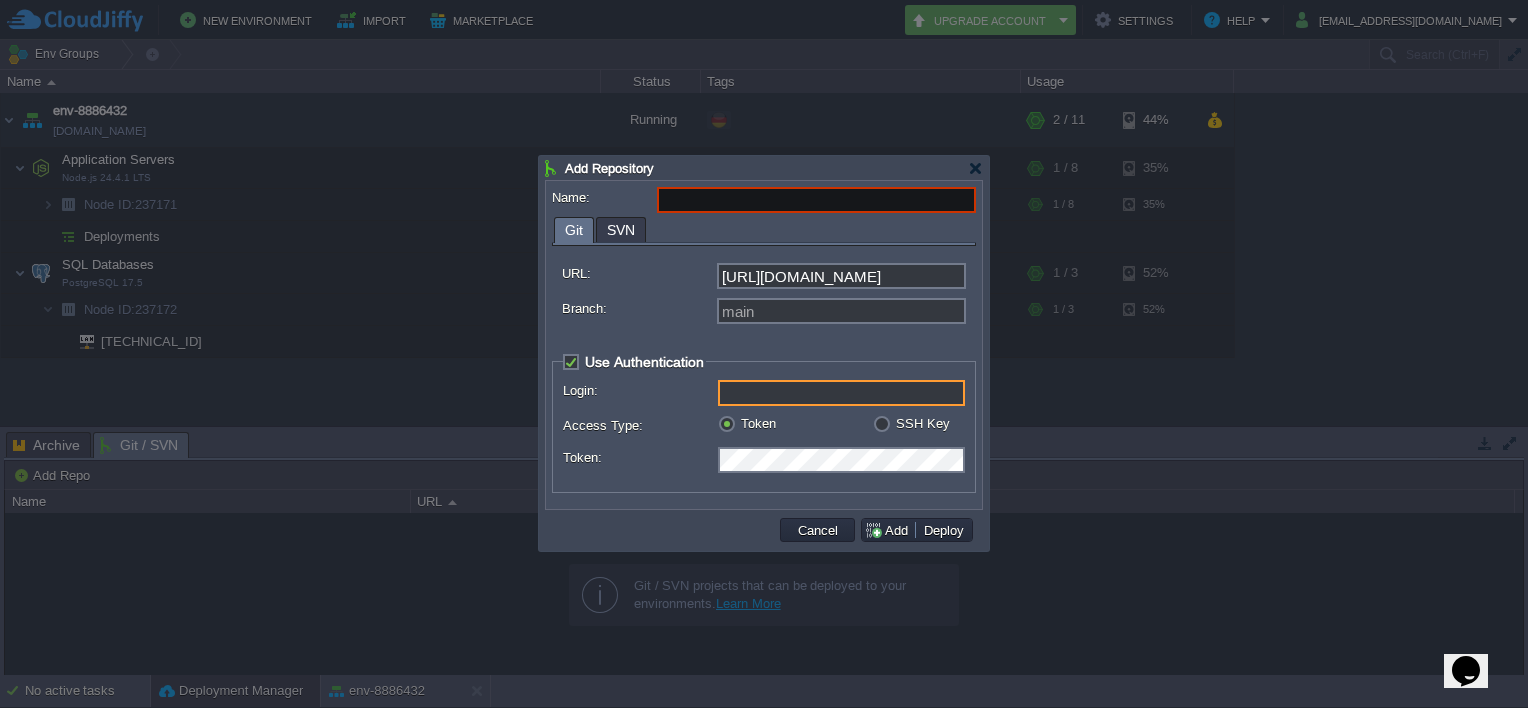 click on "Login:" at bounding box center (841, 393) 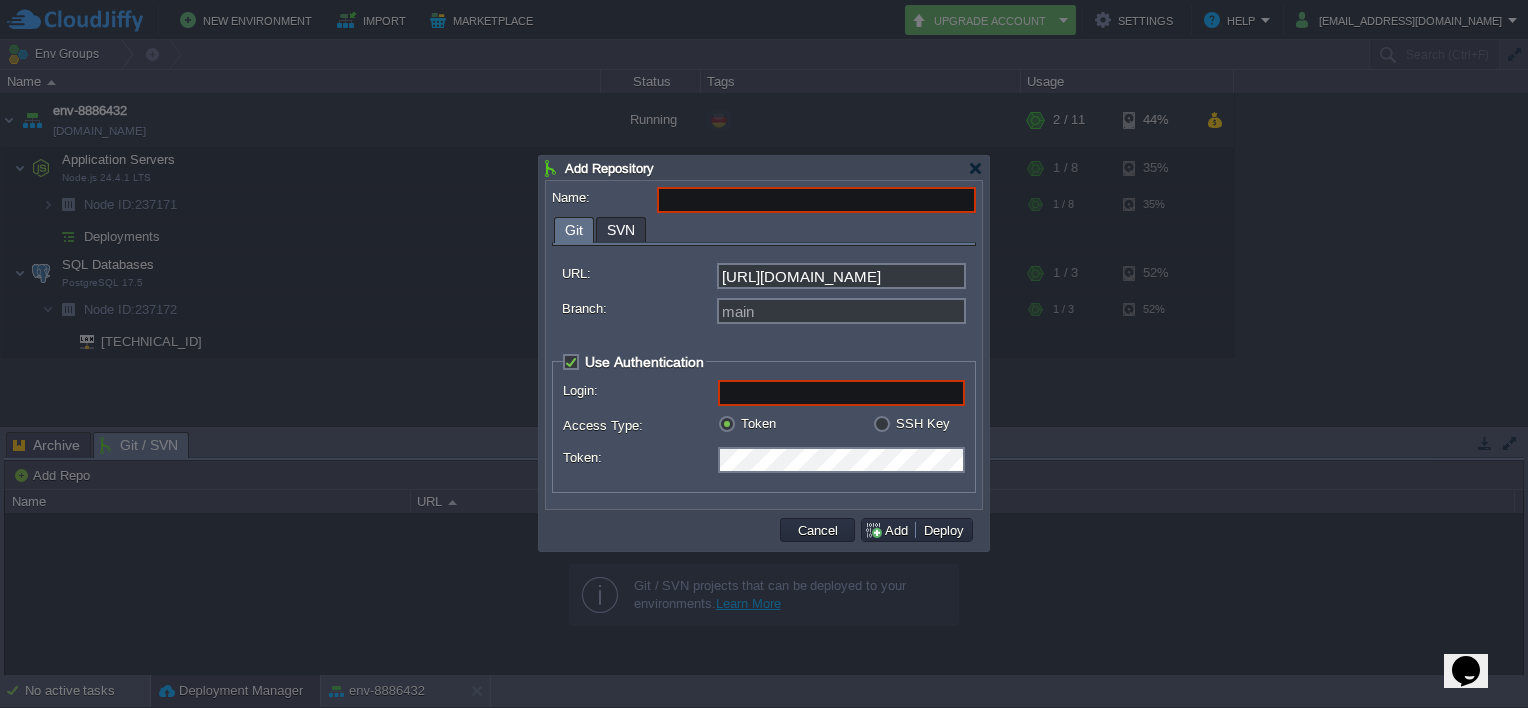 click on "SSH Key" at bounding box center [923, 423] 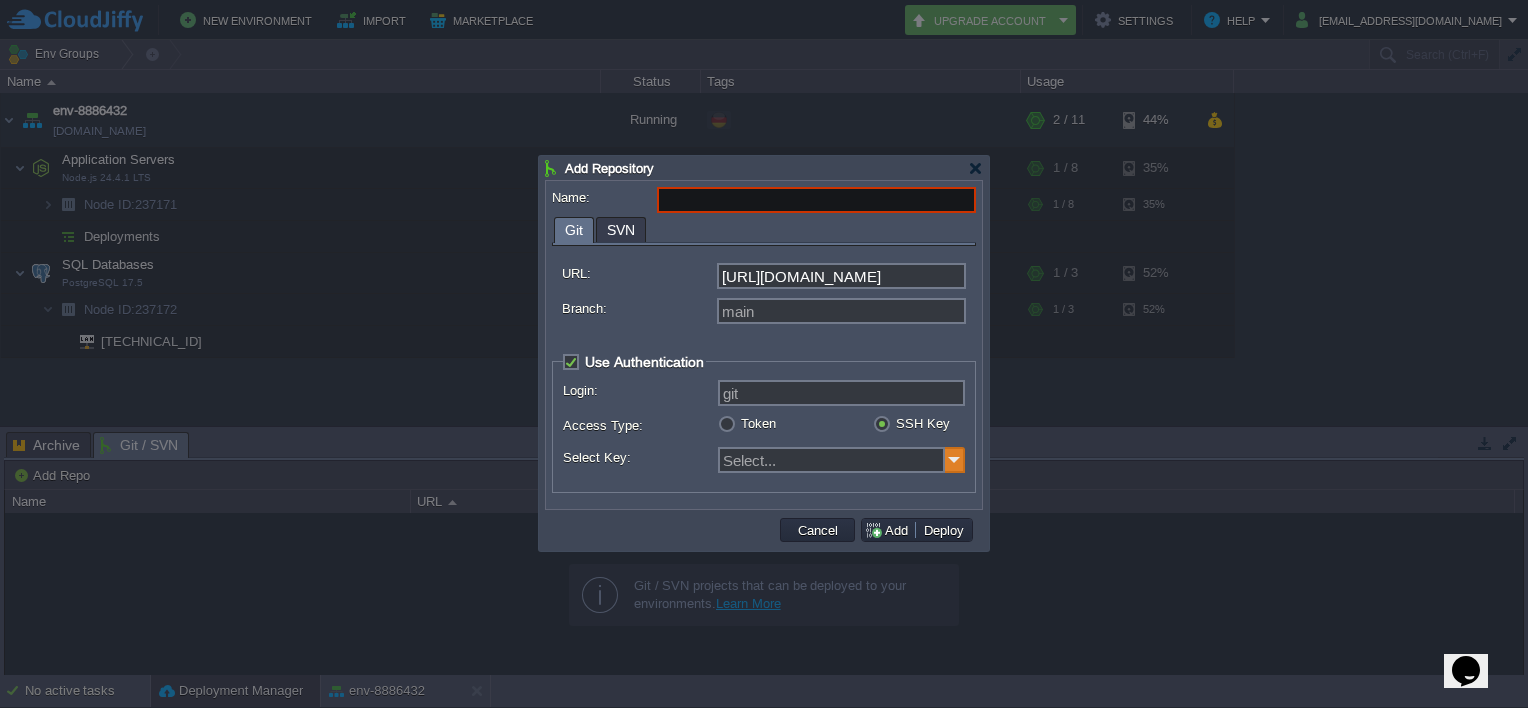 click at bounding box center [955, 460] 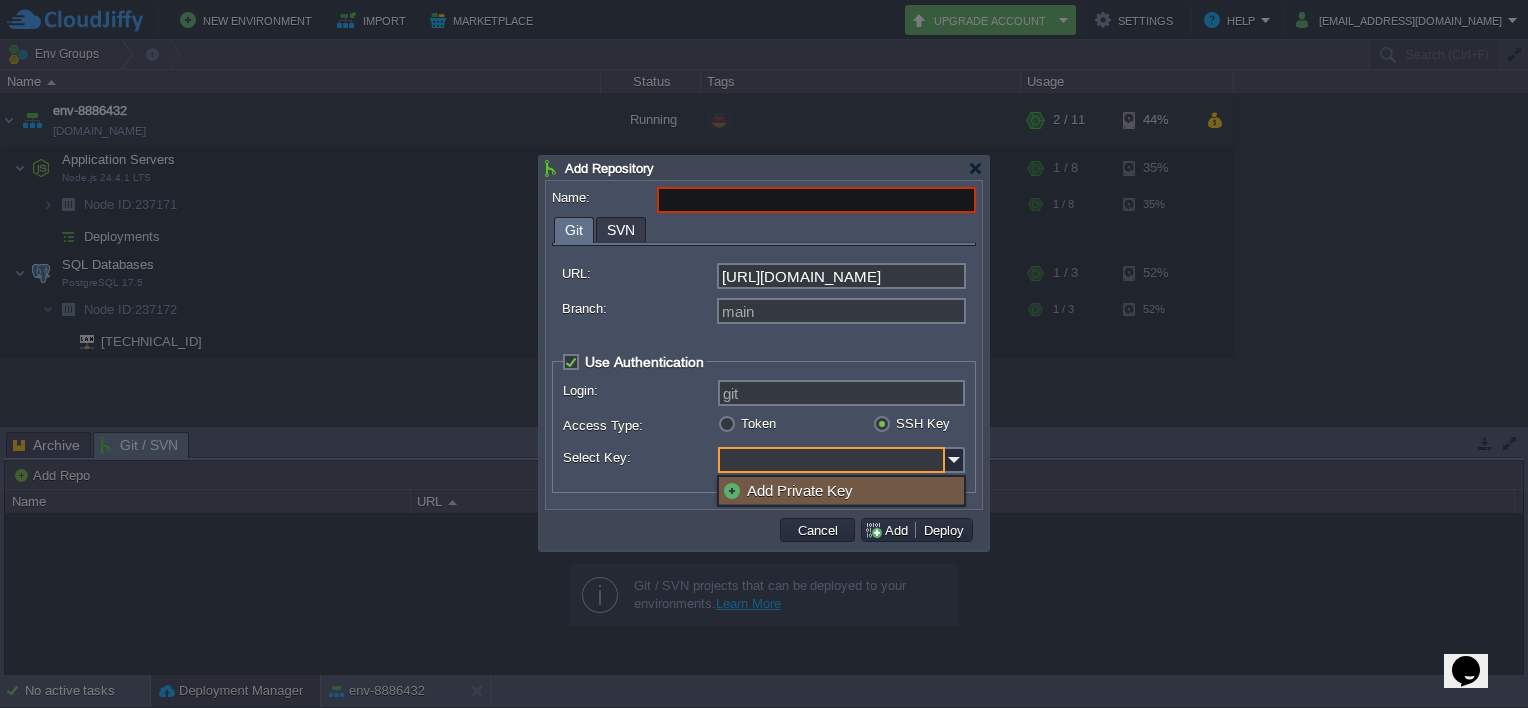 click on "Add Private Key" at bounding box center [841, 490] 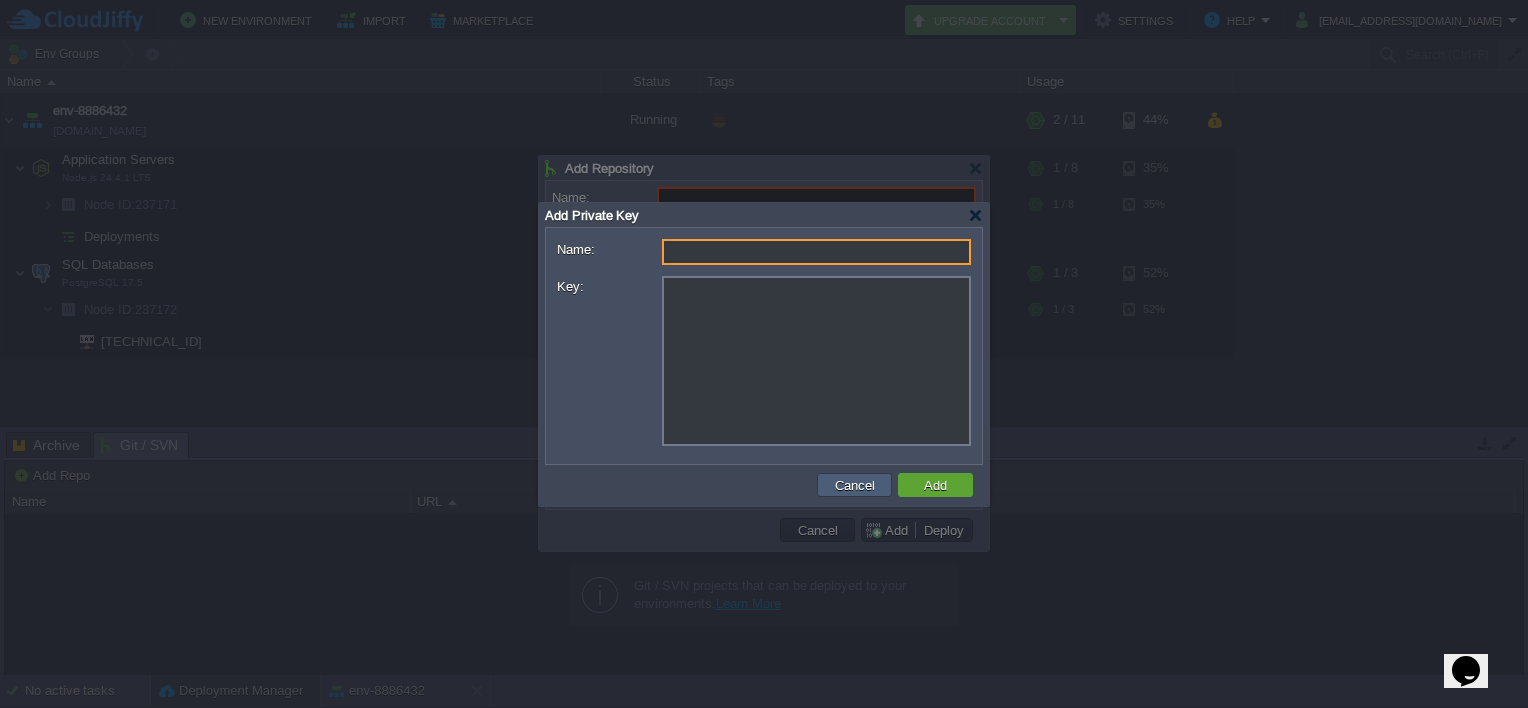 type on "Select..." 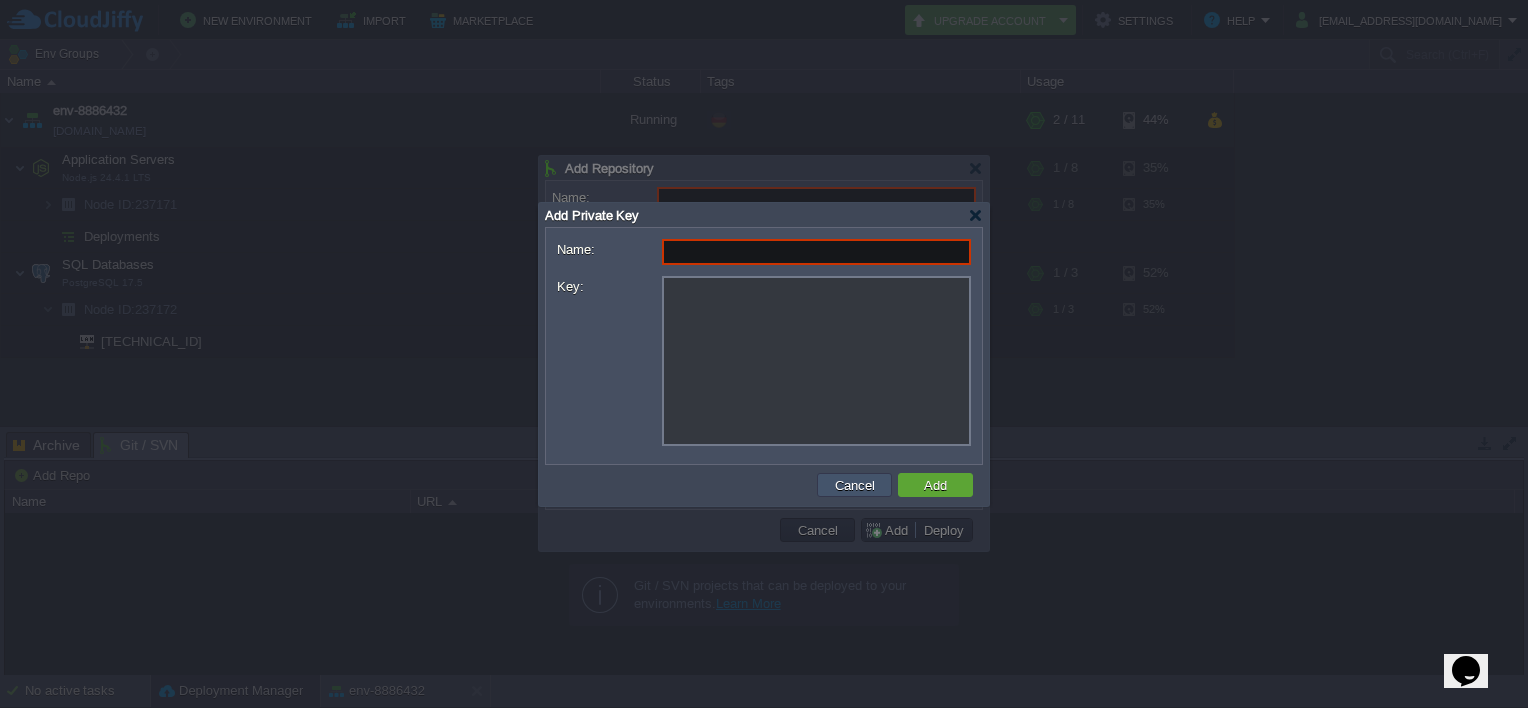 click on "Cancel" at bounding box center (855, 485) 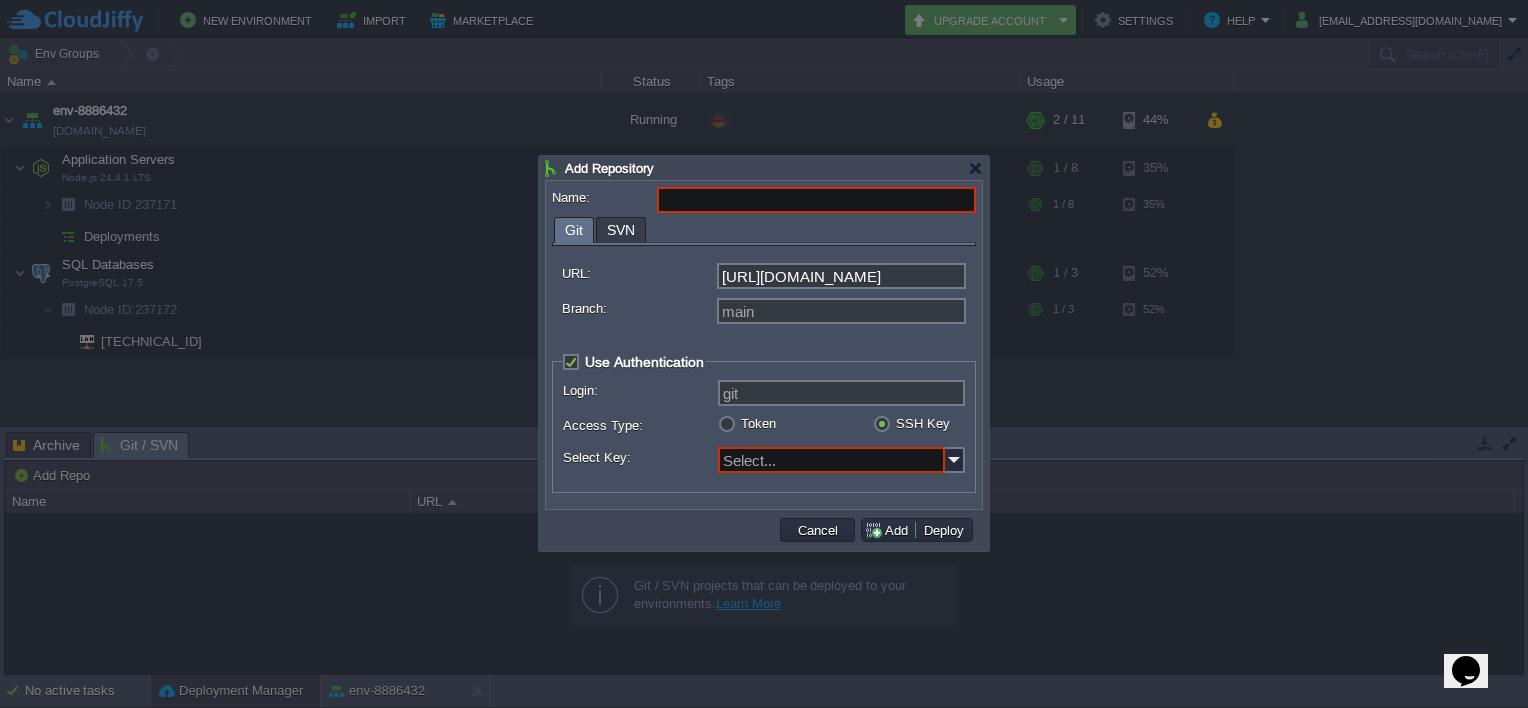 click on "Token" at bounding box center [758, 423] 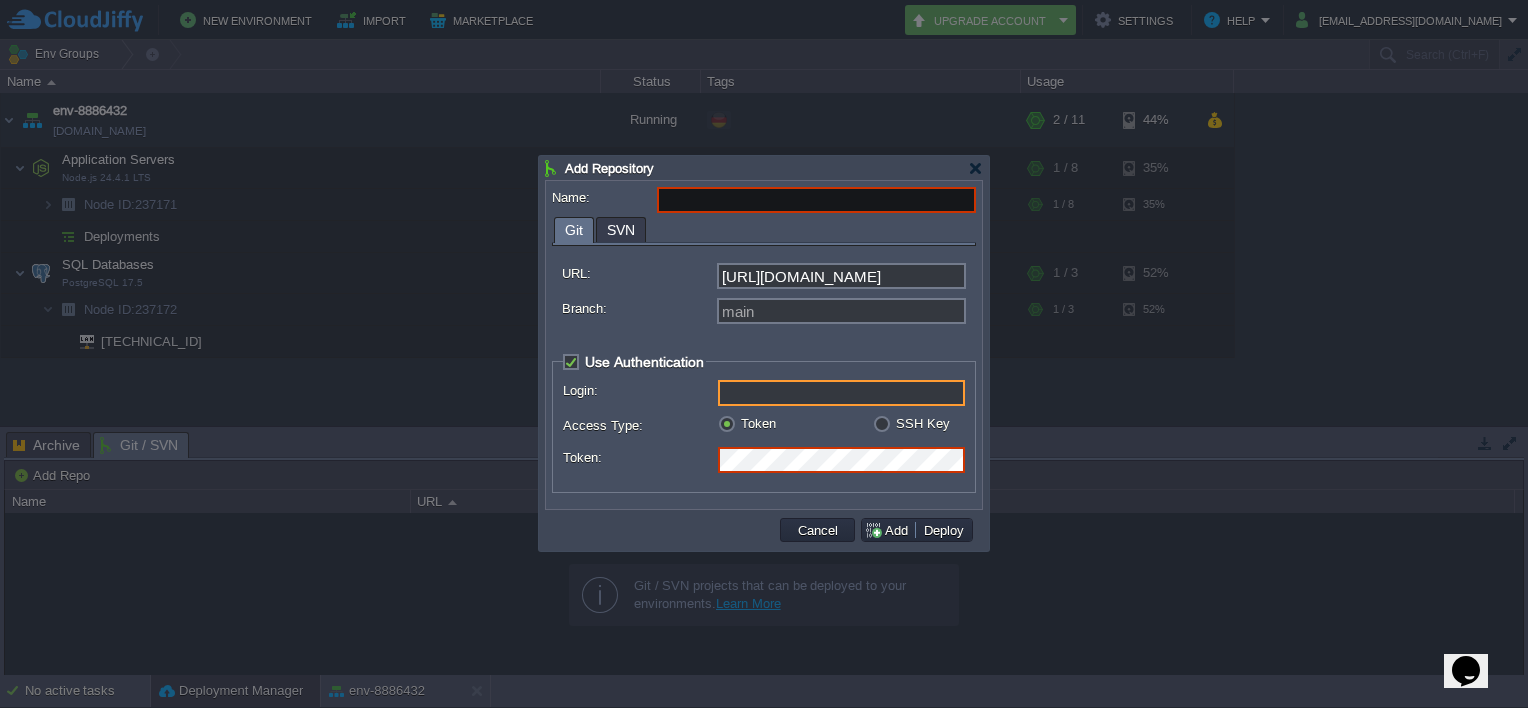 click on "Login:" at bounding box center [841, 393] 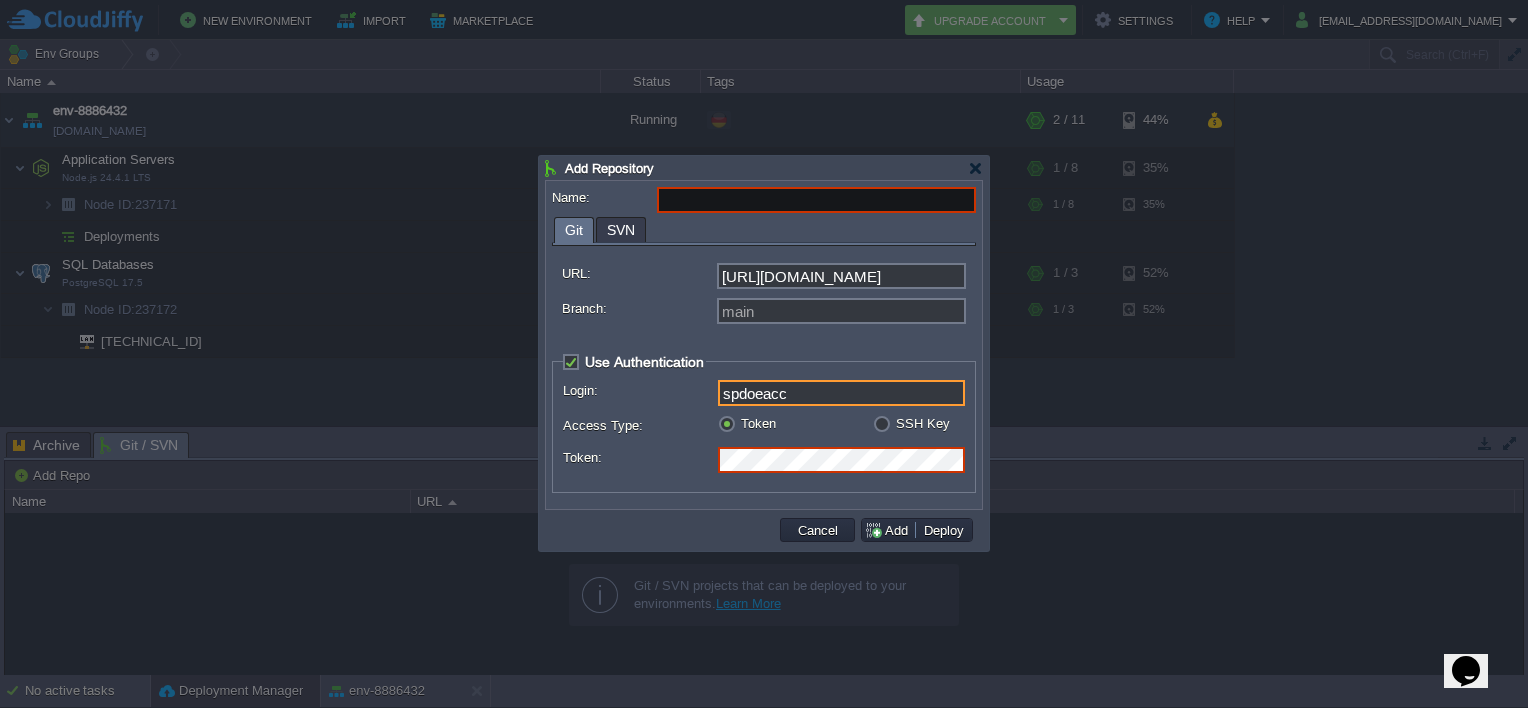 type on "spdoeacc" 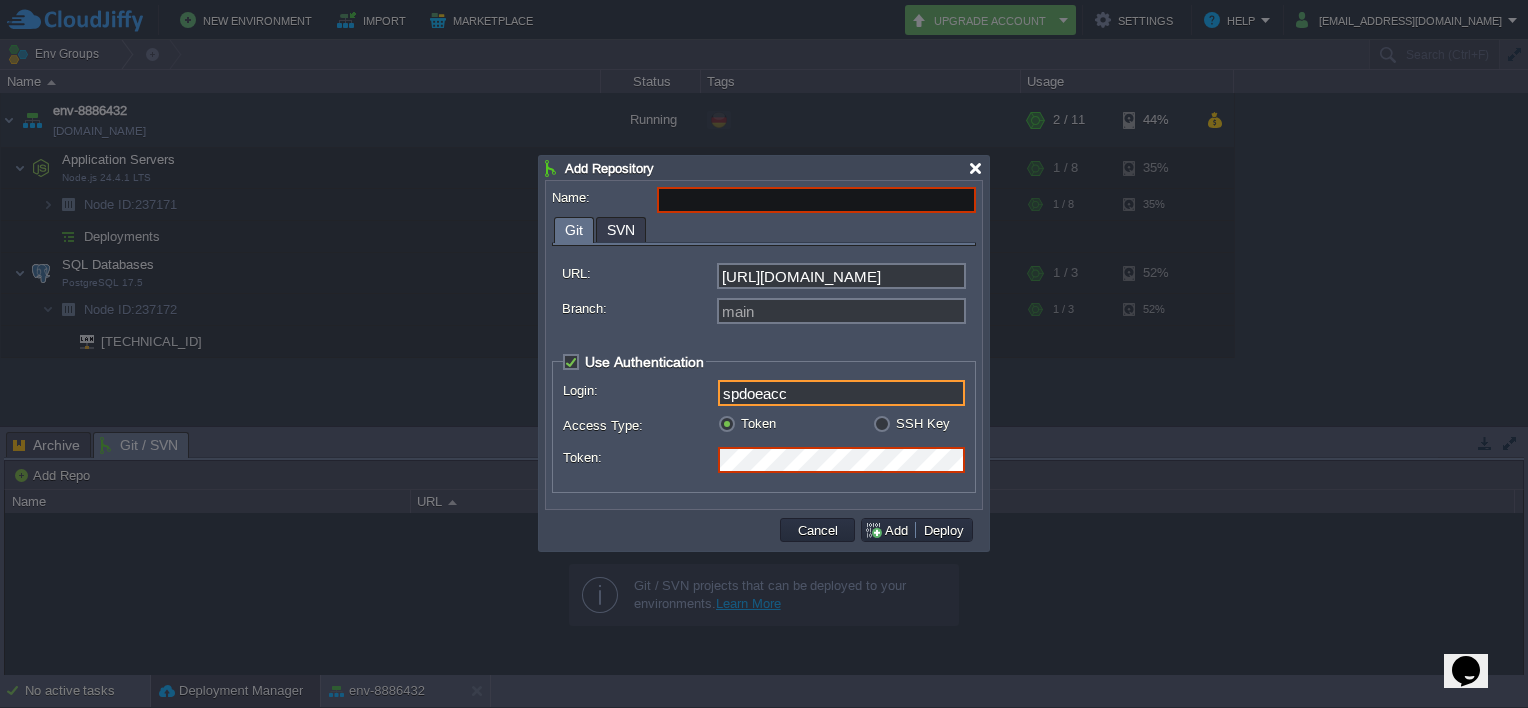 click at bounding box center (975, 168) 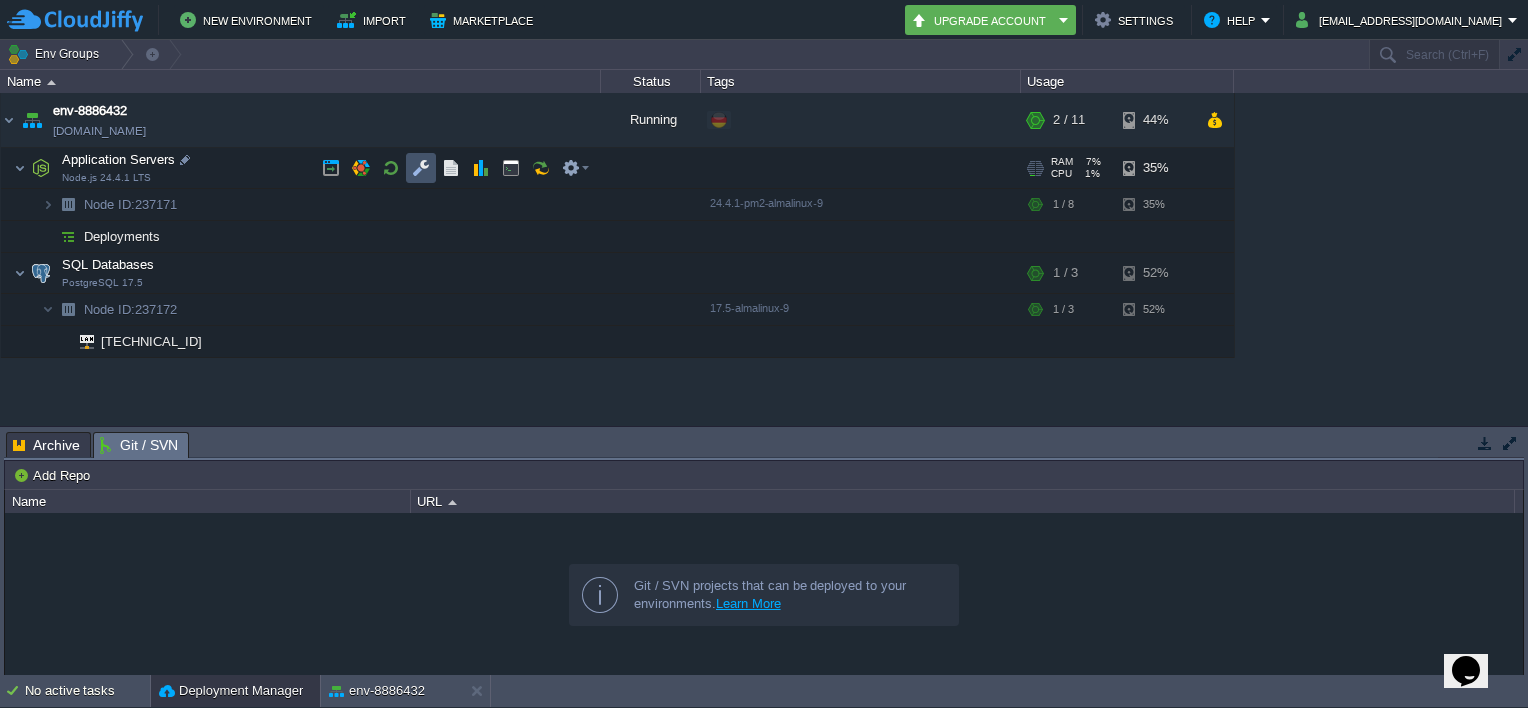 click at bounding box center [421, 168] 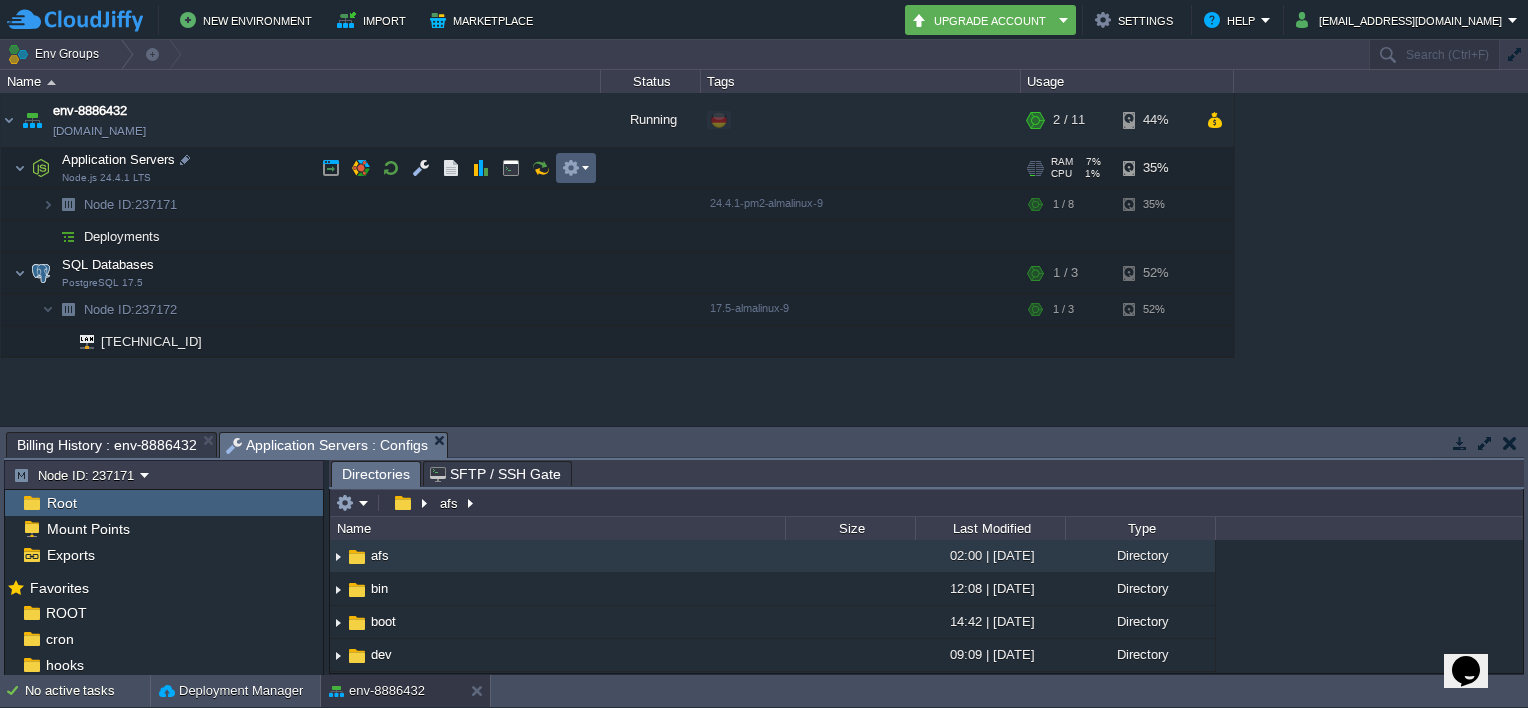 click at bounding box center [575, 168] 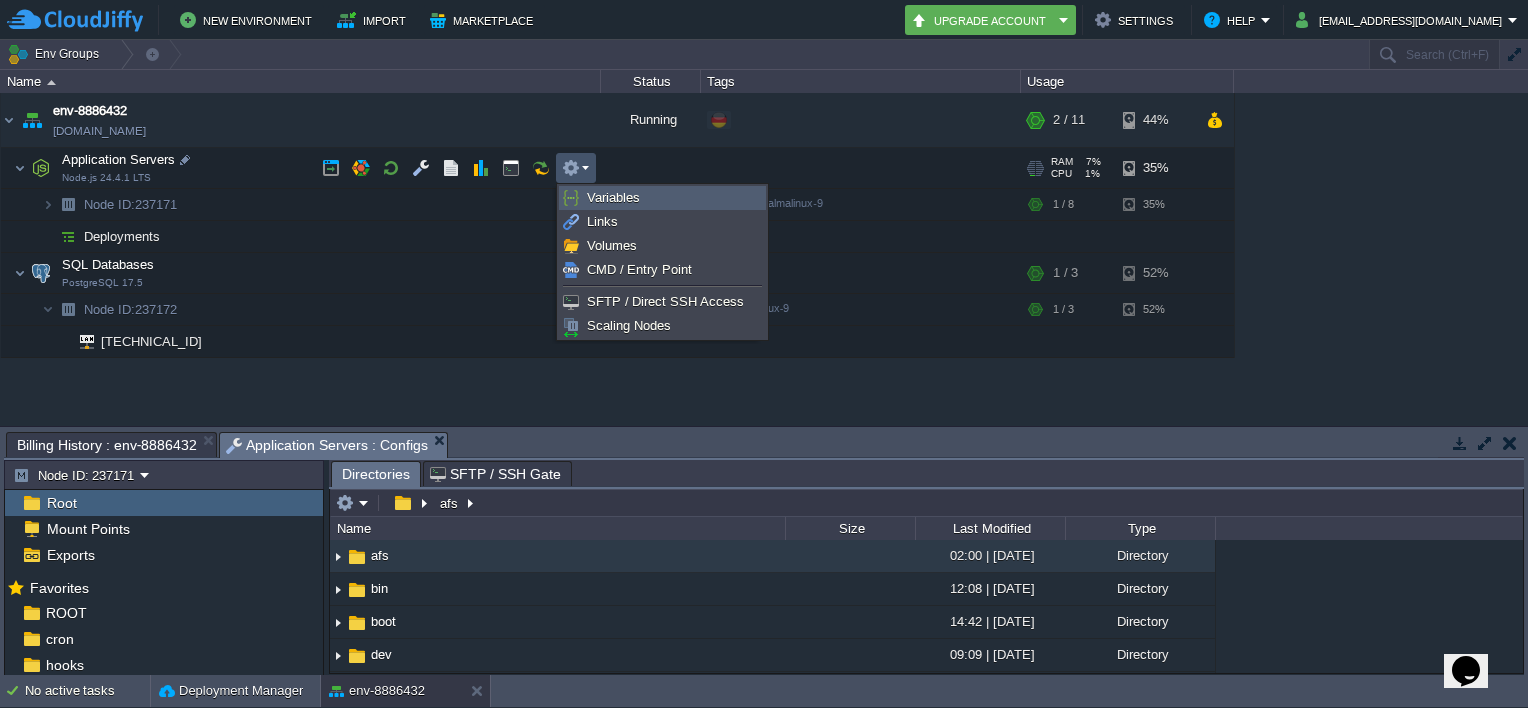 click on "Variables" at bounding box center (613, 197) 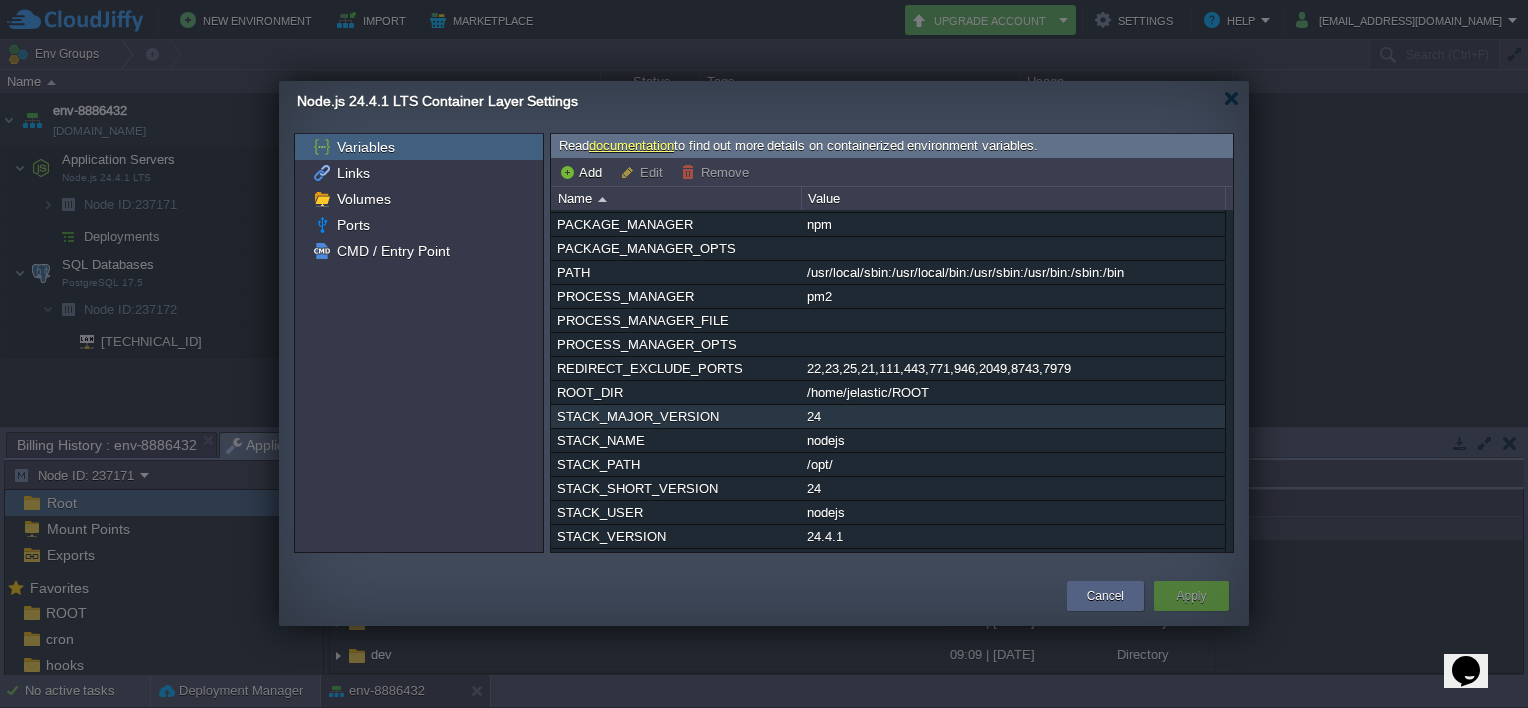 scroll, scrollTop: 376, scrollLeft: 0, axis: vertical 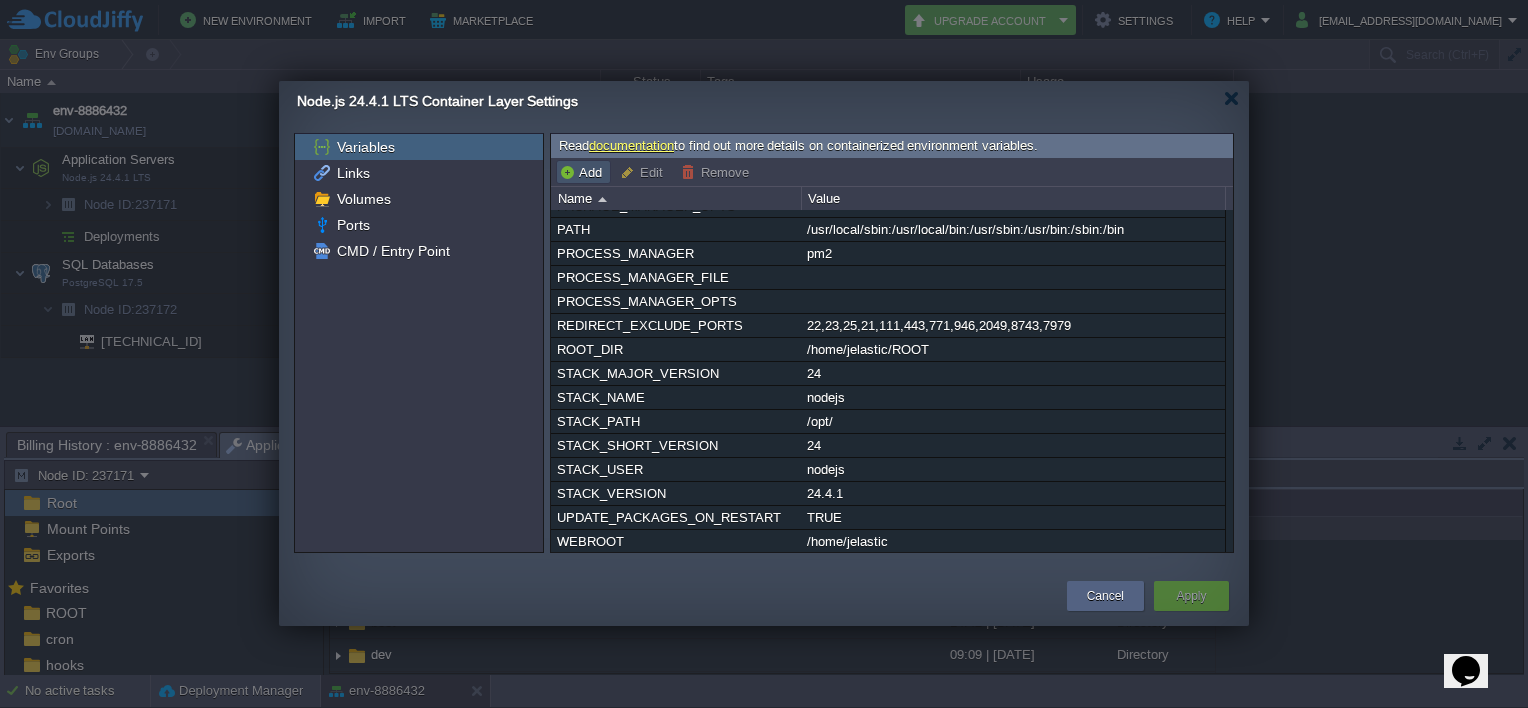click on "Add" at bounding box center [583, 172] 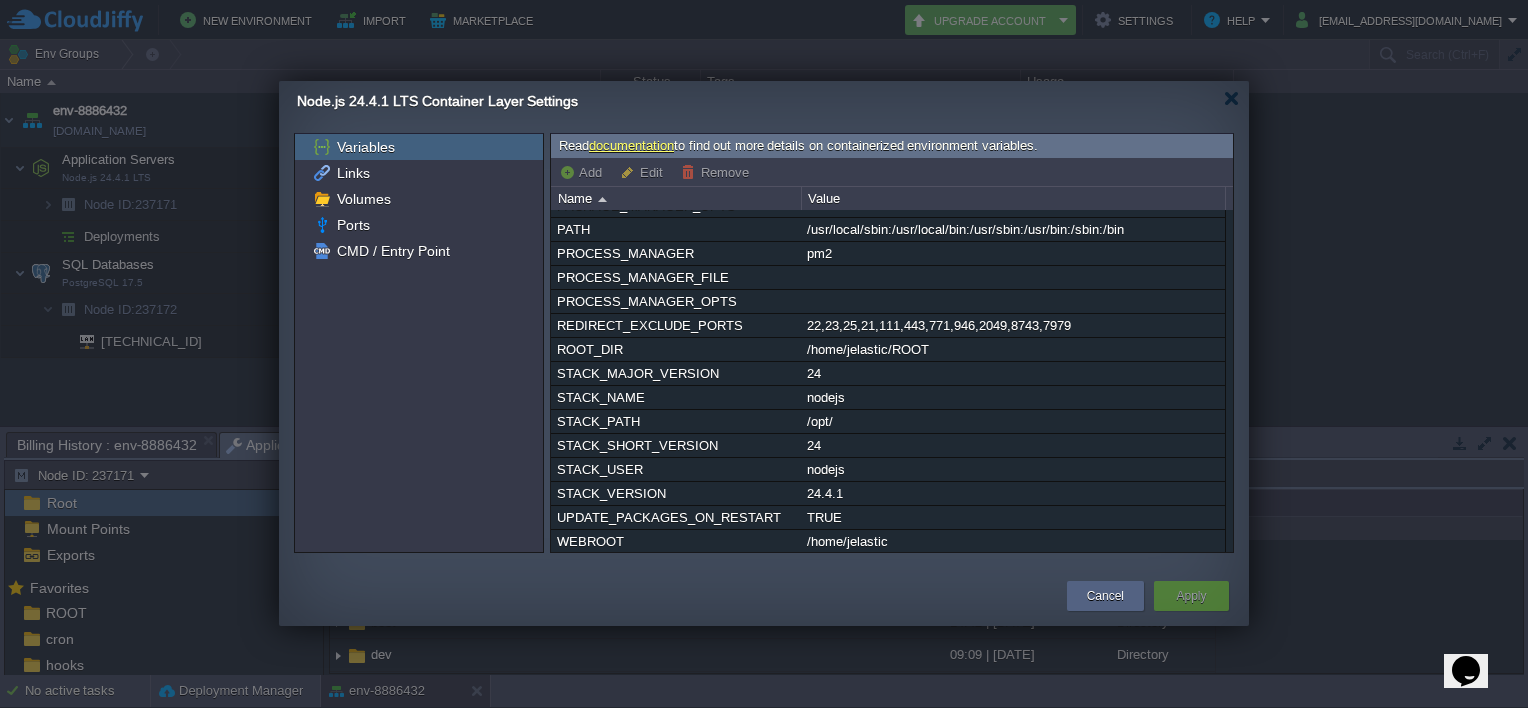 scroll, scrollTop: 0, scrollLeft: 0, axis: both 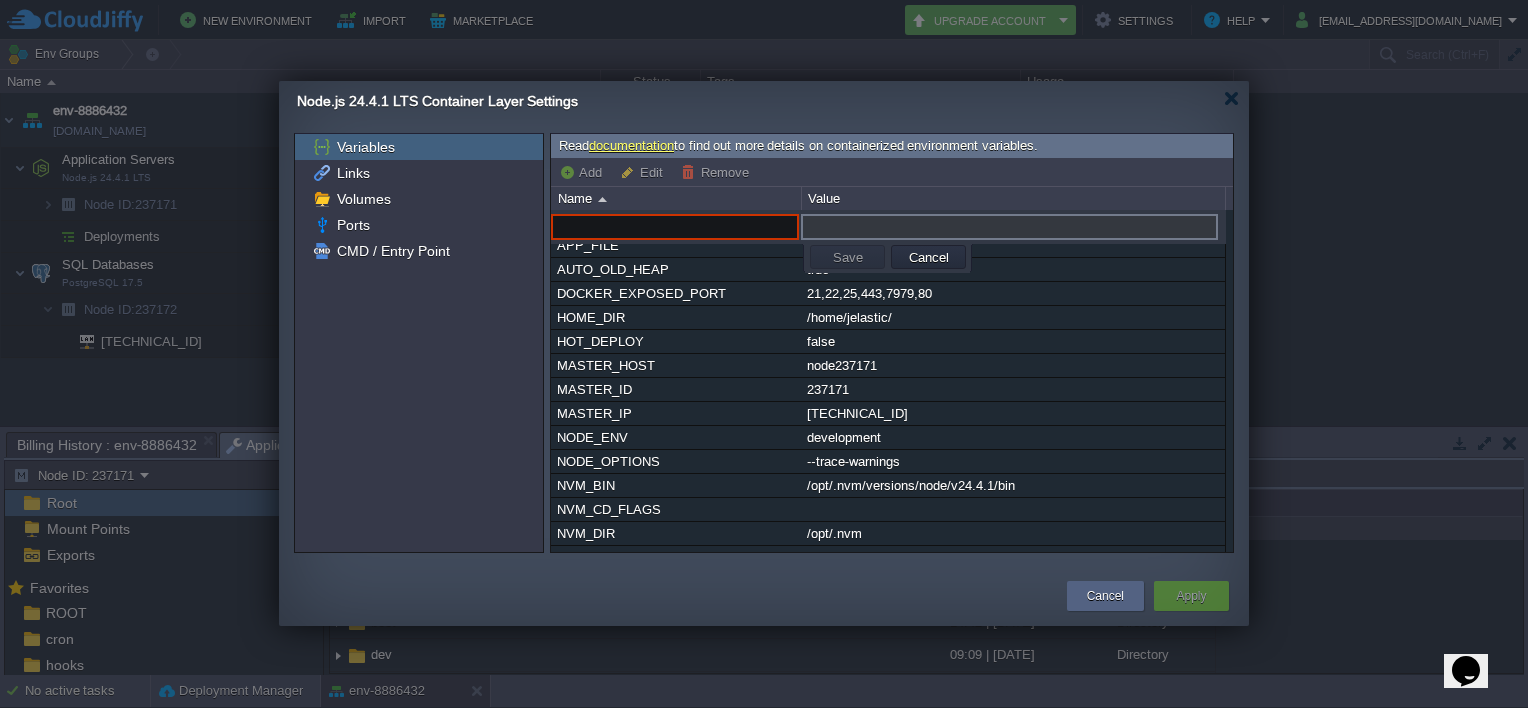 paste on "DATABASE_URL" 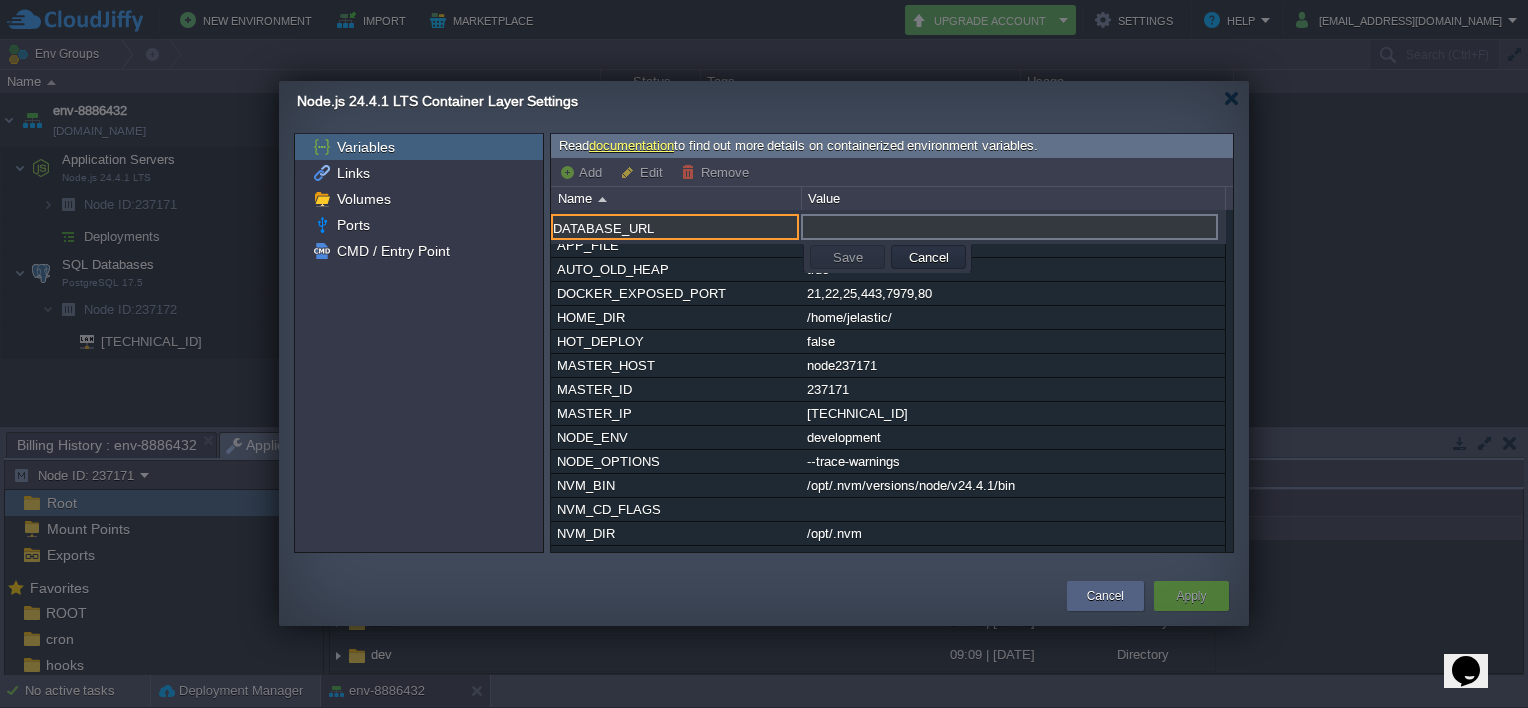 type on "DATABASE_URL" 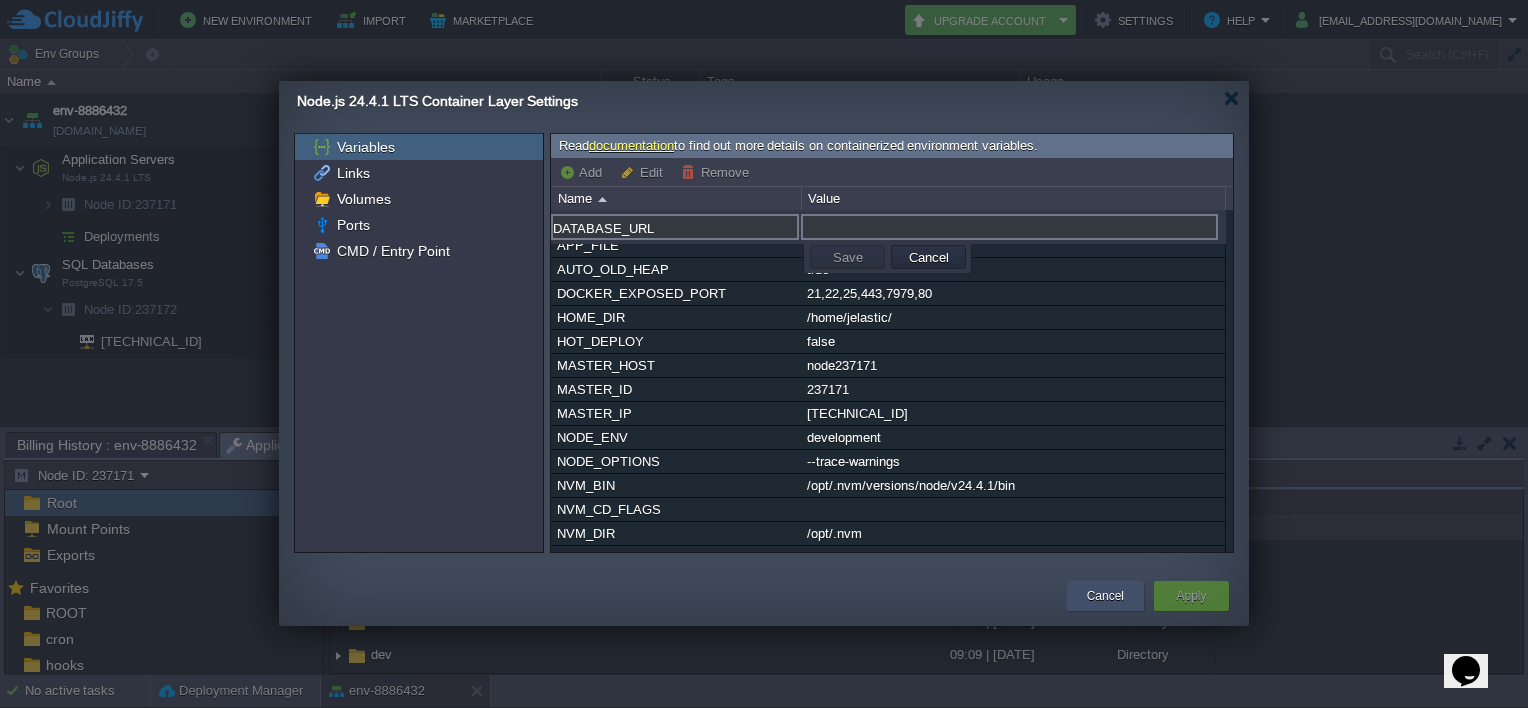 click on "Cancel" at bounding box center (1105, 596) 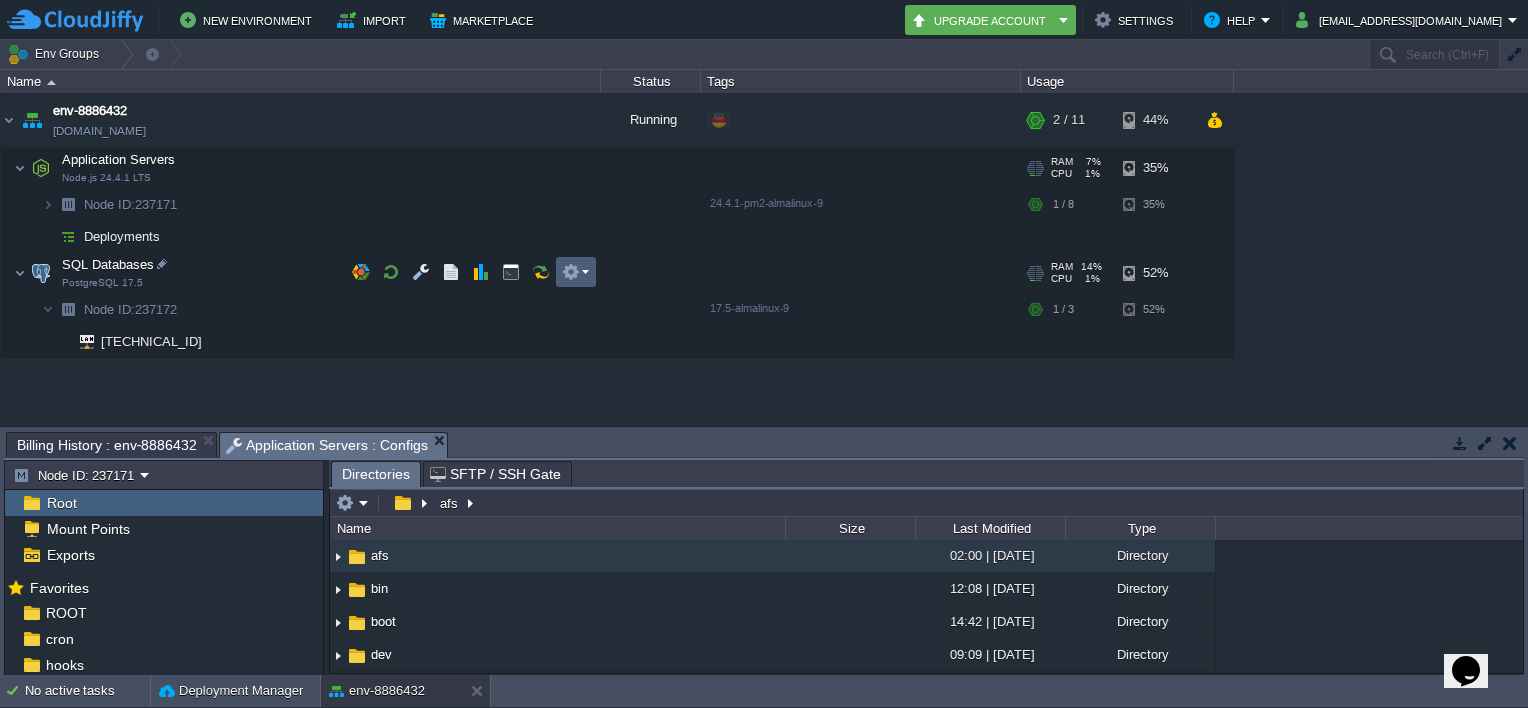 click at bounding box center (576, 272) 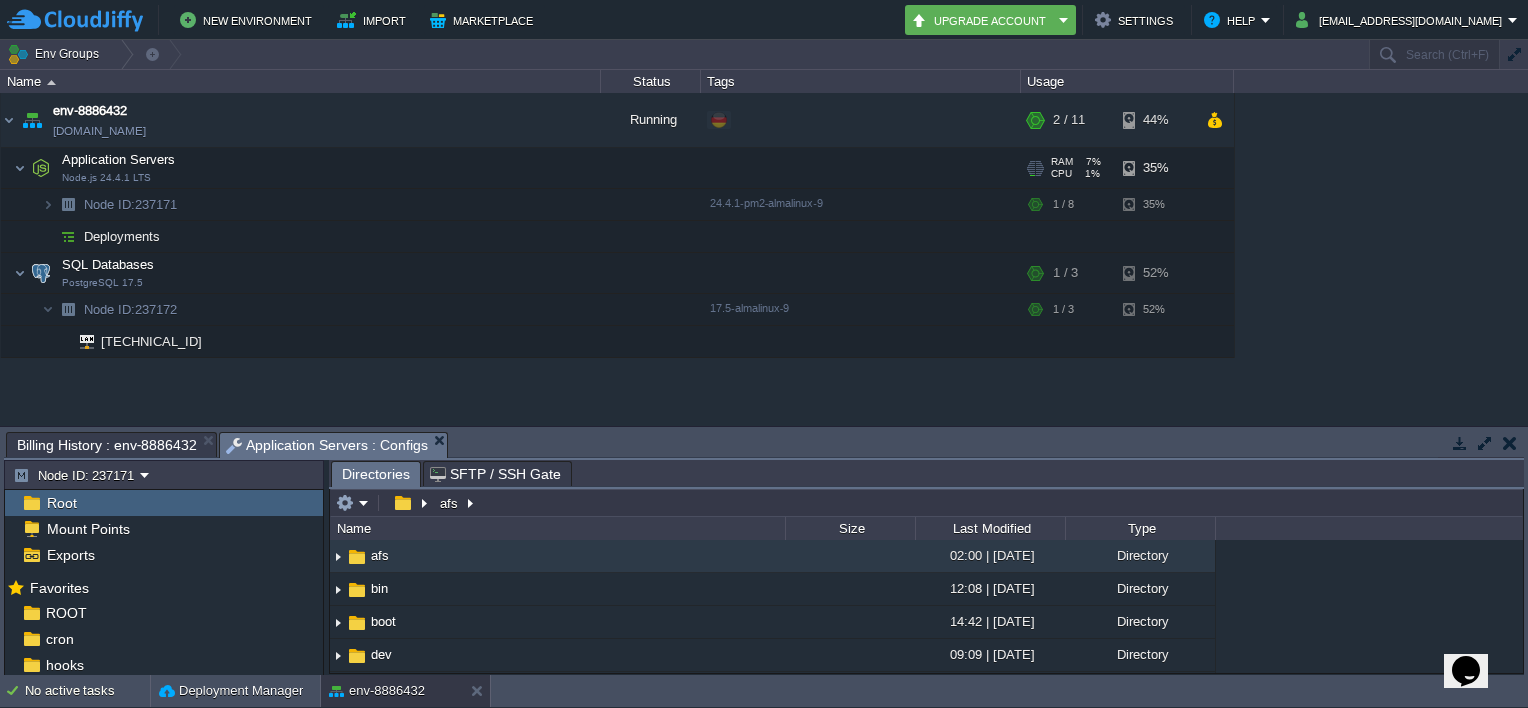 click on "env-8886432 [DOMAIN_NAME] Running                                 + Add to Env Group                                                                                                                                                            RAM                 10%                                         CPU                 5%                             2 / 11                    44%       Application Servers Node.js 24.4.1 LTS                                                                                                                                                            RAM                 7%                                         CPU                 1%                             1 / 8                    35%     Node ID:  237171                                                24.4.1-pm2-almalinux-9                                                                                                                                                                            RAM 7% 1%" at bounding box center [764, 259] 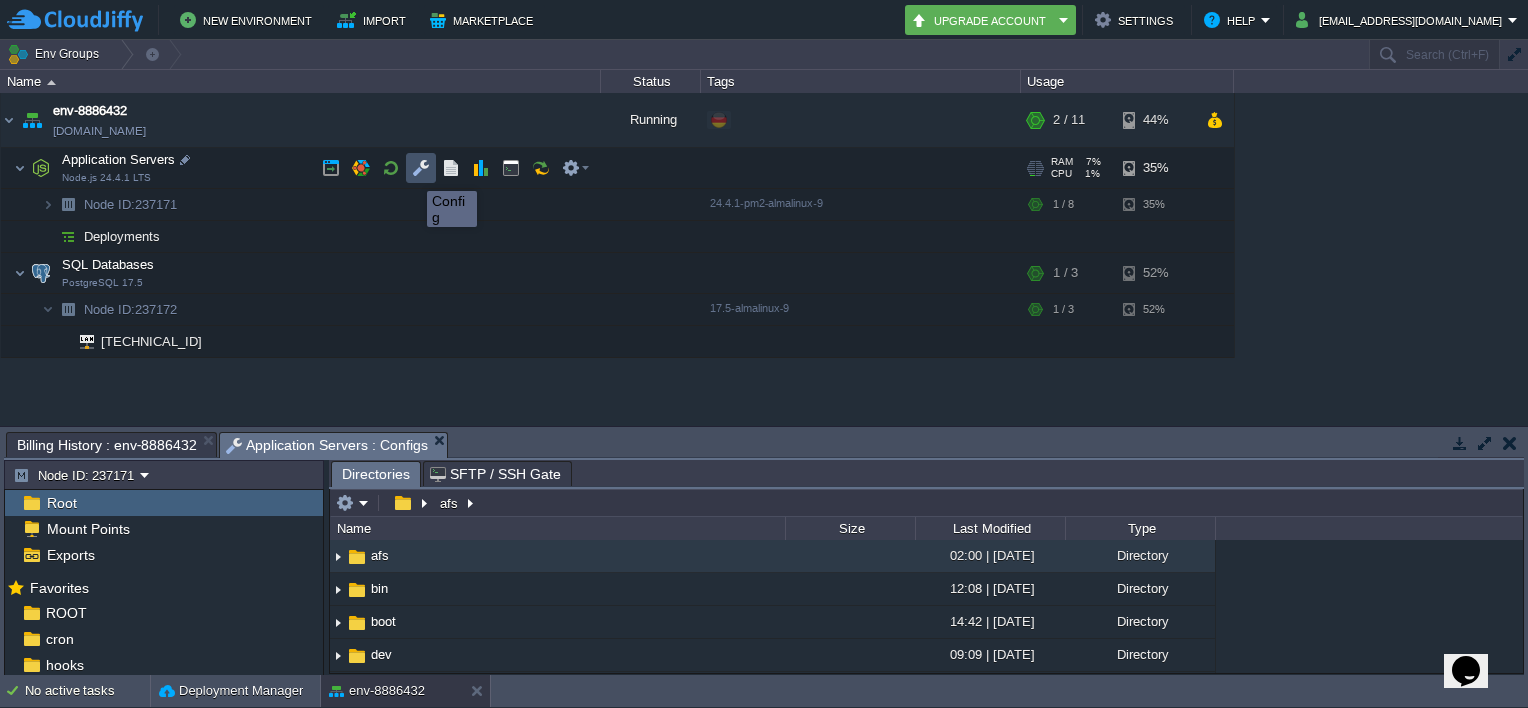 click at bounding box center (421, 168) 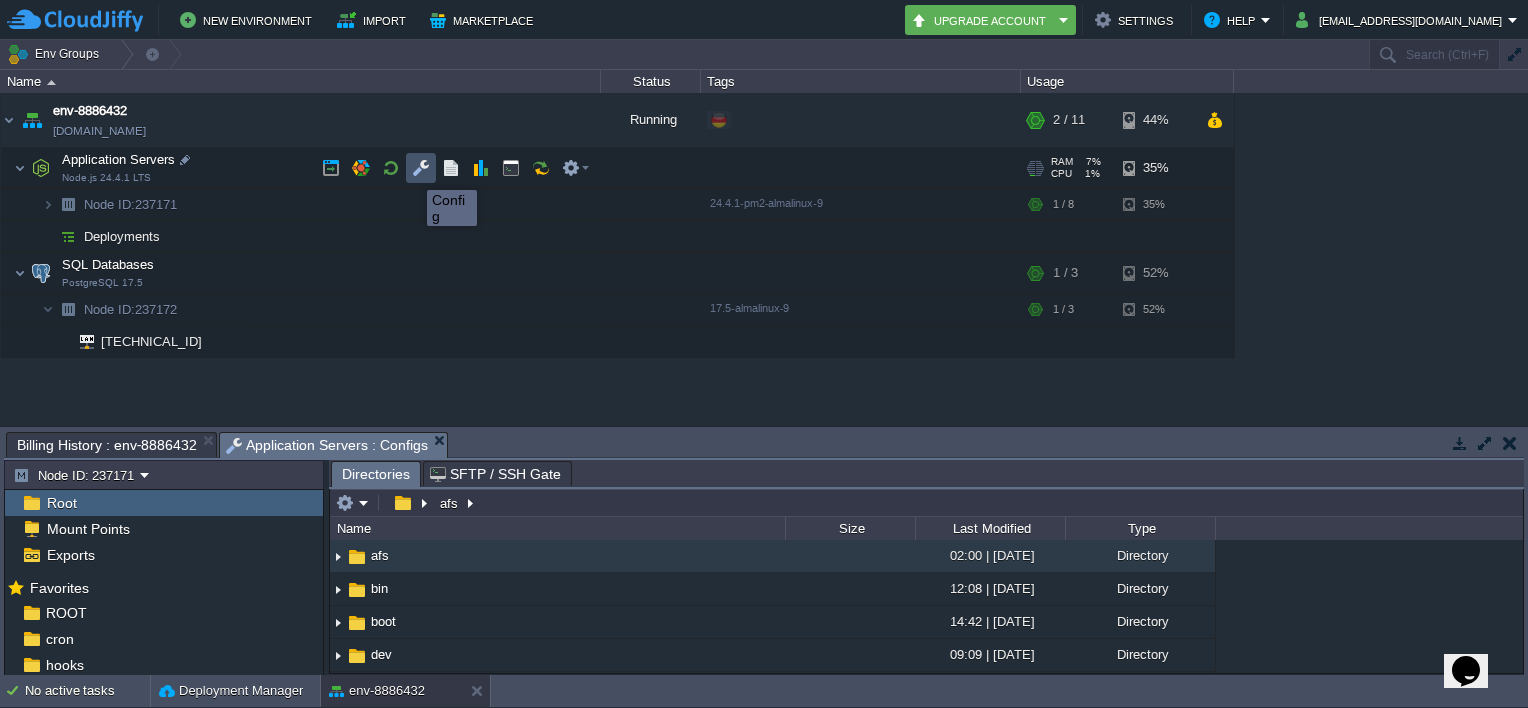 click at bounding box center [421, 168] 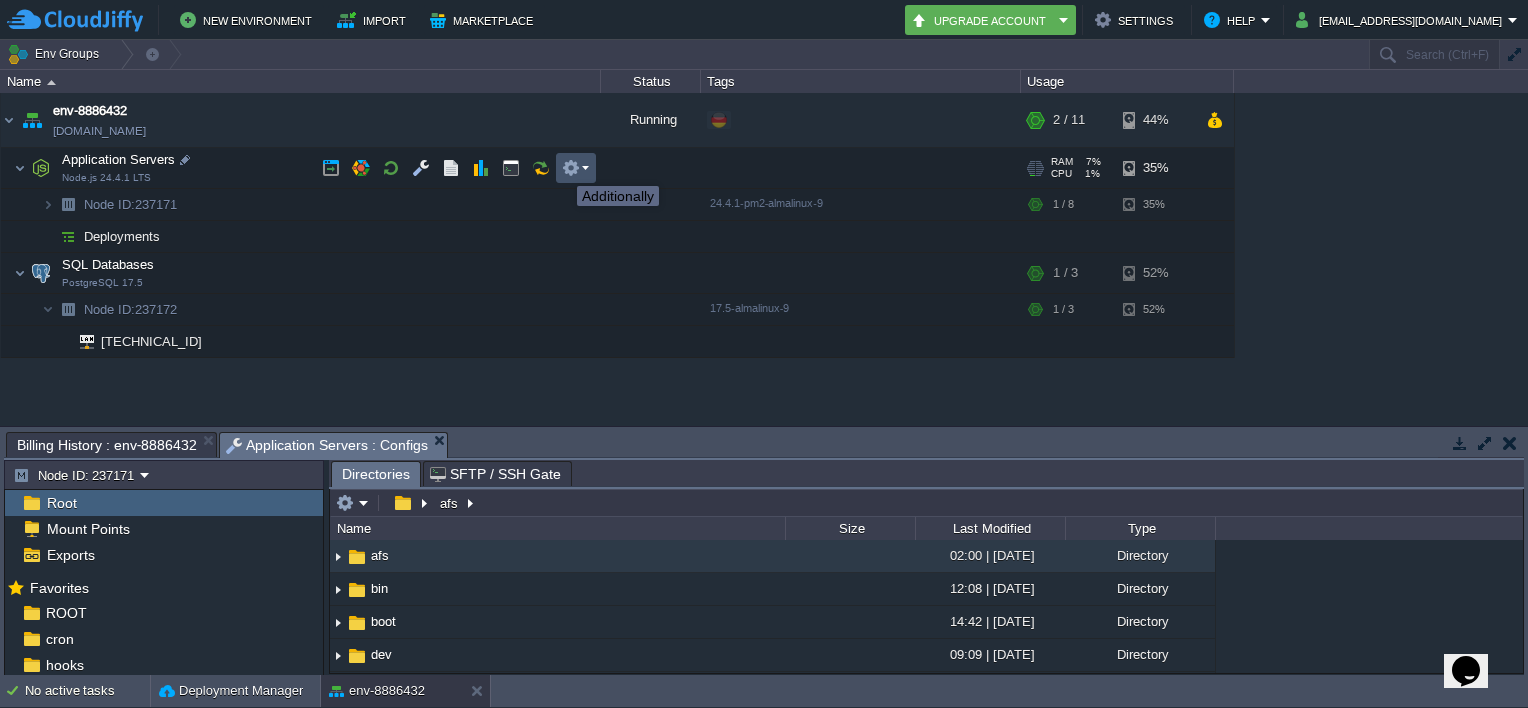 click at bounding box center (571, 168) 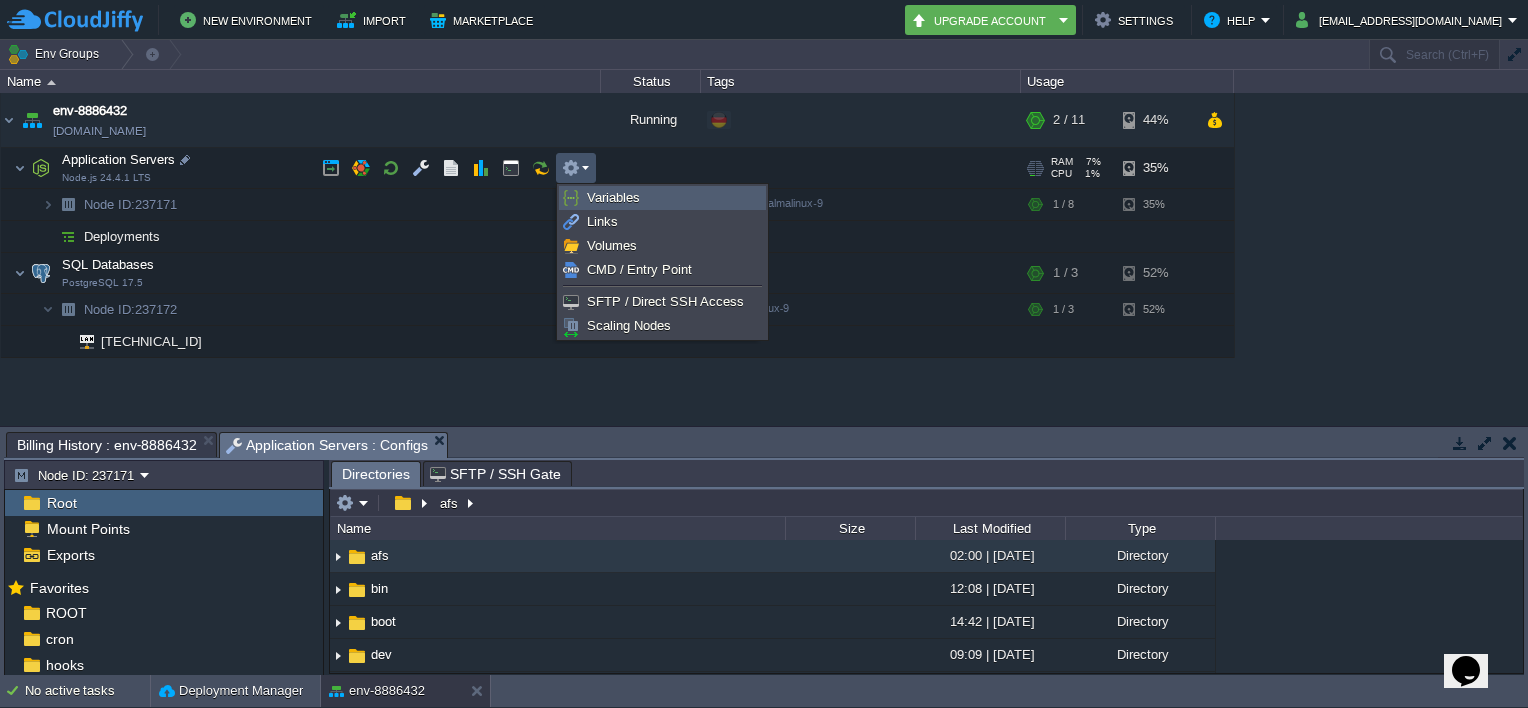 click on "Variables" at bounding box center (613, 197) 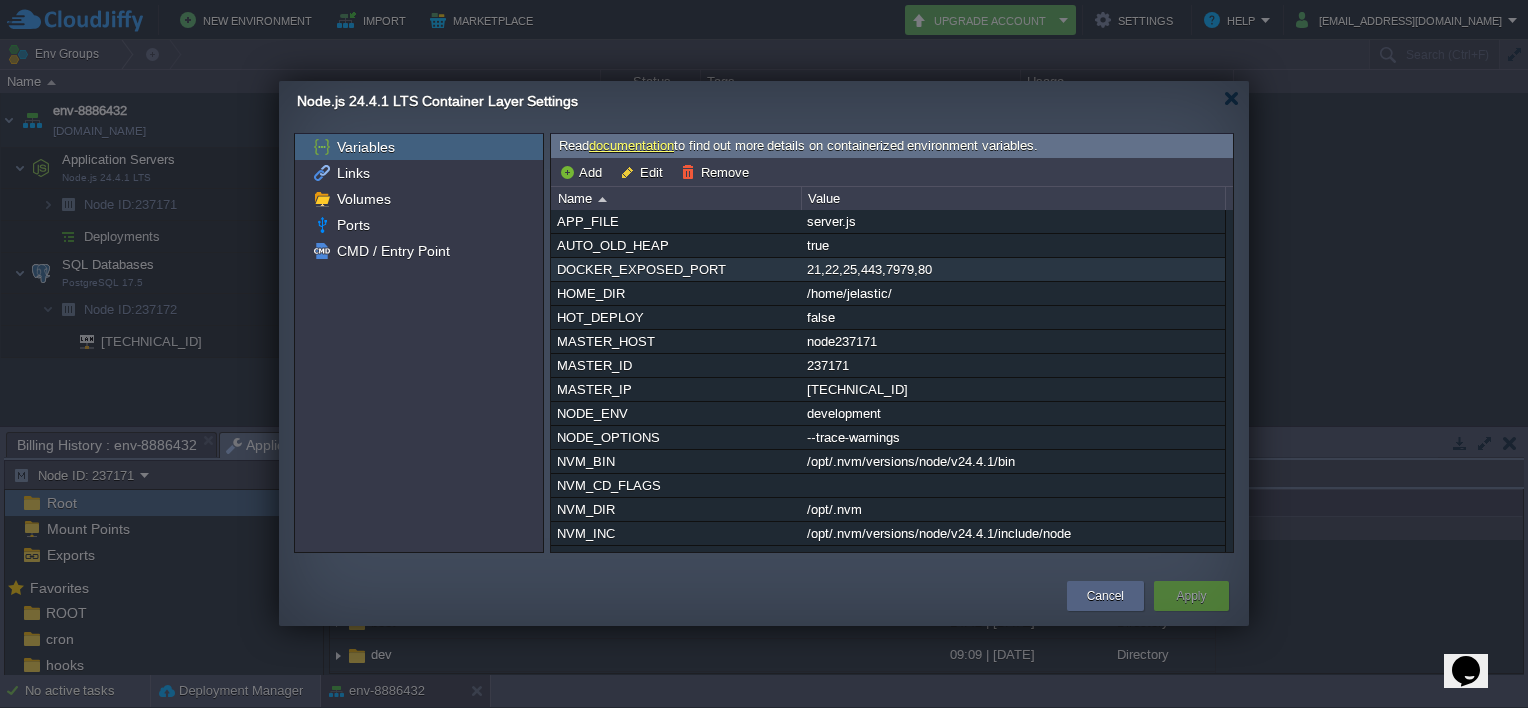 click on "DOCKER_EXPOSED_PORT" at bounding box center [676, 269] 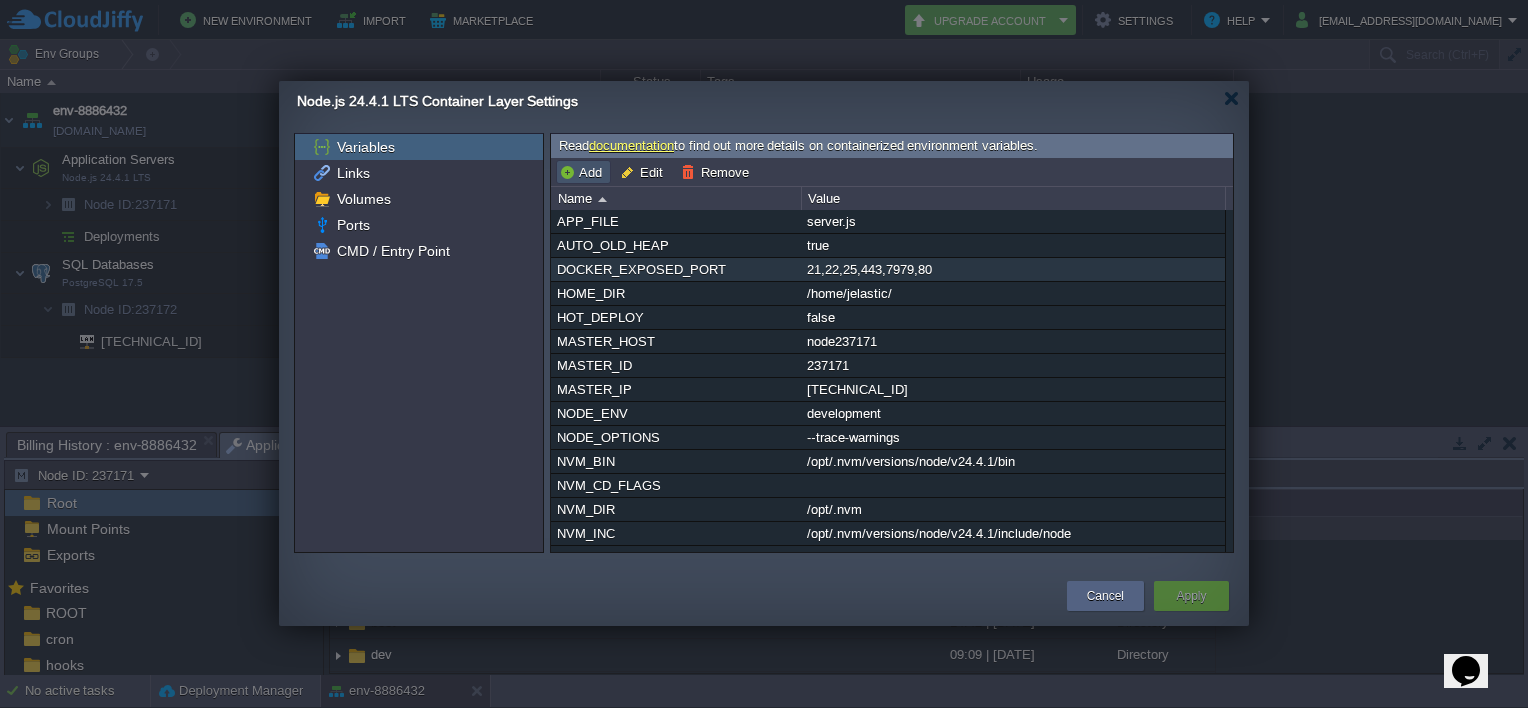 click on "Add" at bounding box center (583, 172) 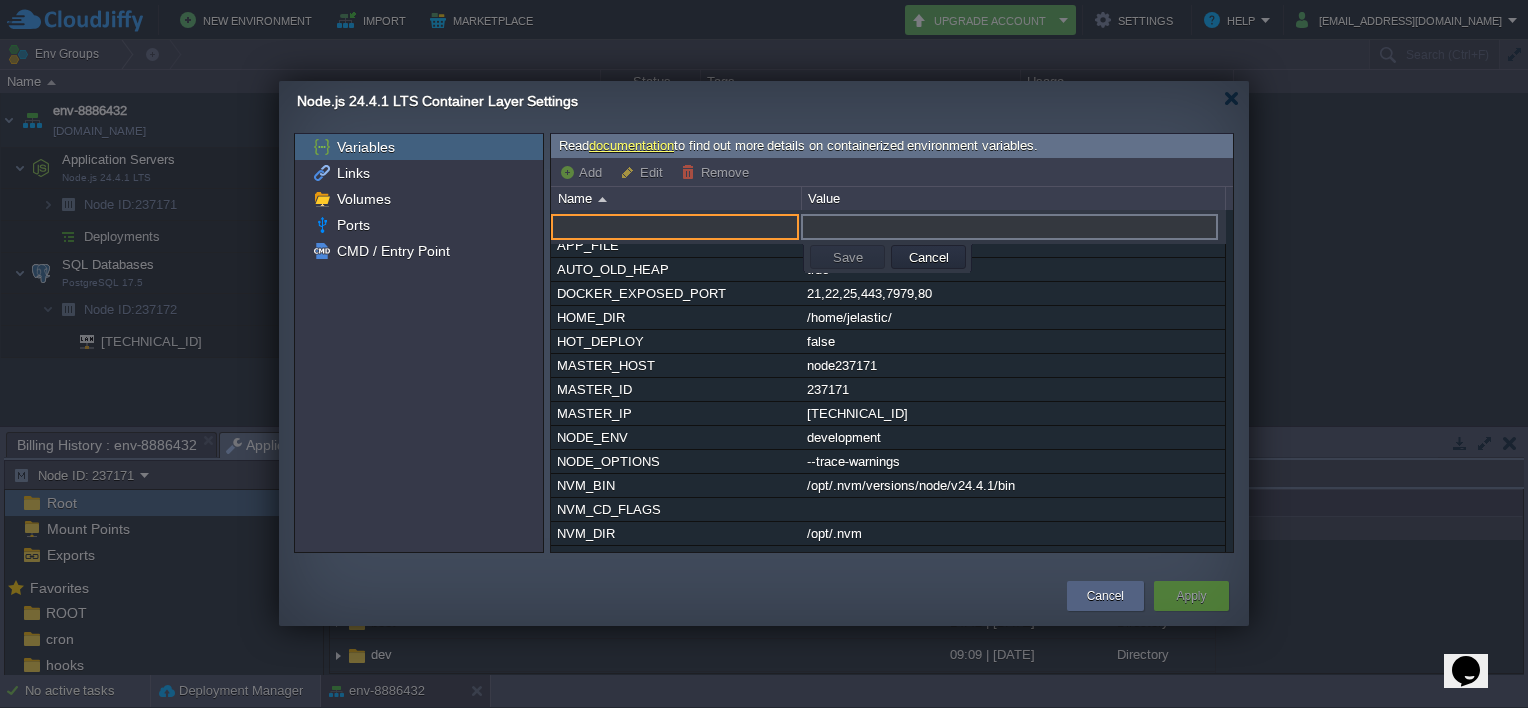 paste on "DATABASE_URL" 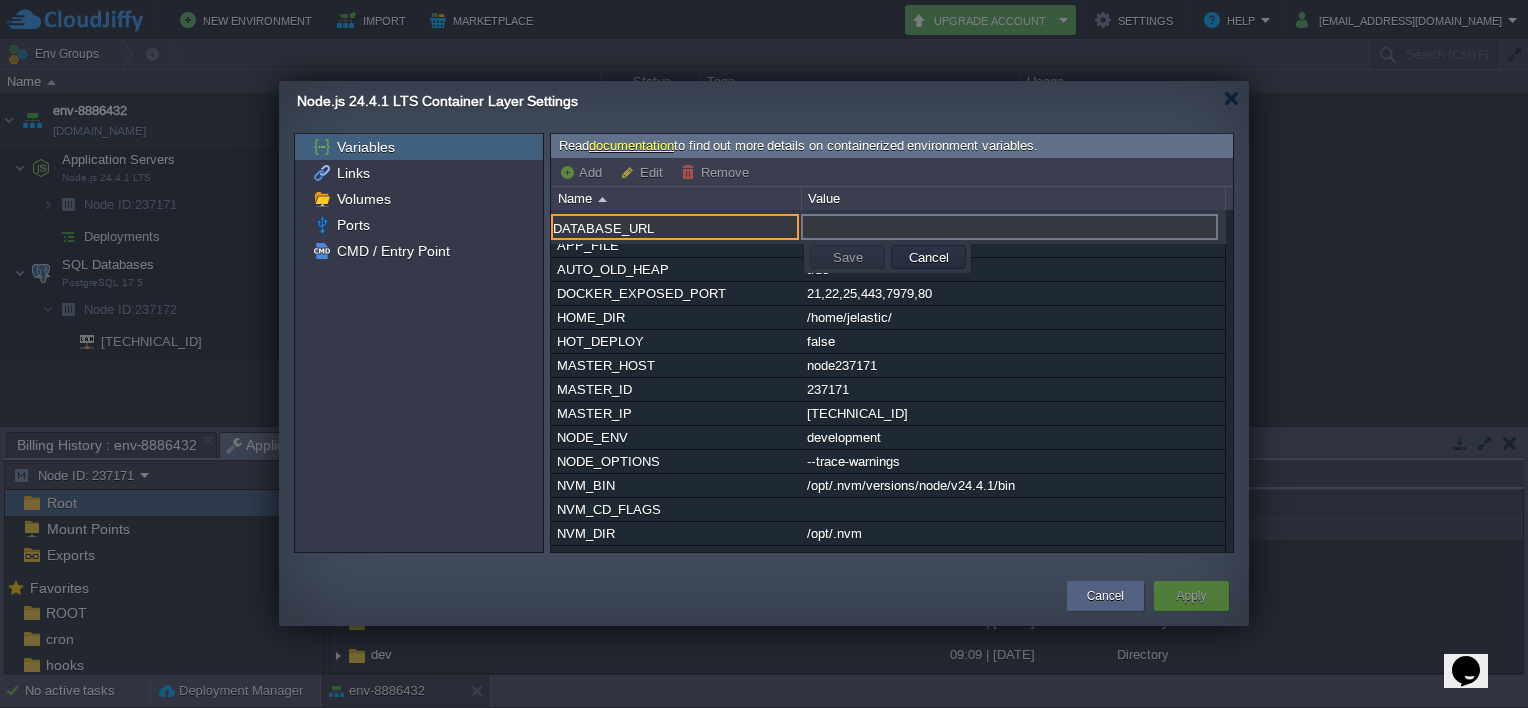 type on "DATABASE_URL" 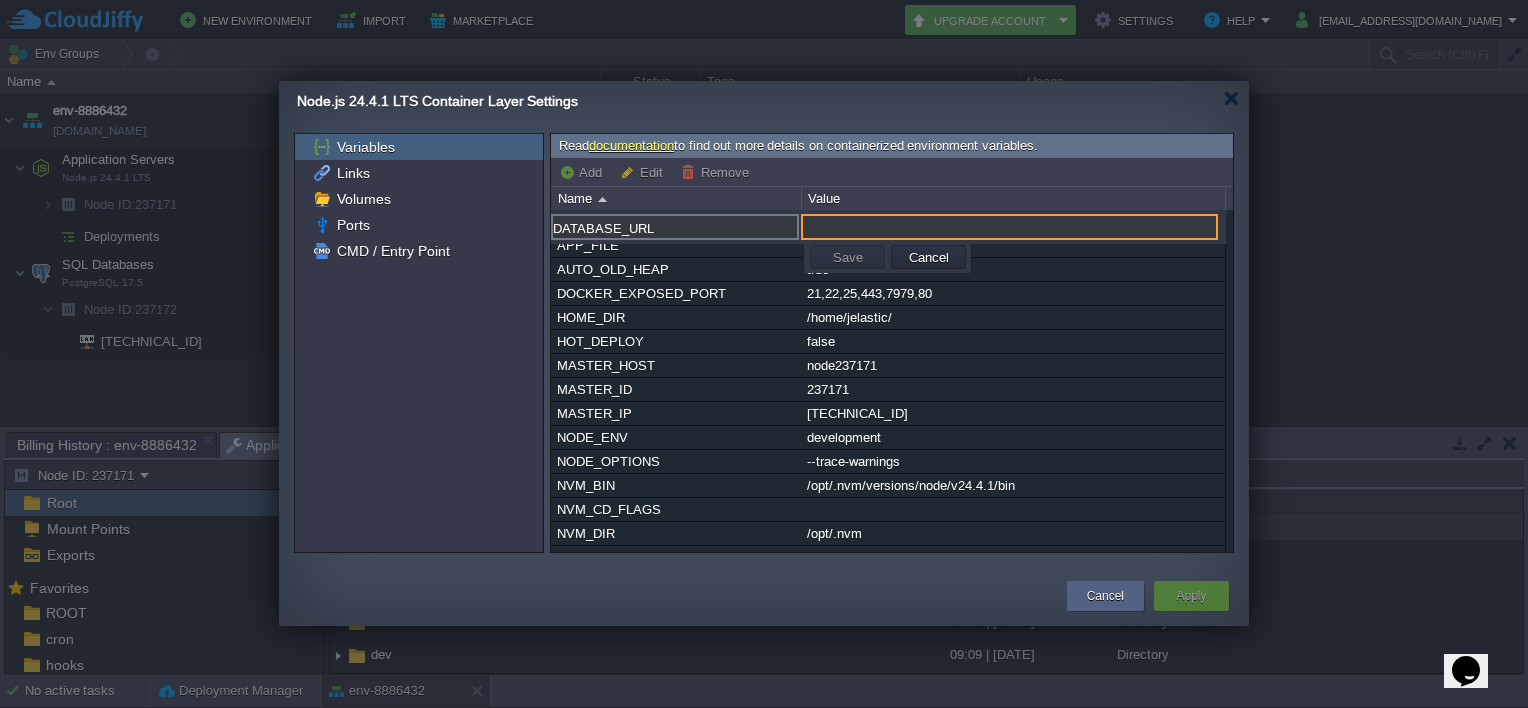 paste on "postgresql://webadmin:ZLCnlh97311@[URL][DOMAIN_NAME]" 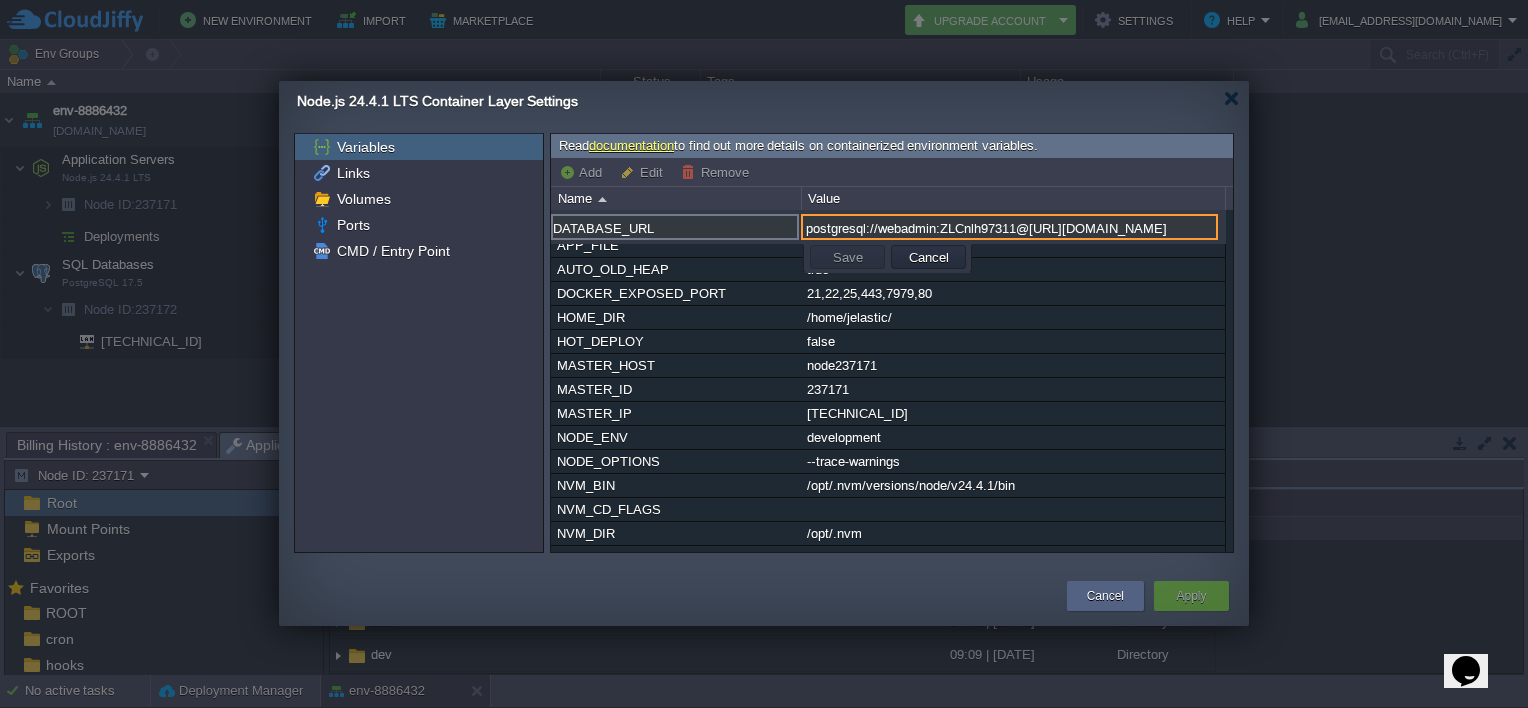 scroll, scrollTop: 0, scrollLeft: 184, axis: horizontal 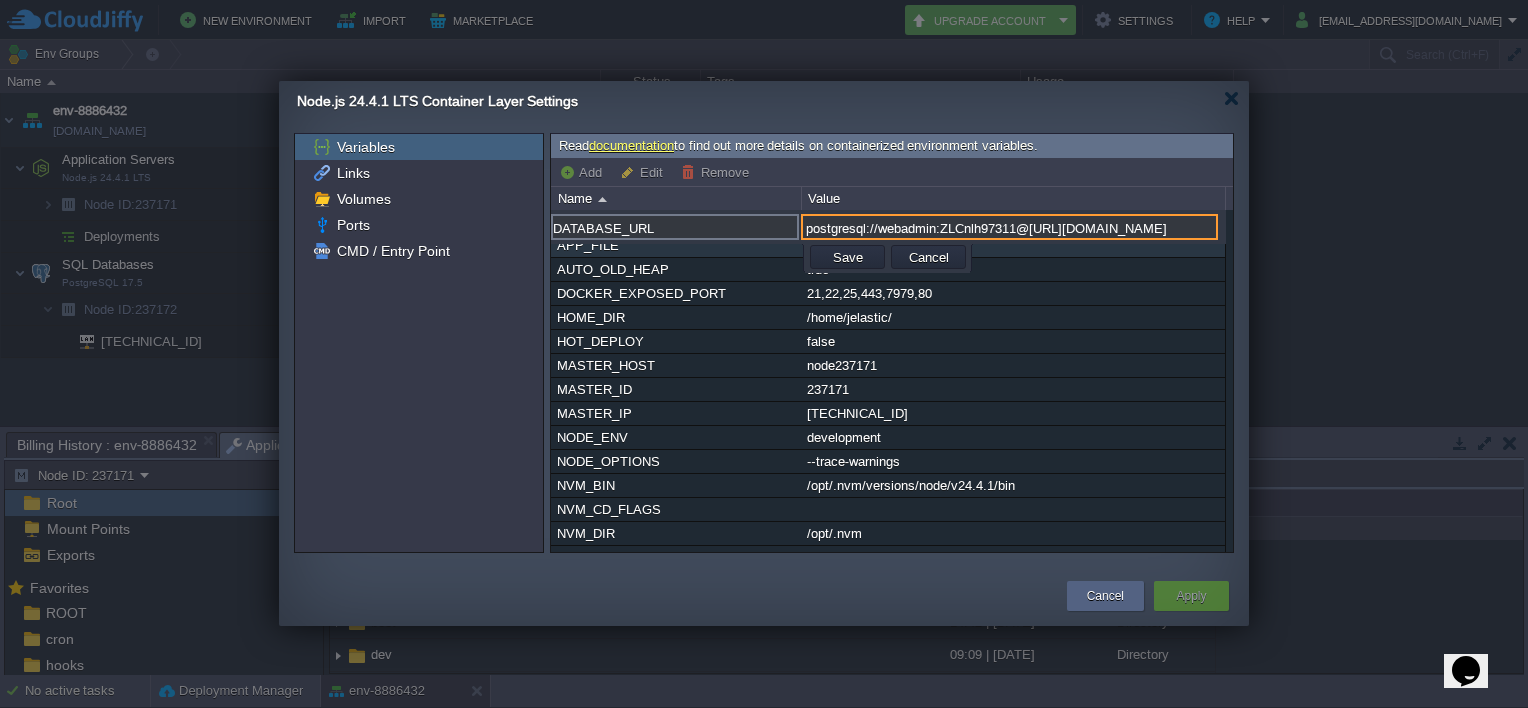 type on "postgresql://webadmin:ZLCnlh97311@[URL][DOMAIN_NAME]" 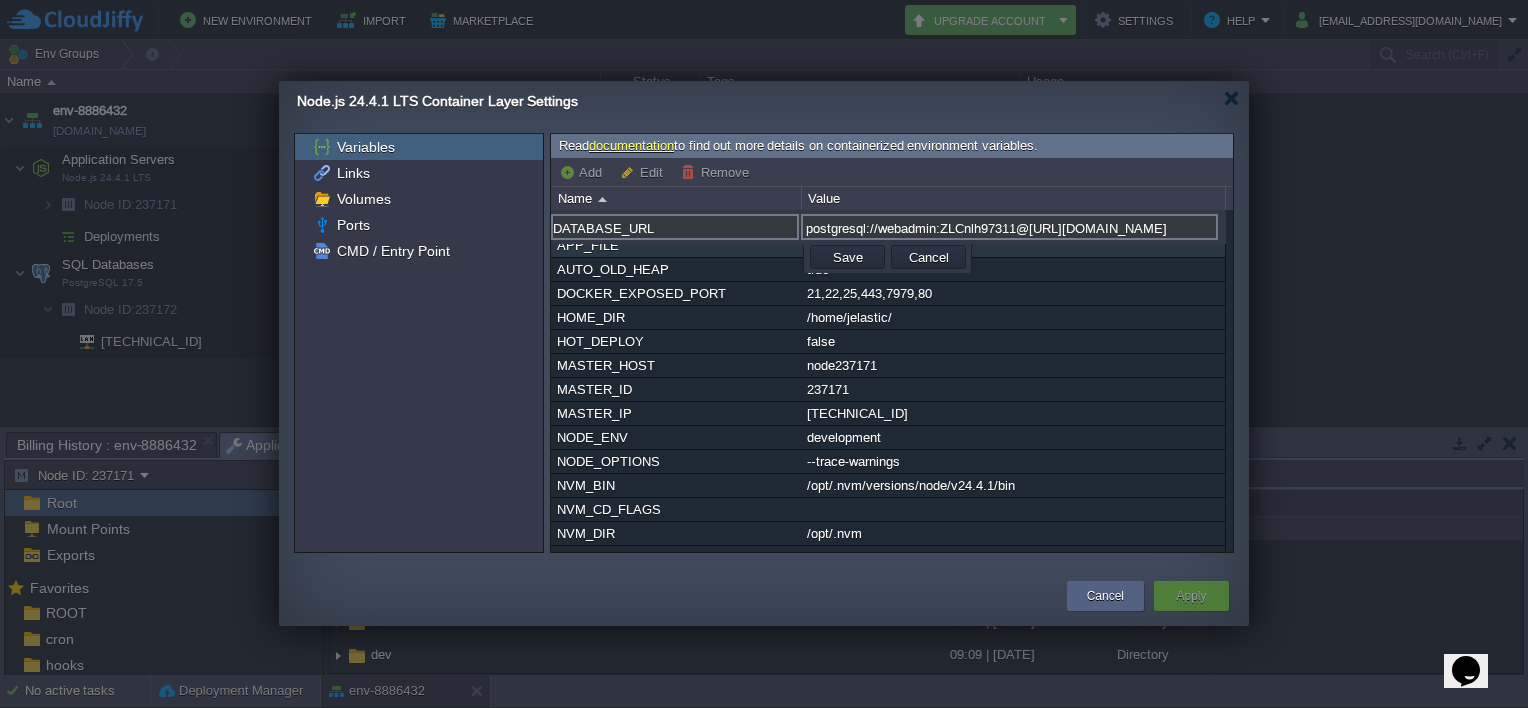 scroll, scrollTop: 0, scrollLeft: 0, axis: both 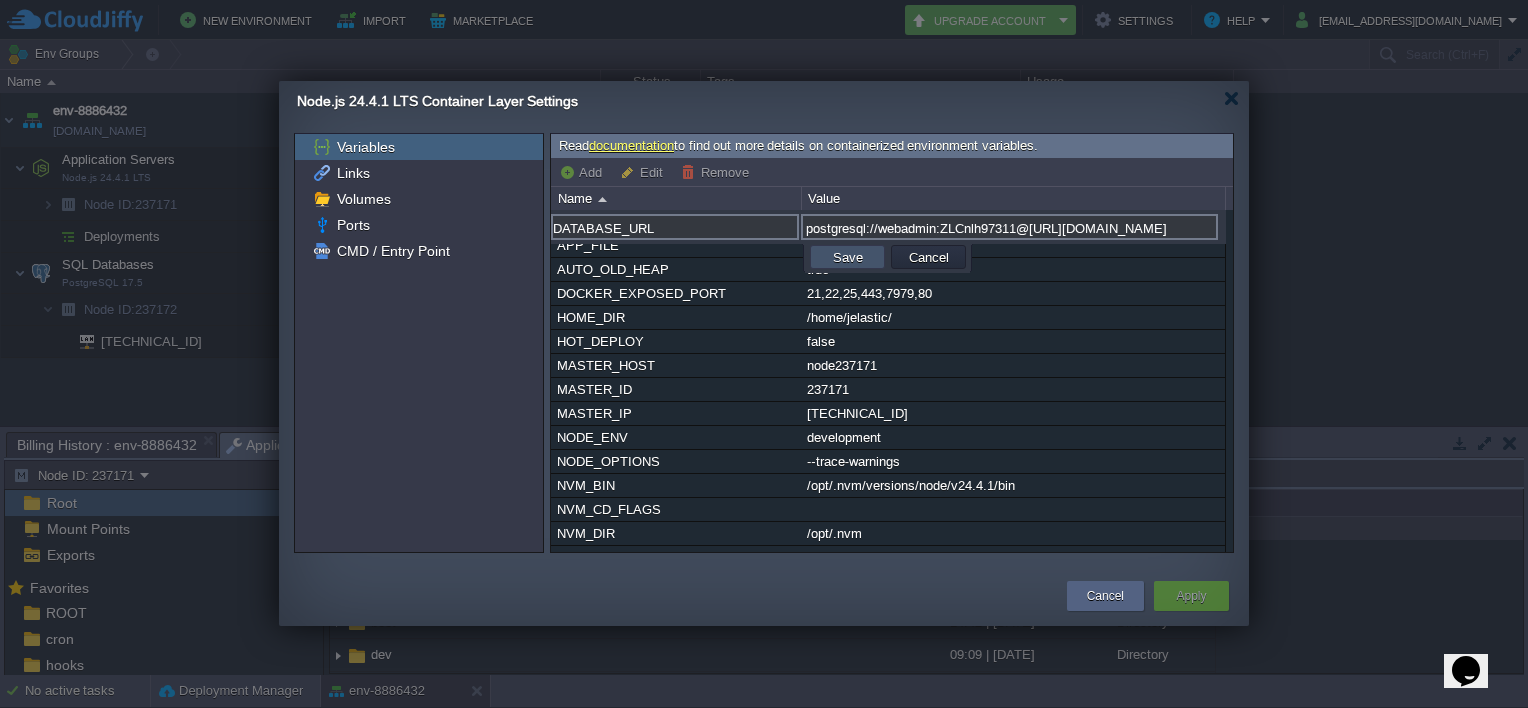 click on "Save" at bounding box center (848, 257) 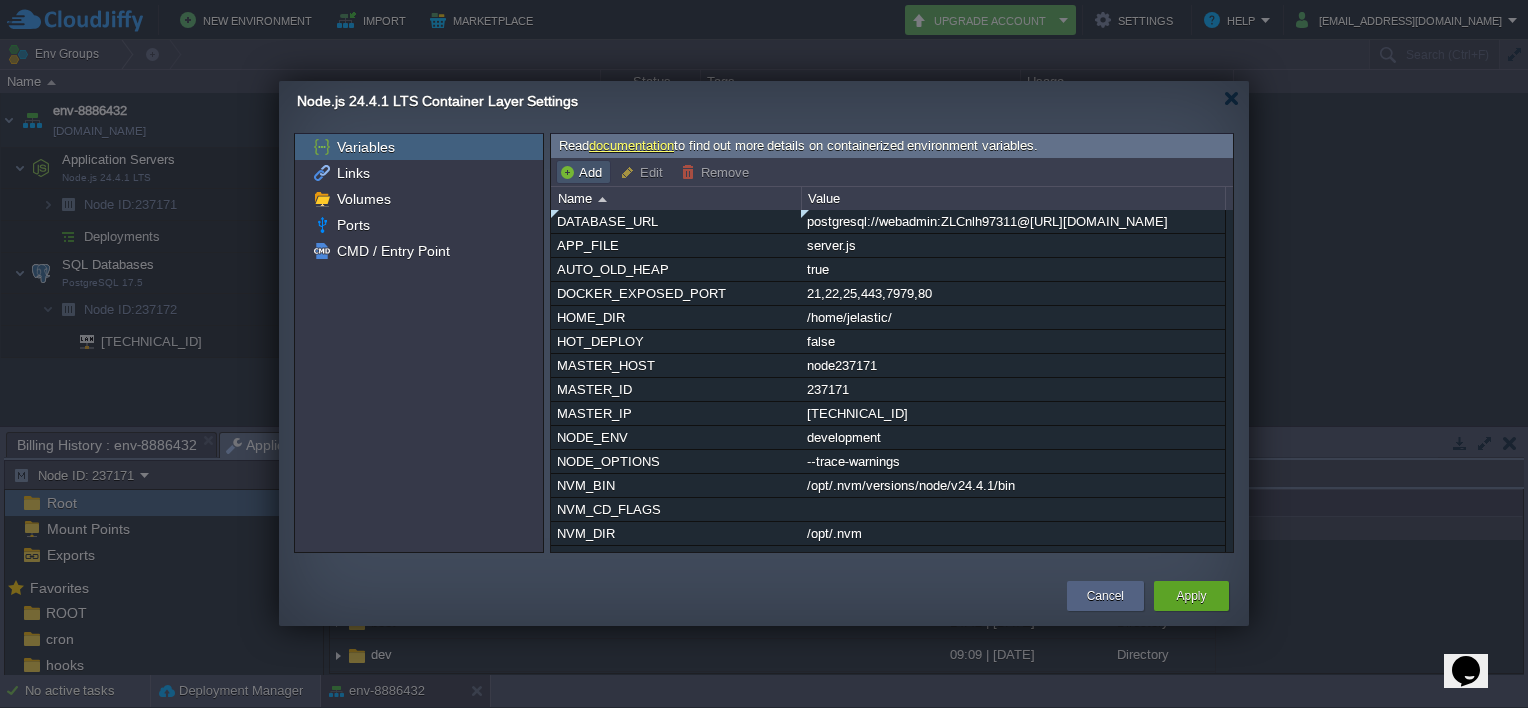 click on "Add" at bounding box center [583, 172] 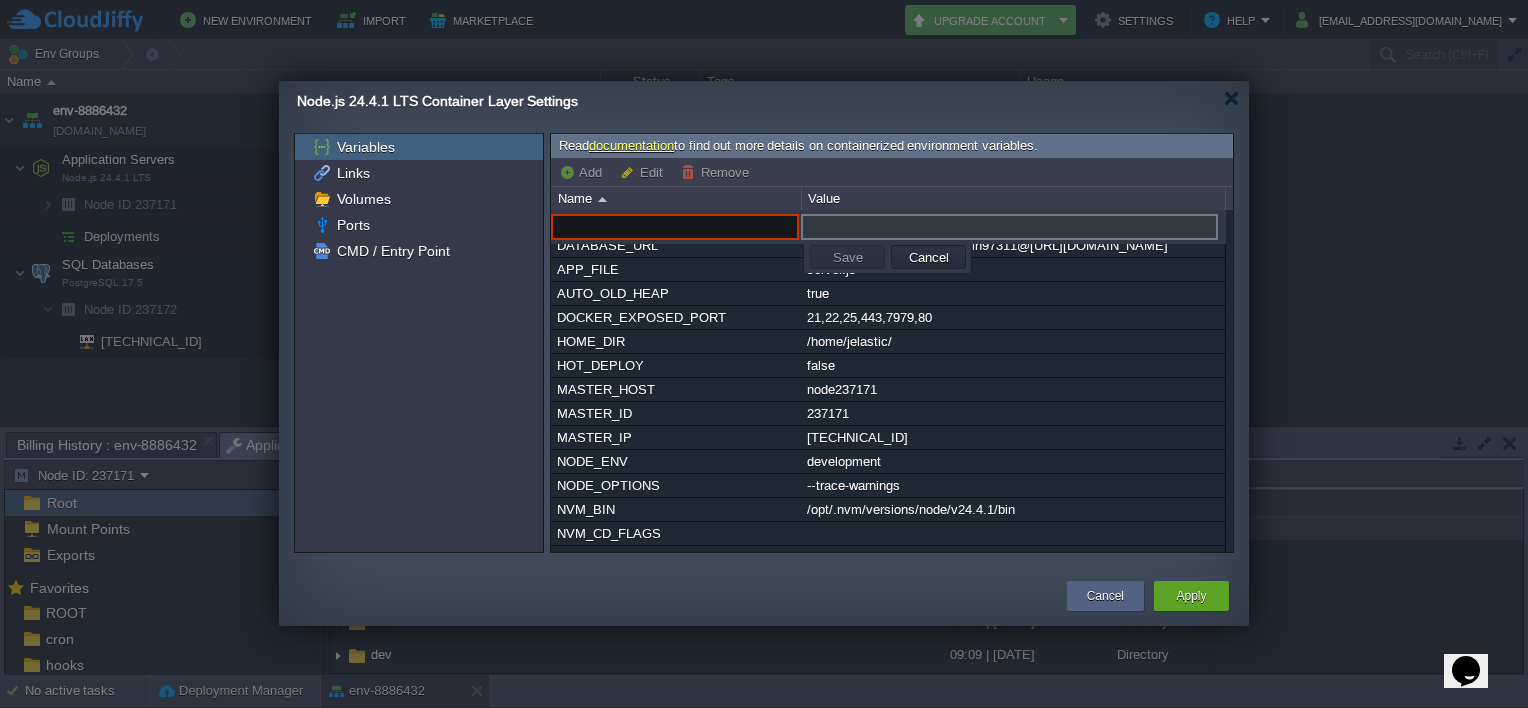 paste on "NEXTAUTH_URL" 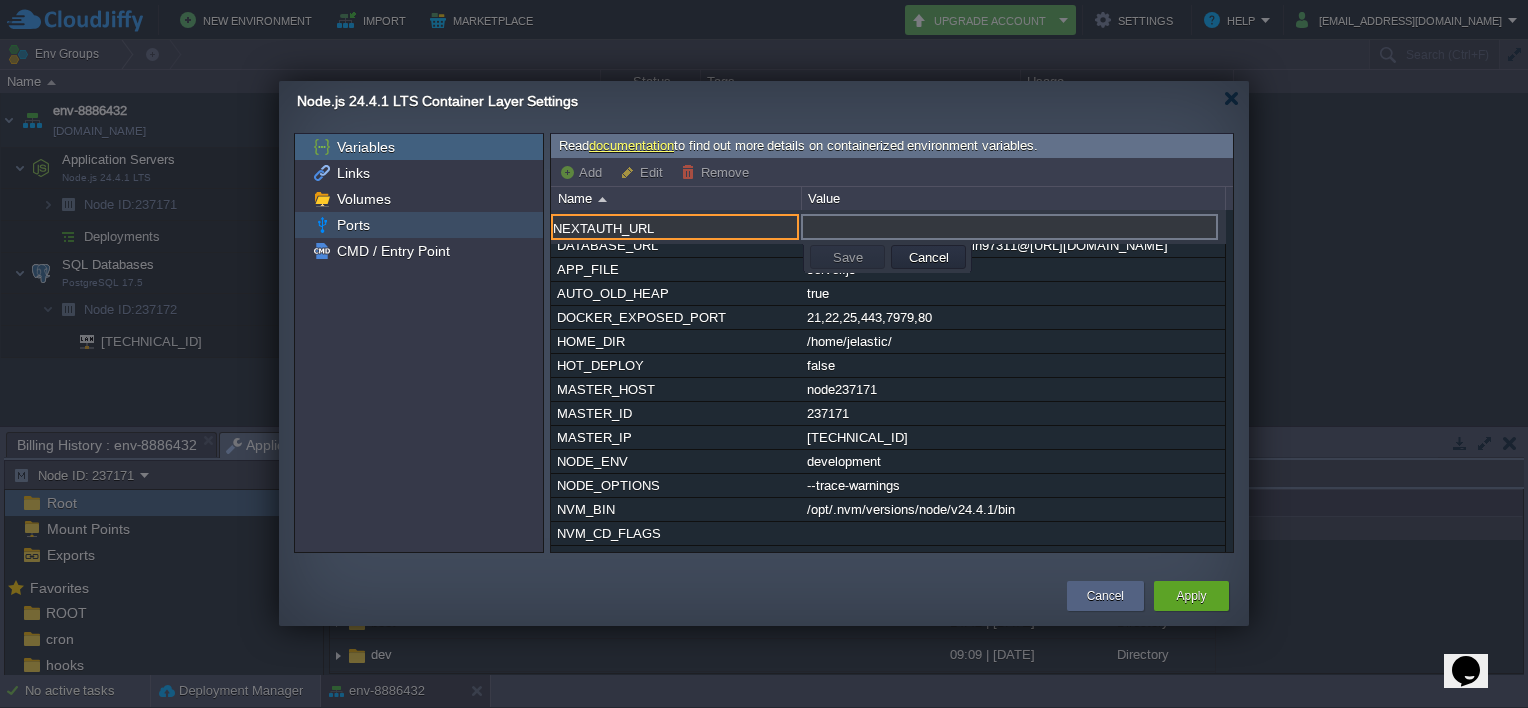 drag, startPoint x: 651, startPoint y: 235, endPoint x: 542, endPoint y: 228, distance: 109.22454 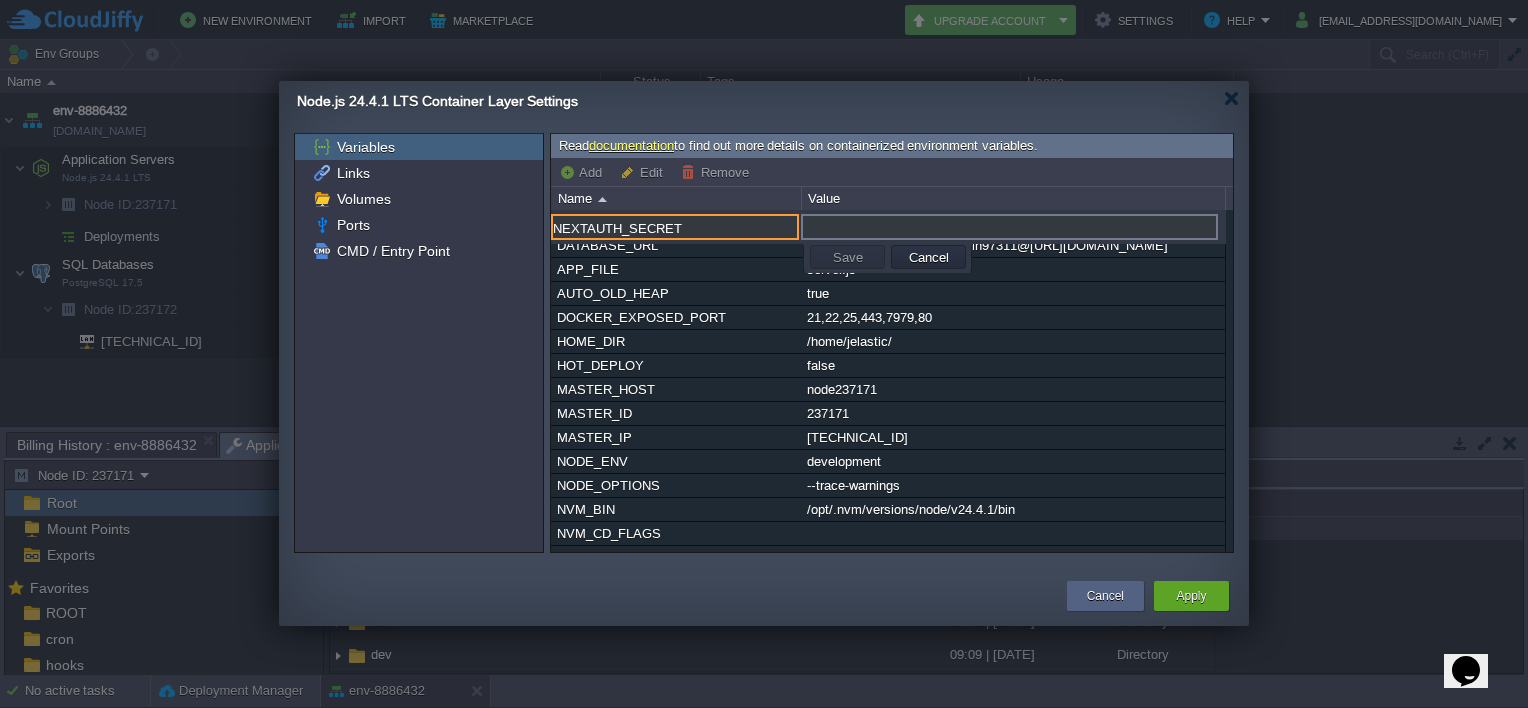 type on "NEXTAUTH_SECRET" 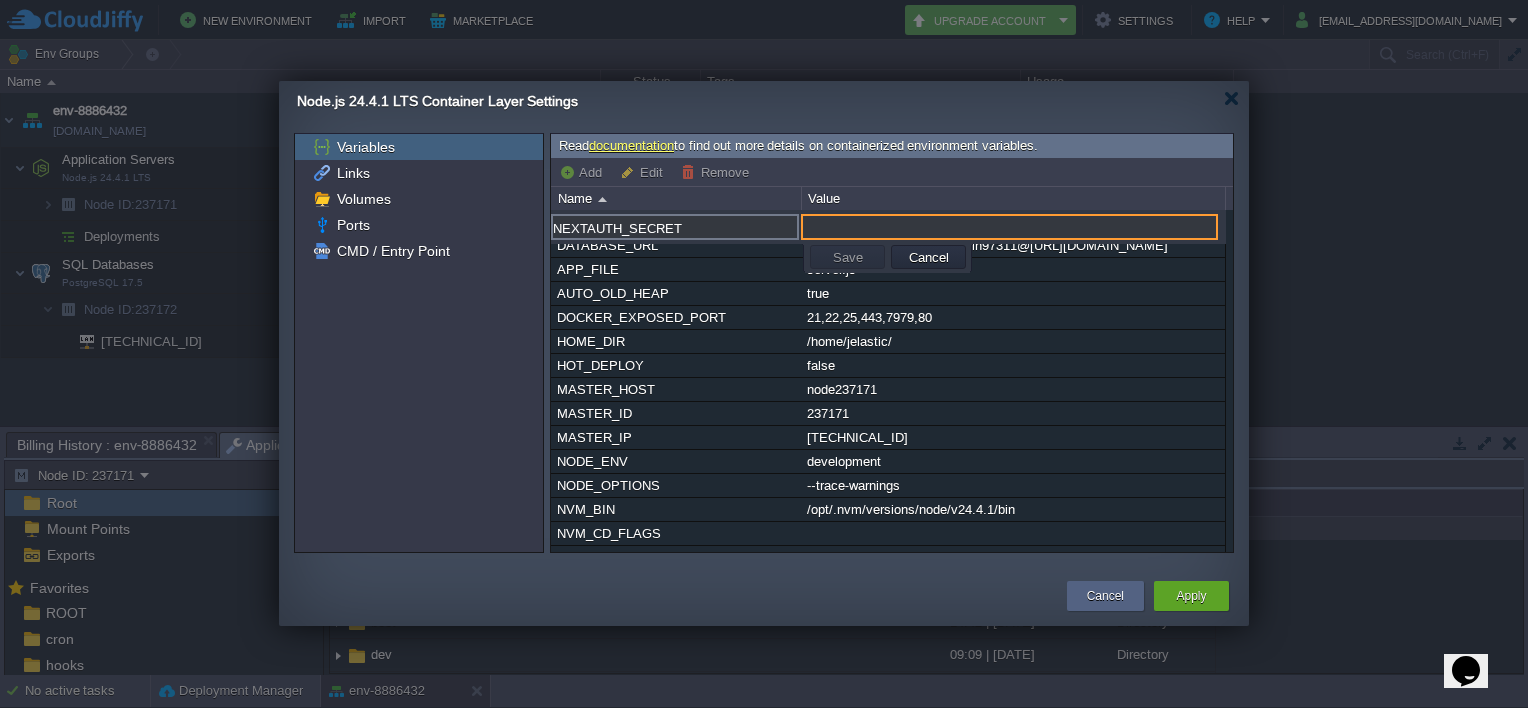 click at bounding box center (1009, 227) 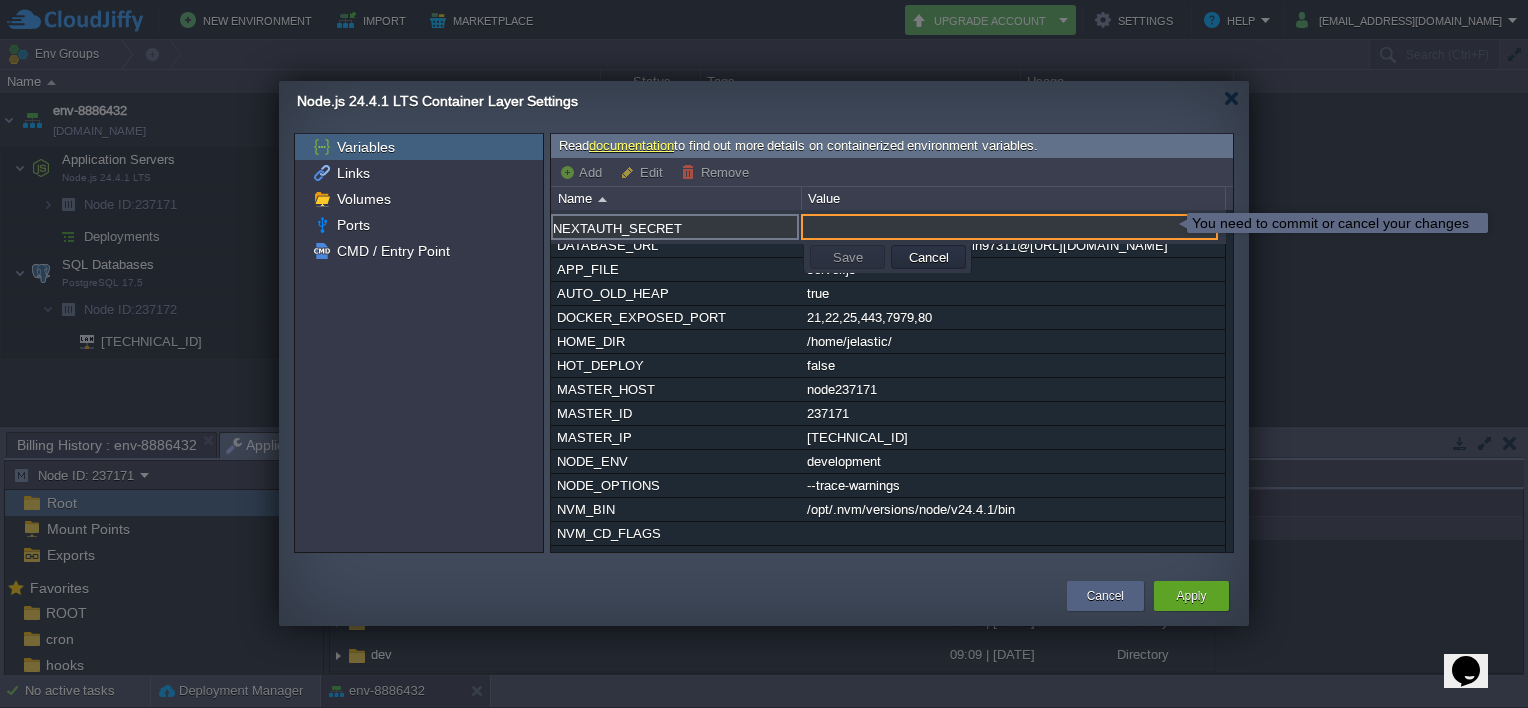 paste on "zvIDjz65baSzCXDNuWds6FNeOiBTHYAh" 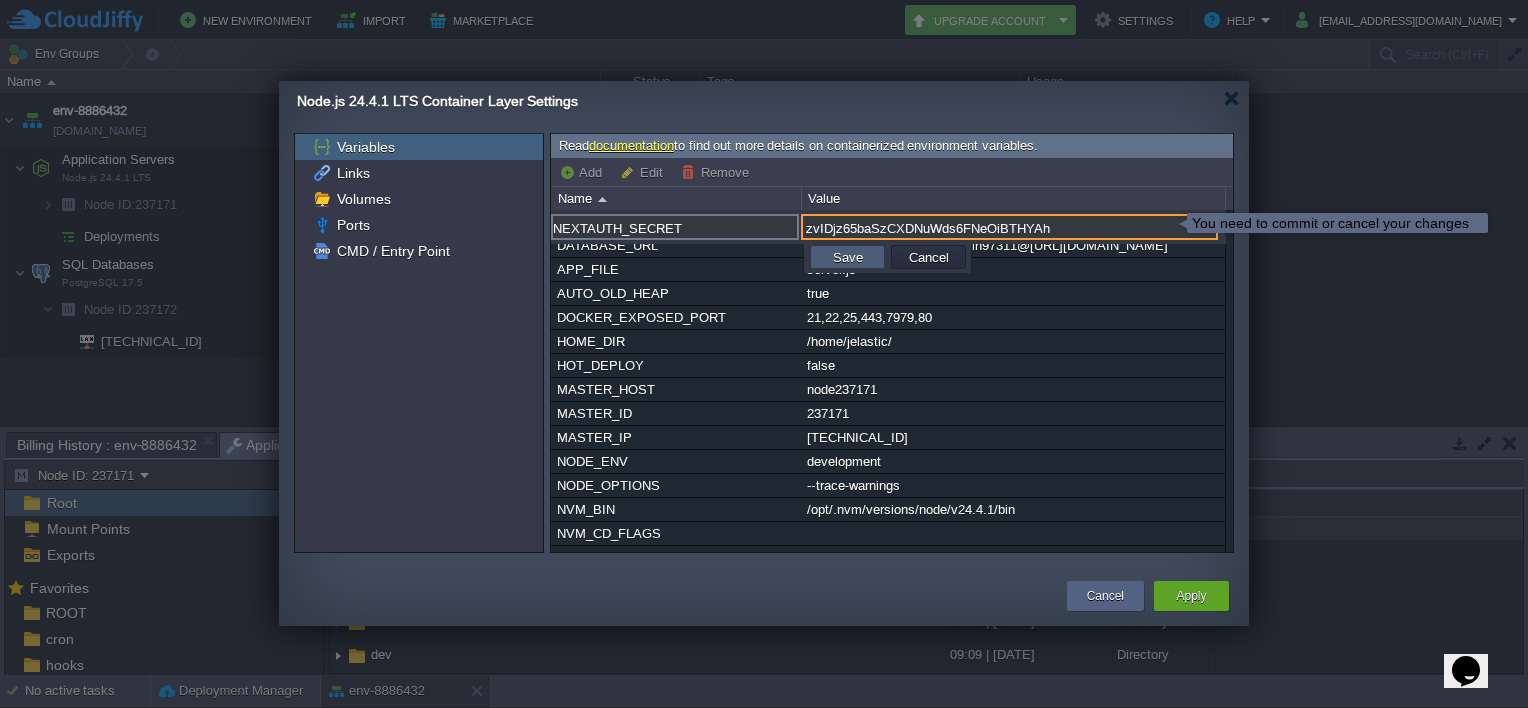 type on "zvIDjz65baSzCXDNuWds6FNeOiBTHYAh" 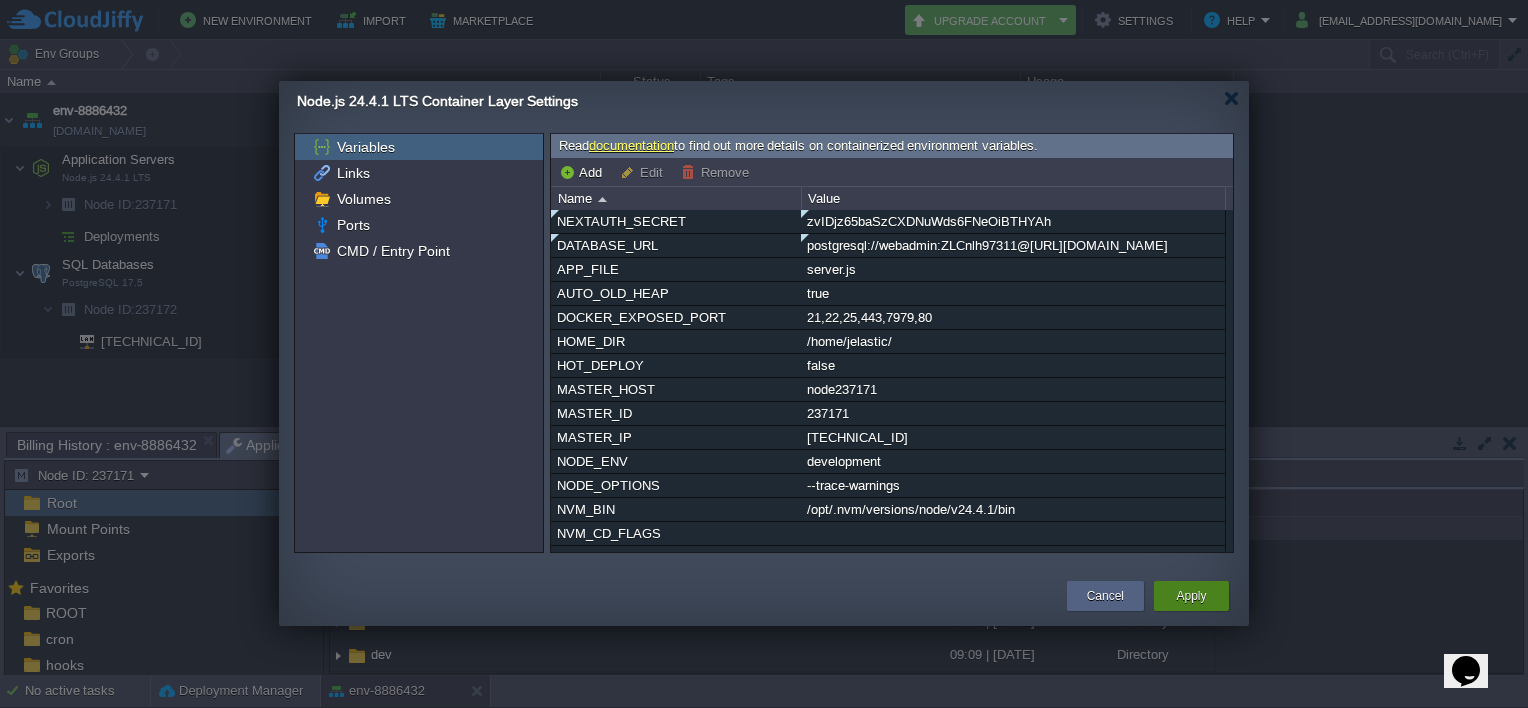 click on "Apply" at bounding box center (1191, 596) 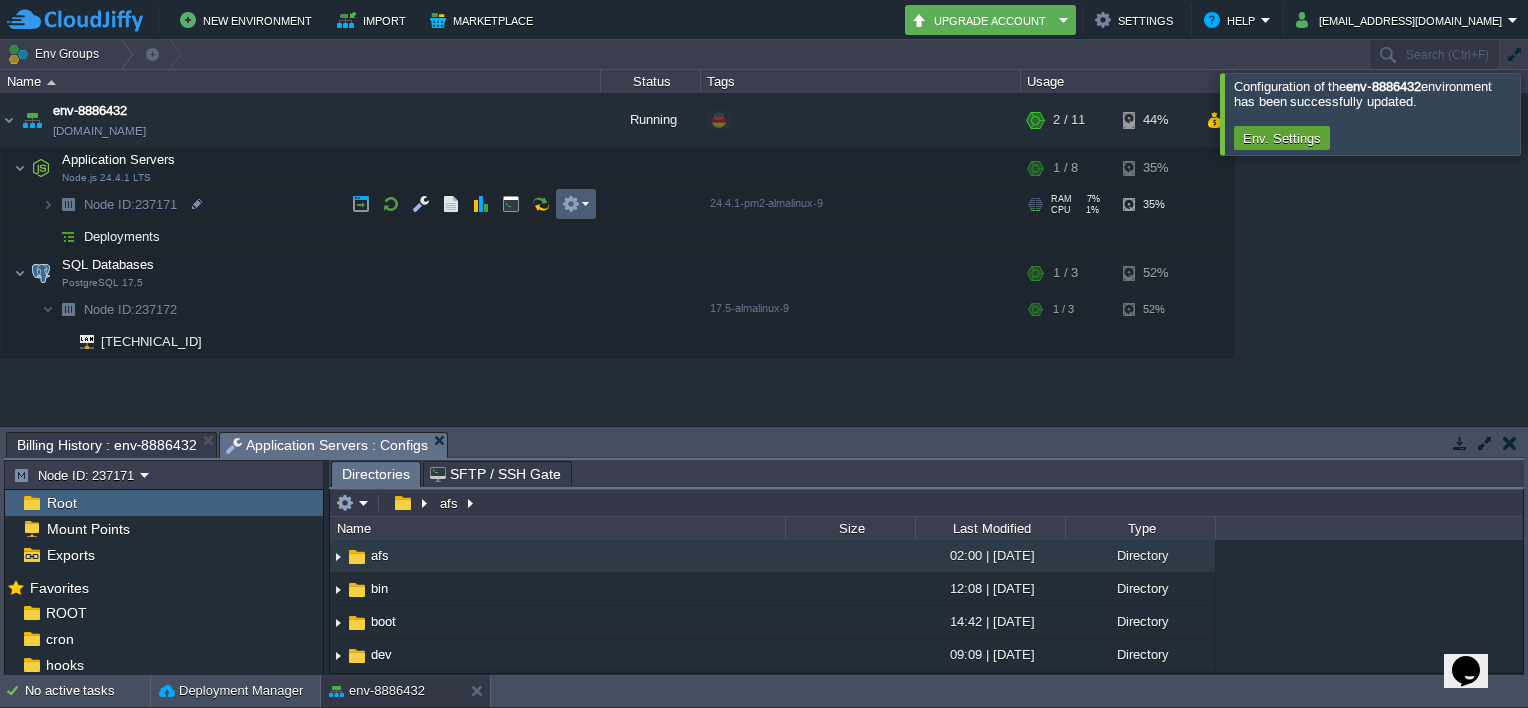 click at bounding box center (575, 204) 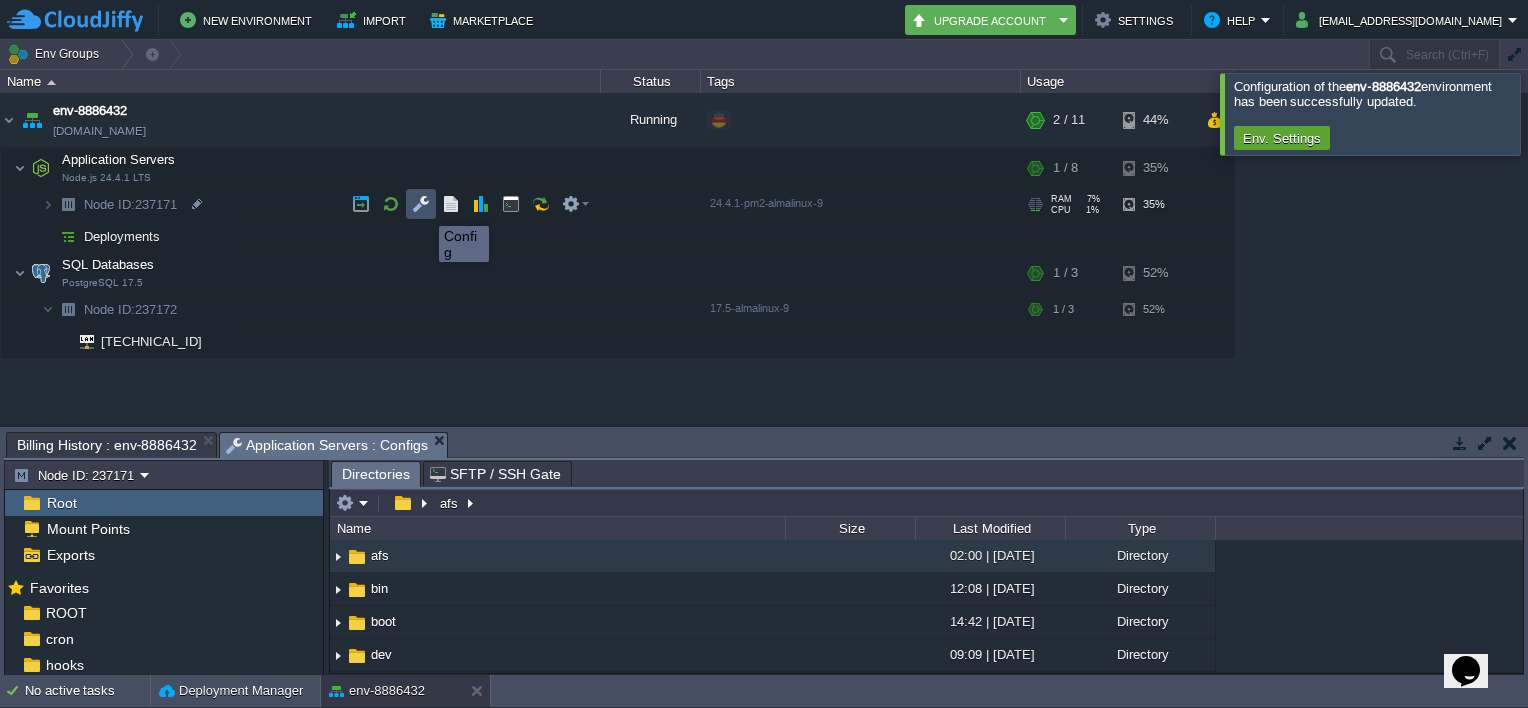 click at bounding box center (421, 204) 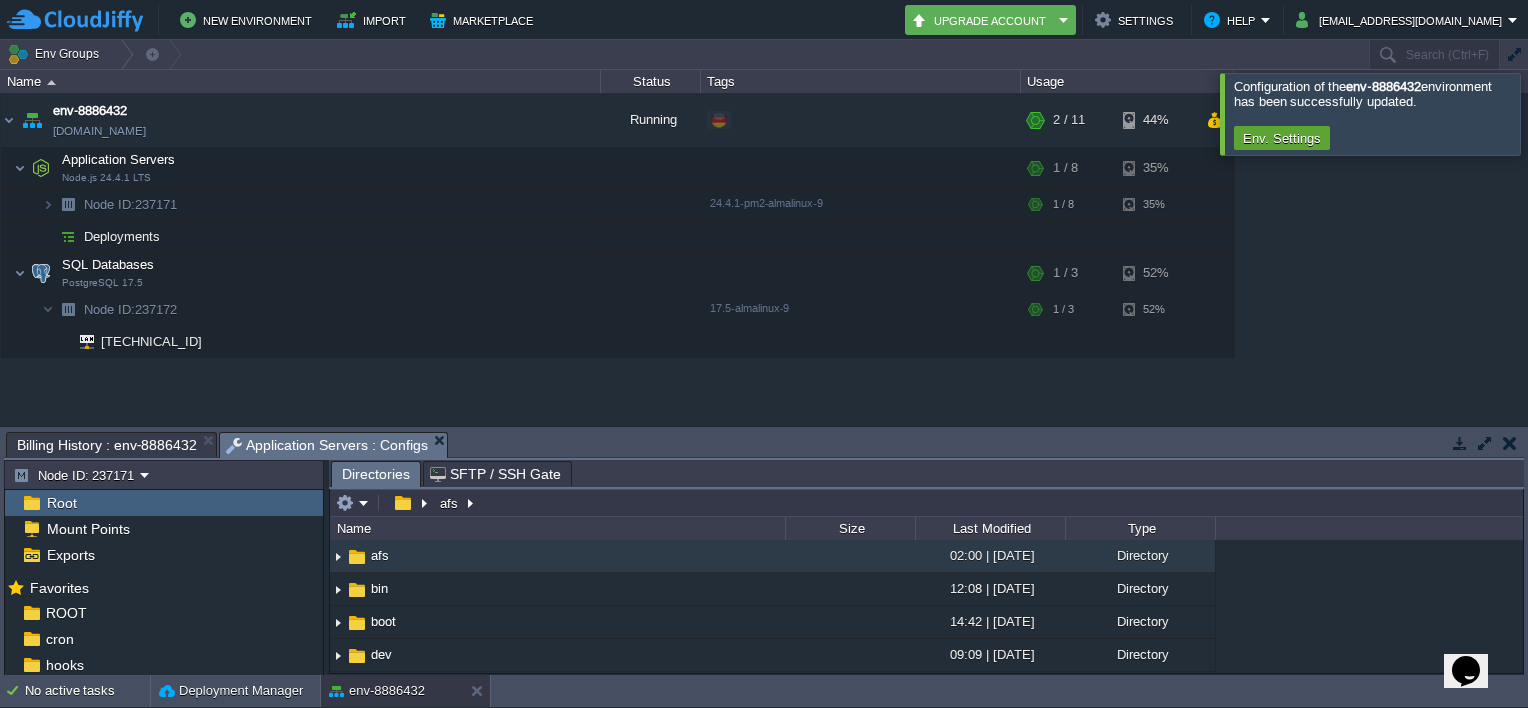 click on "Billing History : env-8886432" at bounding box center [107, 445] 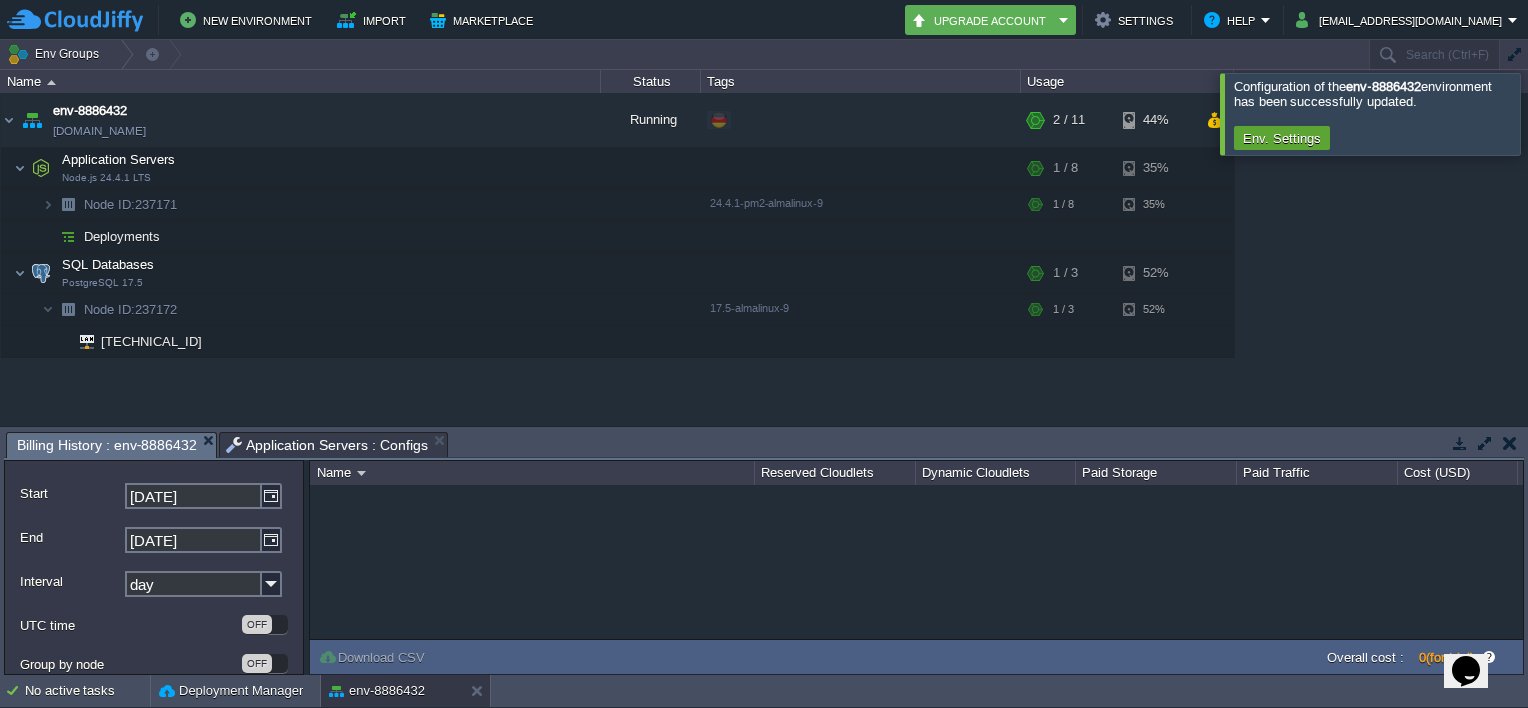 click on "NaN.00" at bounding box center [916, 562] 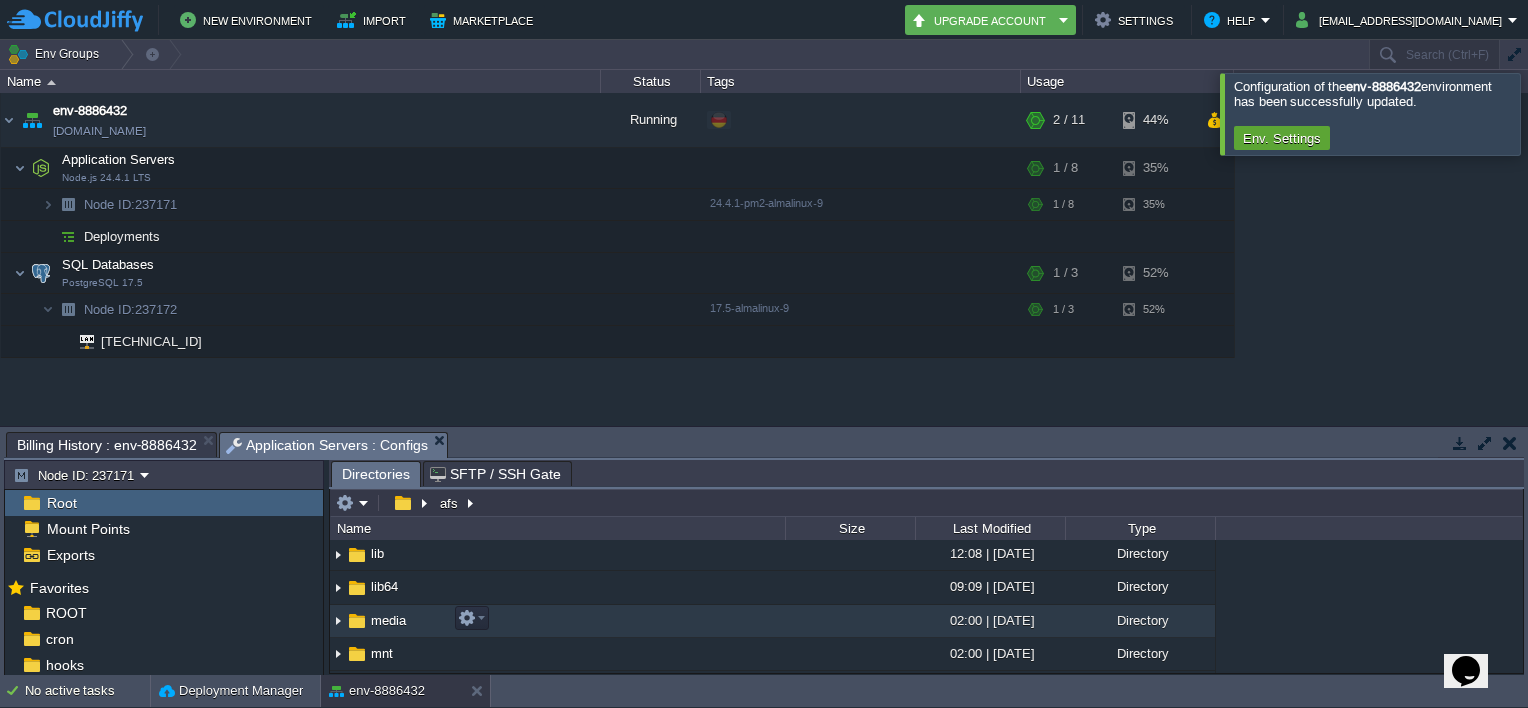 scroll, scrollTop: 0, scrollLeft: 0, axis: both 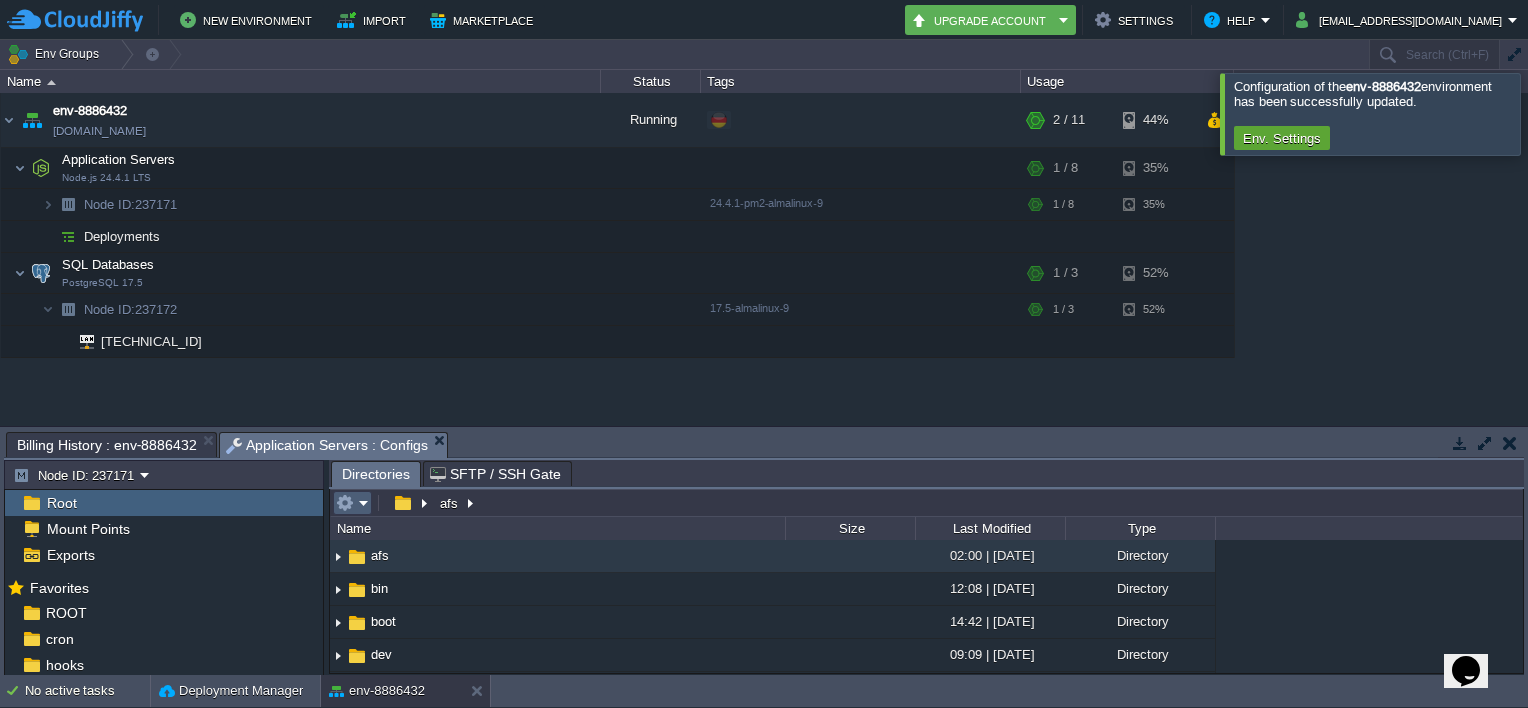 click at bounding box center (352, 503) 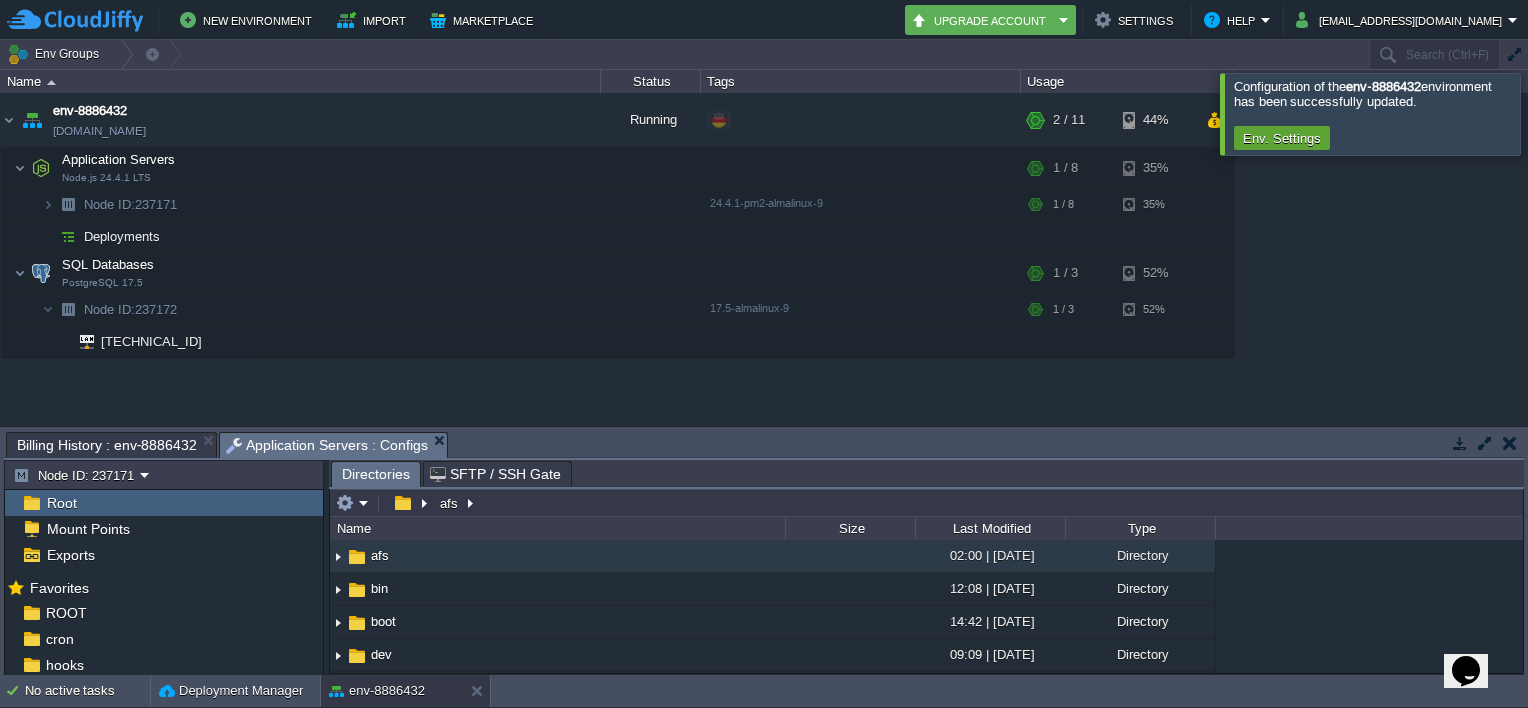 click on "env-8886432 [DOMAIN_NAME] Running                                 + Add to Env Group                                                                                                                                                            RAM                 11%                                         CPU                 1%                             2 / 11                    44%       Application Servers Node.js 24.4.1 LTS                                                                                                                                                            RAM                 7%                                         CPU                 1%                             1 / 8                    35%     Node ID:  237171                                                24.4.1-pm2-almalinux-9                                                                                                                                                                            RAM 7% 1%" at bounding box center (764, 259) 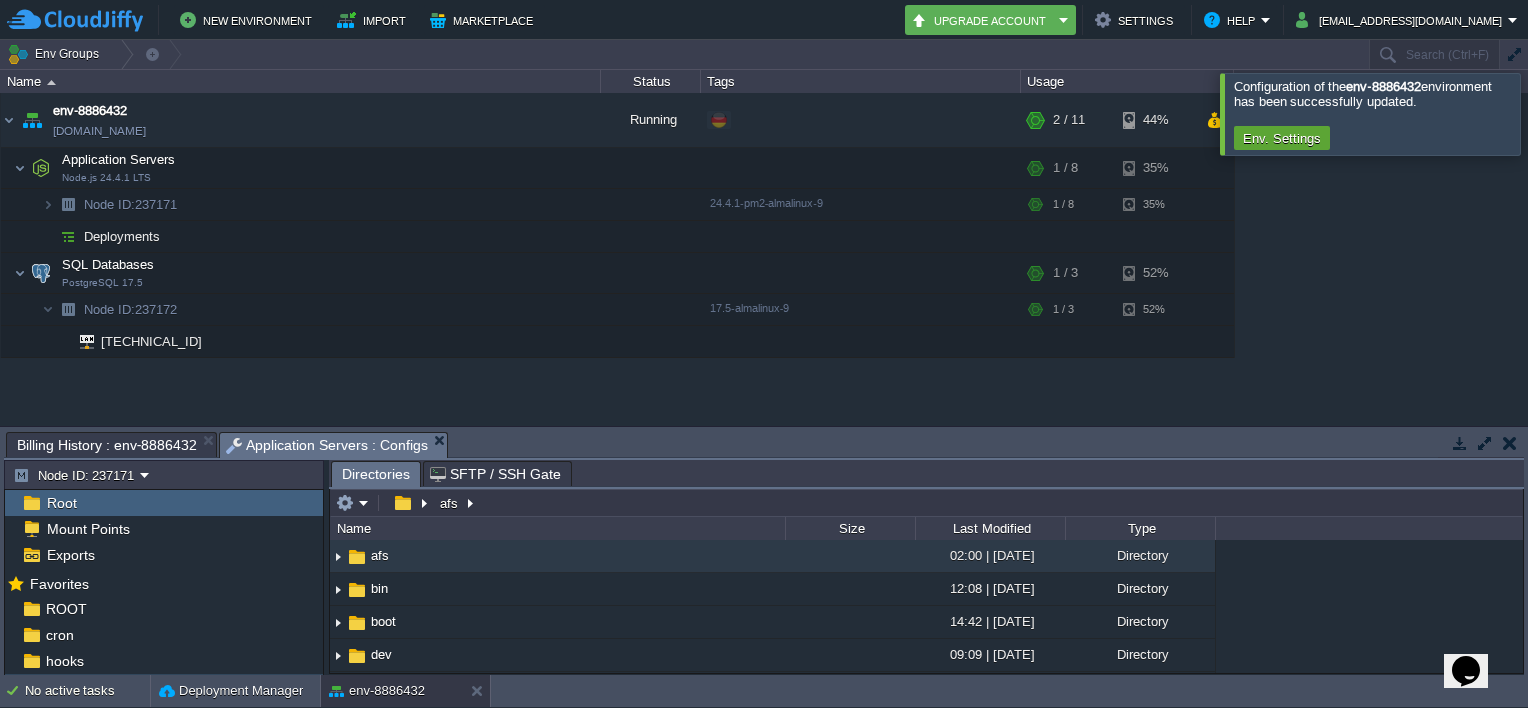 scroll, scrollTop: 0, scrollLeft: 0, axis: both 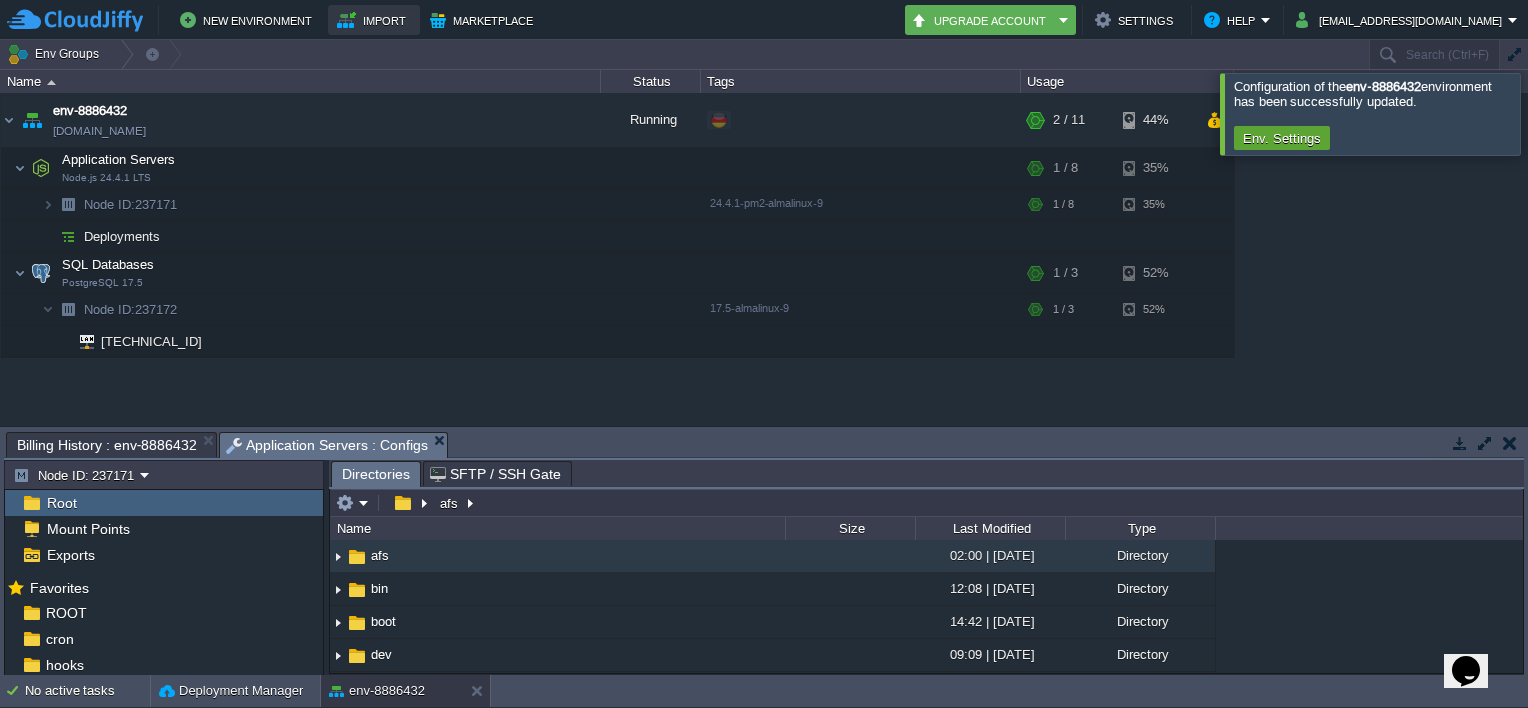 click on "Import" at bounding box center [374, 20] 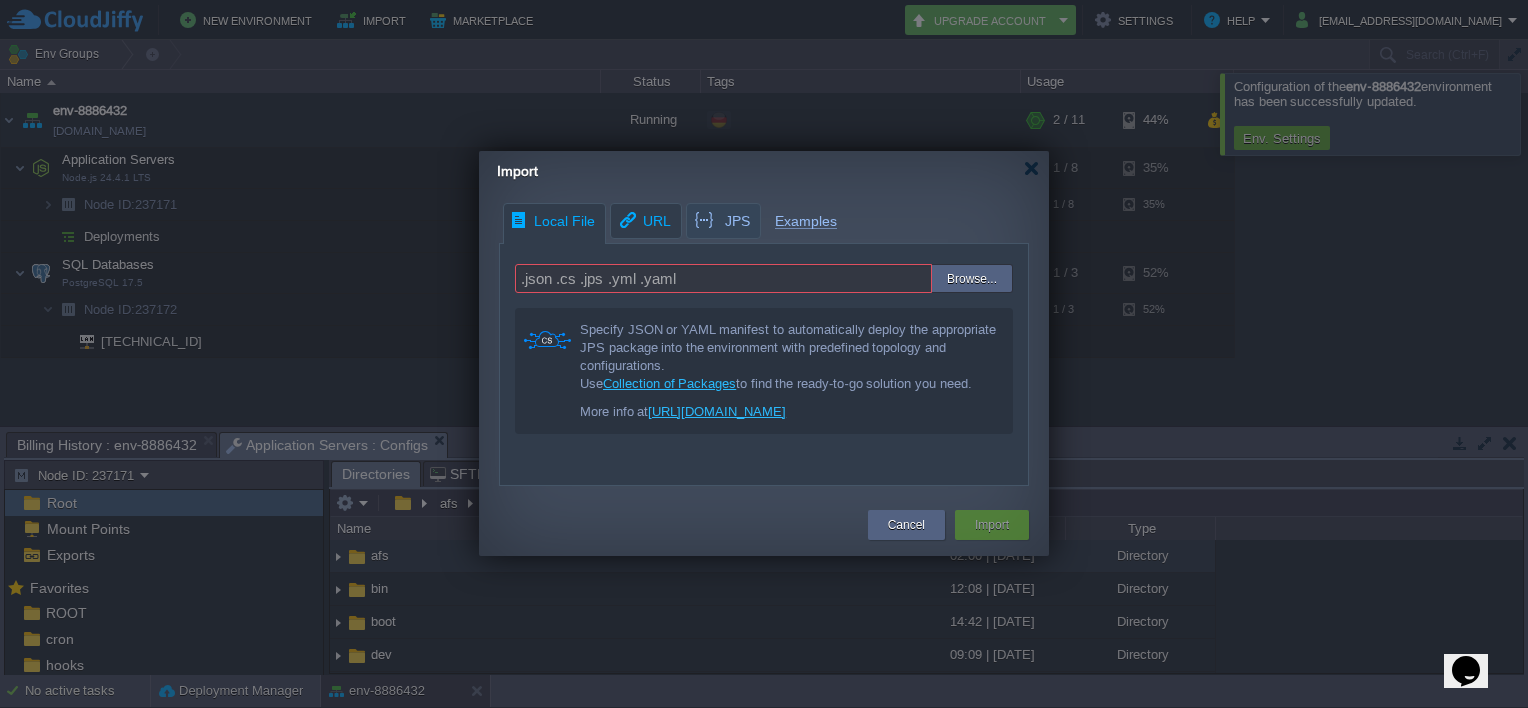 click on "URL" at bounding box center (644, 221) 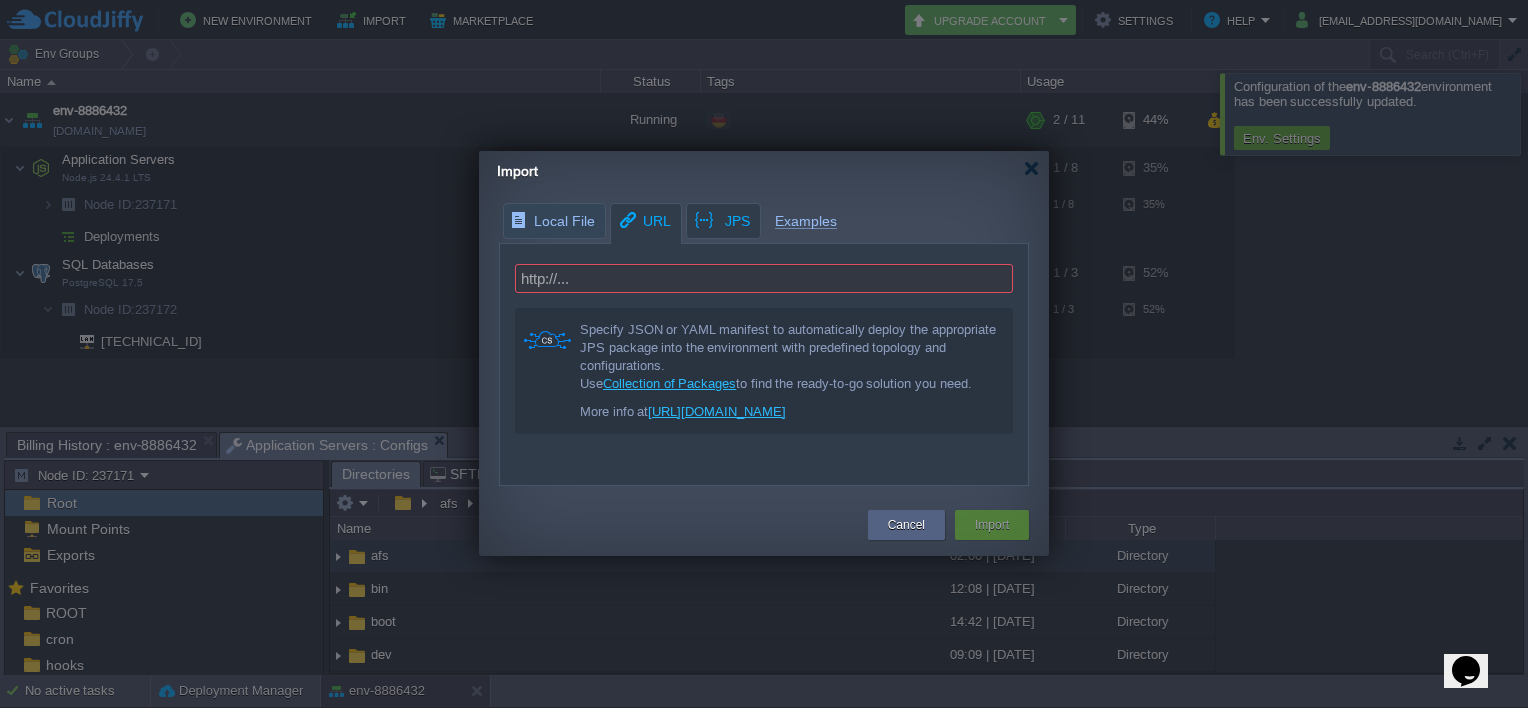 click on "Local File URL JPS Examples   .json .cs .jps .yml .yaml Browse... Specify JSON or YAML manifest to automatically deploy the appropriate JPS package into the environment with predefined topology and configurations. Use  Collection of Packages  to find the ready-to-go solution you need. More info at  [URL][DOMAIN_NAME] http://... Specify JSON or YAML manifest to automatically deploy the appropriate JPS package into the environment with predefined topology and configurations. Use  Collection of Packages  to find the ready-to-go solution you need. More info at  [URL][DOMAIN_NAME] Cancel Import" at bounding box center [764, 344] 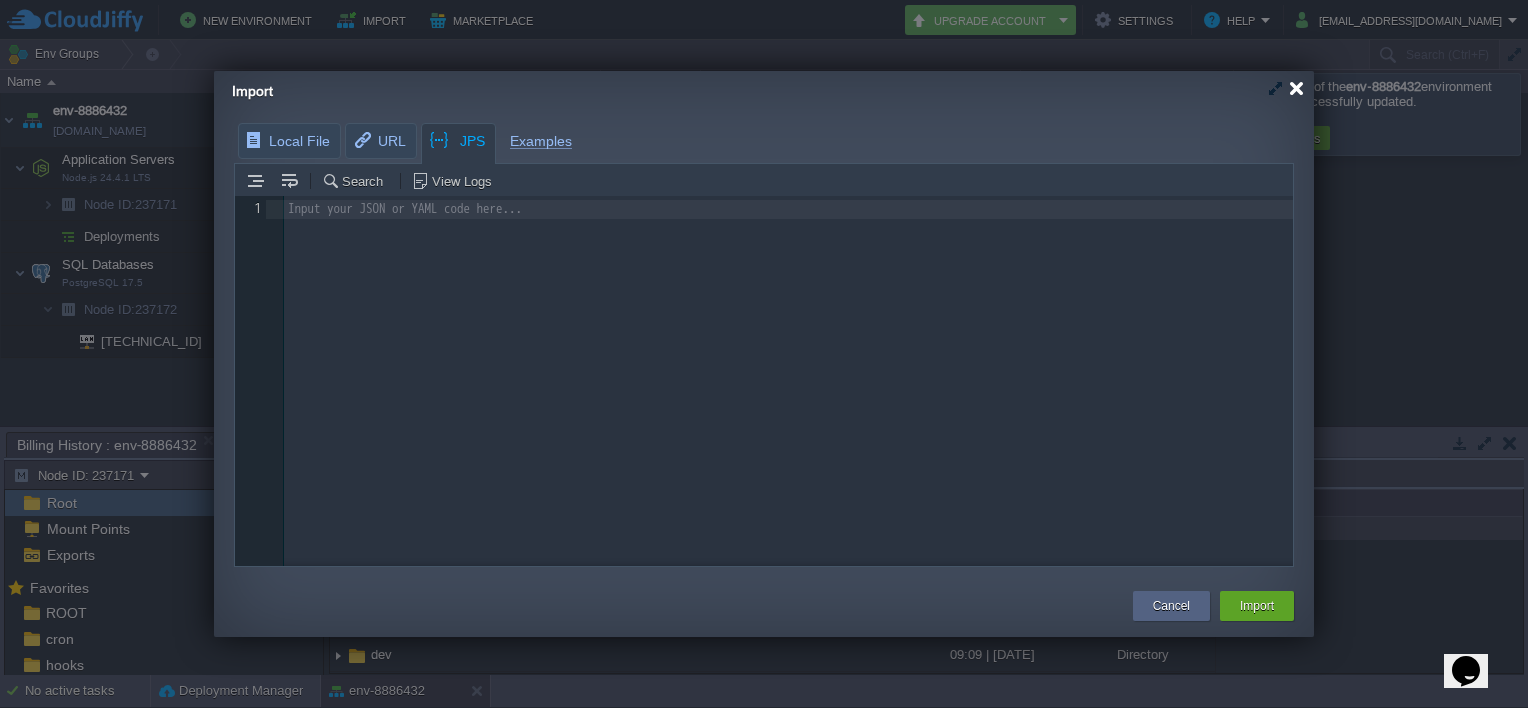 click at bounding box center [1296, 88] 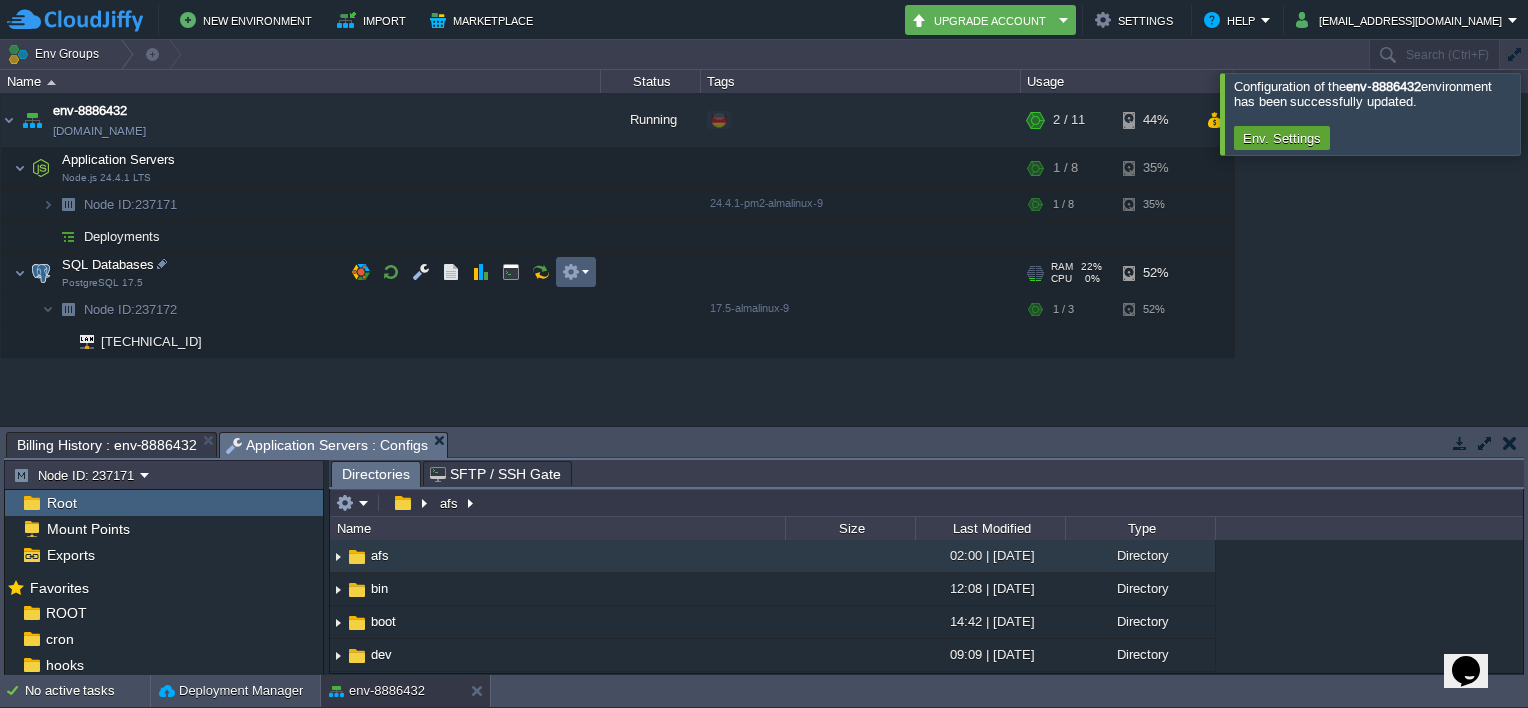click at bounding box center [575, 272] 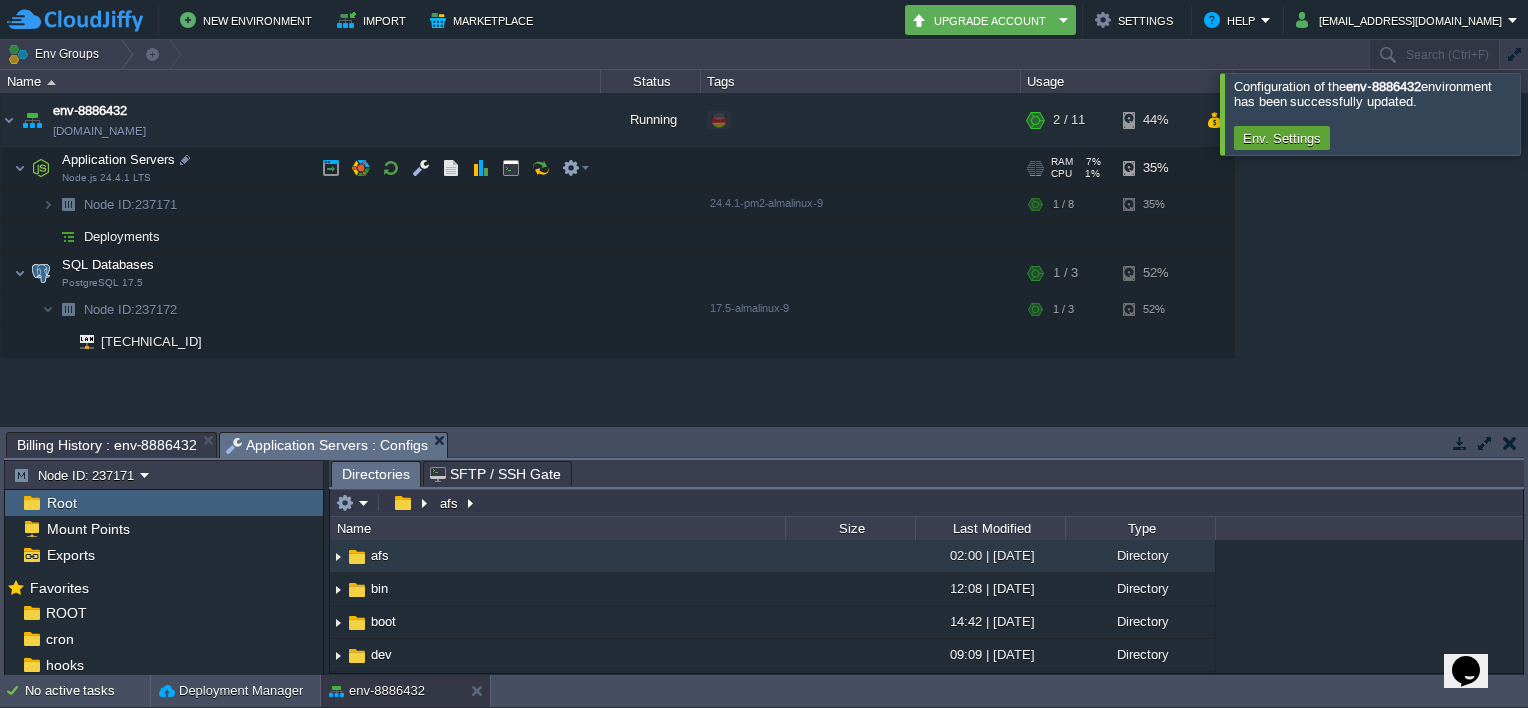 click on "Application Servers" at bounding box center [119, 159] 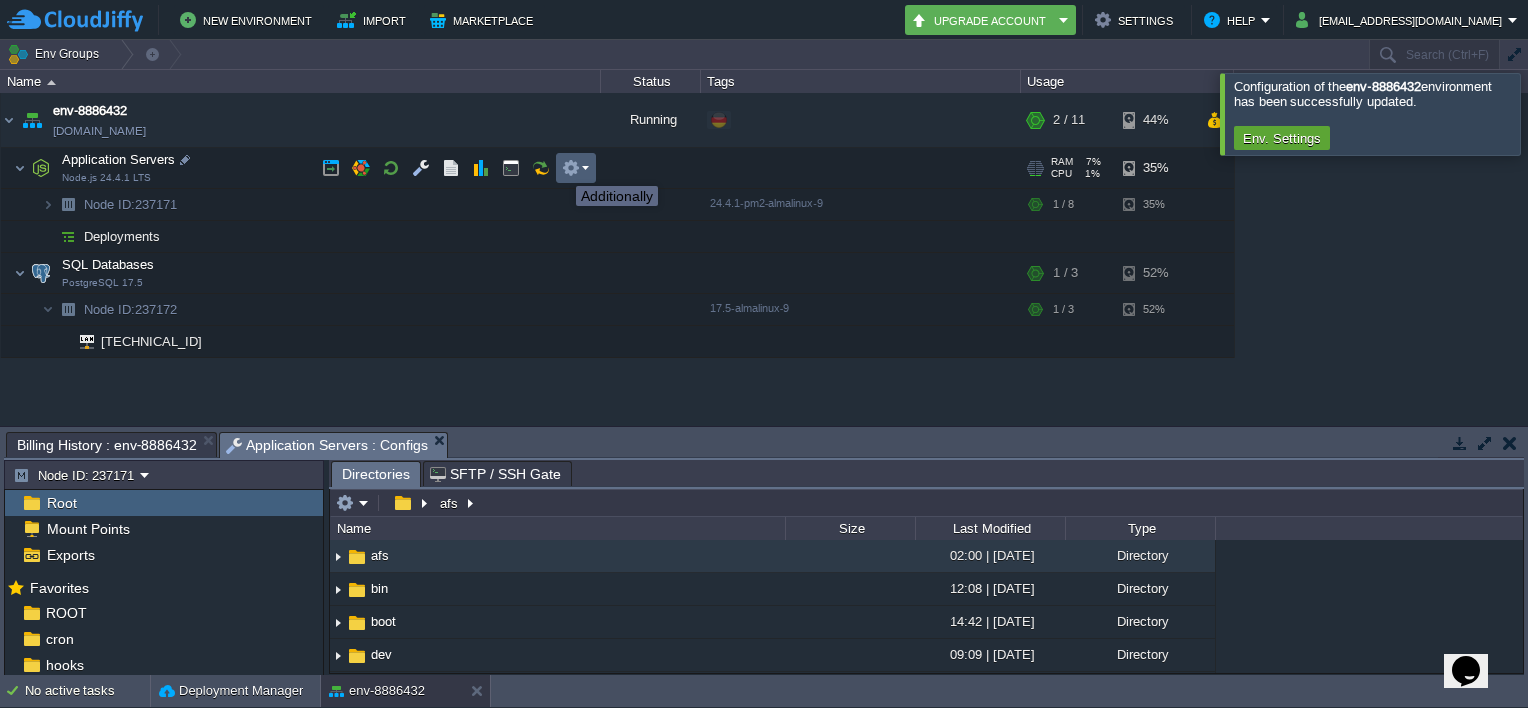 click at bounding box center (571, 168) 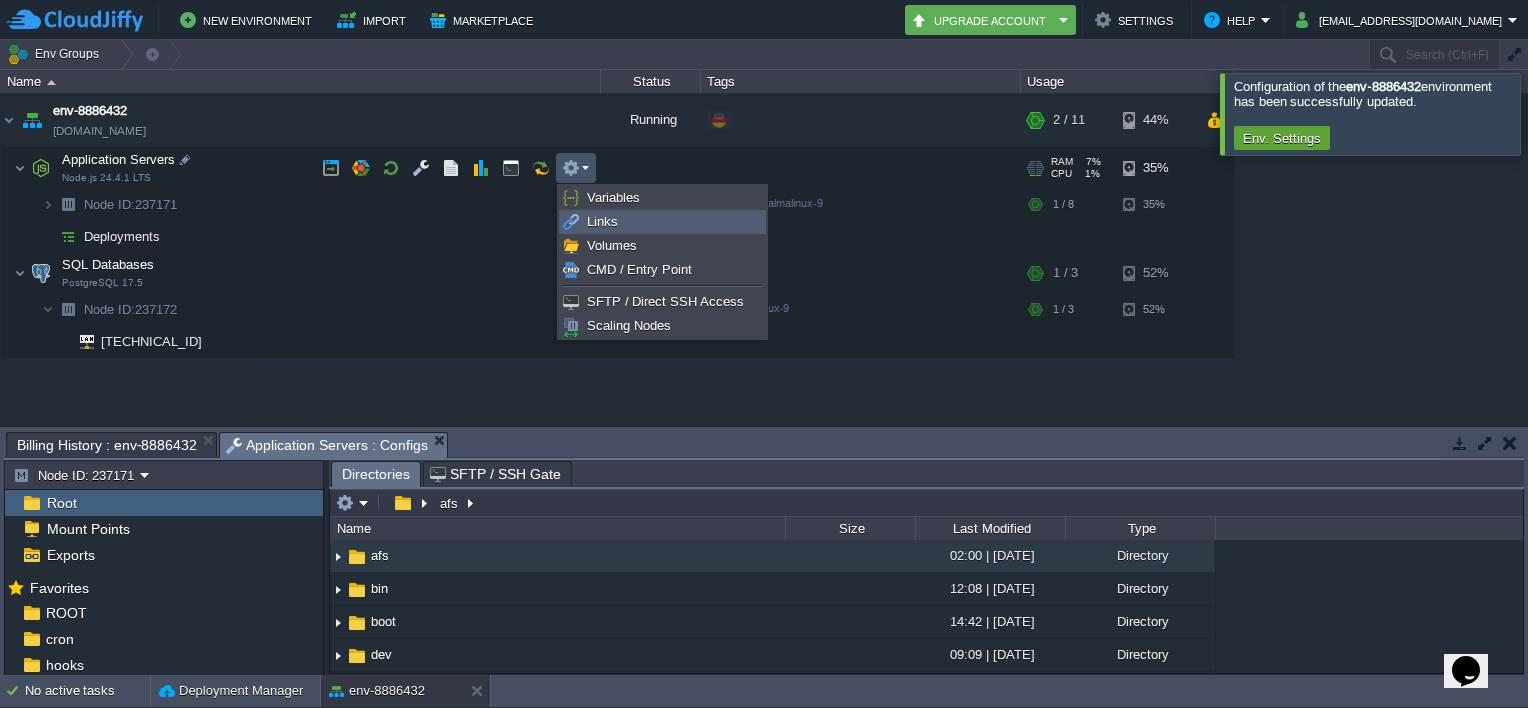 click on "Links" at bounding box center (662, 222) 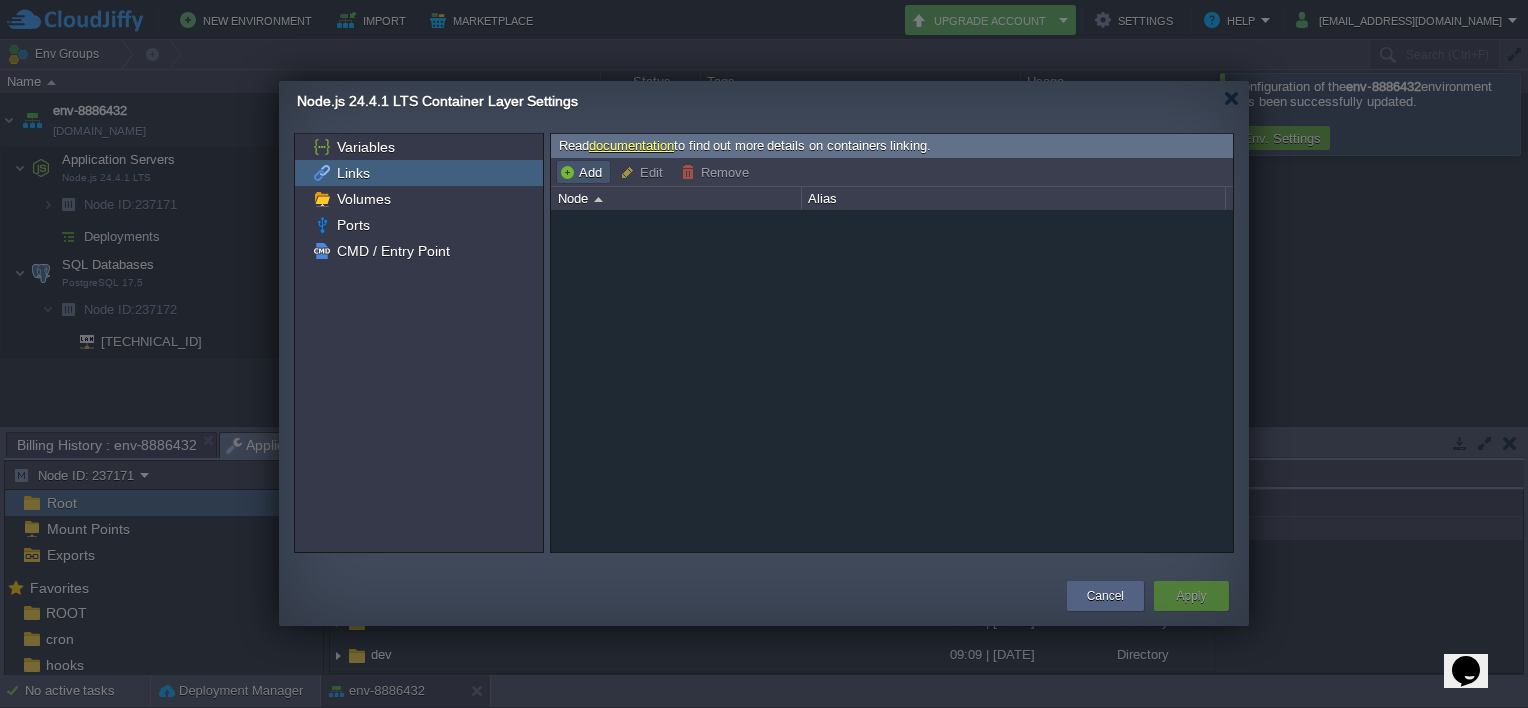 click on "Add" at bounding box center [583, 172] 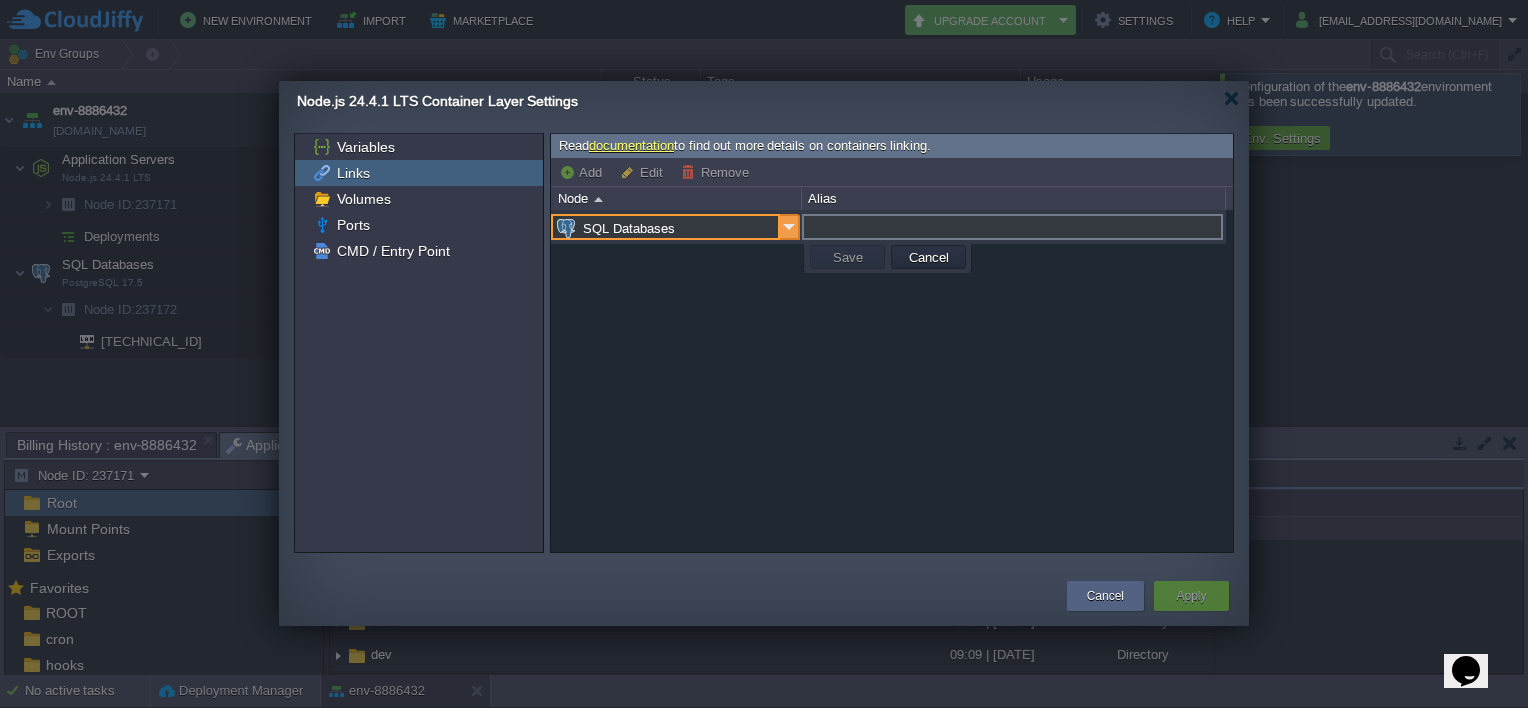 click at bounding box center (790, 227) 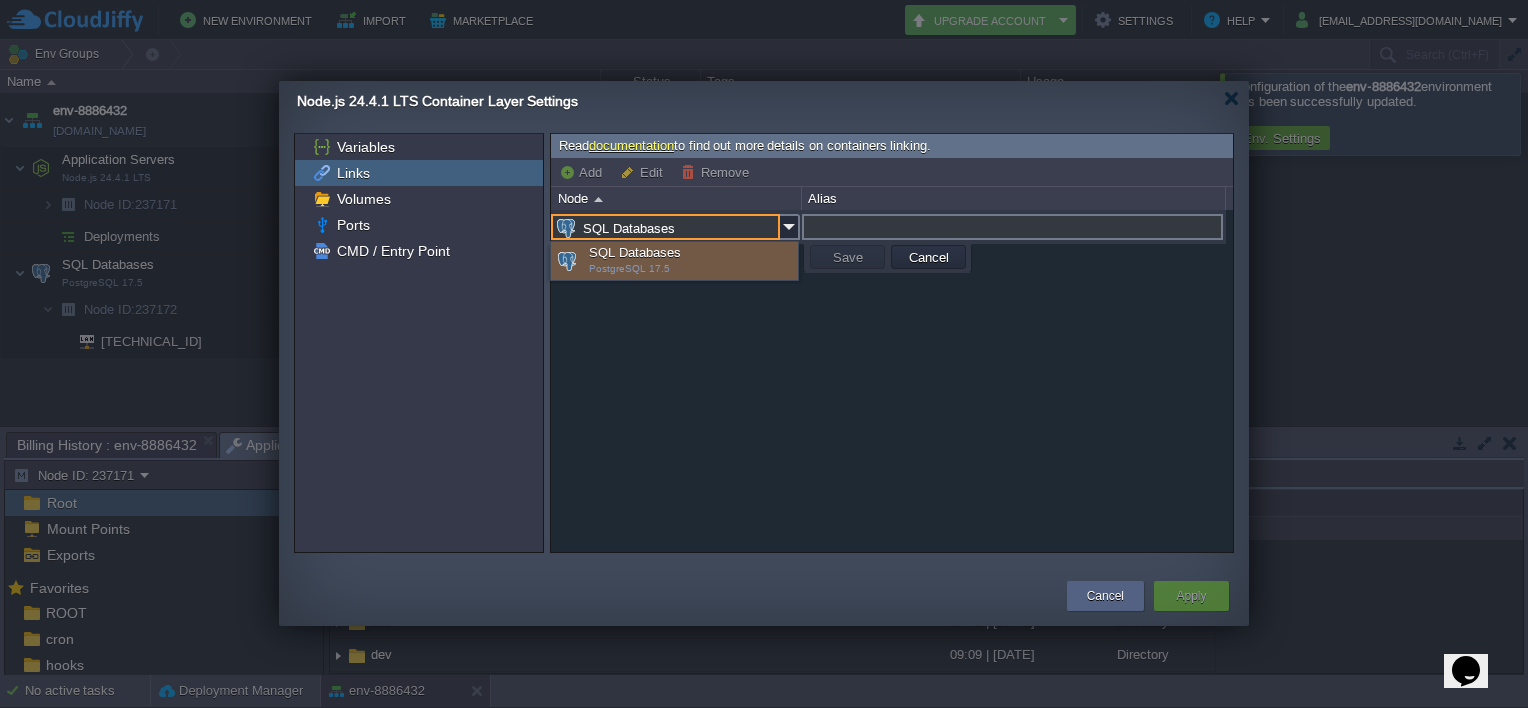 click on "SQL Databases PostgreSQL 17.5" at bounding box center [674, 261] 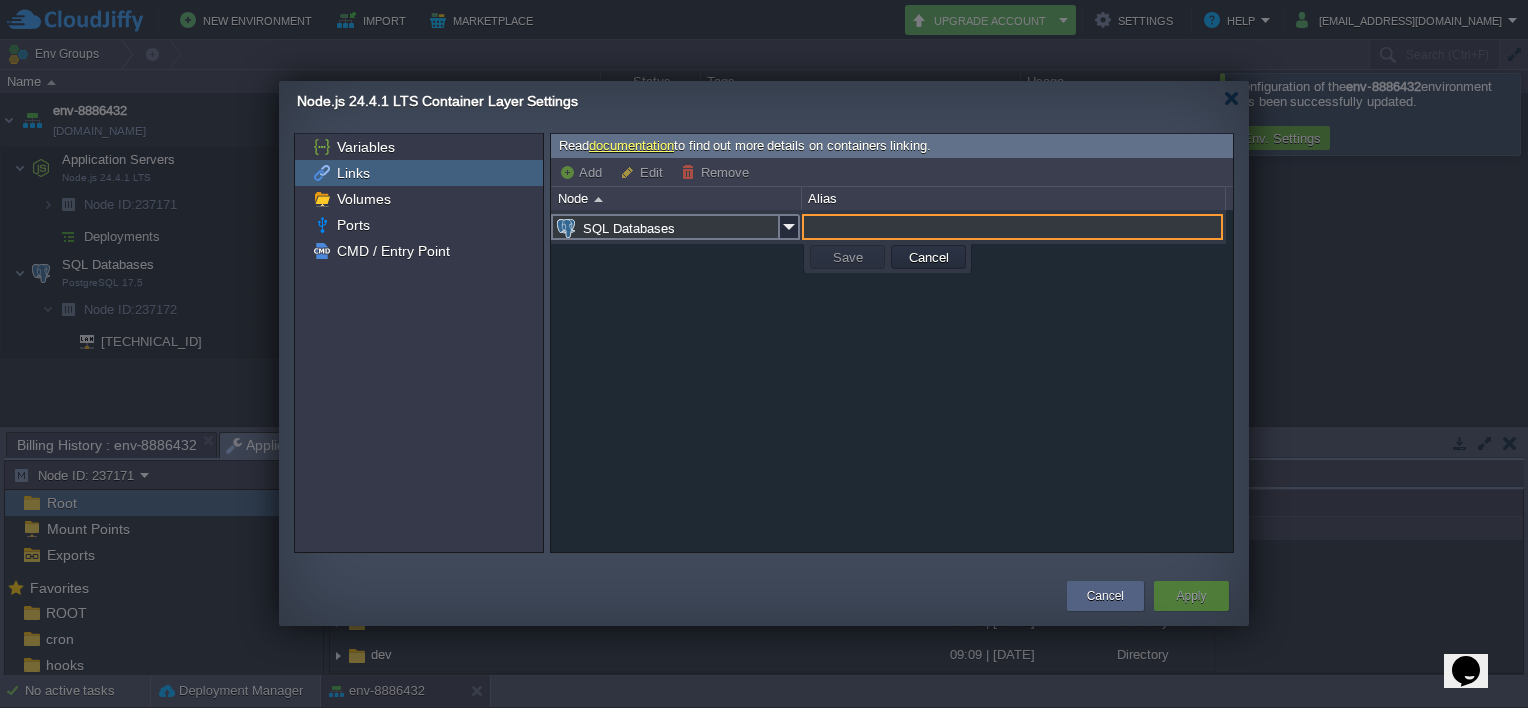 click at bounding box center [1012, 227] 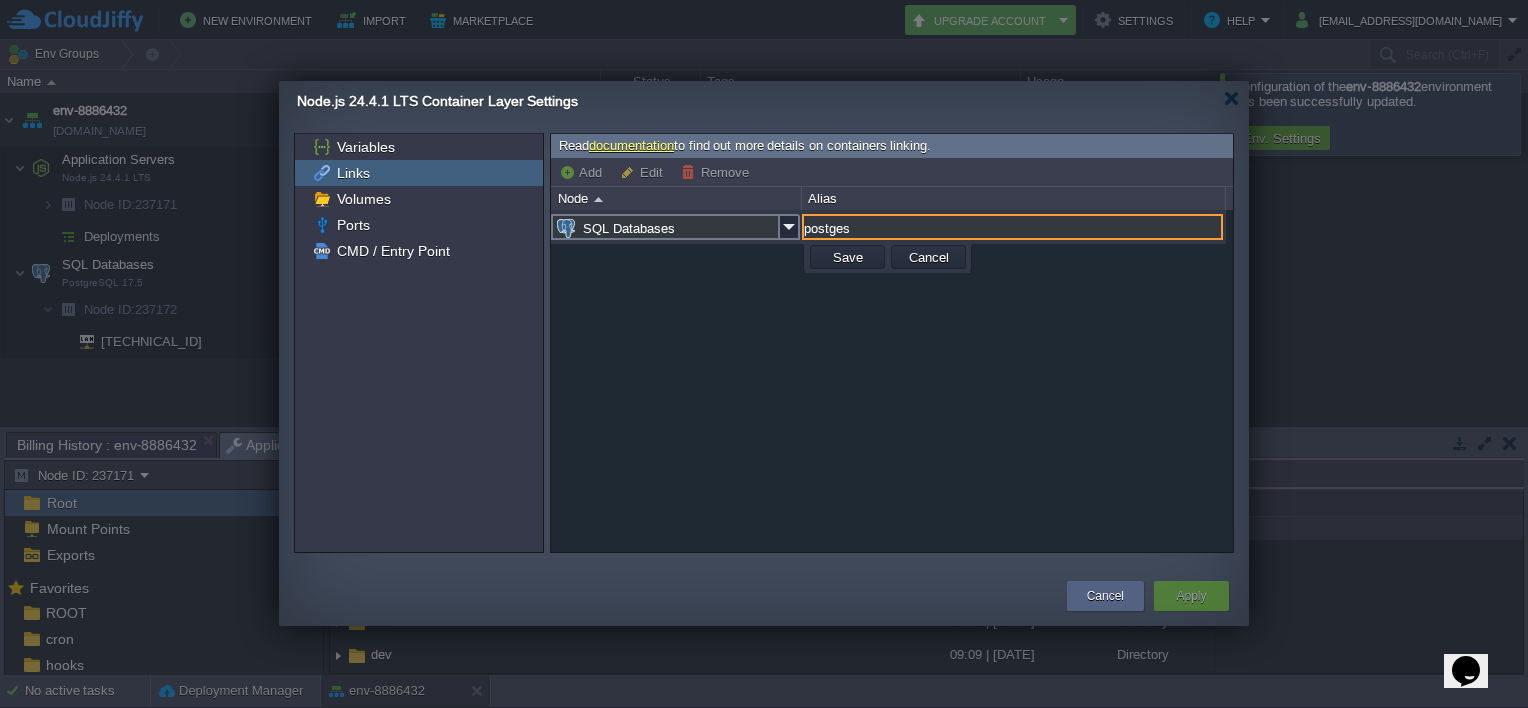 type on "postges" 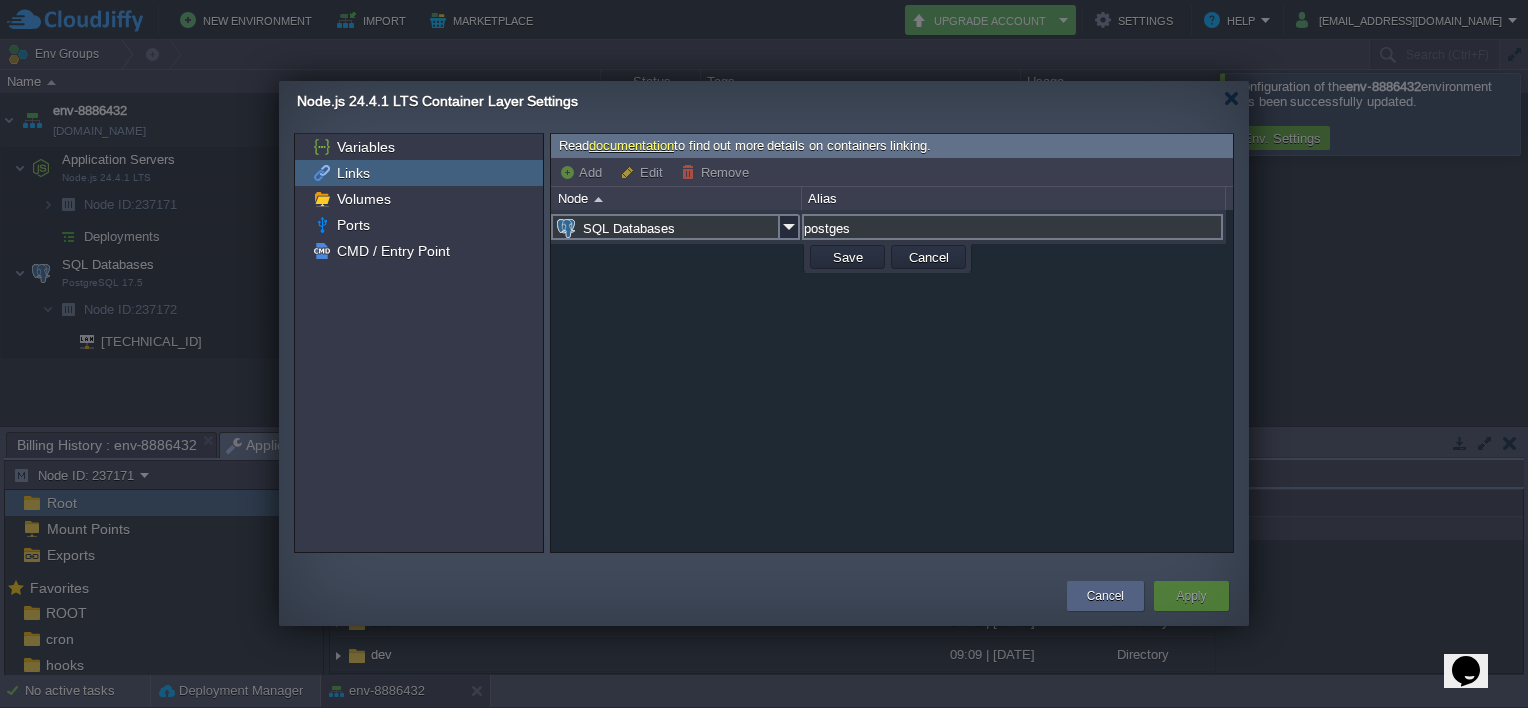 click on "SQL Databases postges Save Cancel" at bounding box center [892, 381] 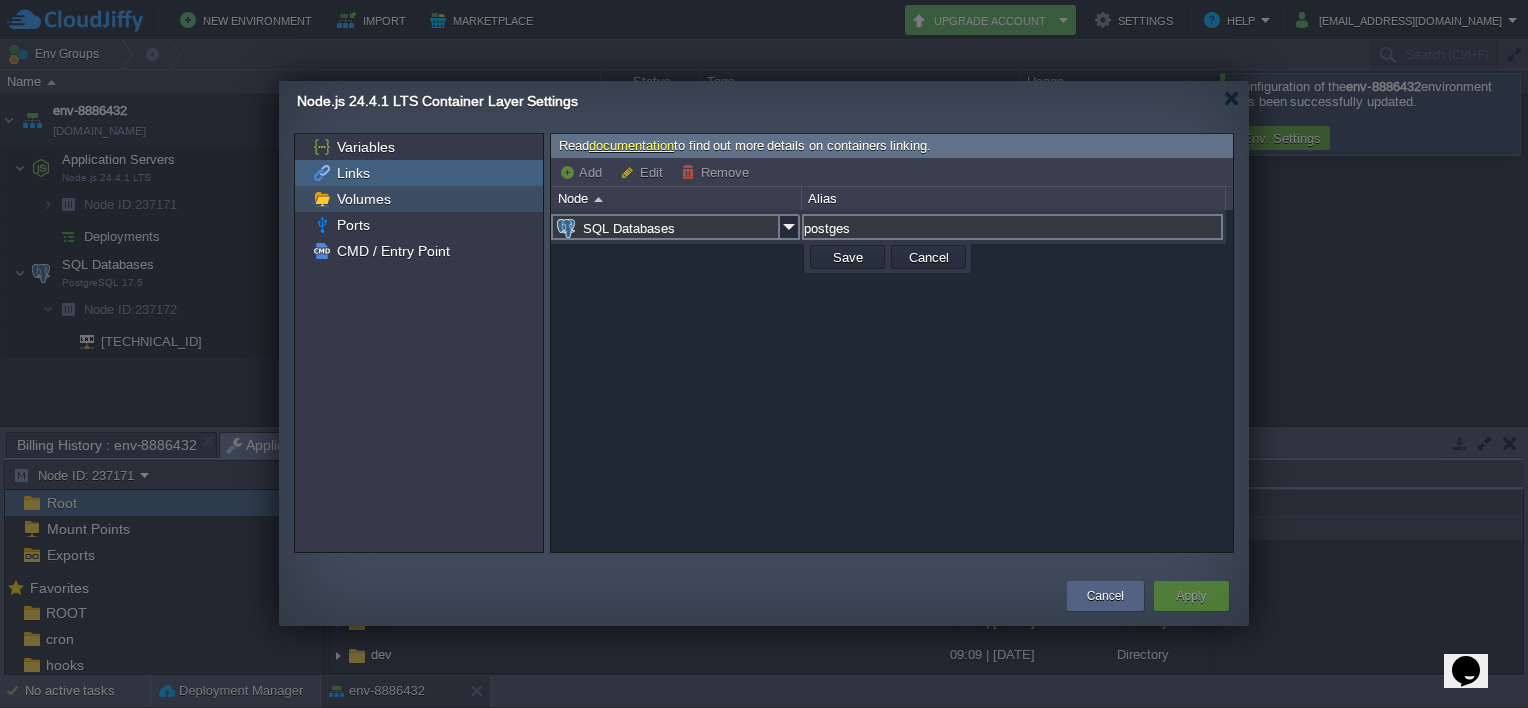 click on "Volumes" at bounding box center (363, 199) 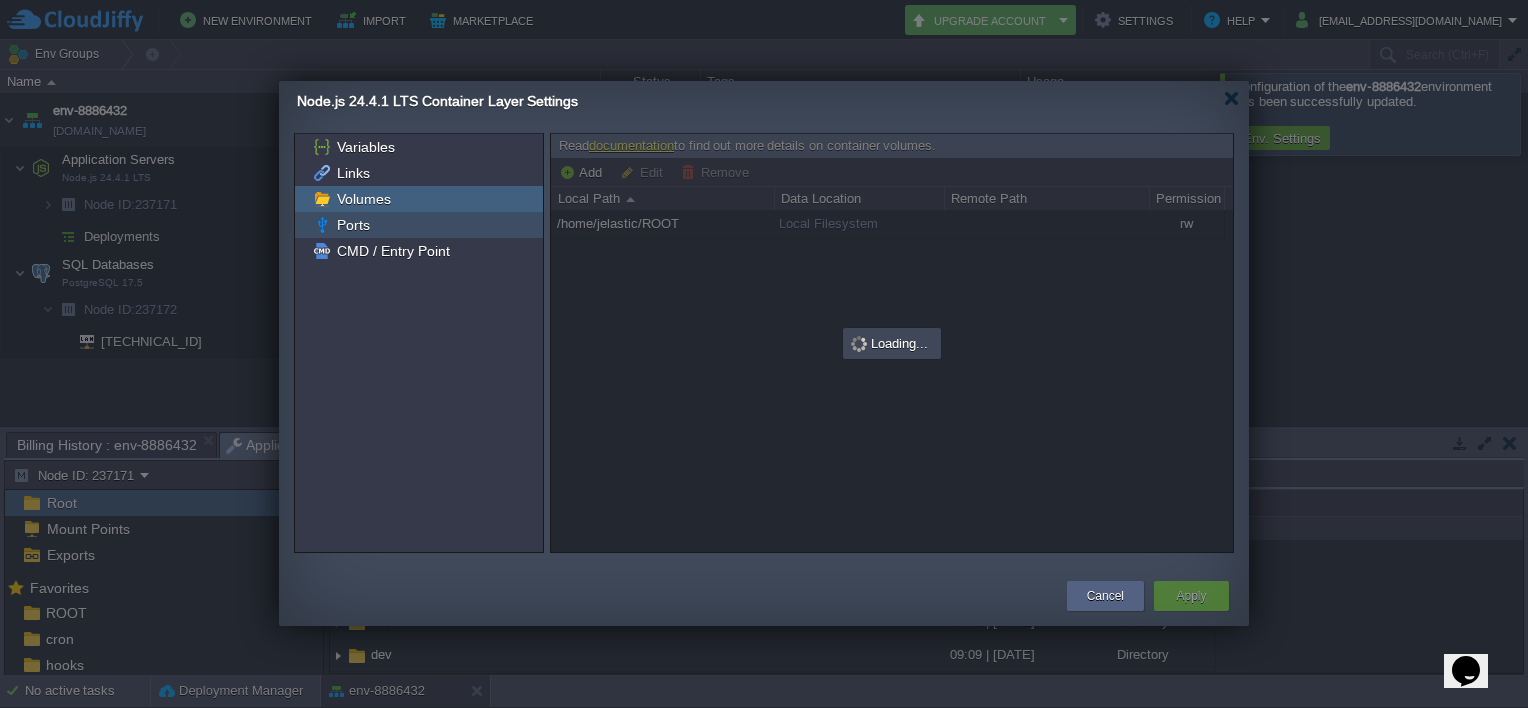 click on "Ports" at bounding box center [353, 225] 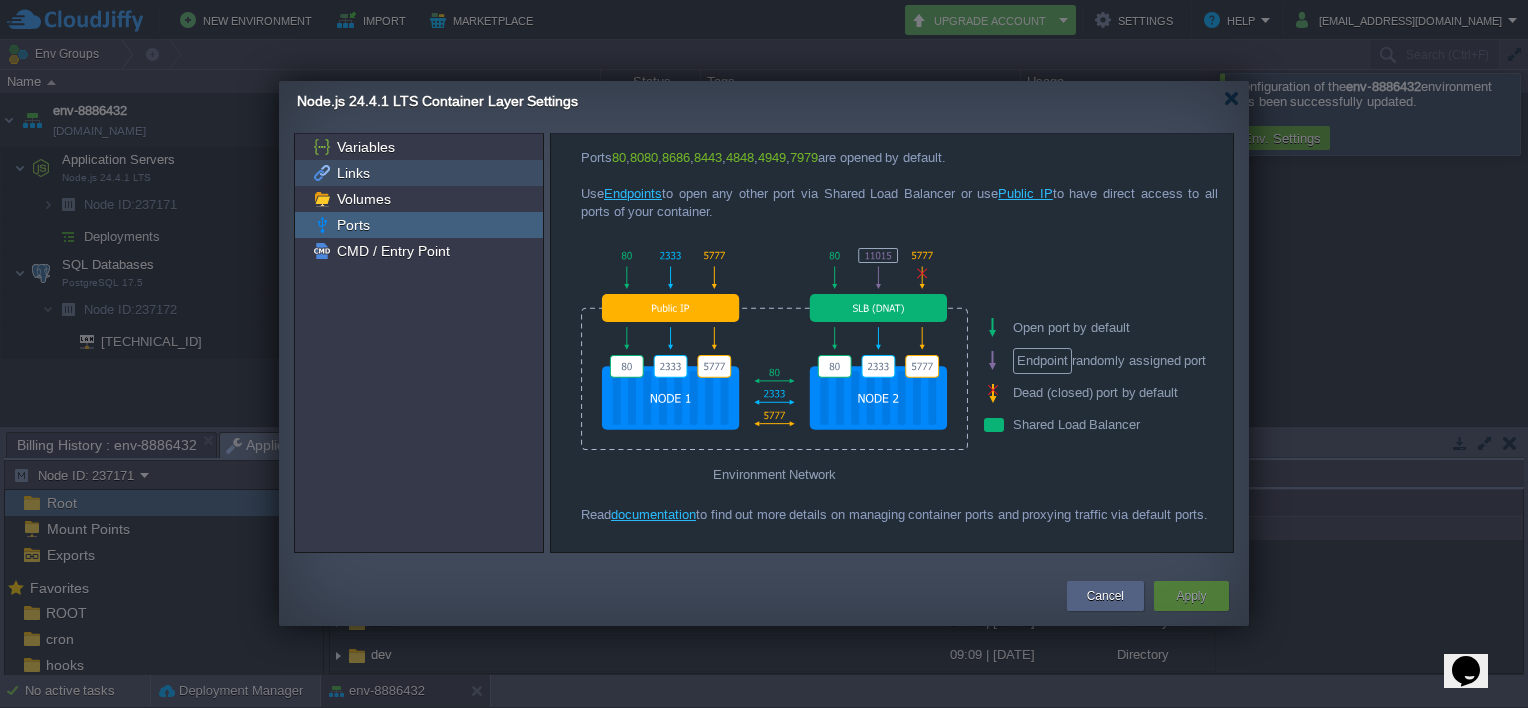 click on "Links" at bounding box center [353, 173] 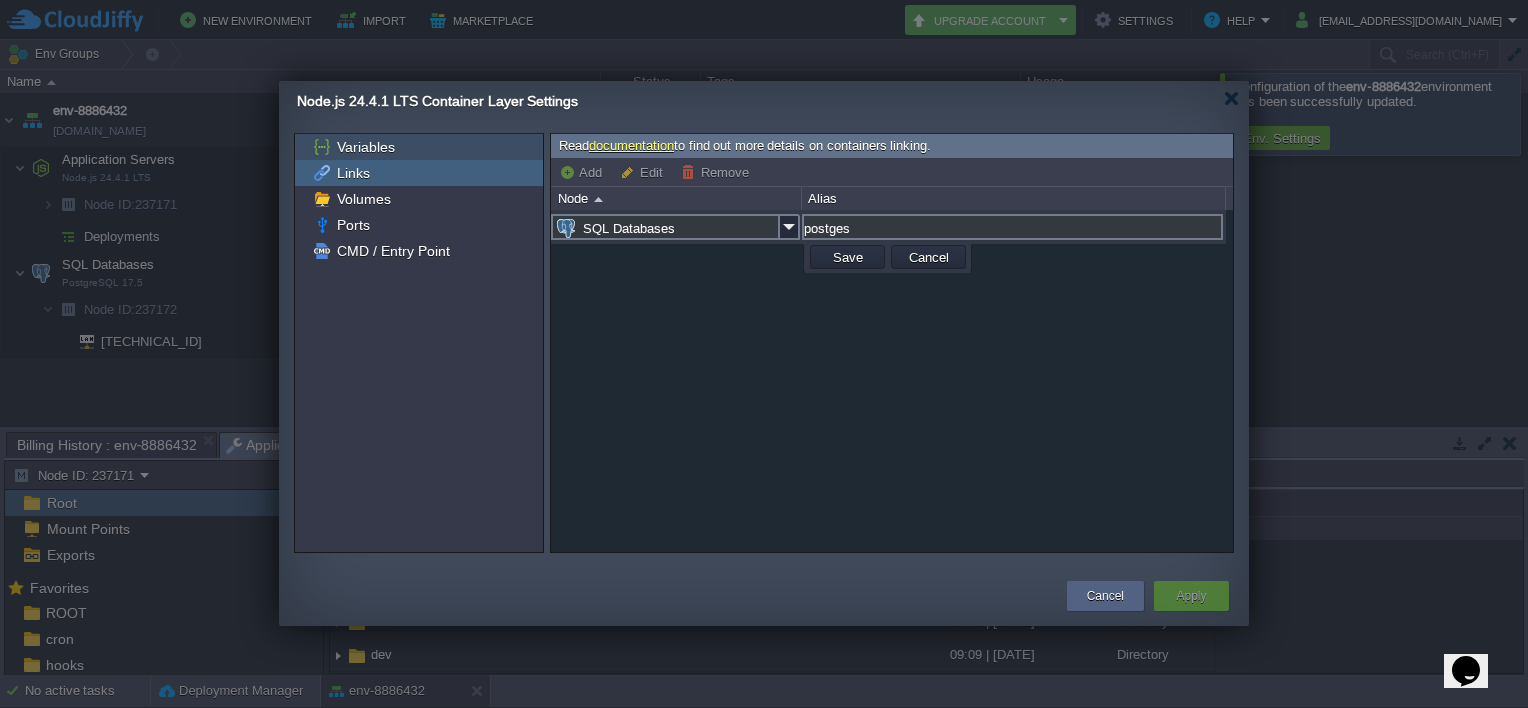 click on "Variables" at bounding box center [365, 147] 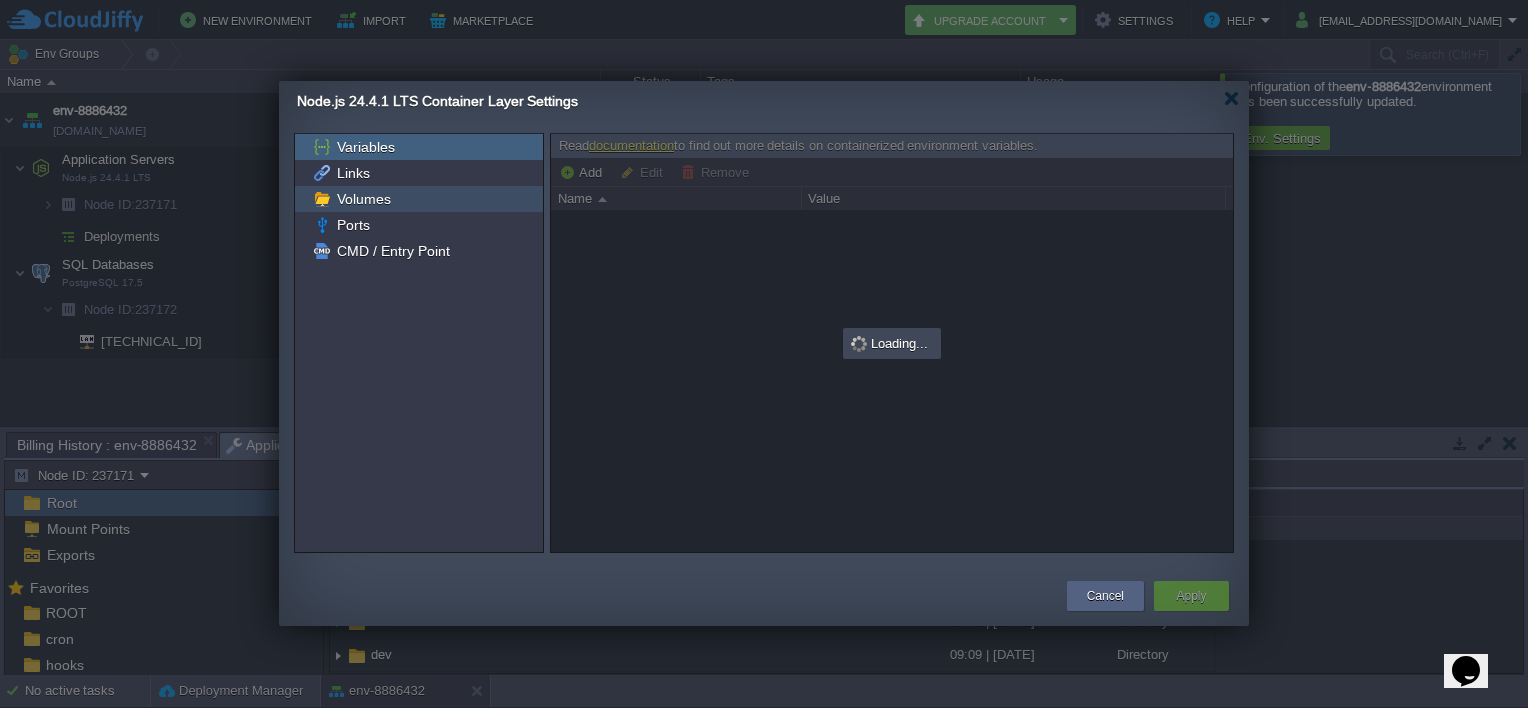 click on "Volumes" at bounding box center (419, 199) 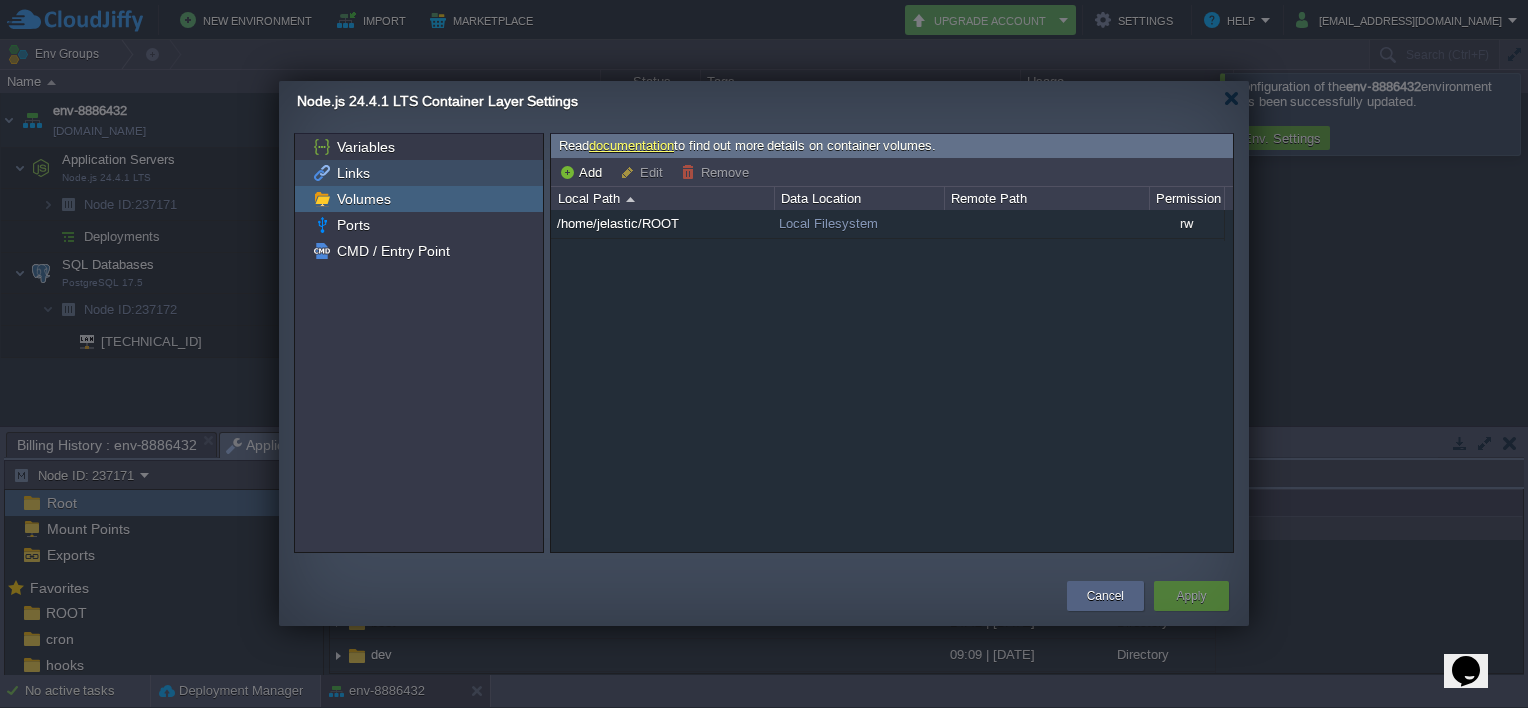 click on "Links" at bounding box center (353, 173) 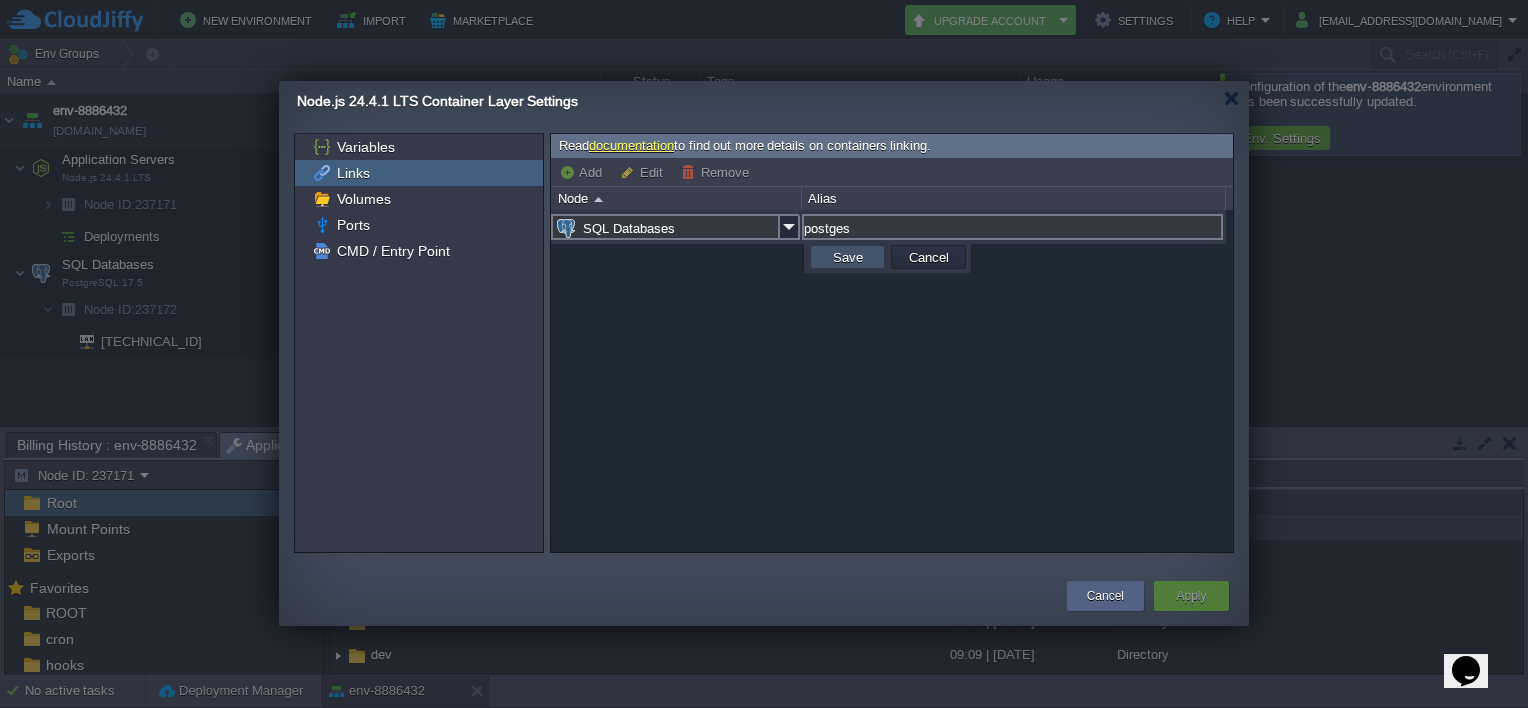 click on "Save" at bounding box center [848, 257] 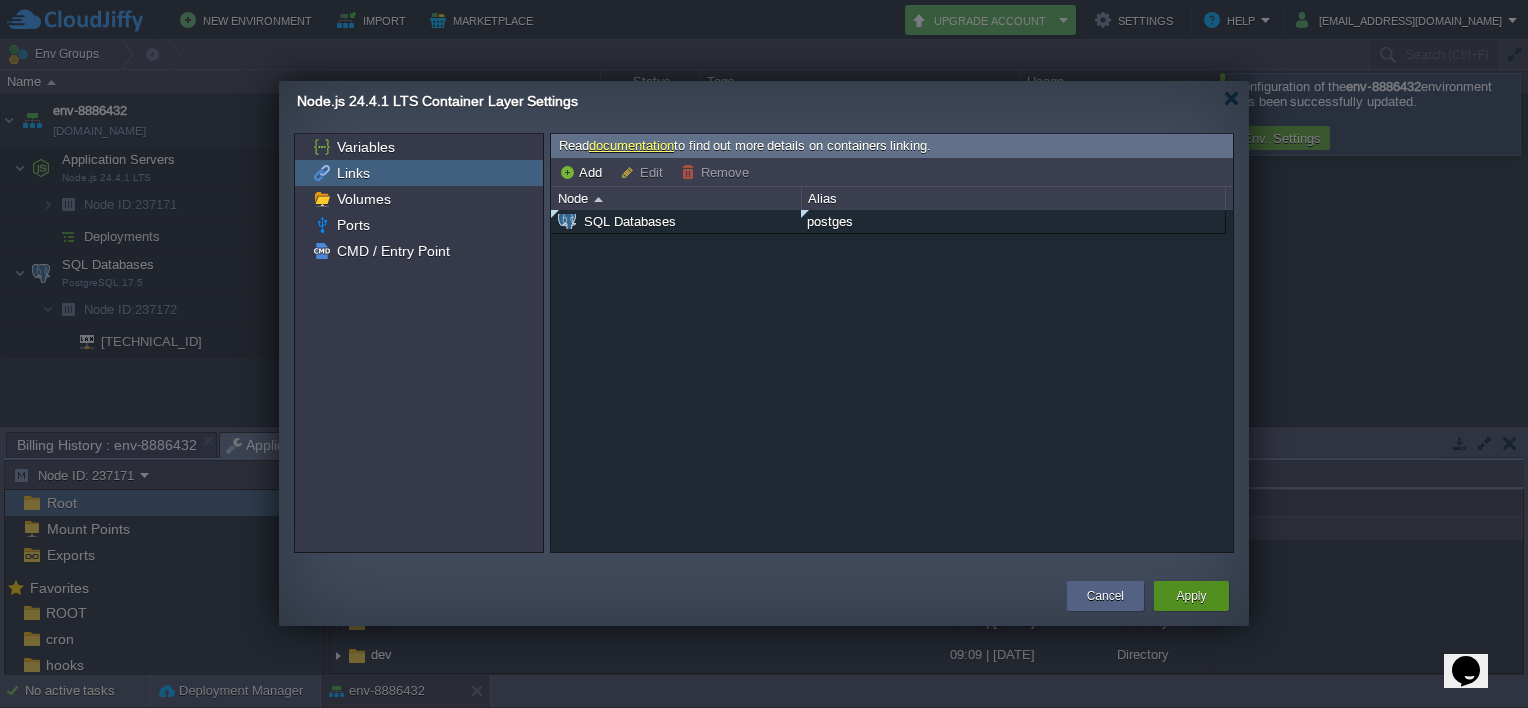 click on "Apply" at bounding box center [1191, 596] 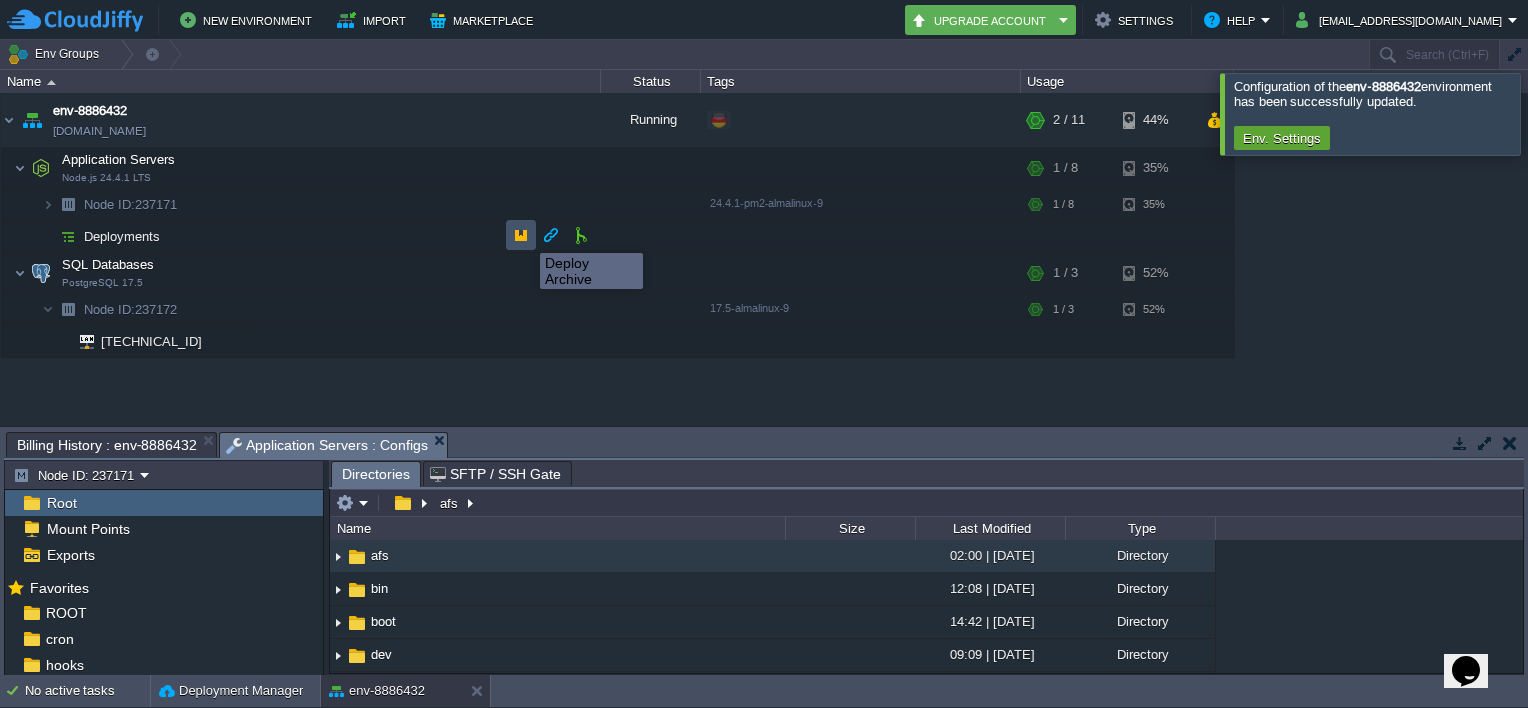 click at bounding box center [521, 235] 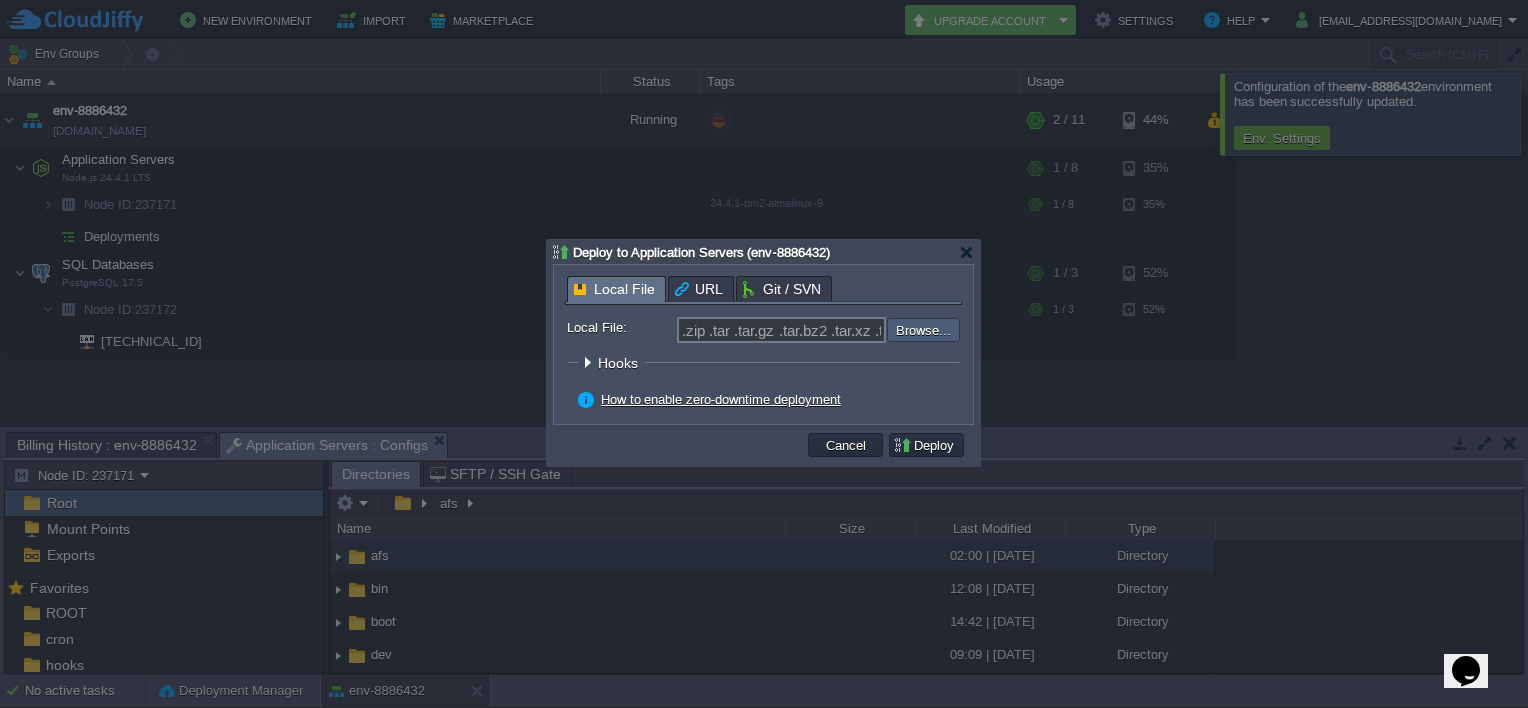 click at bounding box center [833, 330] 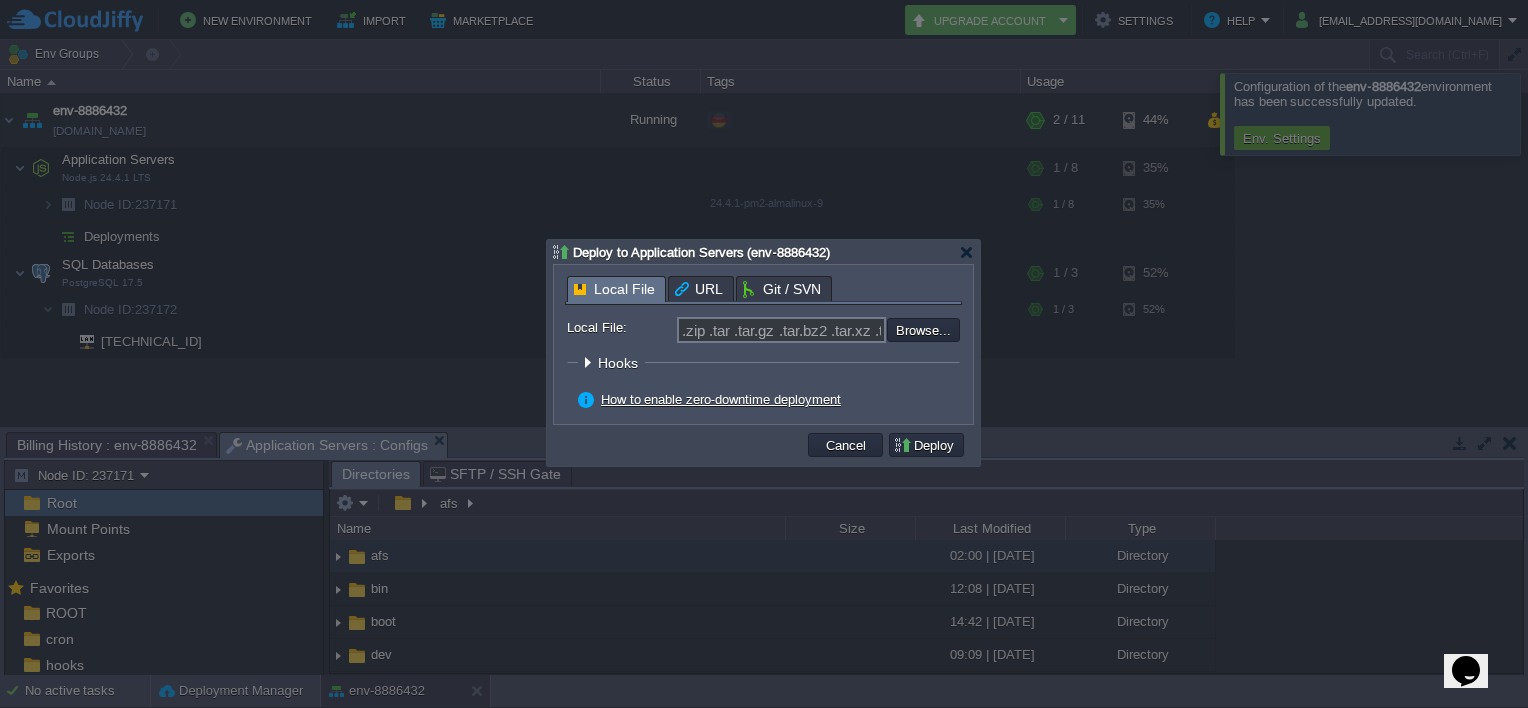 type on "C:\fakepath\BantuRecords-main.zip" 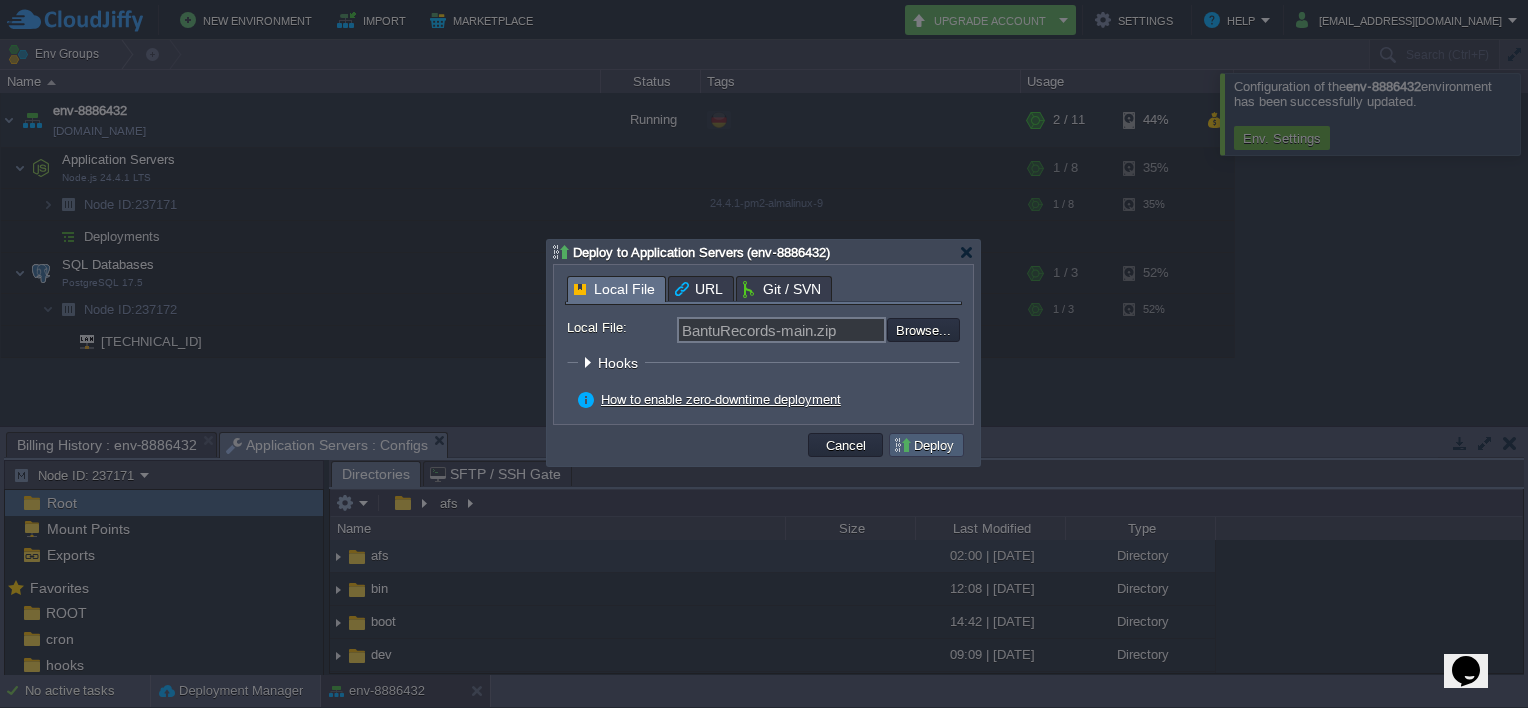 click on "Deploy" at bounding box center (926, 445) 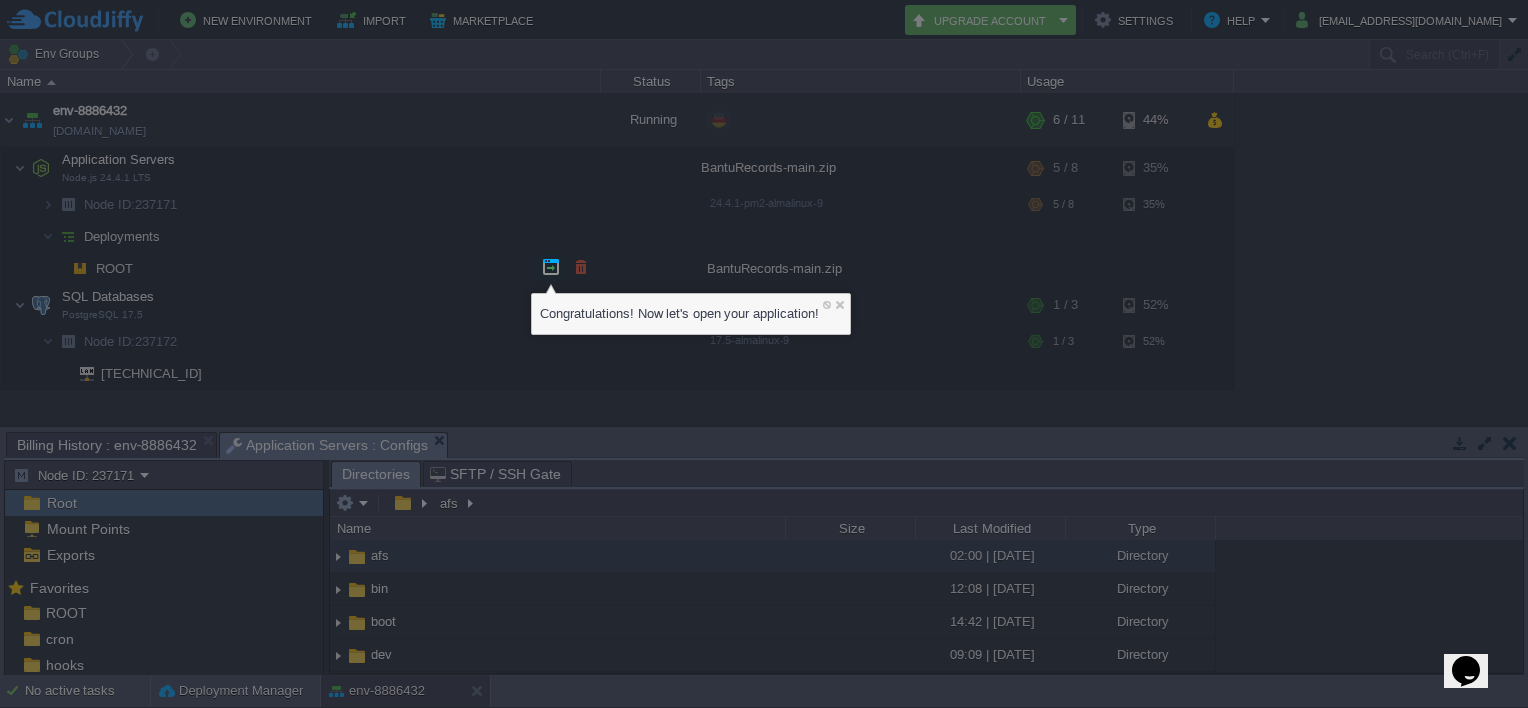 click on "Congratulations! Now let's open your application!" at bounding box center (691, 314) 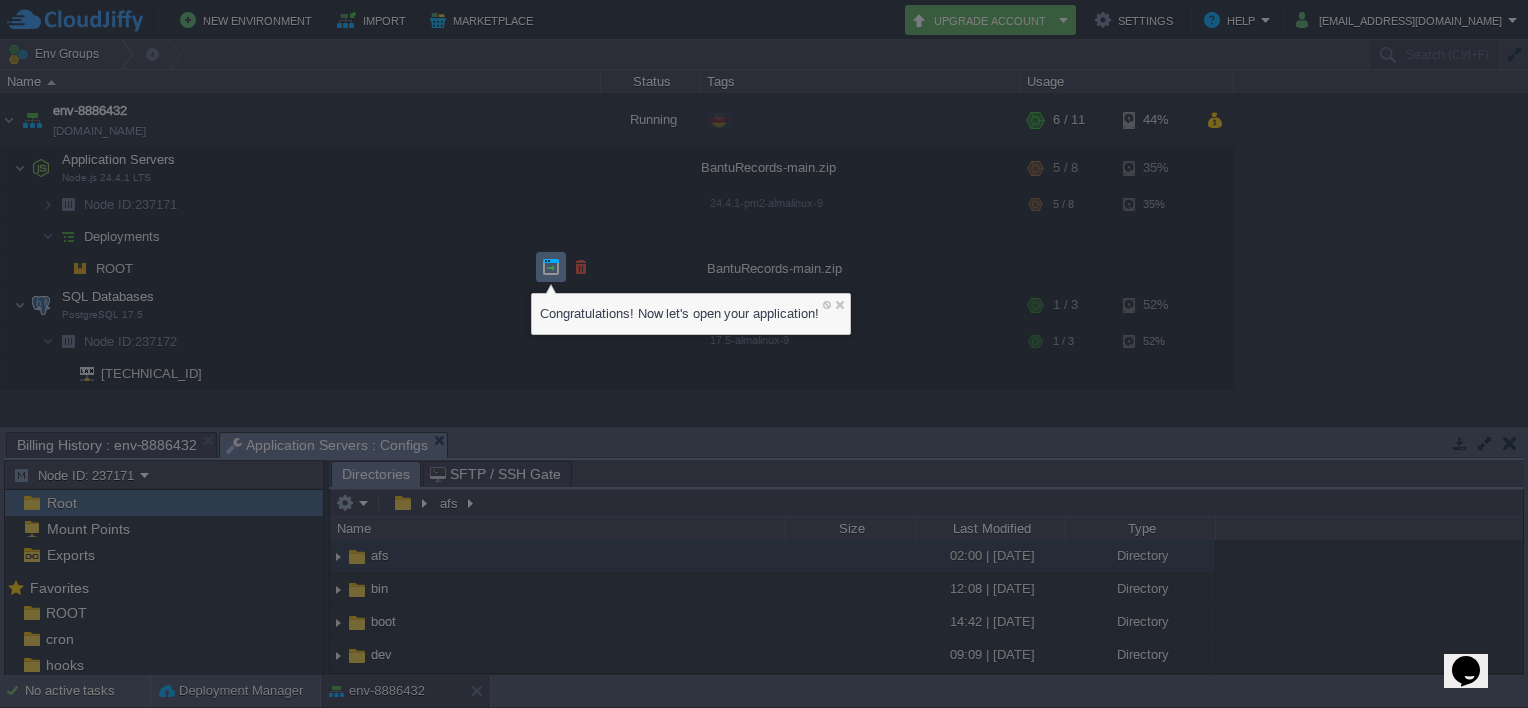 click at bounding box center [551, 267] 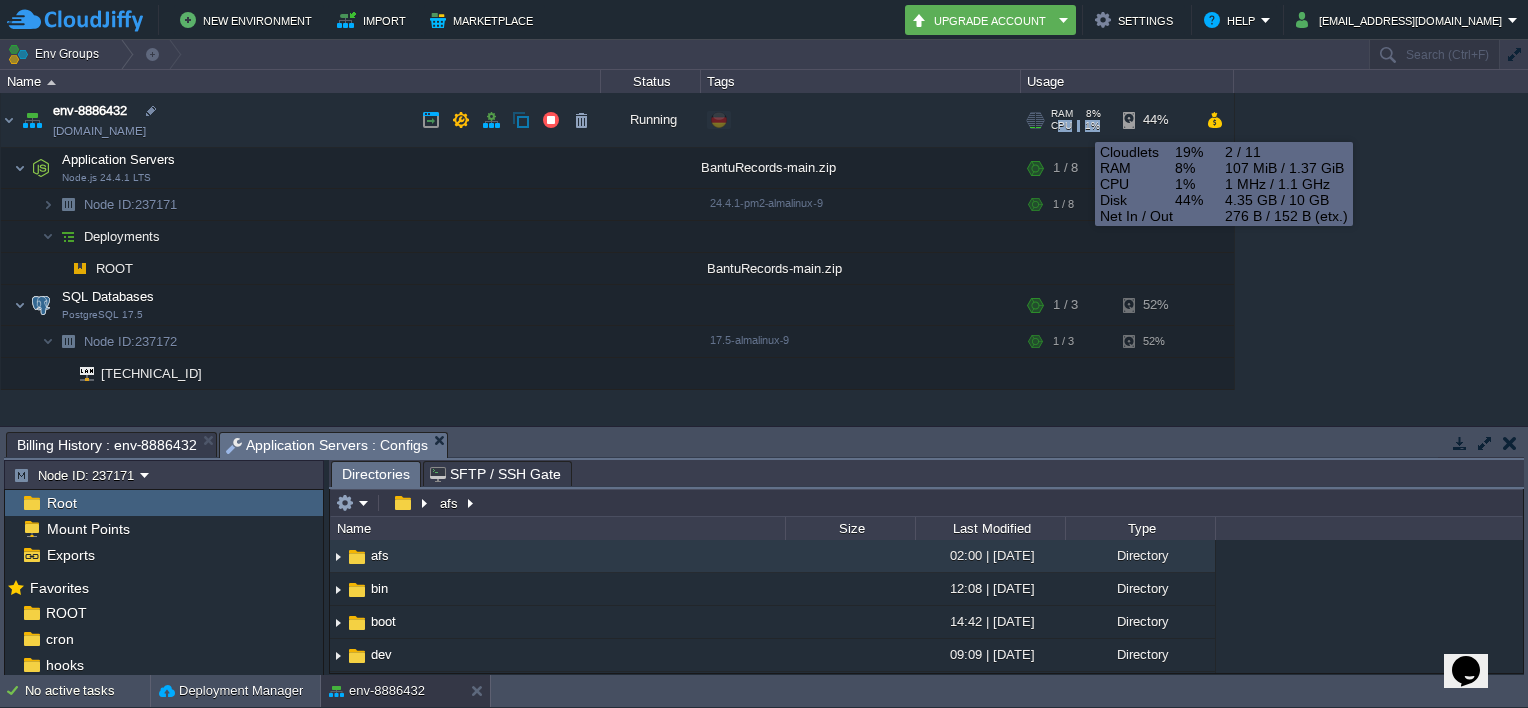 drag, startPoint x: 1059, startPoint y: 127, endPoint x: 1097, endPoint y: 125, distance: 38.052597 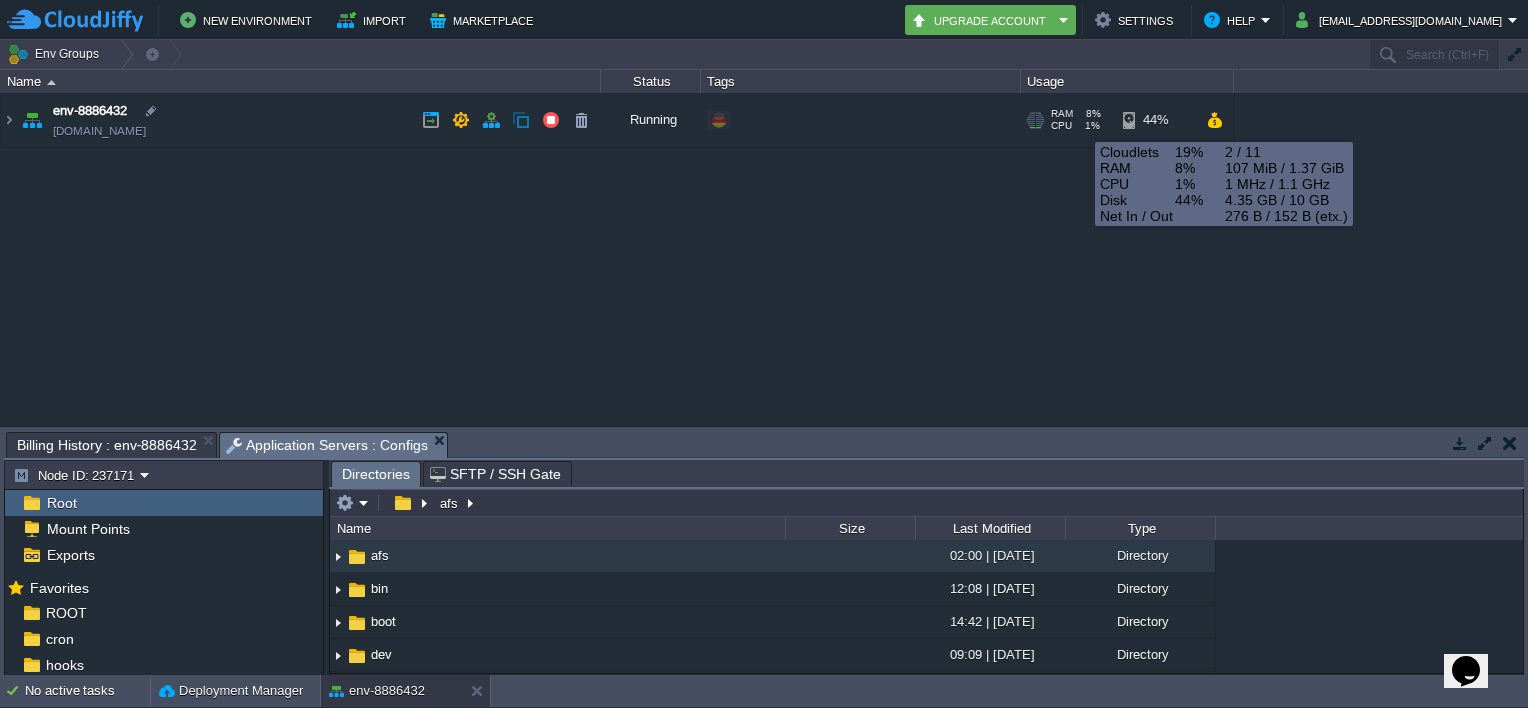 drag, startPoint x: 1097, startPoint y: 125, endPoint x: 1047, endPoint y: 140, distance: 52.201534 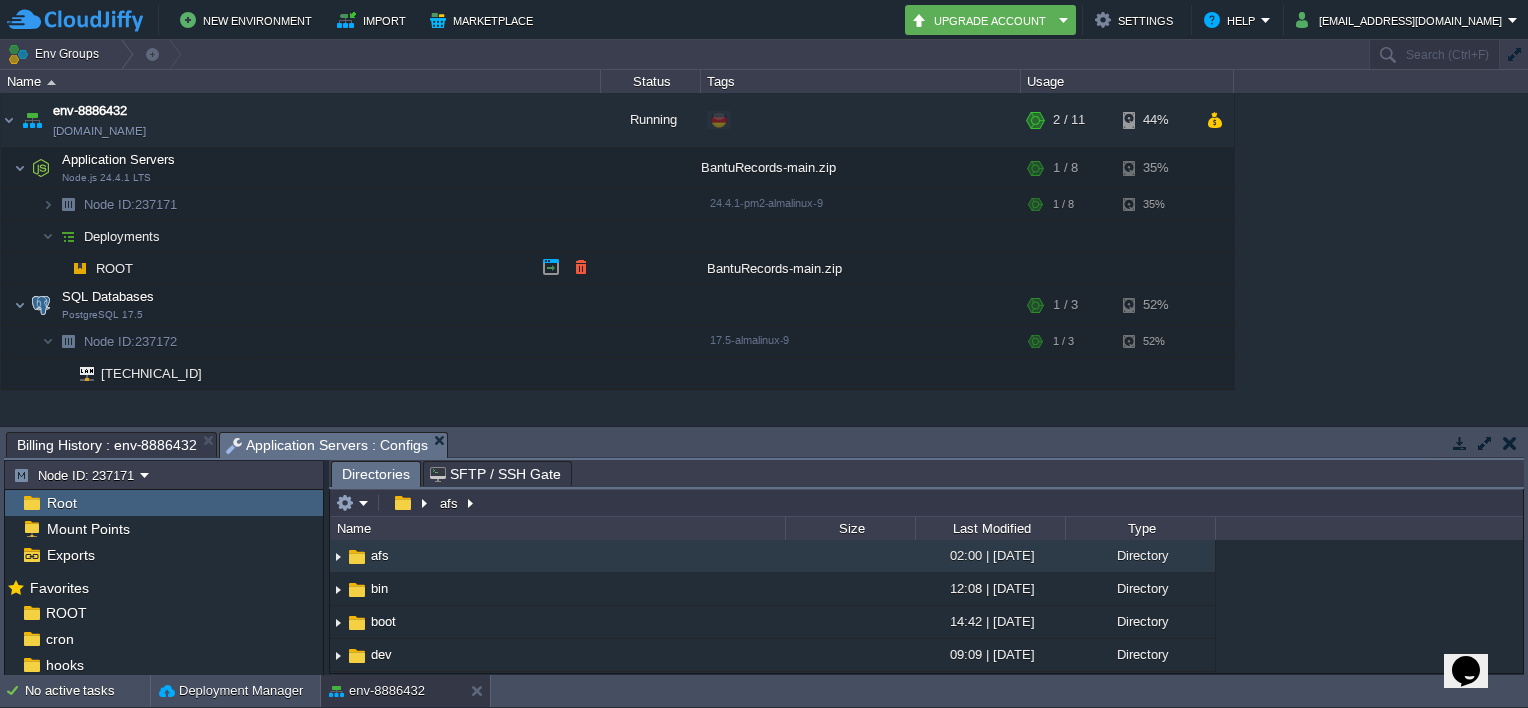 click on "BantuRecords-main.zip" at bounding box center [861, 268] 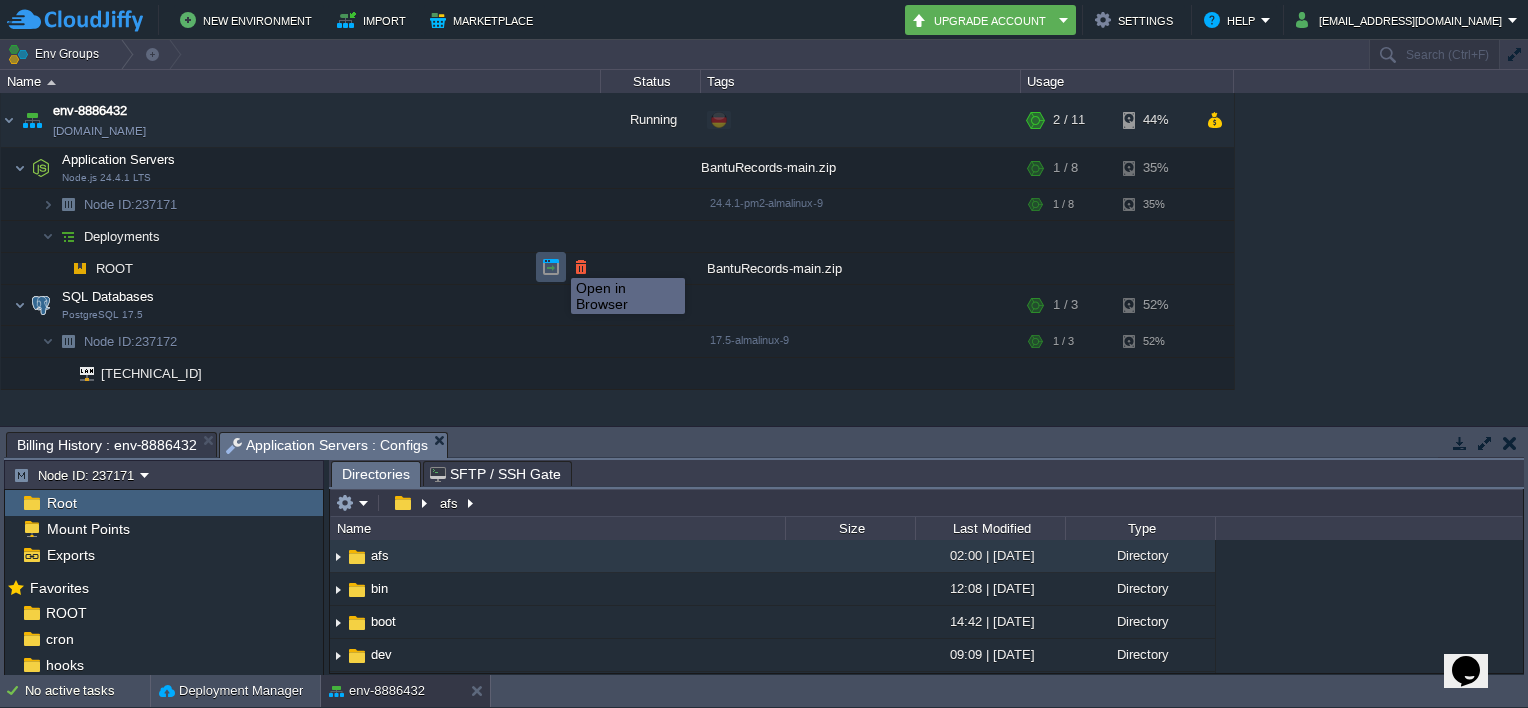 click at bounding box center [551, 267] 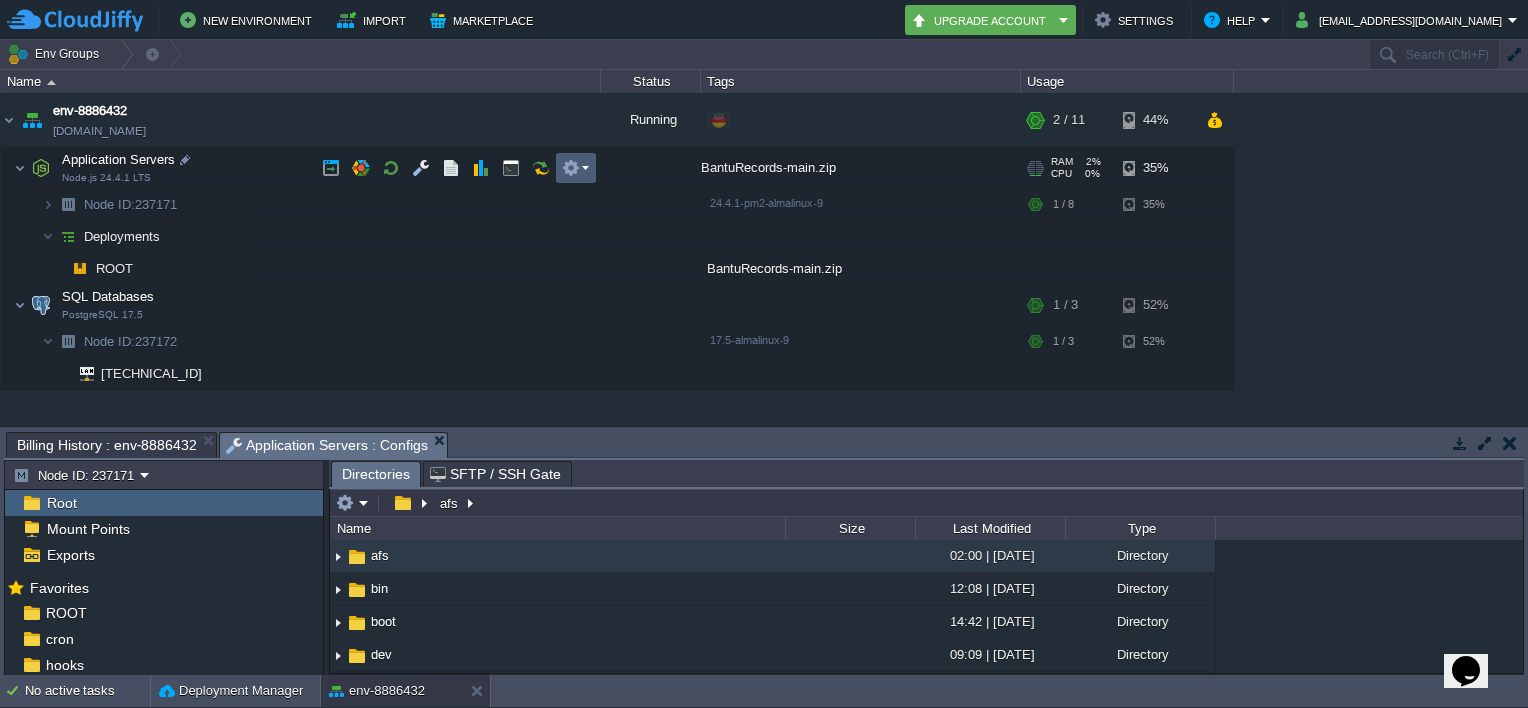 click at bounding box center [576, 168] 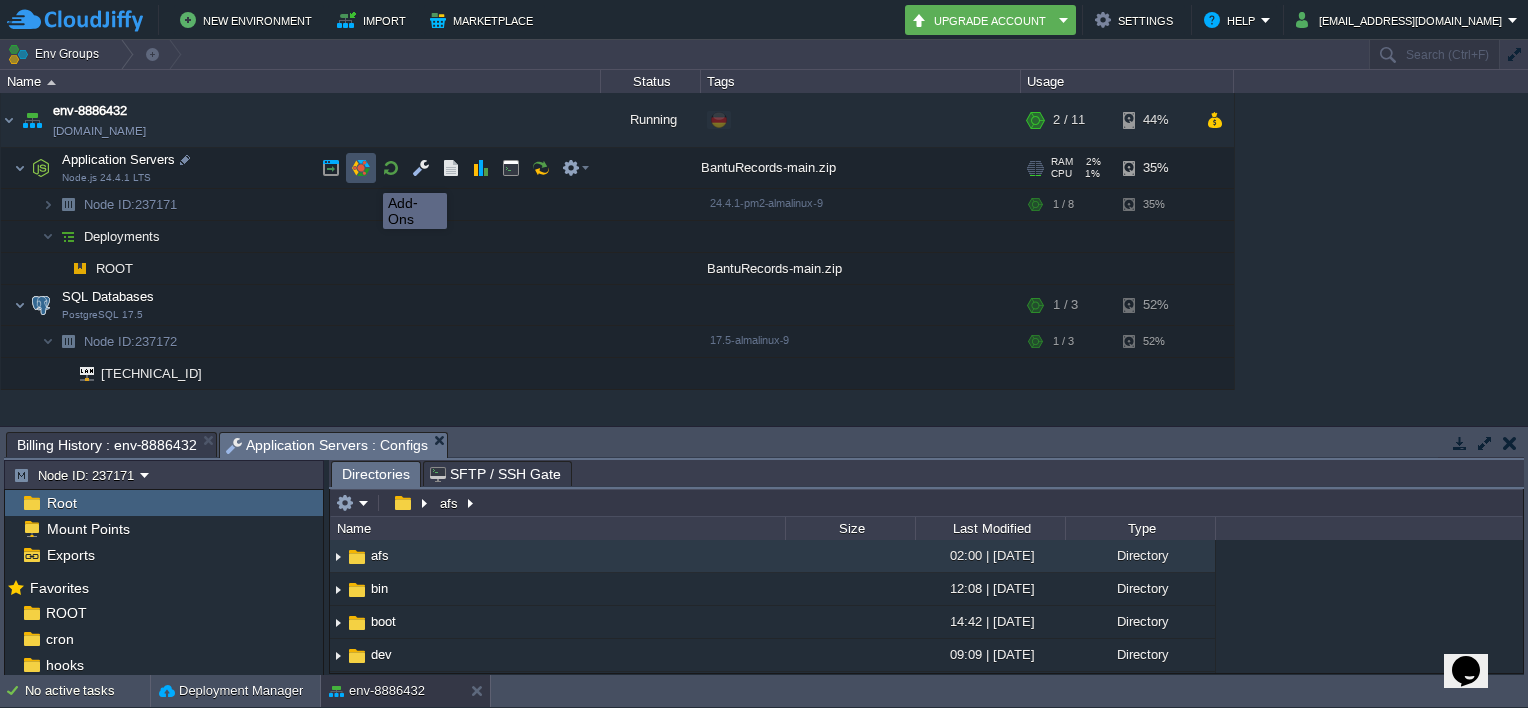 click at bounding box center [361, 168] 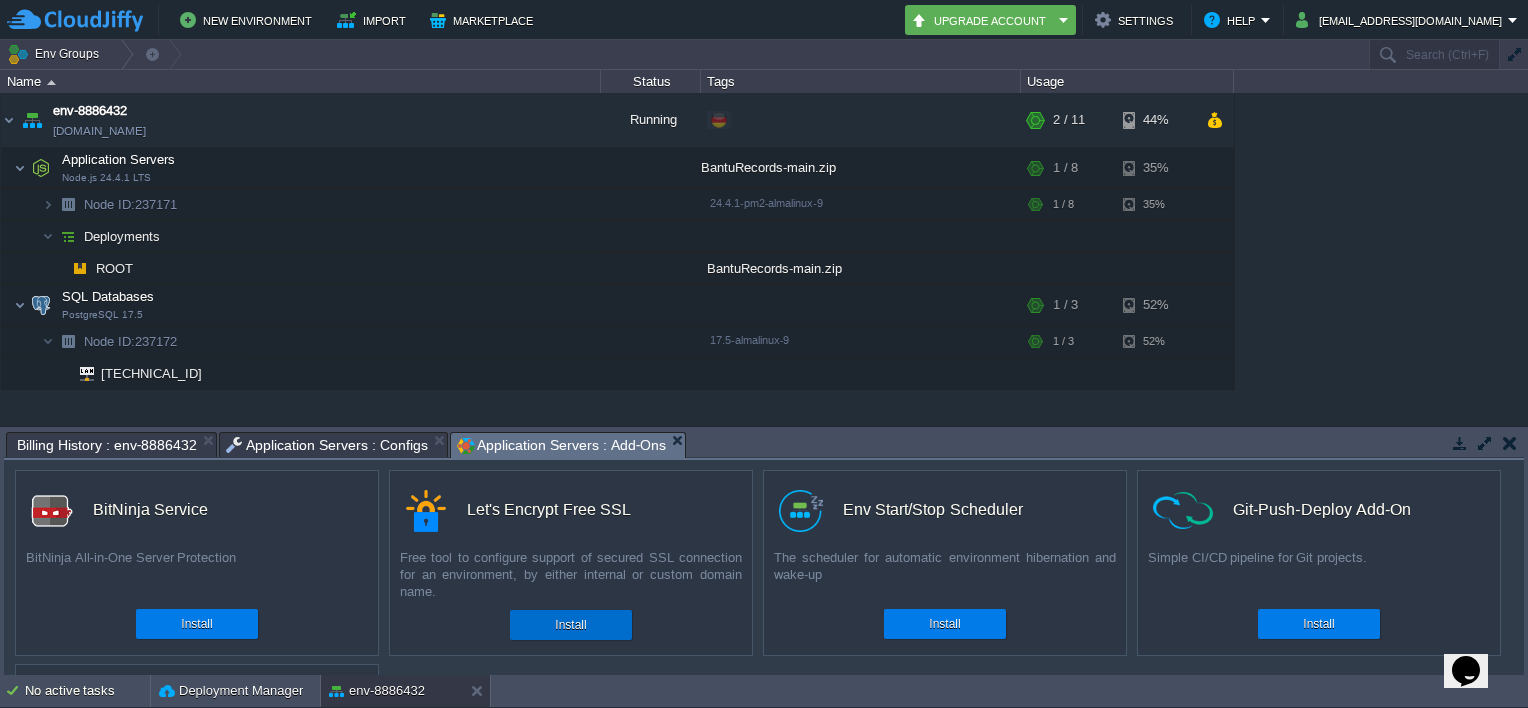 click on "Install" at bounding box center [571, 625] 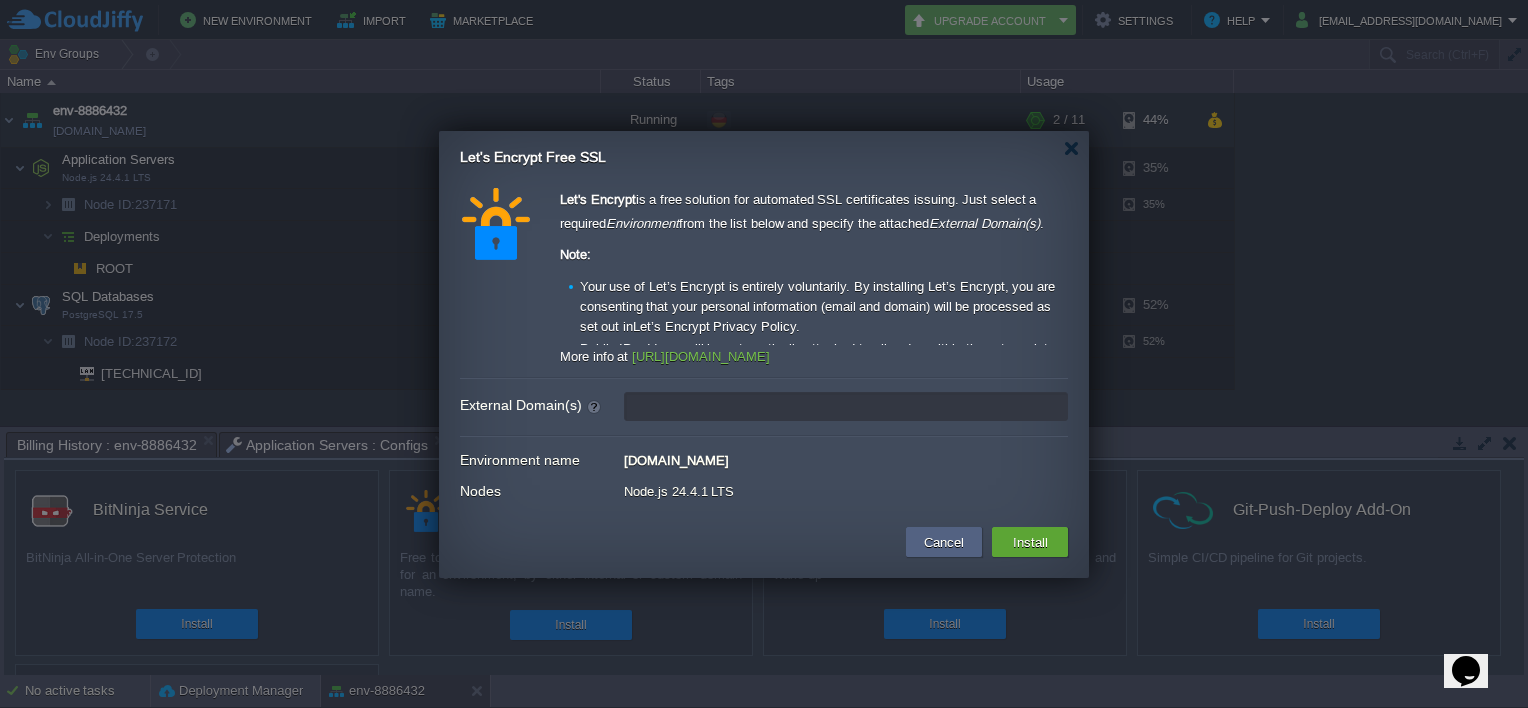 click on "External Domain(s)" at bounding box center [846, 406] 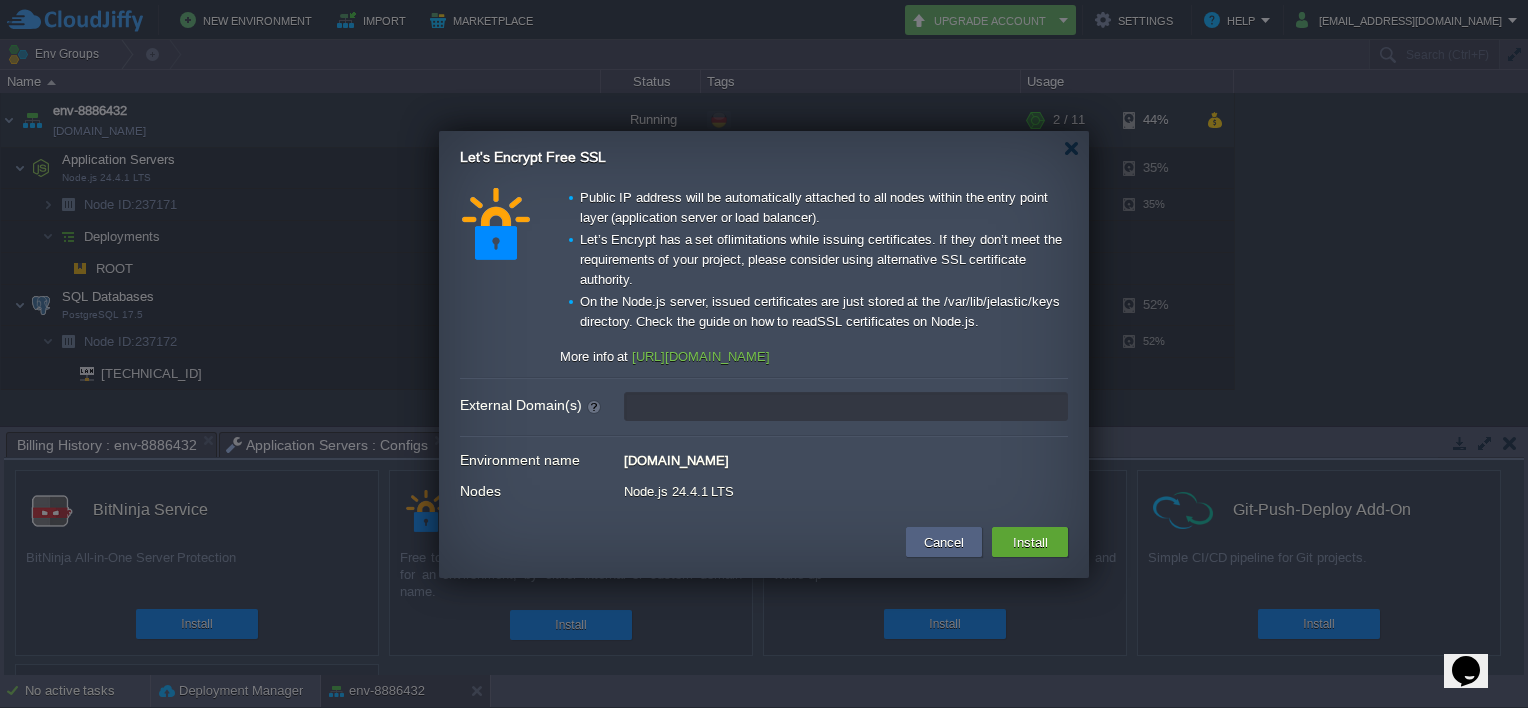 scroll, scrollTop: 176, scrollLeft: 0, axis: vertical 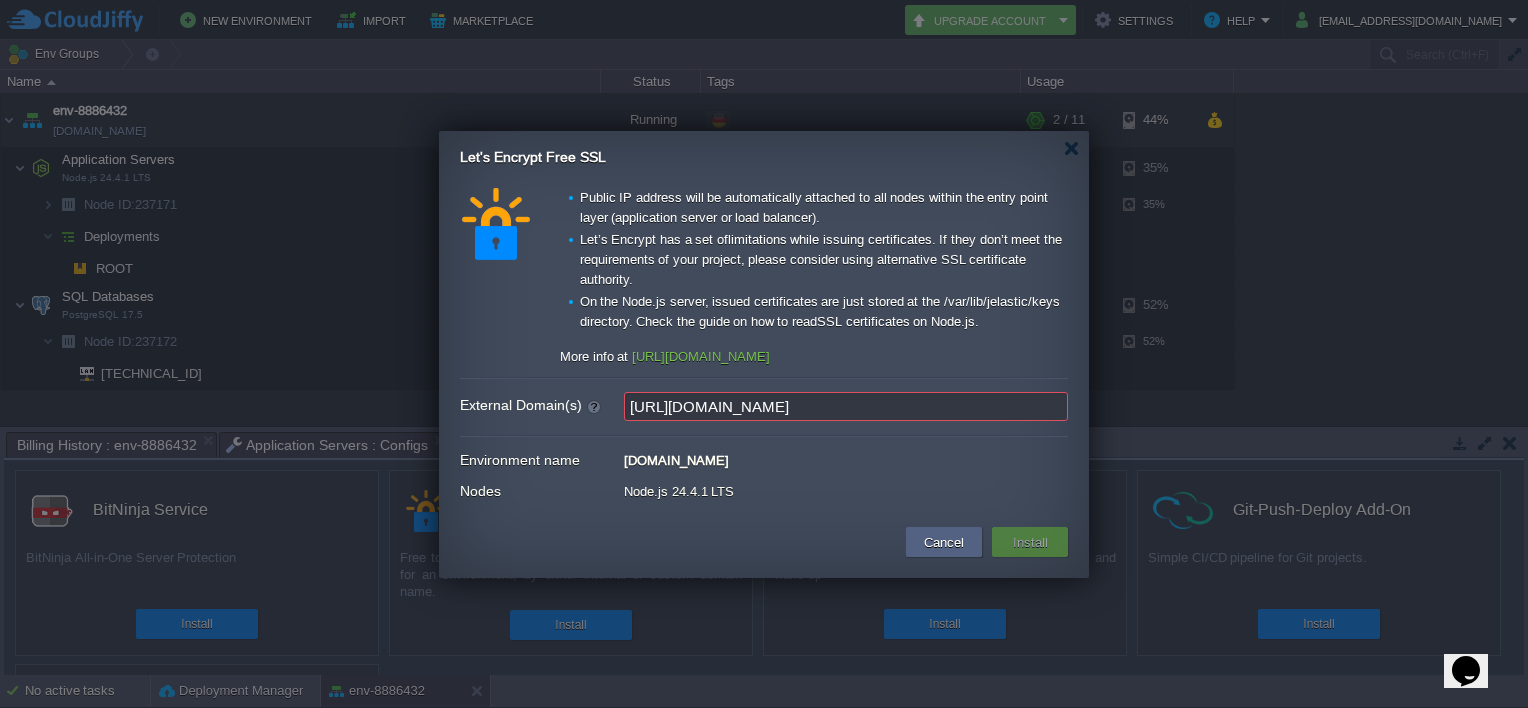 click on "[URL][DOMAIN_NAME]" at bounding box center [846, 406] 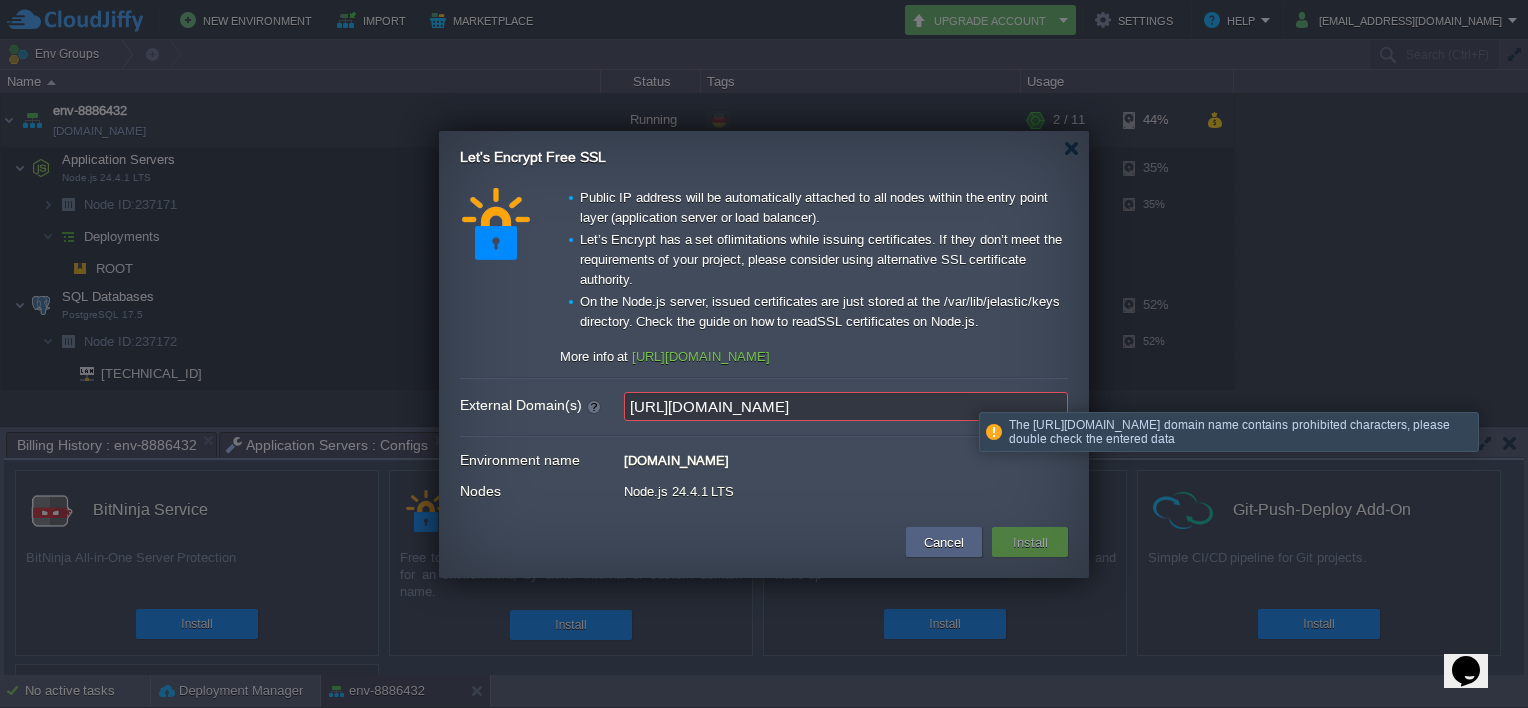click on "[URL][DOMAIN_NAME]" at bounding box center (846, 406) 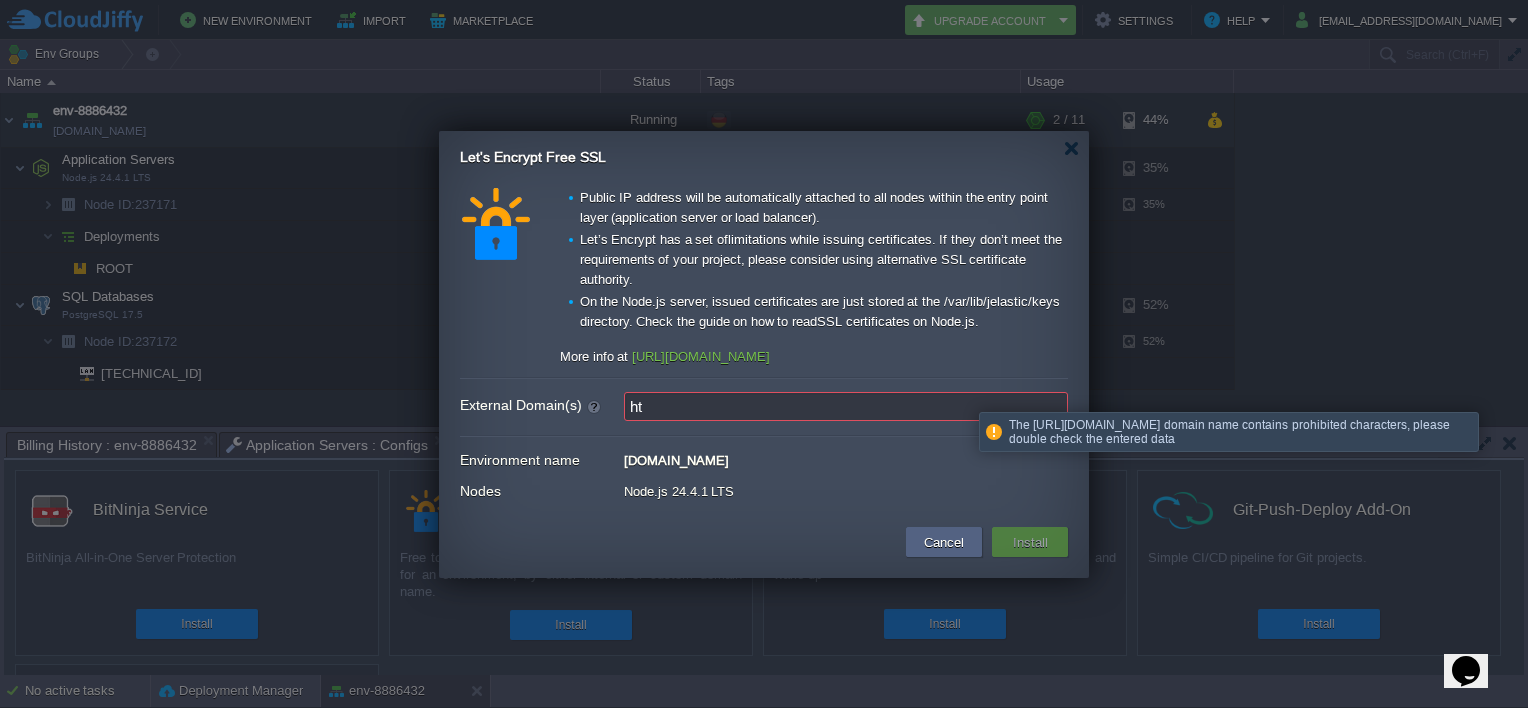 type on "h" 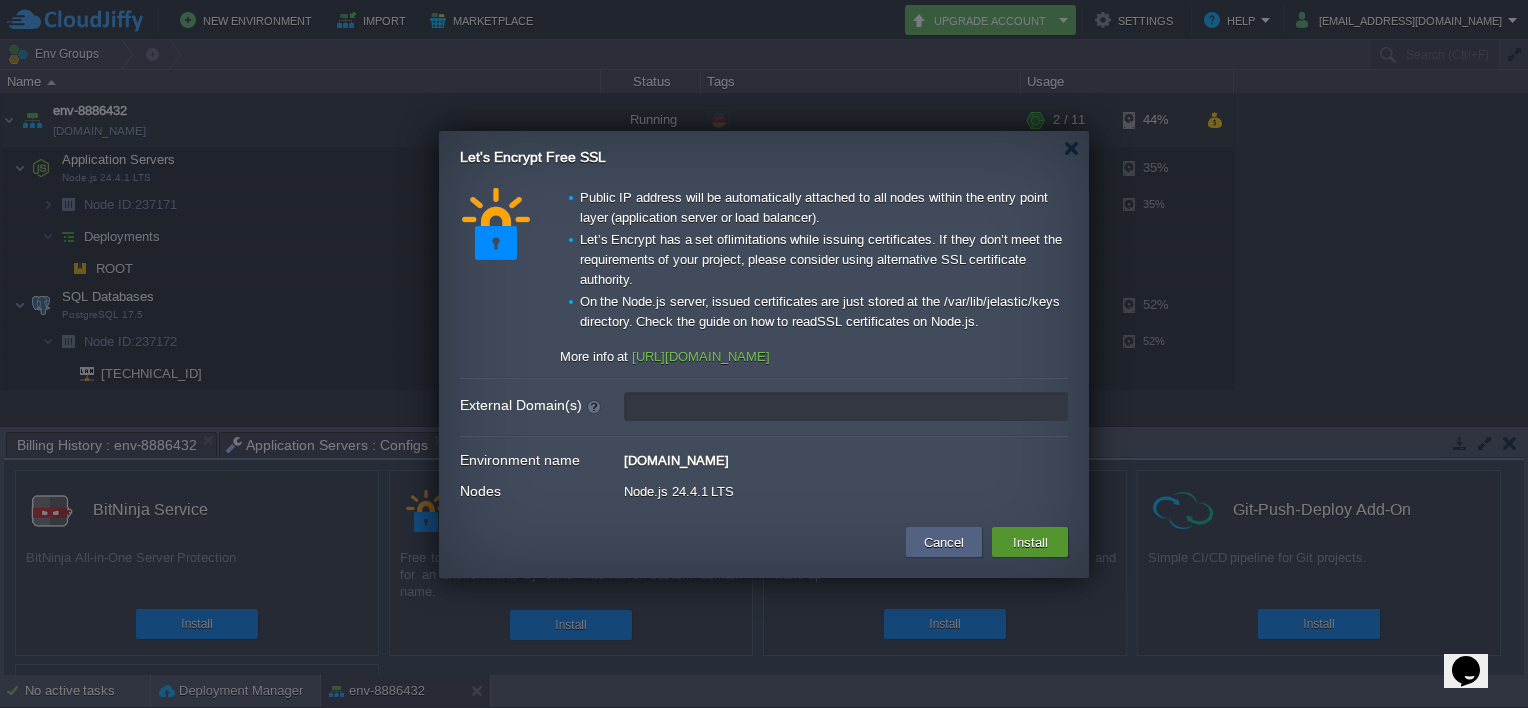 type on "leave blank to get a test certificate for this environment domain" 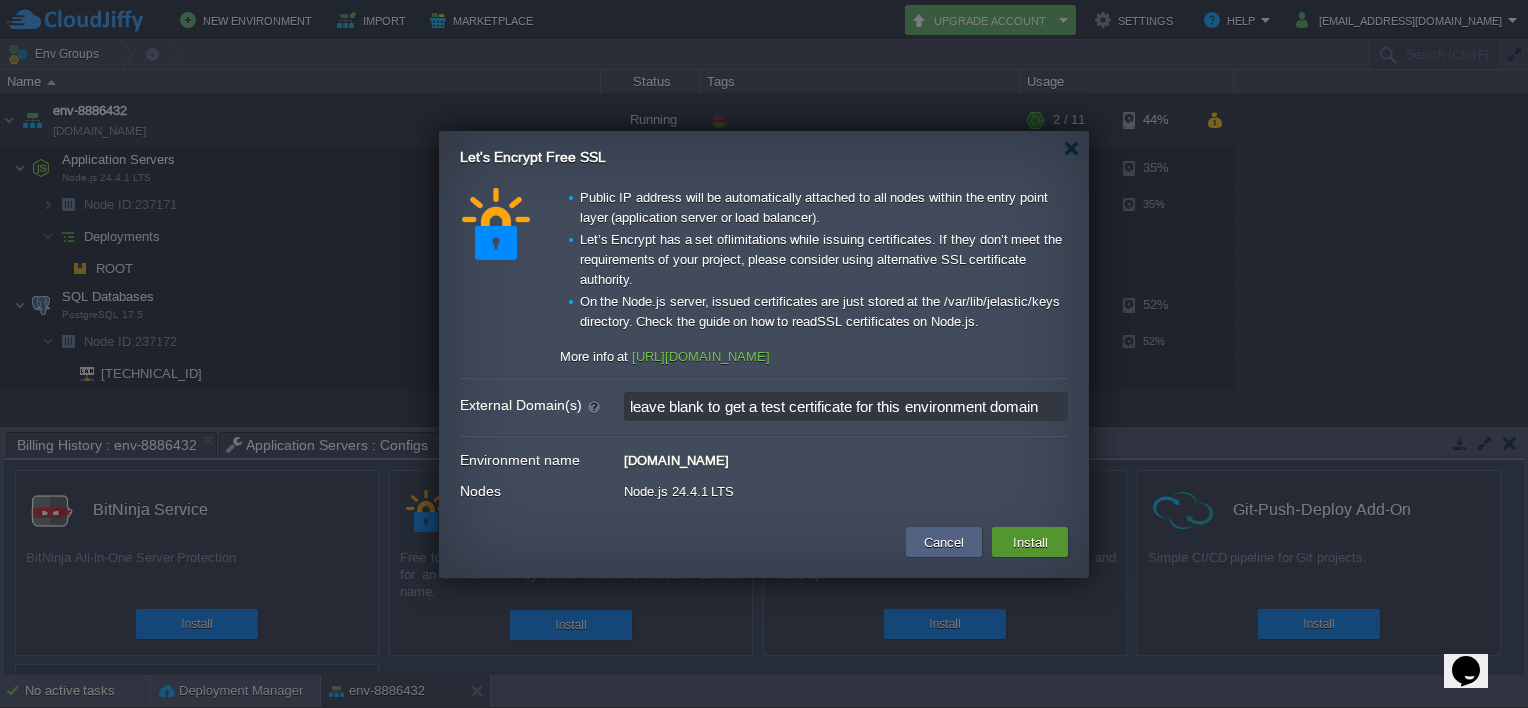 click on "Install" at bounding box center (1030, 542) 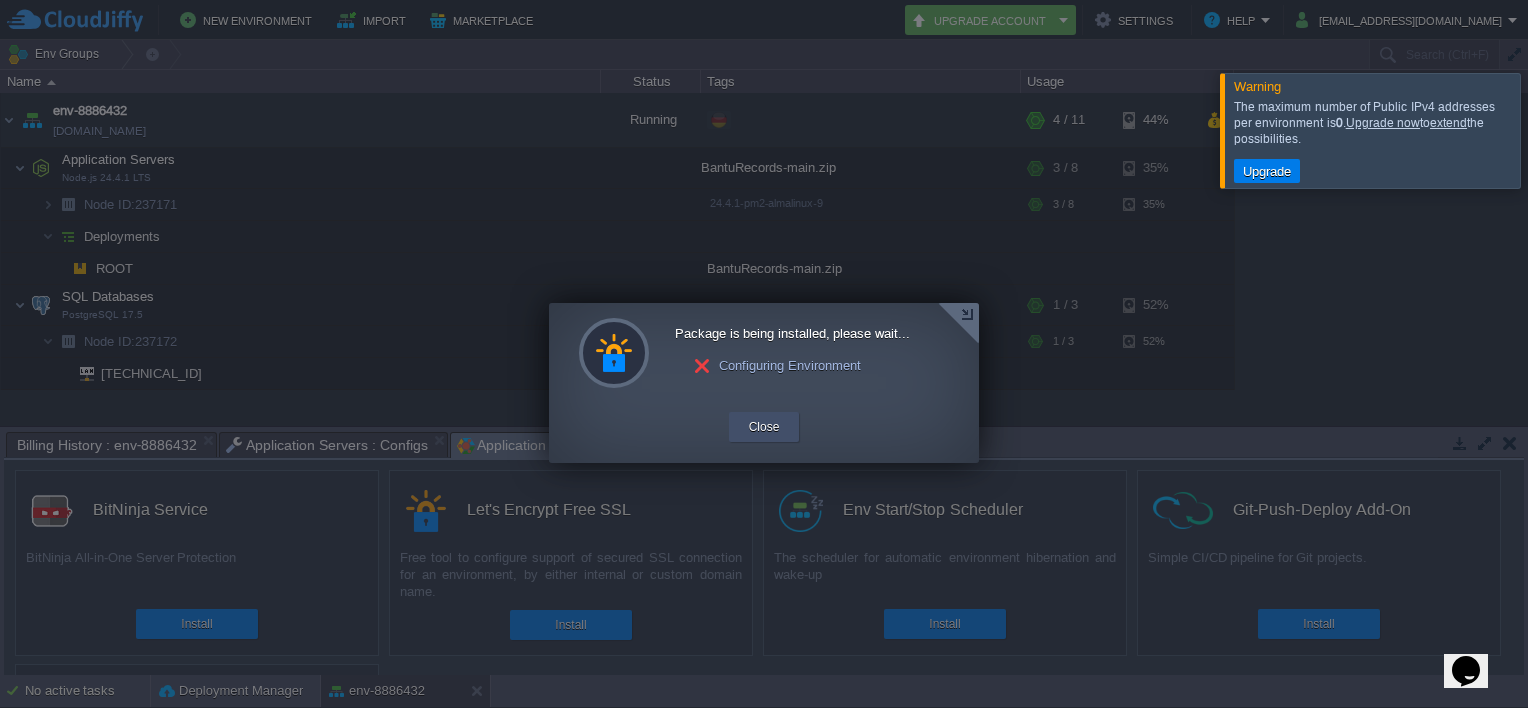 click on "Close" at bounding box center [764, 427] 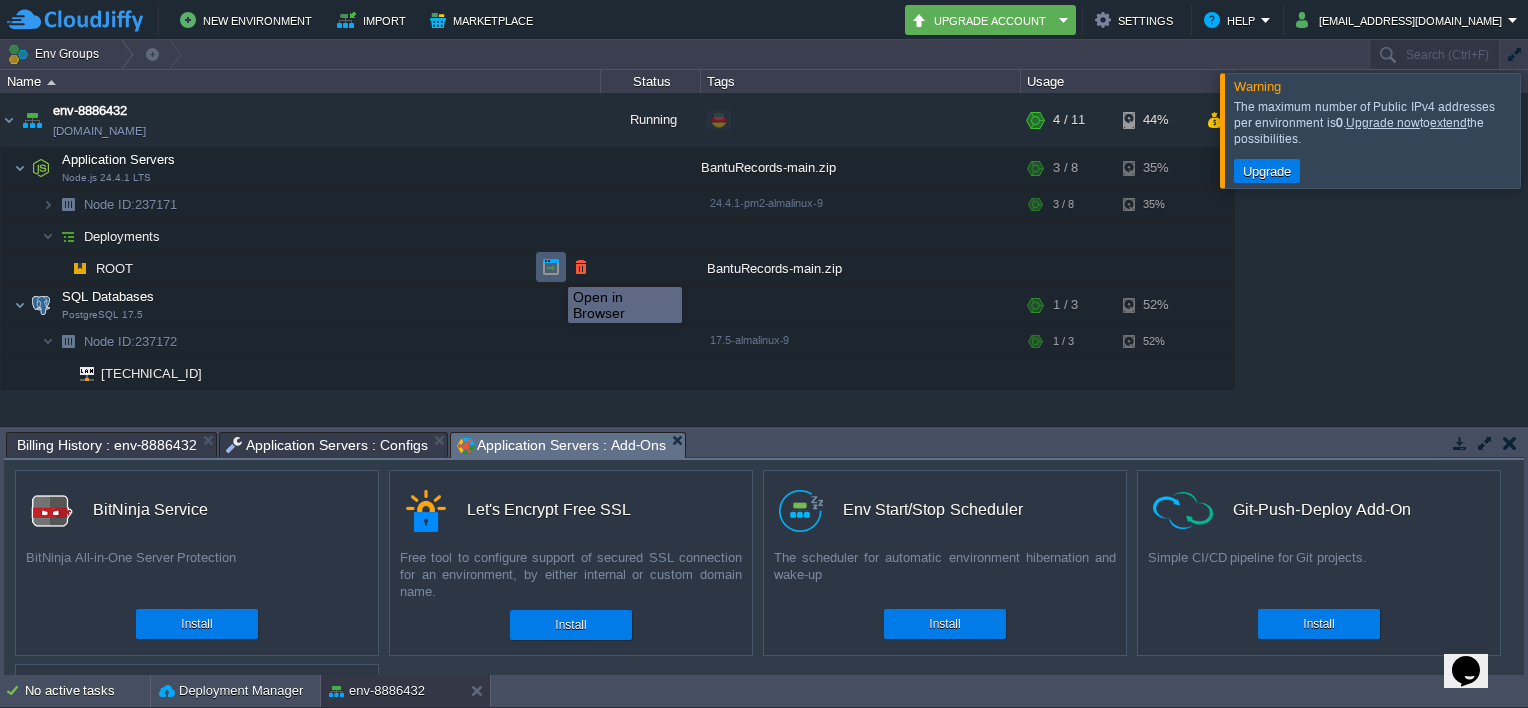 click at bounding box center [551, 267] 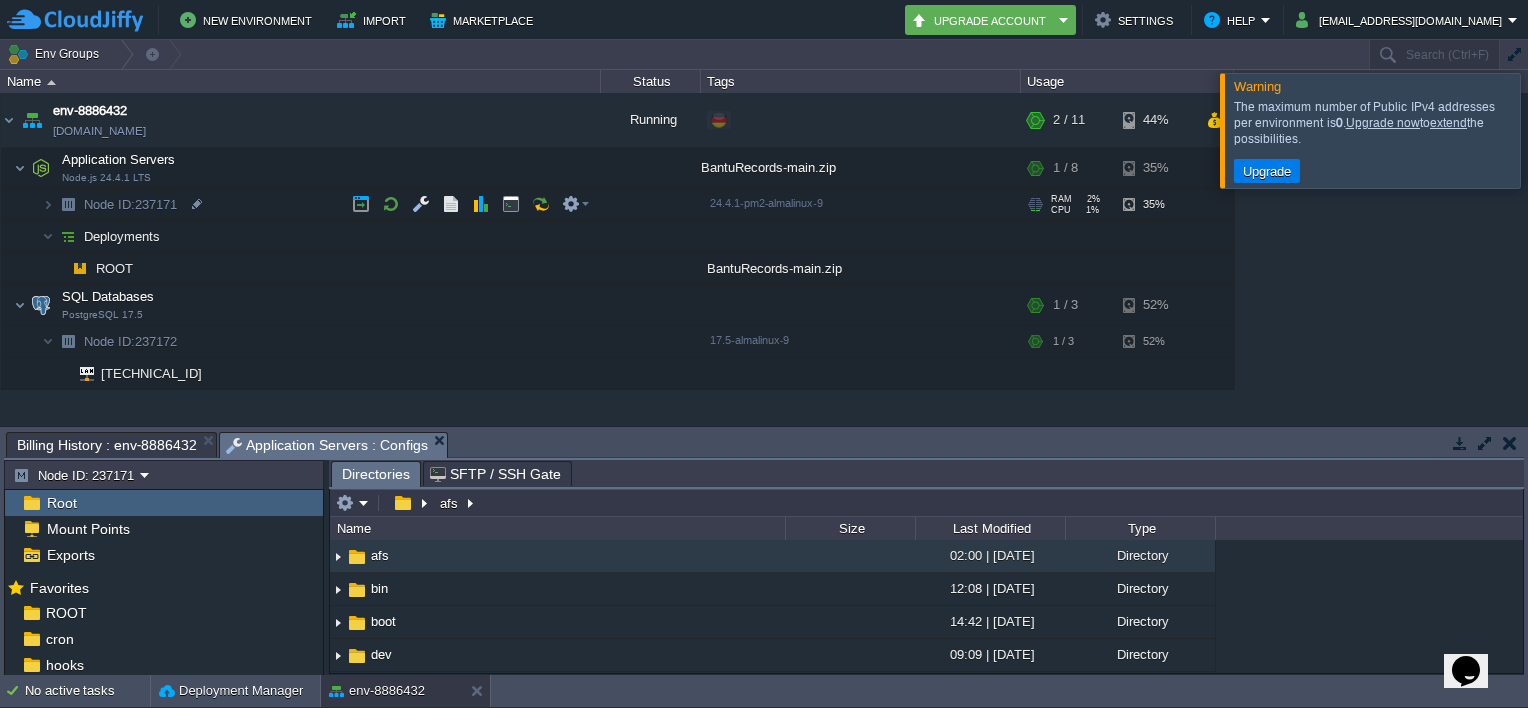 click at bounding box center (68, 204) 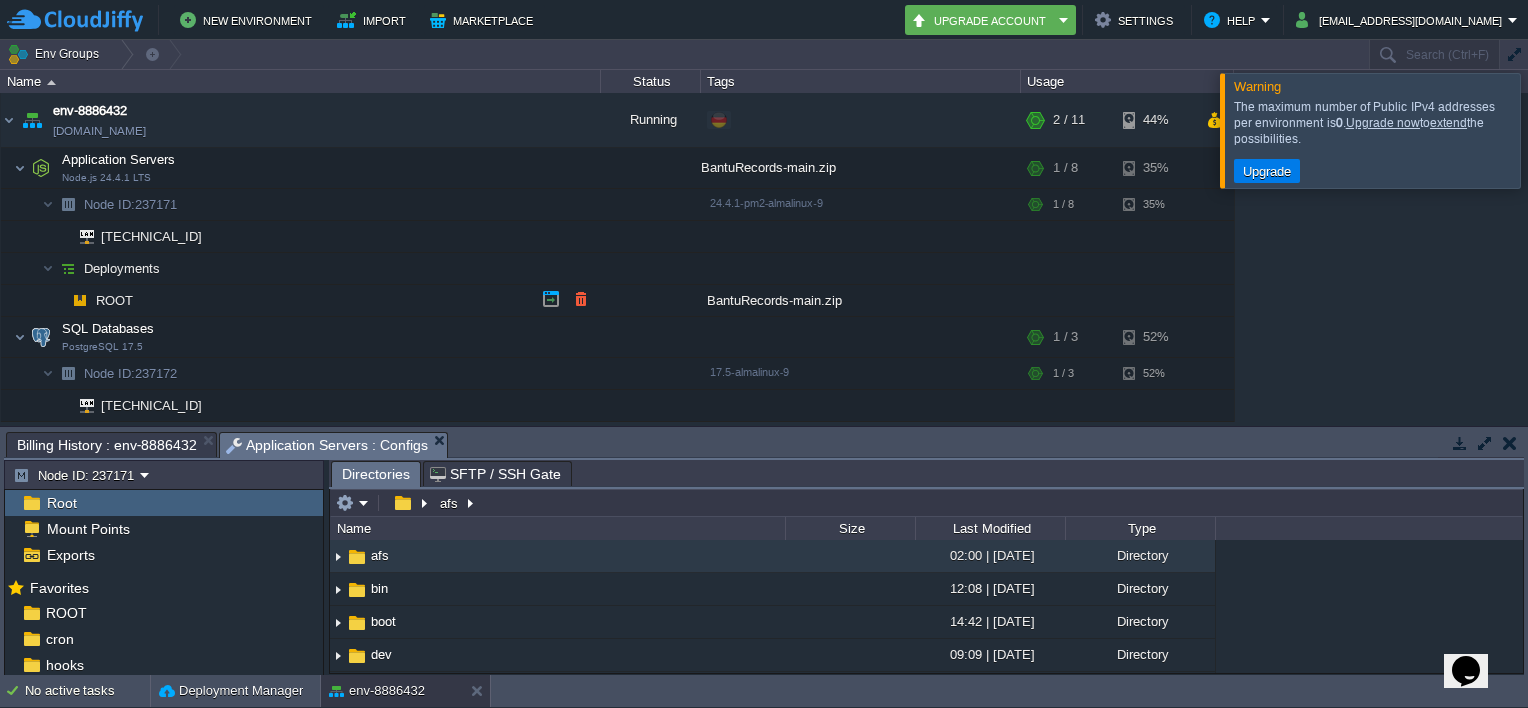 click on "ROOT" at bounding box center (301, 301) 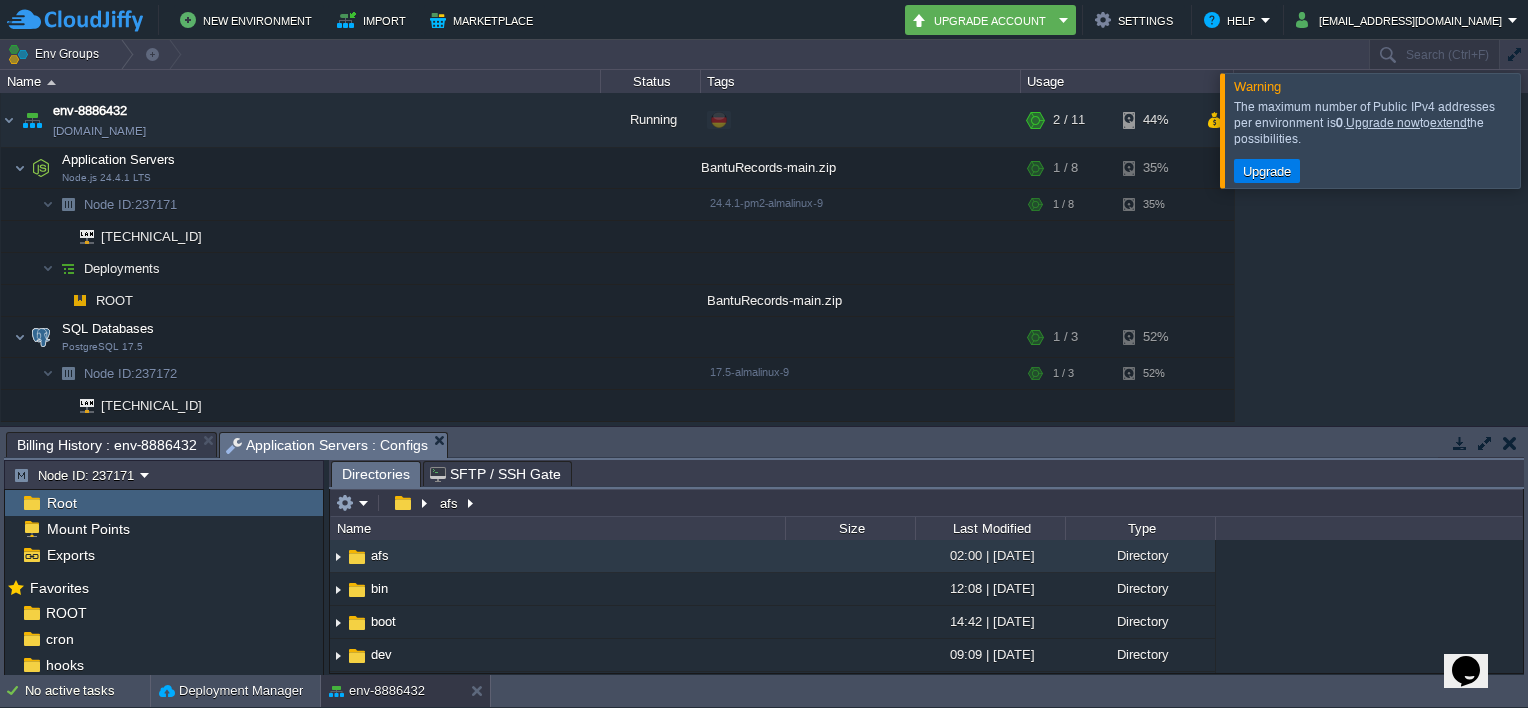 click on "env-8886432 [DOMAIN_NAME] Running                                 + Add to Env Group                                                                                                                                                            RAM                 8%                                         CPU                 1%                             2 / 11                    44%       Application Servers Node.js 24.4.1 LTS BantuRecords-main.zip                                                                                                                                                            RAM                 2%                                         CPU                 1%                             1 / 8                    35%     Node ID:  237171                                                24.4.1-pm2-almalinux-9                                                                                                                                                            RAM" at bounding box center (764, 259) 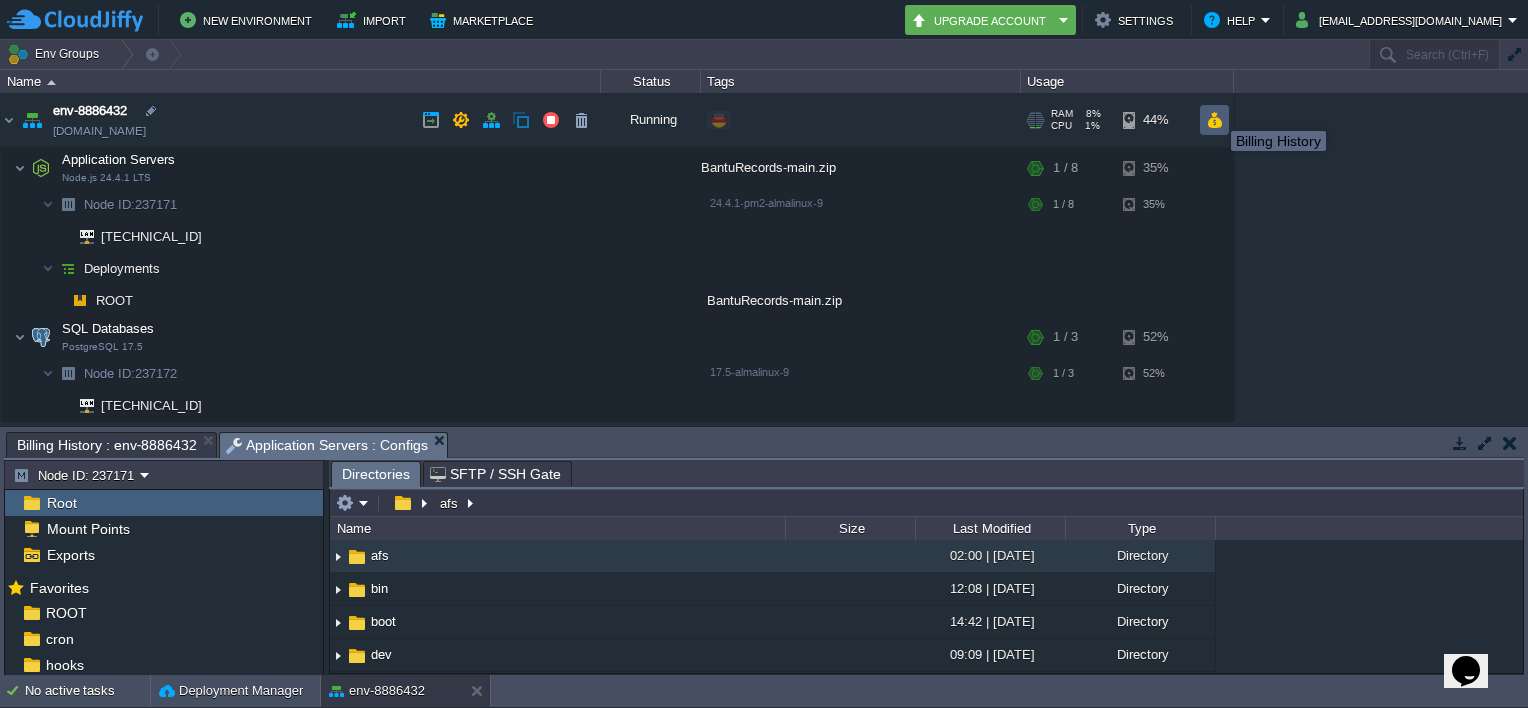 click at bounding box center (1214, 120) 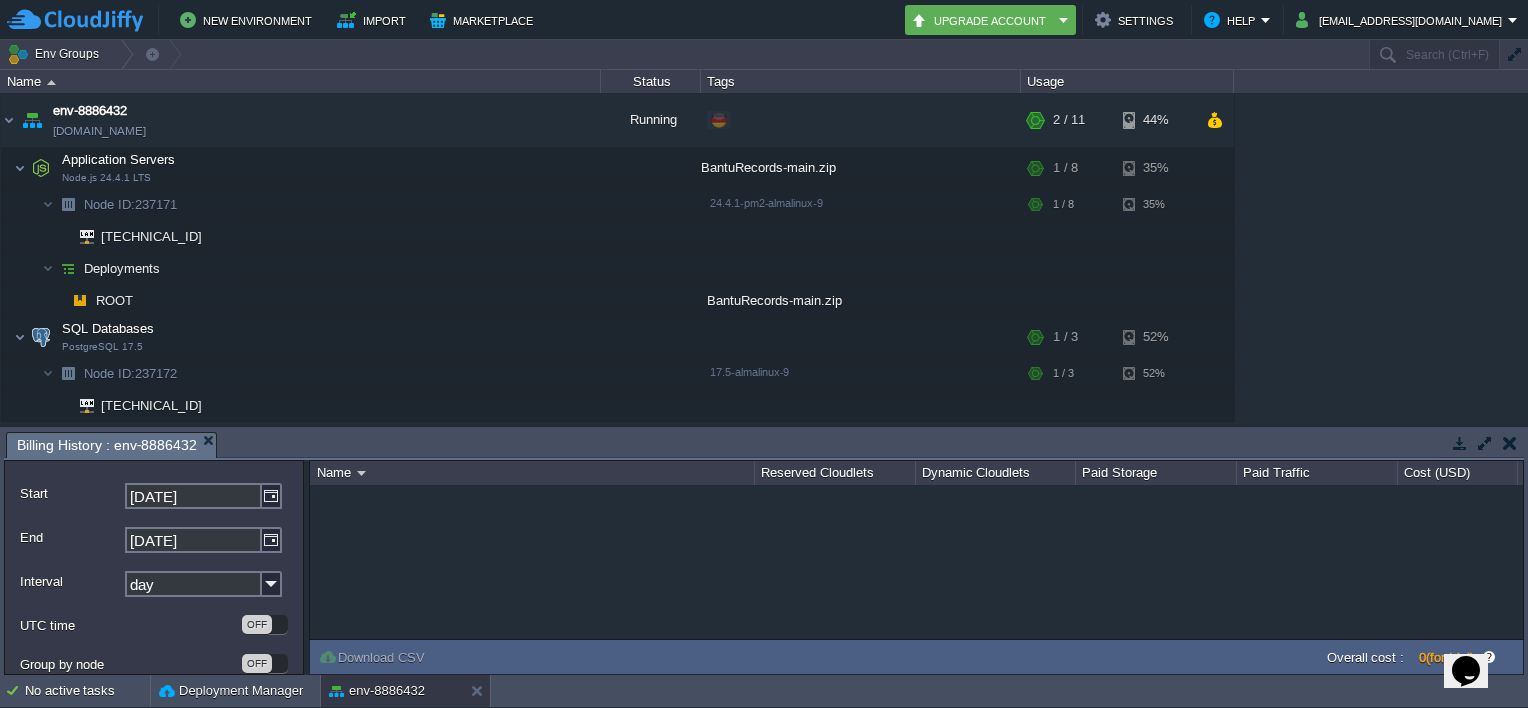 click on "Billing History : env-8886432" at bounding box center [107, 445] 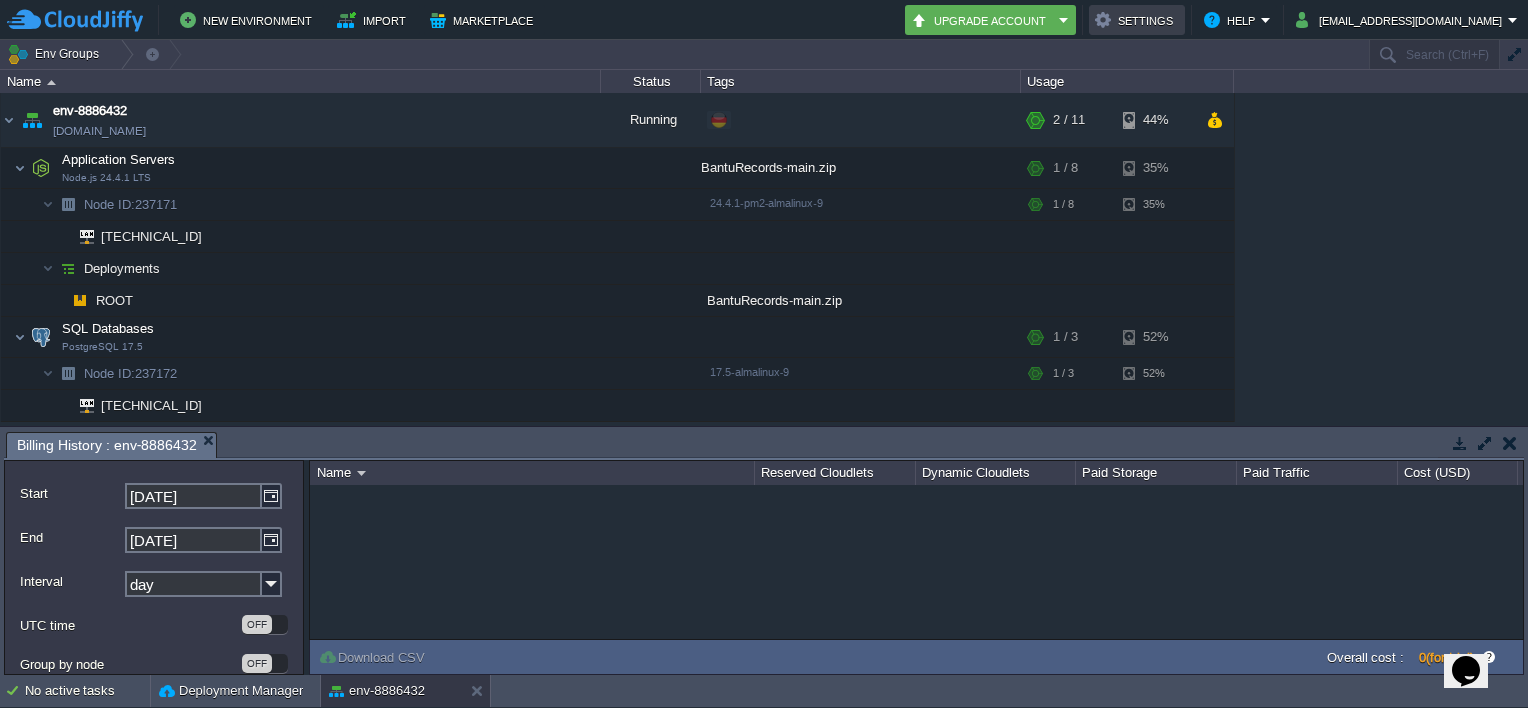 click on "Settings" at bounding box center (1137, 20) 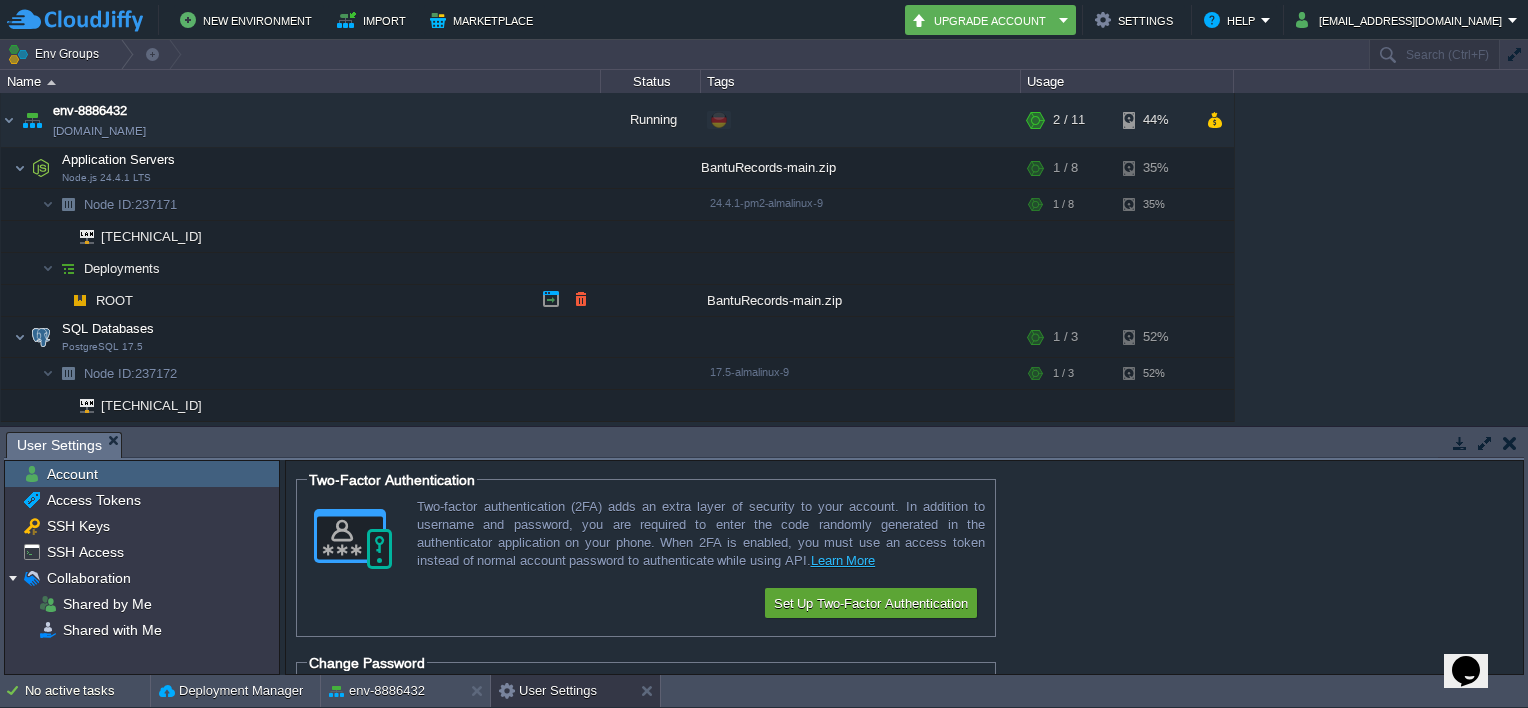 click on "ROOT" at bounding box center [301, 301] 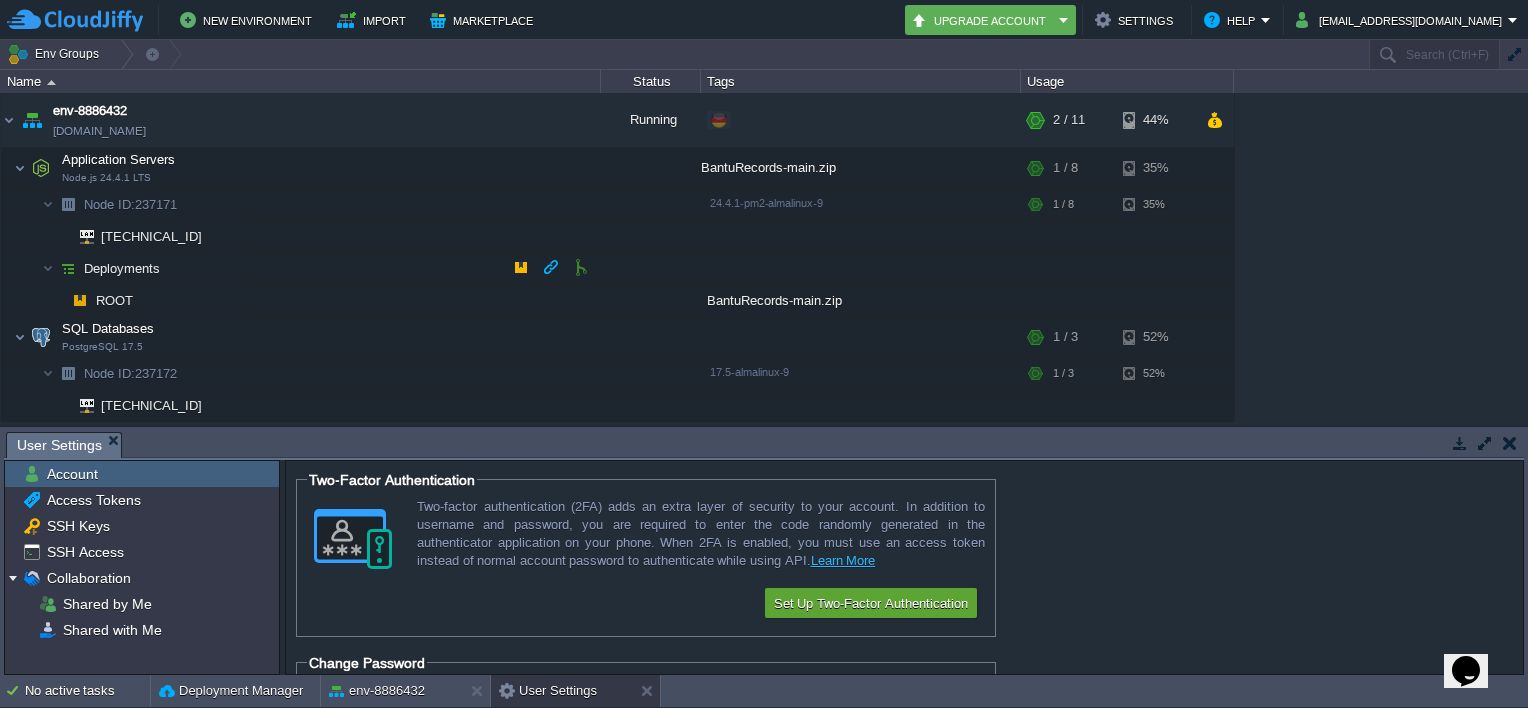 click on "Deployments" at bounding box center [122, 268] 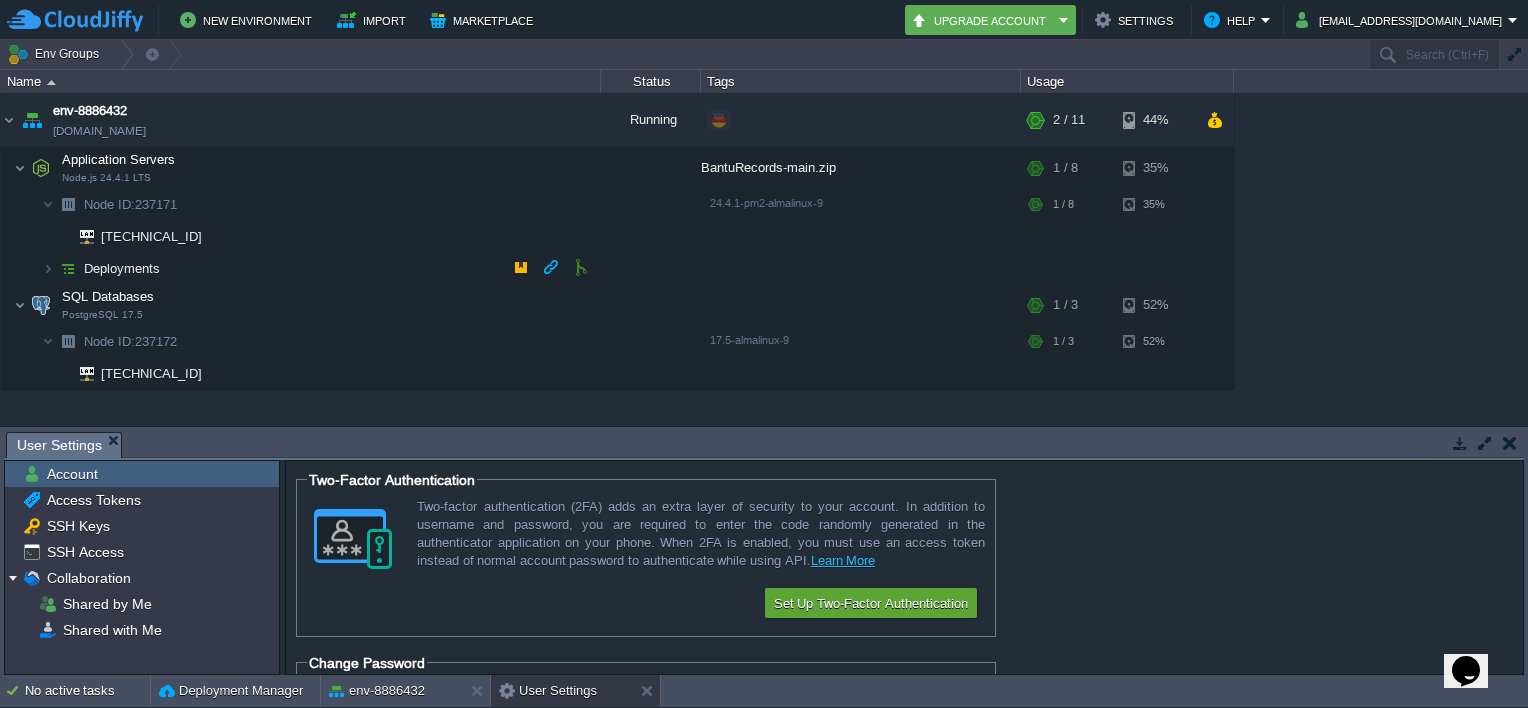 click on "Deployments" at bounding box center [122, 268] 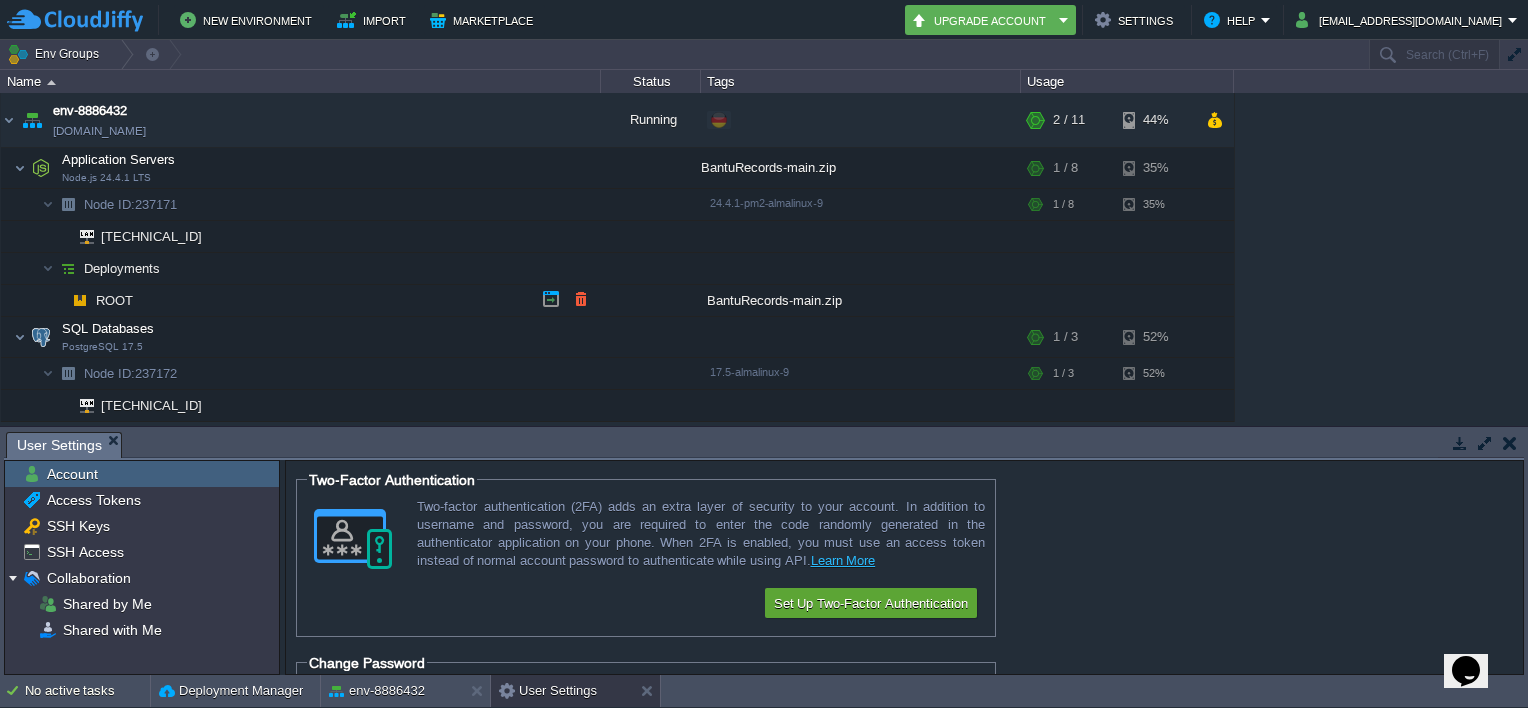 click on "ROOT" at bounding box center [301, 301] 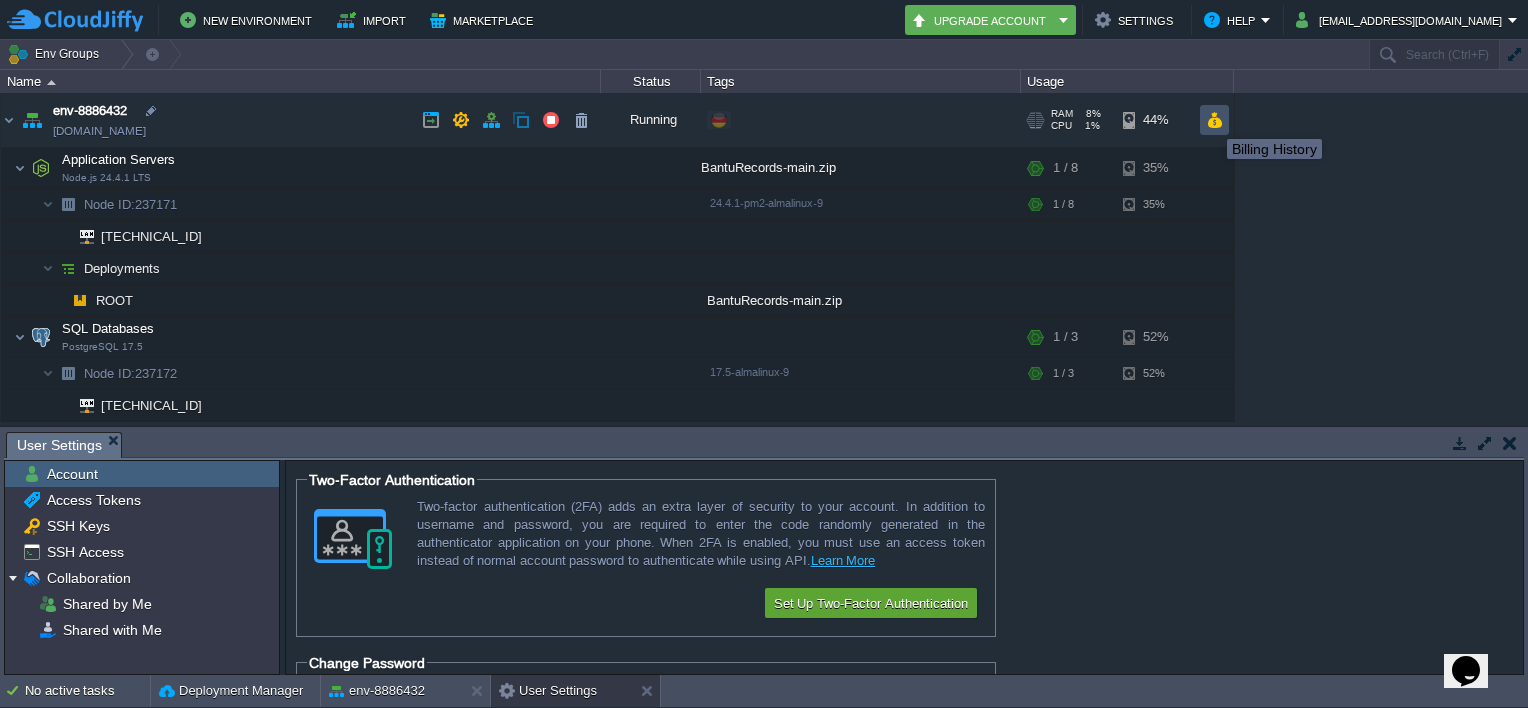 click at bounding box center (1214, 120) 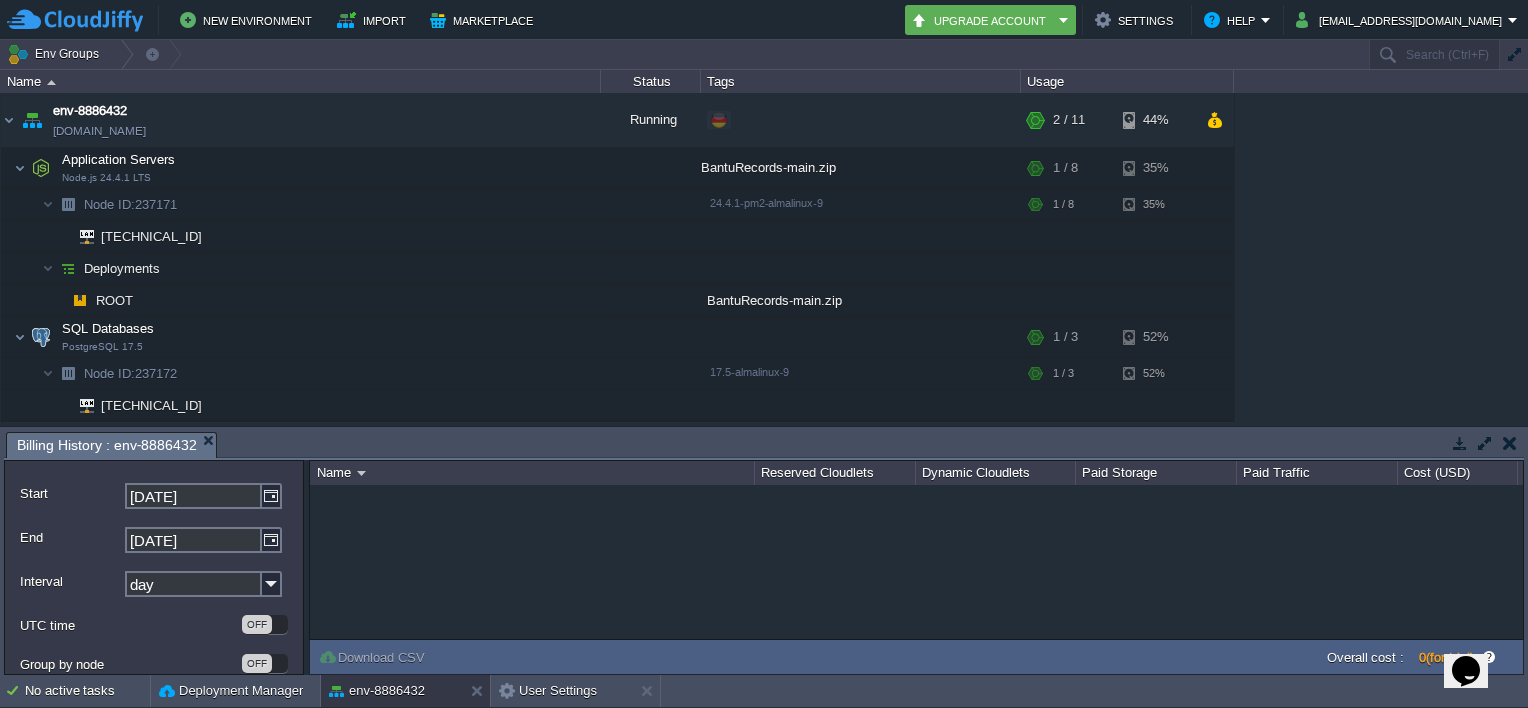 click on "NaN.00" at bounding box center (916, 562) 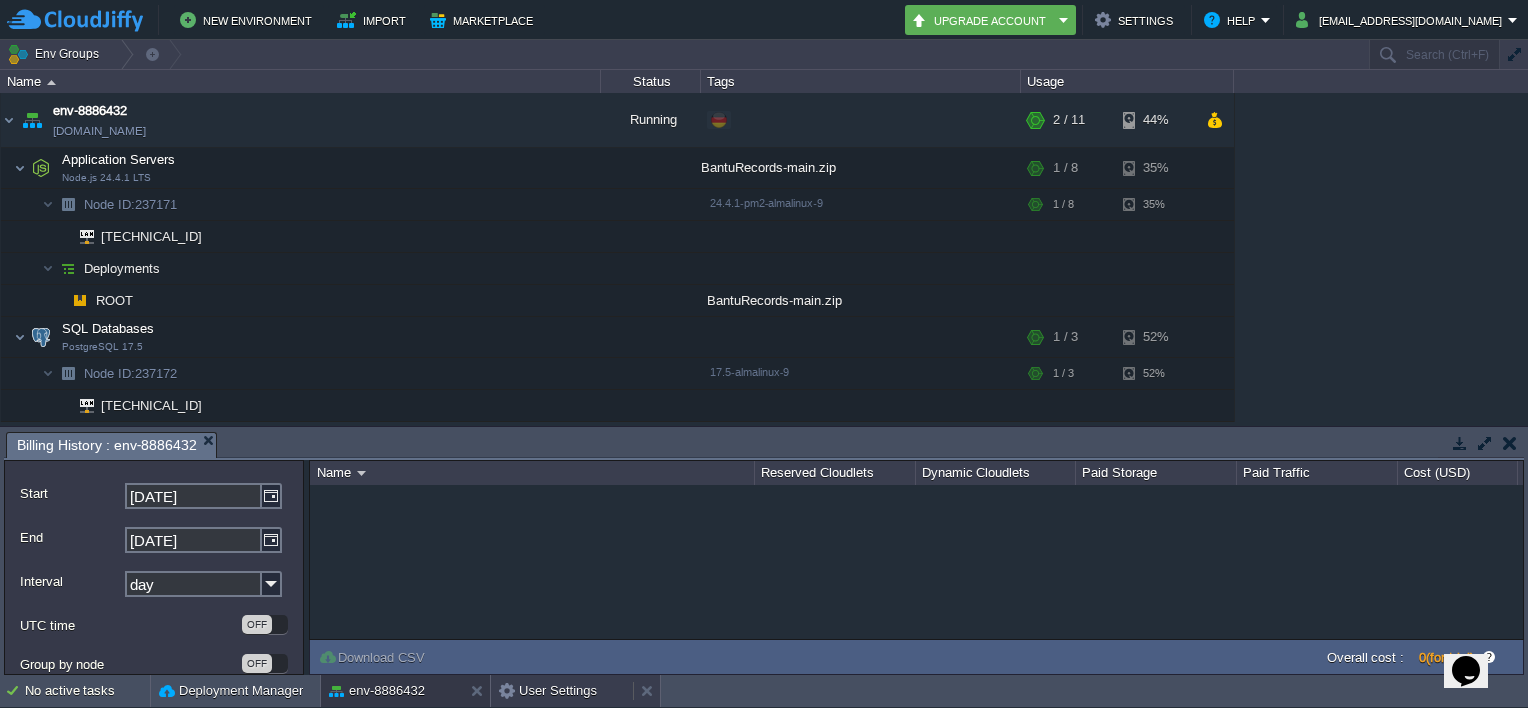click on "User Settings" at bounding box center [548, 691] 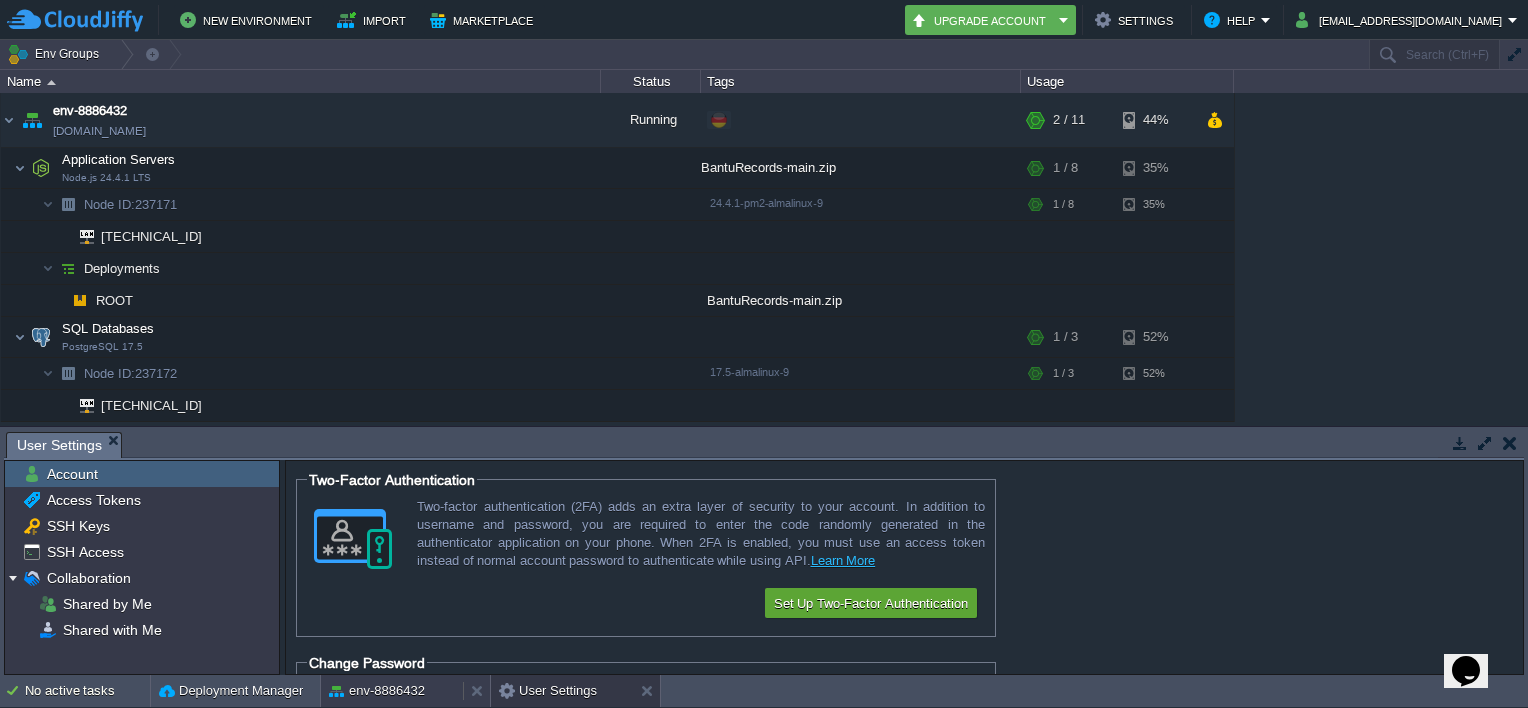 click on "env-8886432" at bounding box center [377, 691] 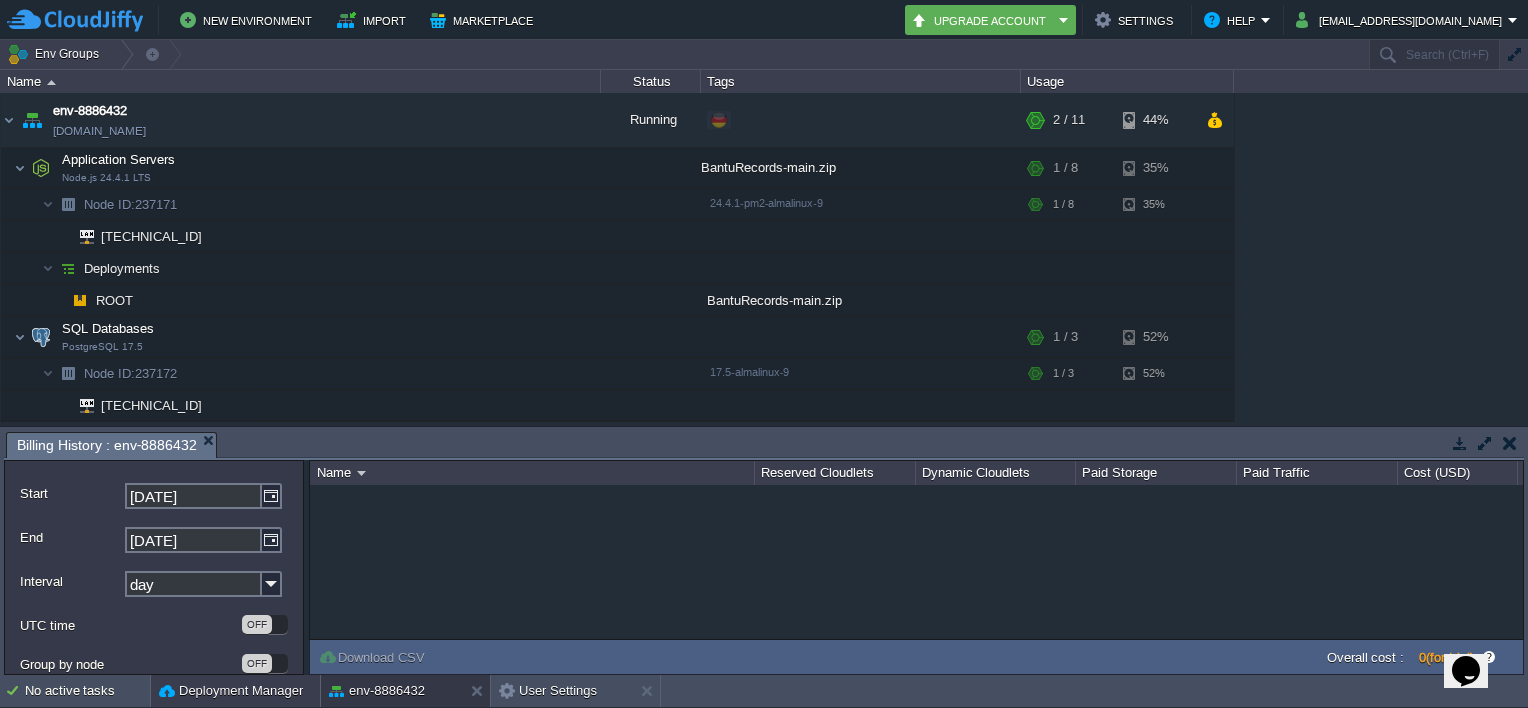 click on "Deployment Manager" at bounding box center (231, 691) 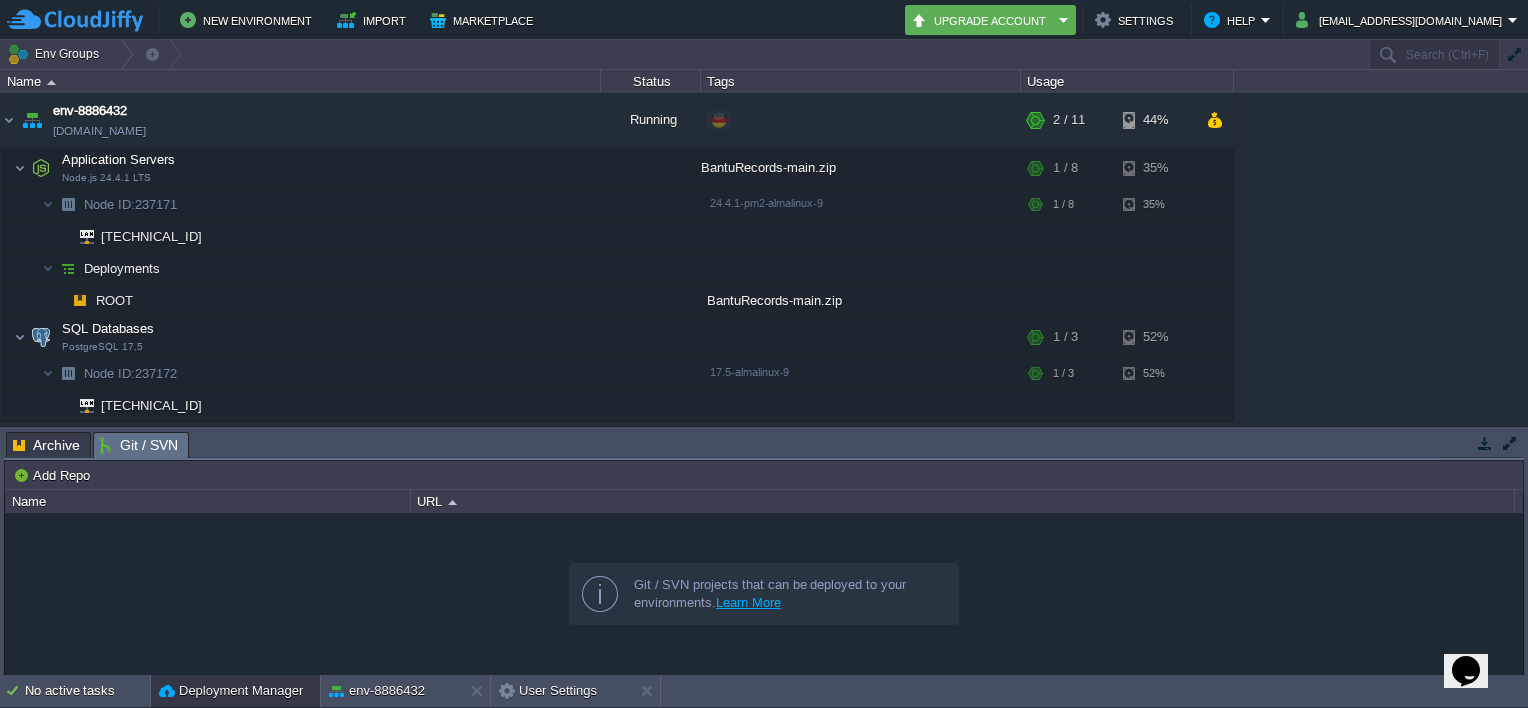 click at bounding box center [764, 594] 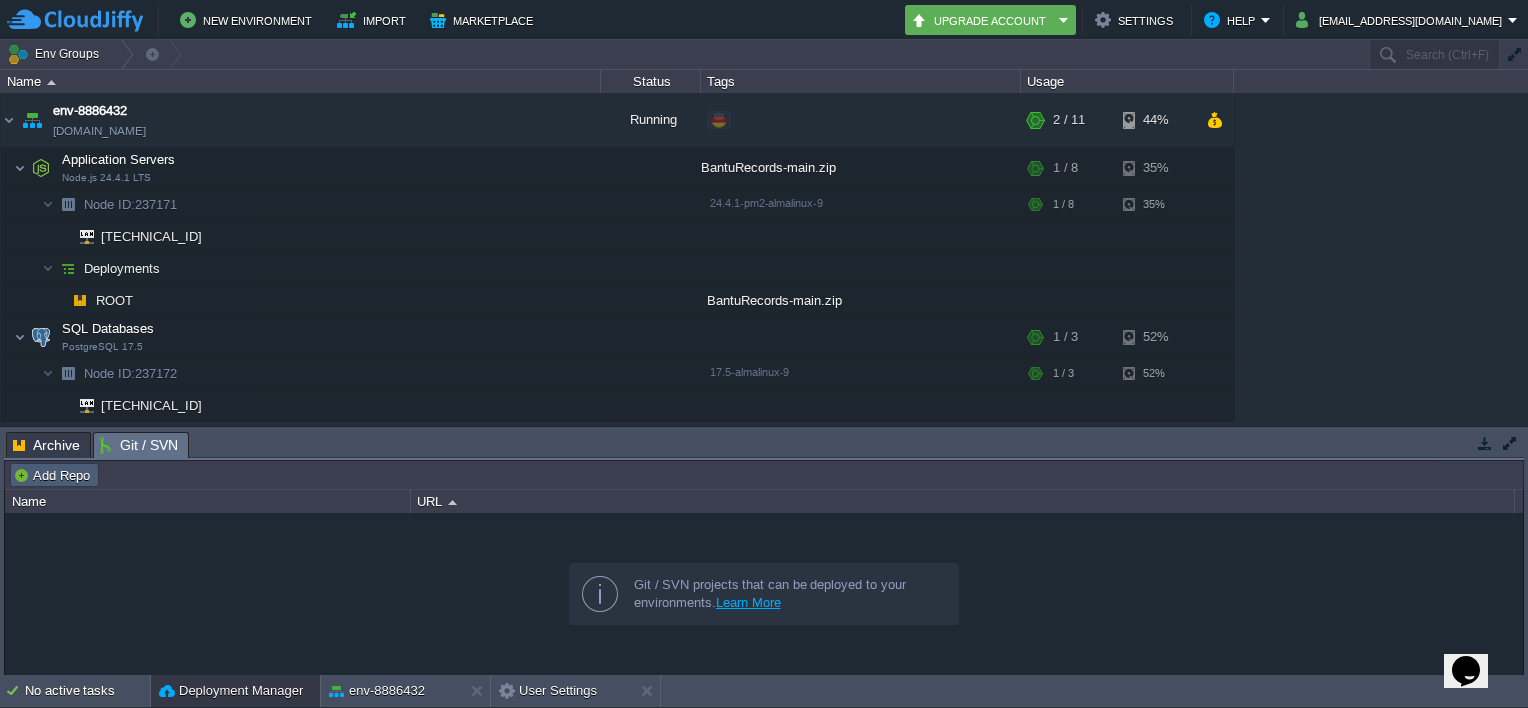click on "Add Repo" at bounding box center (54, 475) 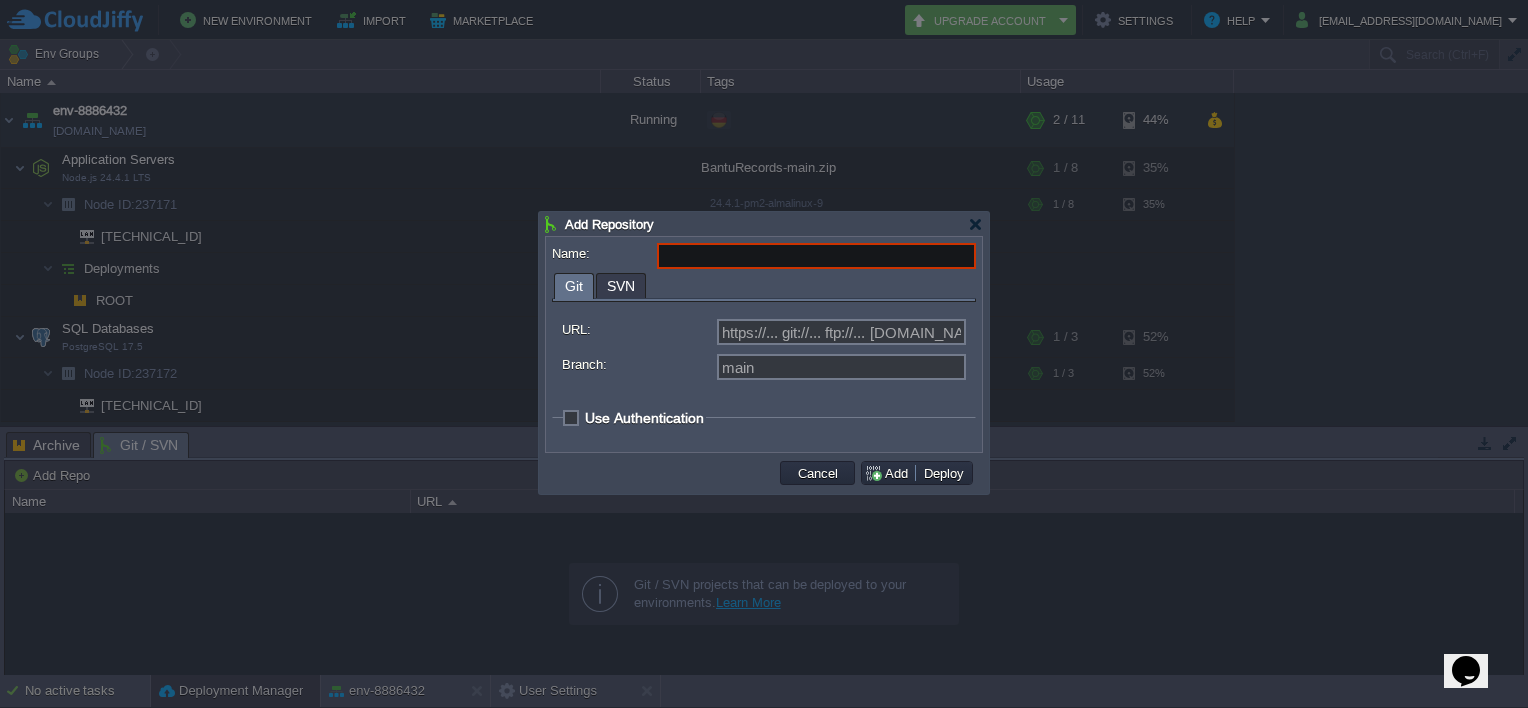 click on "Use Authentication" at bounding box center [644, 418] 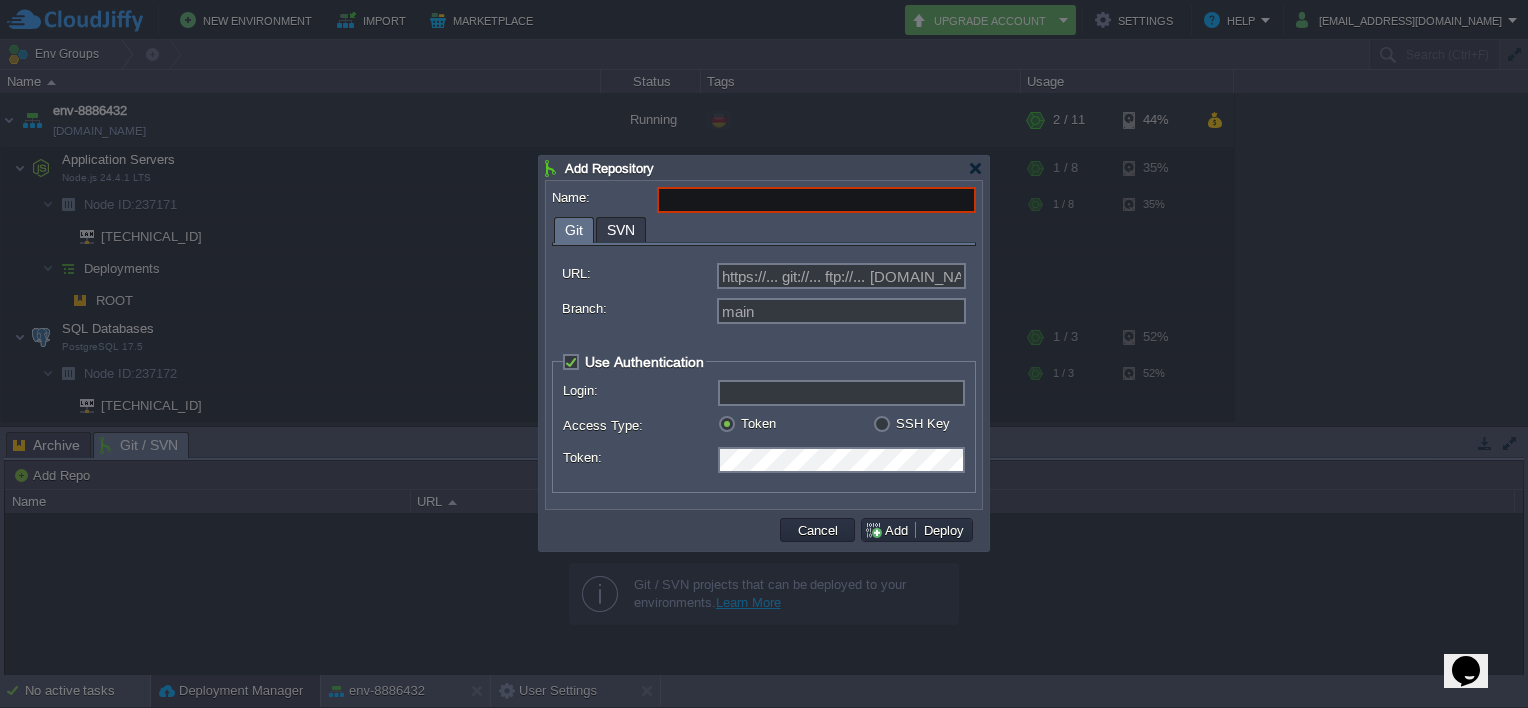 click on "SSH Key" at bounding box center (923, 423) 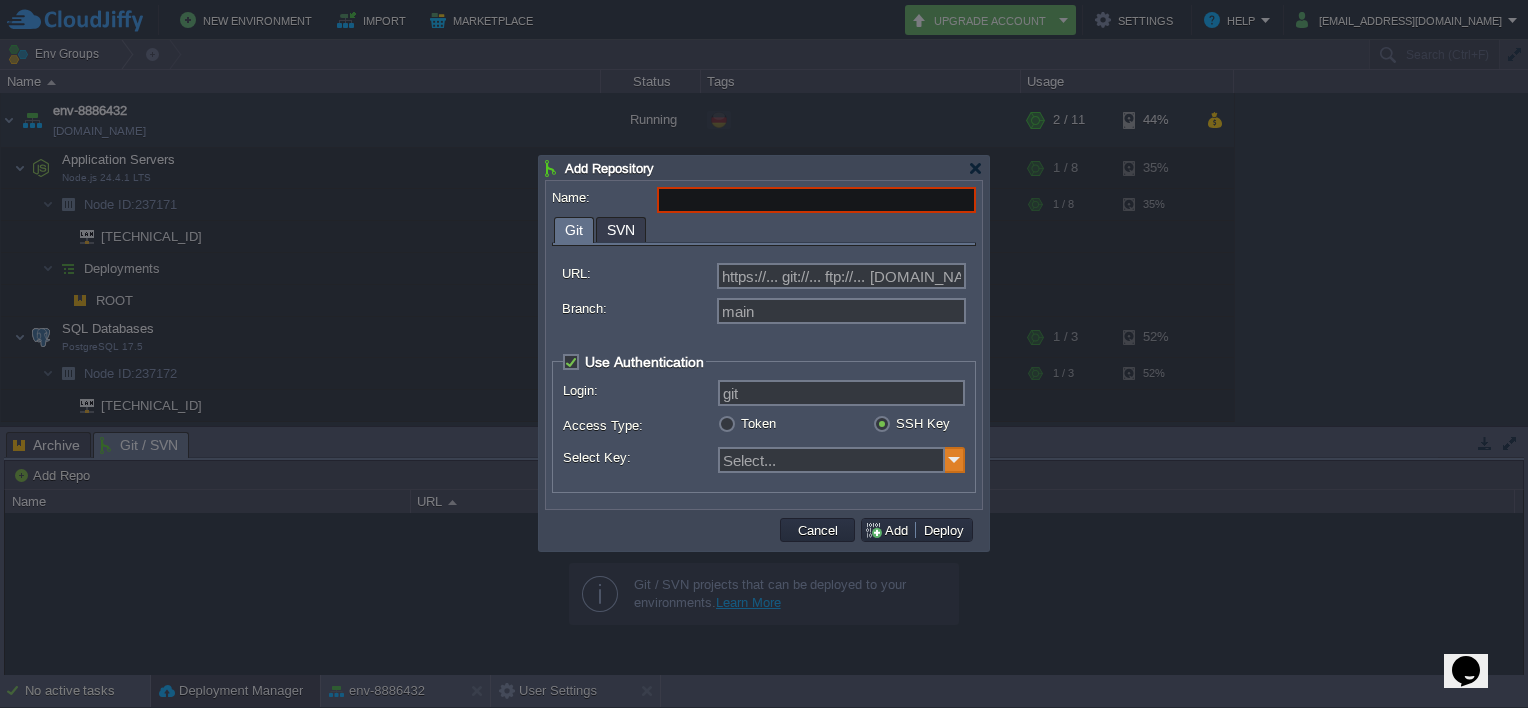 click at bounding box center (955, 460) 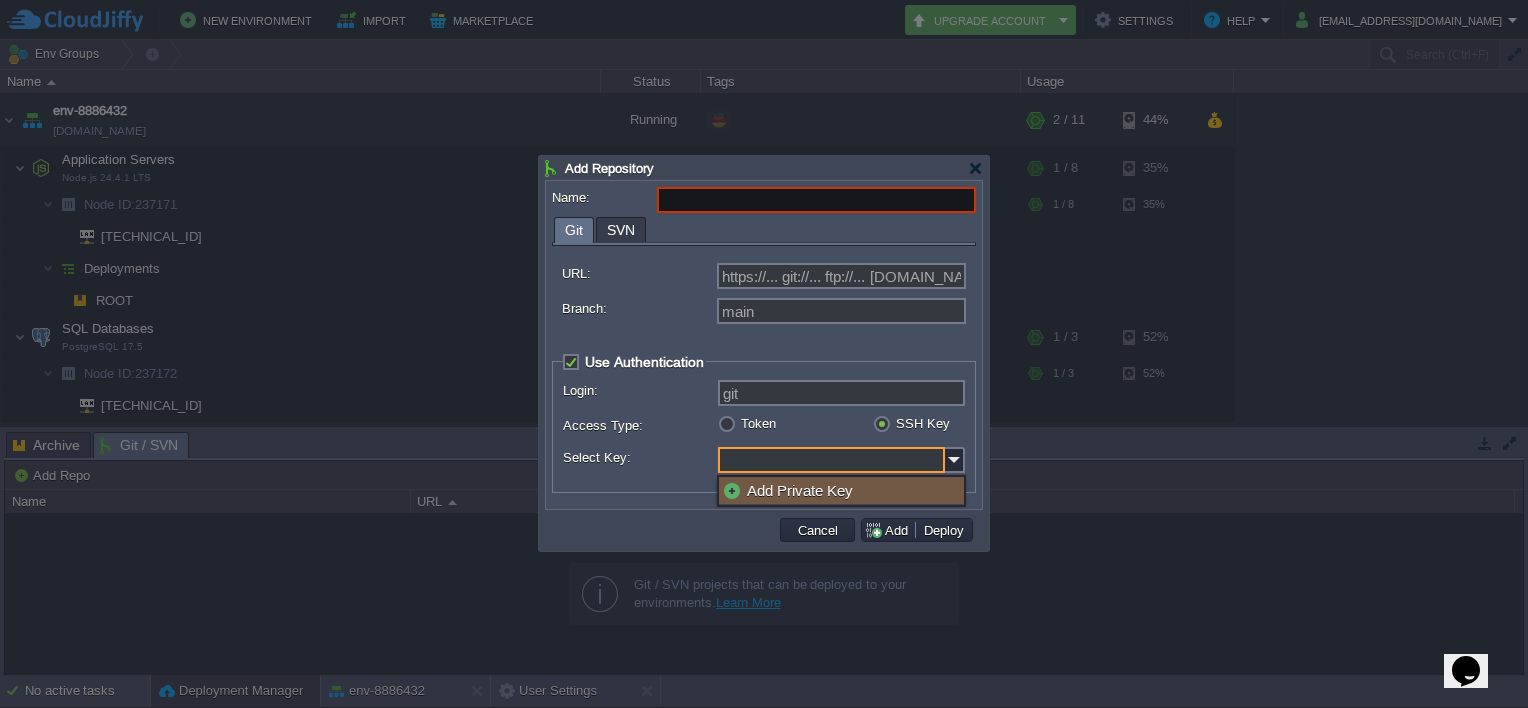 click on "Add Private Key" at bounding box center [841, 490] 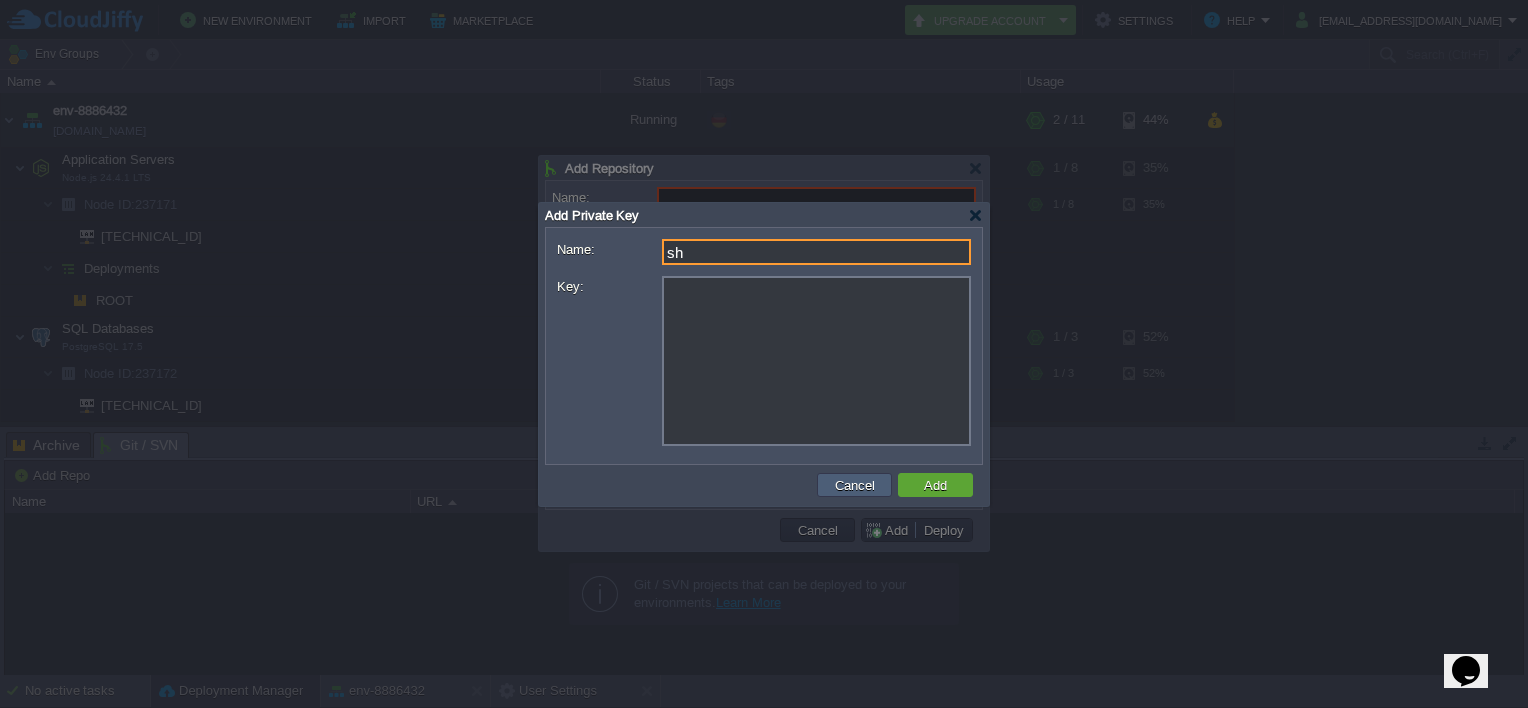 type on "s" 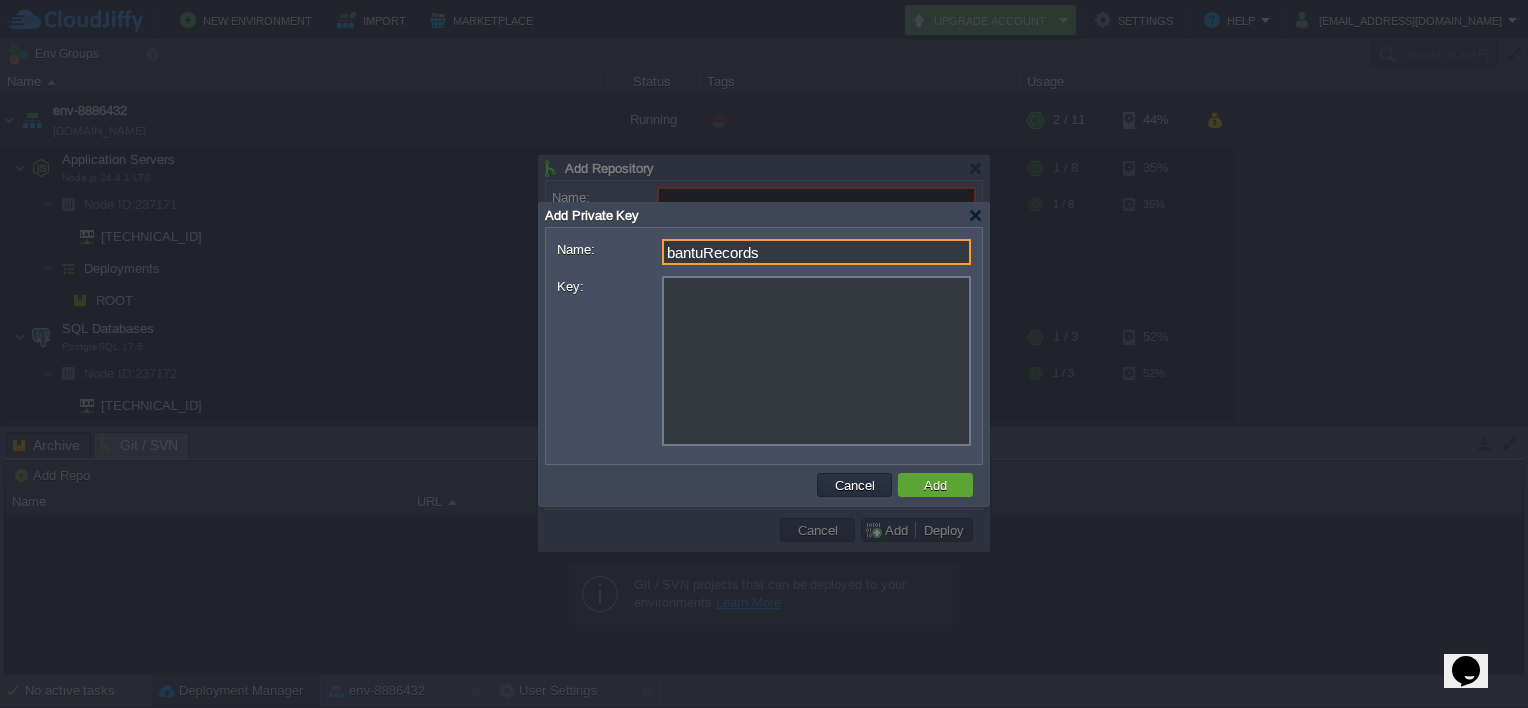 type on "bantuRecords" 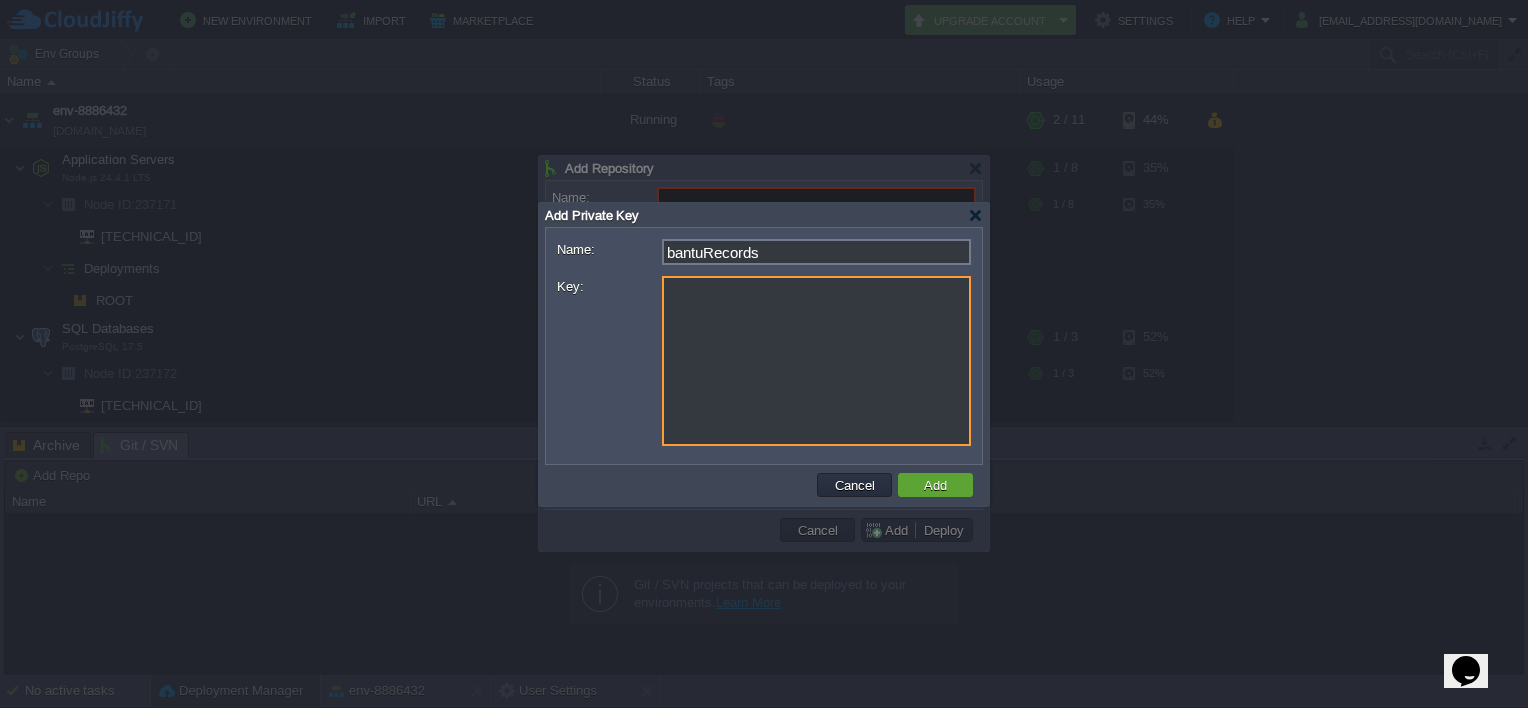type on "Select..." 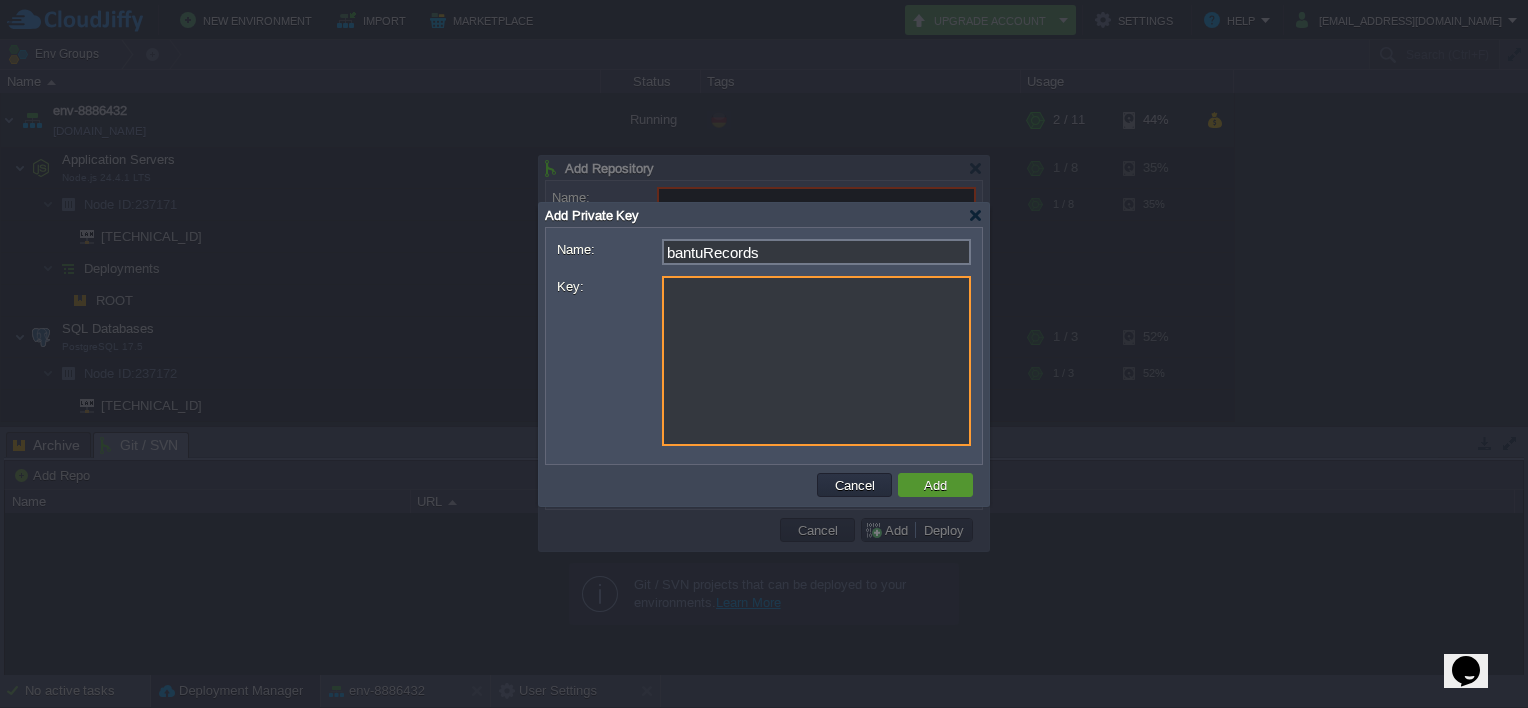 click on "Add" at bounding box center (935, 485) 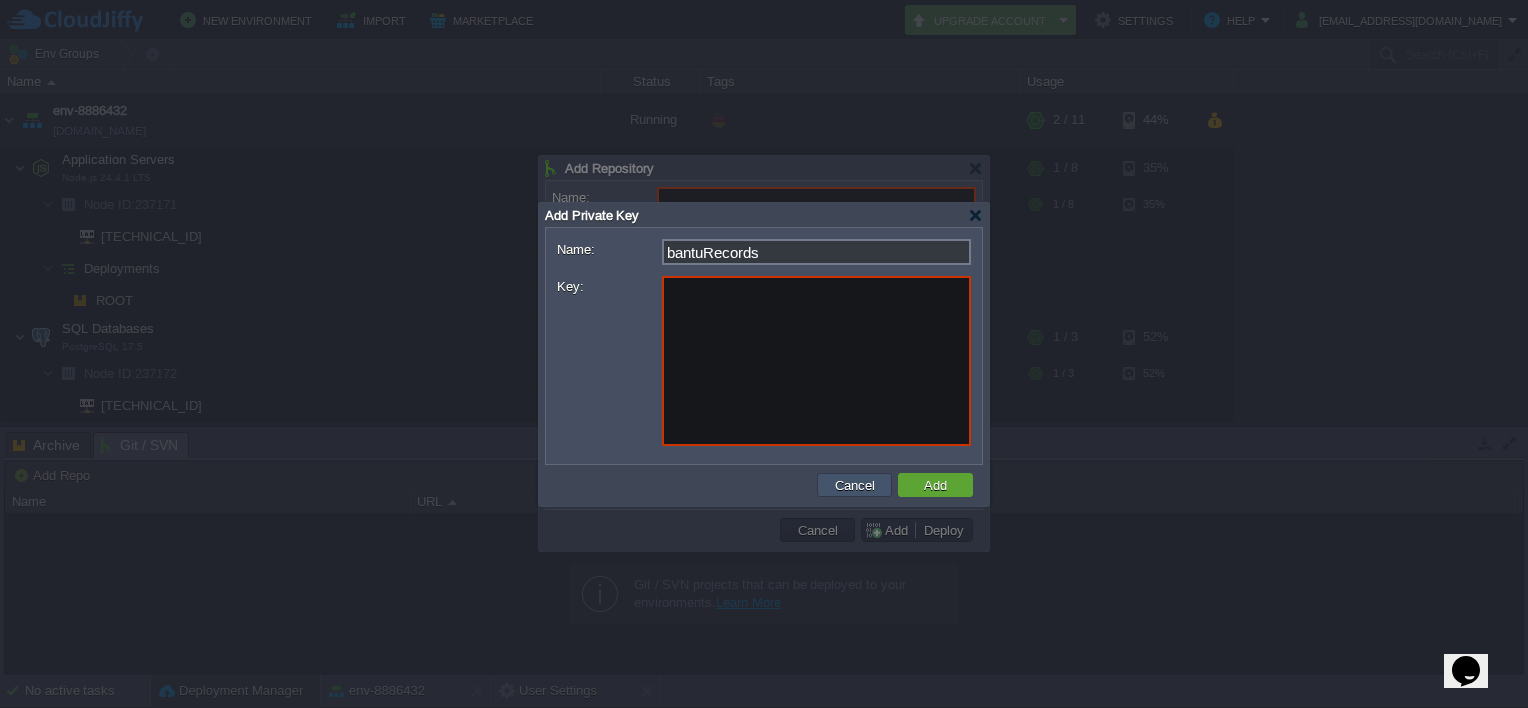 click on "Cancel" at bounding box center (855, 485) 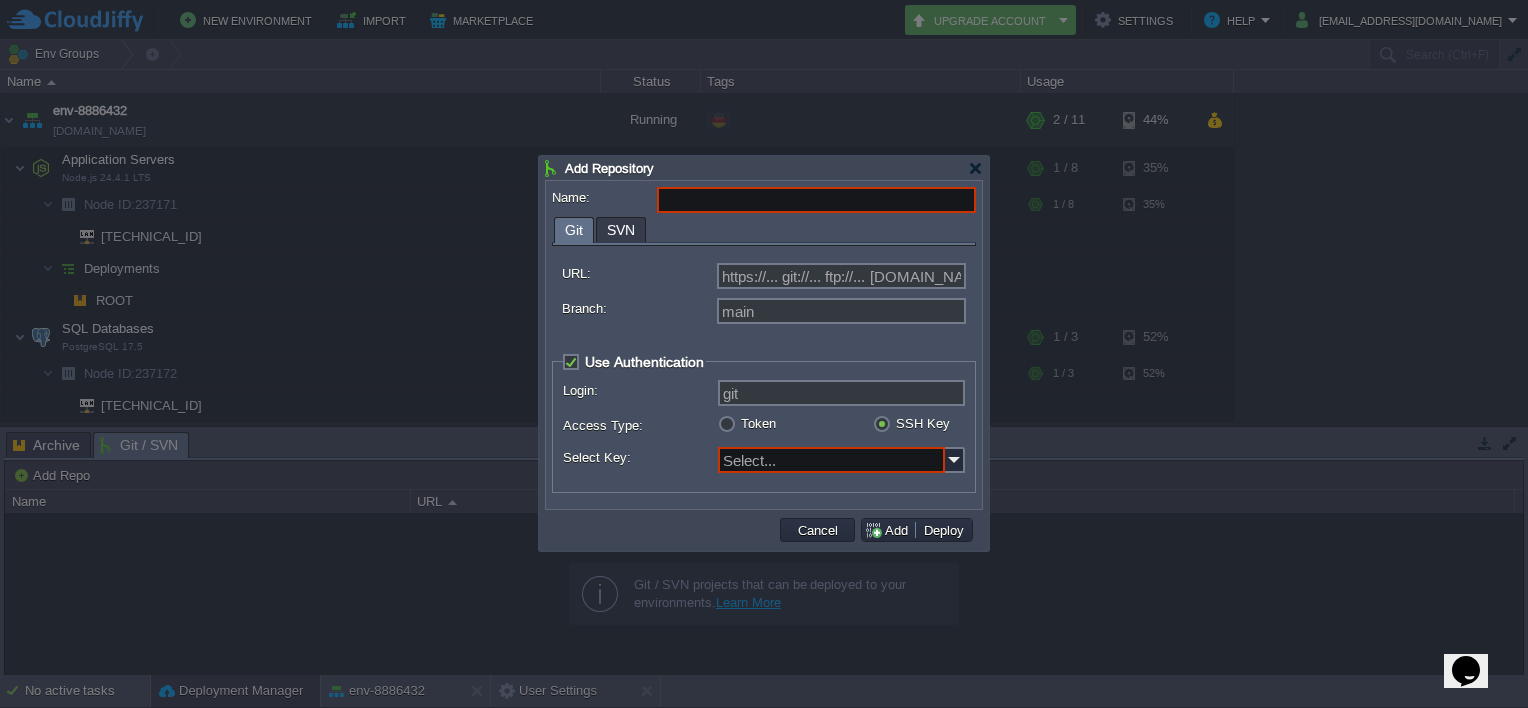 click on "Token" at bounding box center [758, 423] 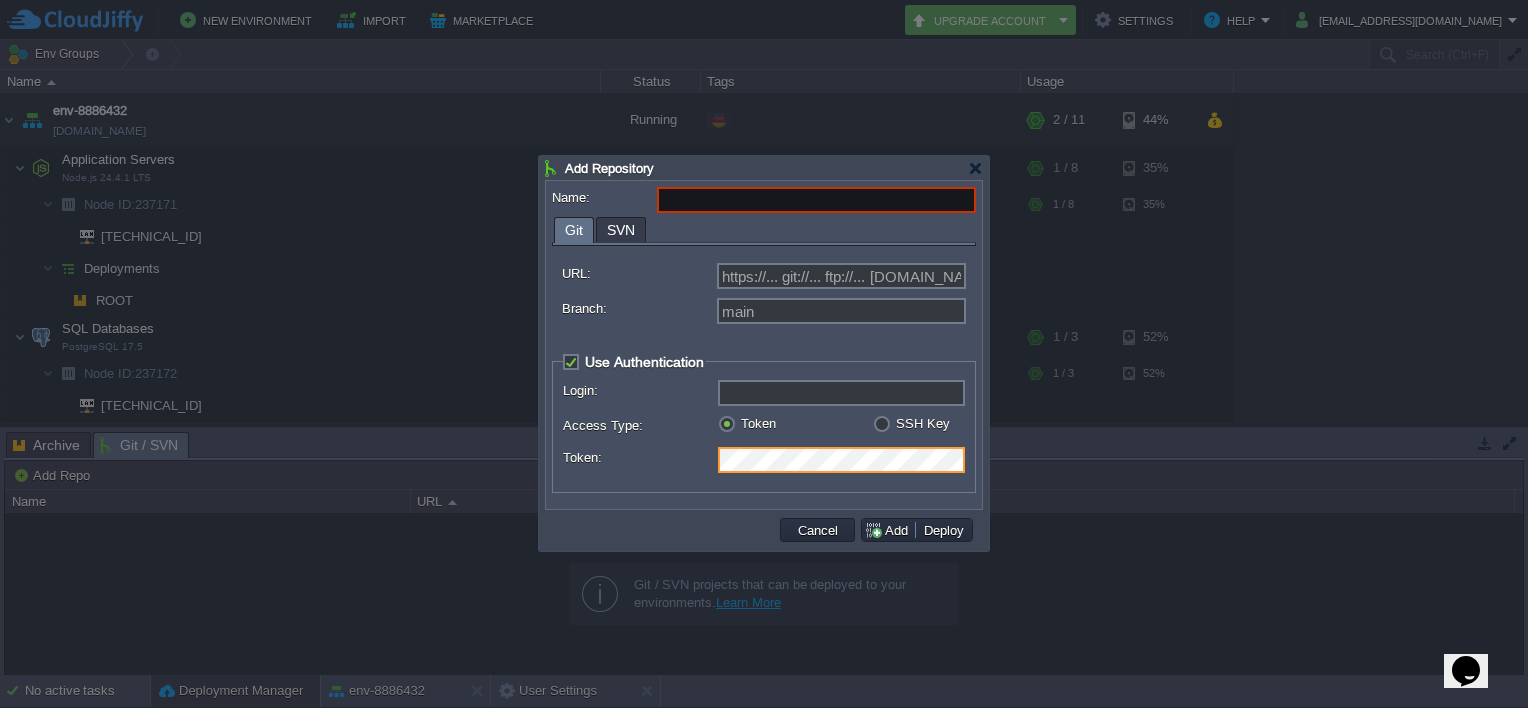 scroll, scrollTop: 0, scrollLeft: 421, axis: horizontal 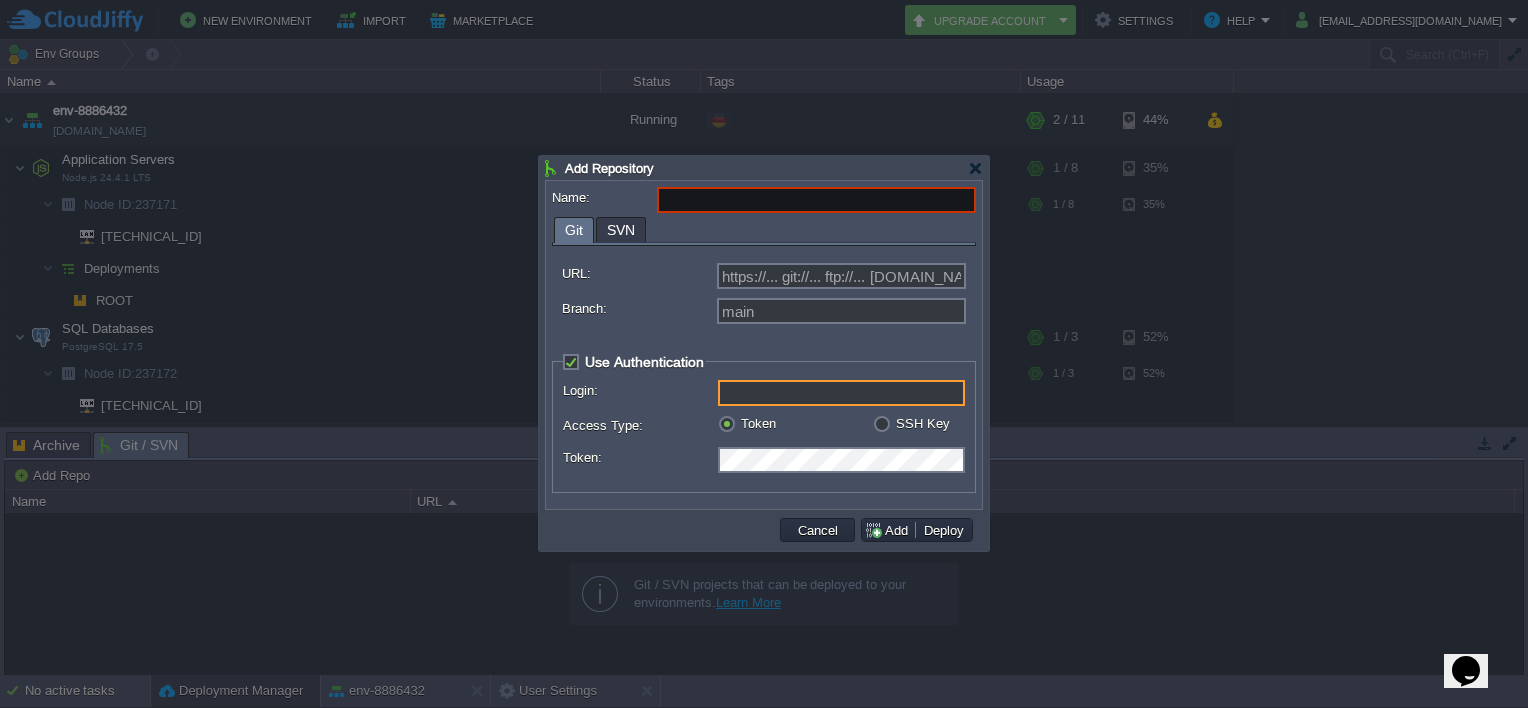click on "Login:" at bounding box center (841, 393) 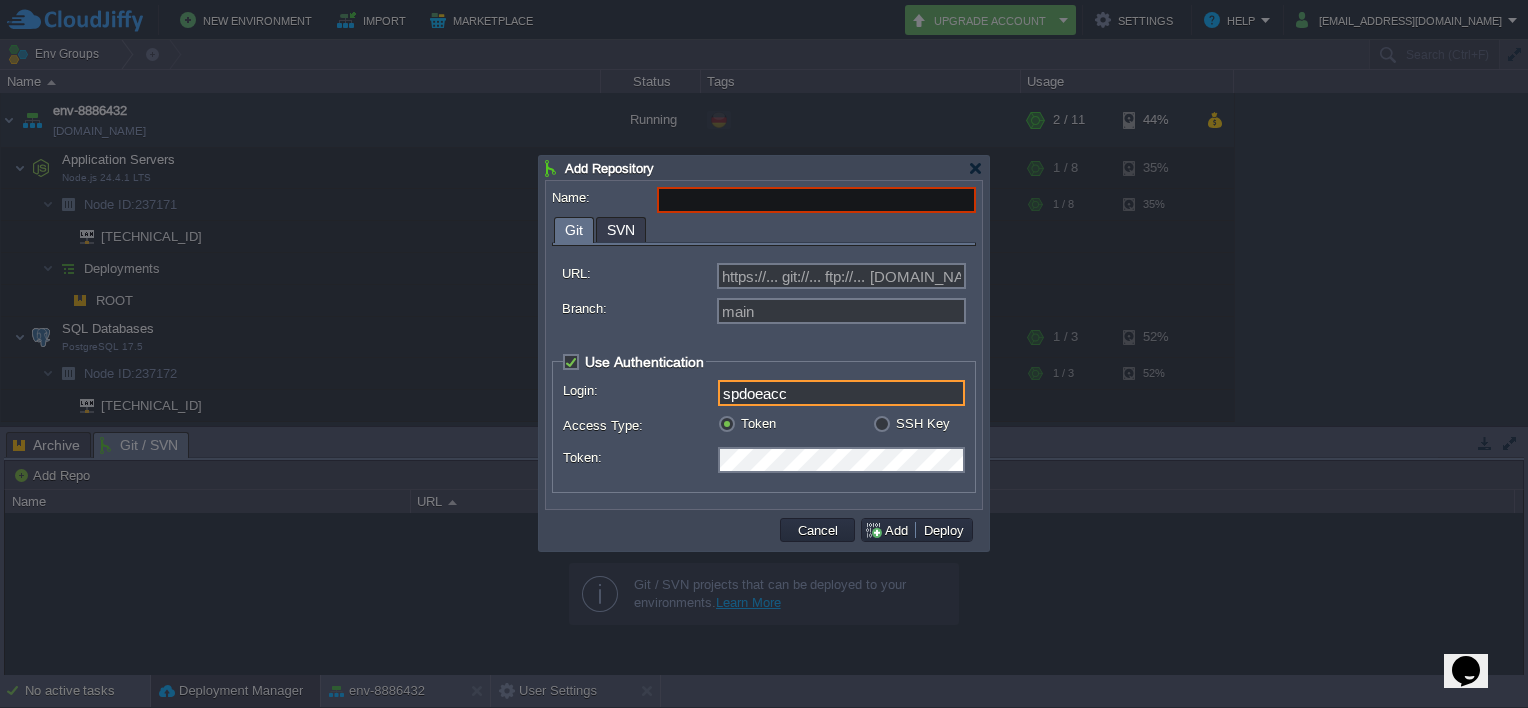 type on "spdoeacc" 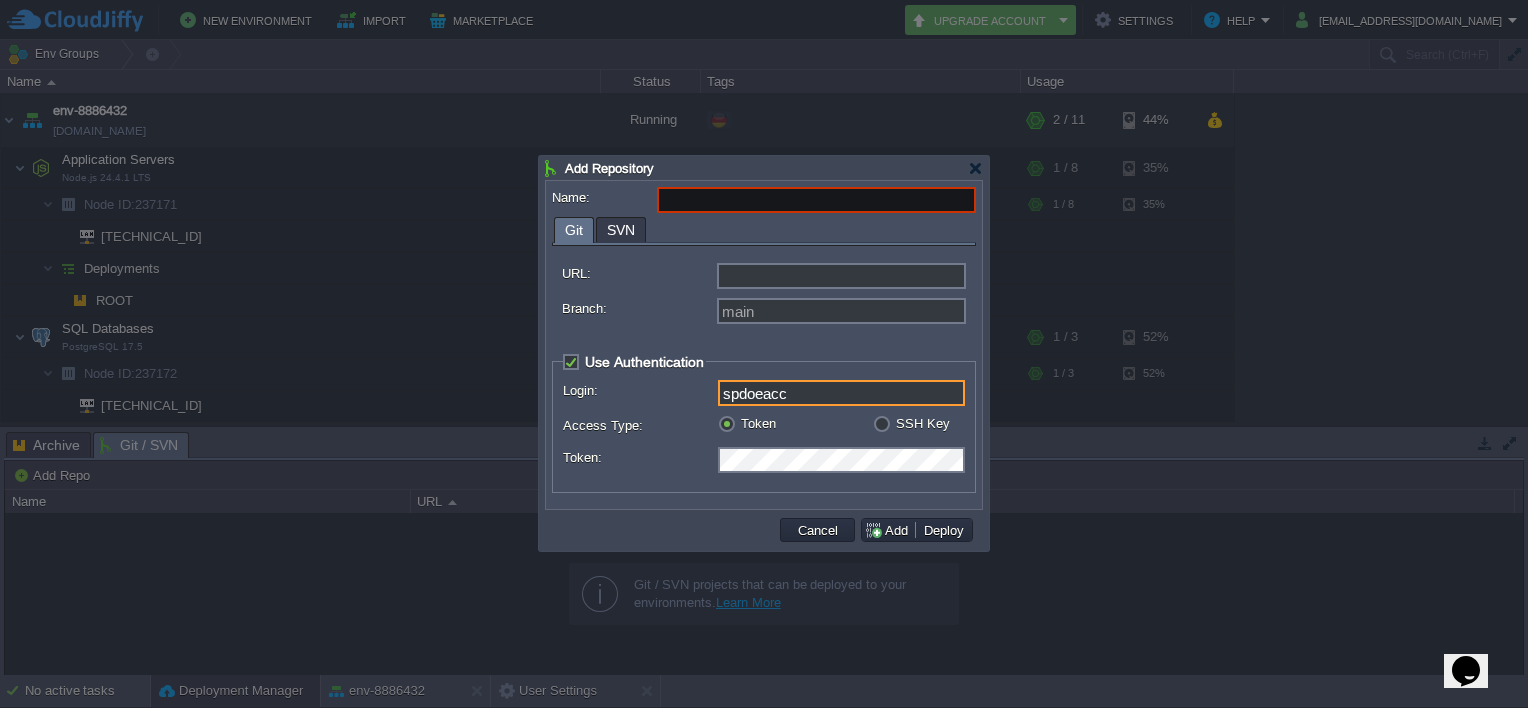 click on "URL:" at bounding box center (841, 276) 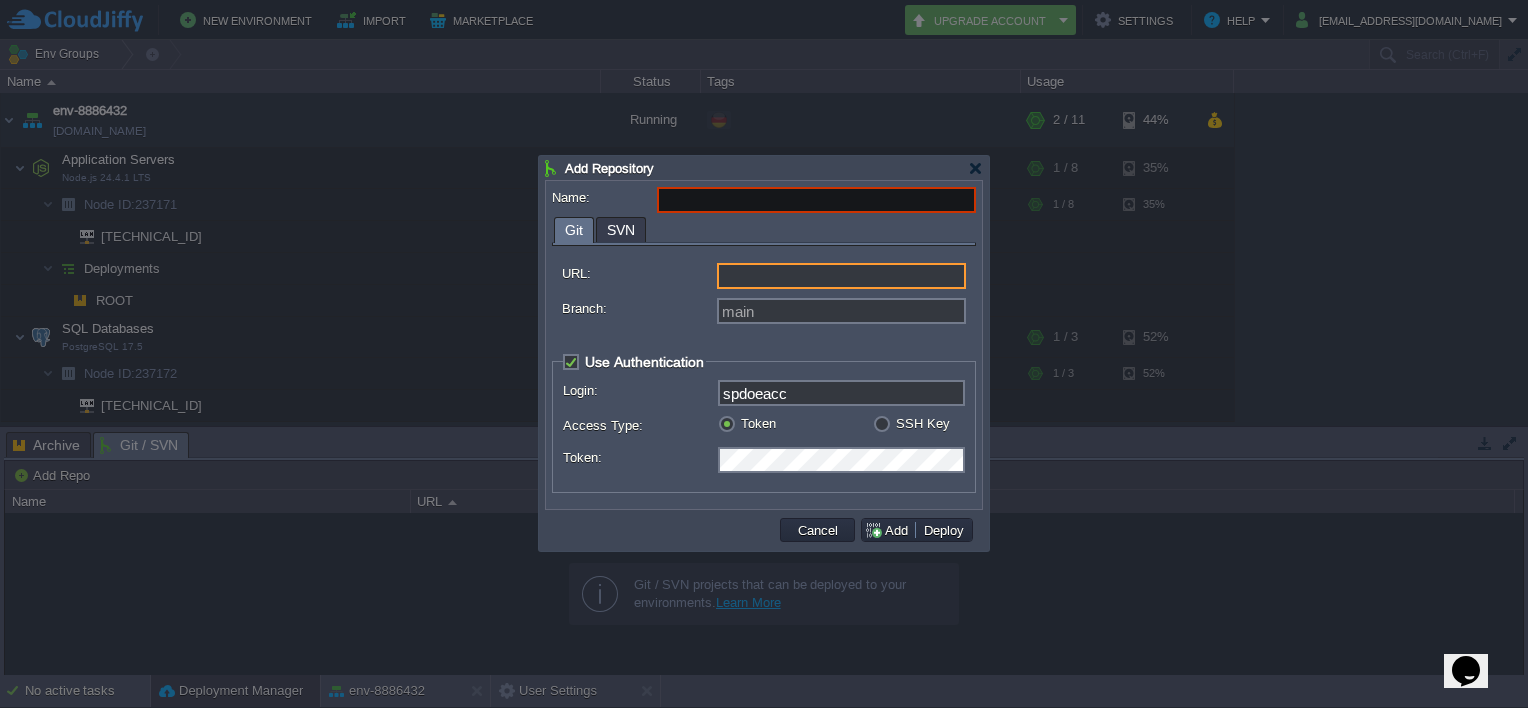 type on "https://... git://... ftp://... [DOMAIN_NAME]:repo..." 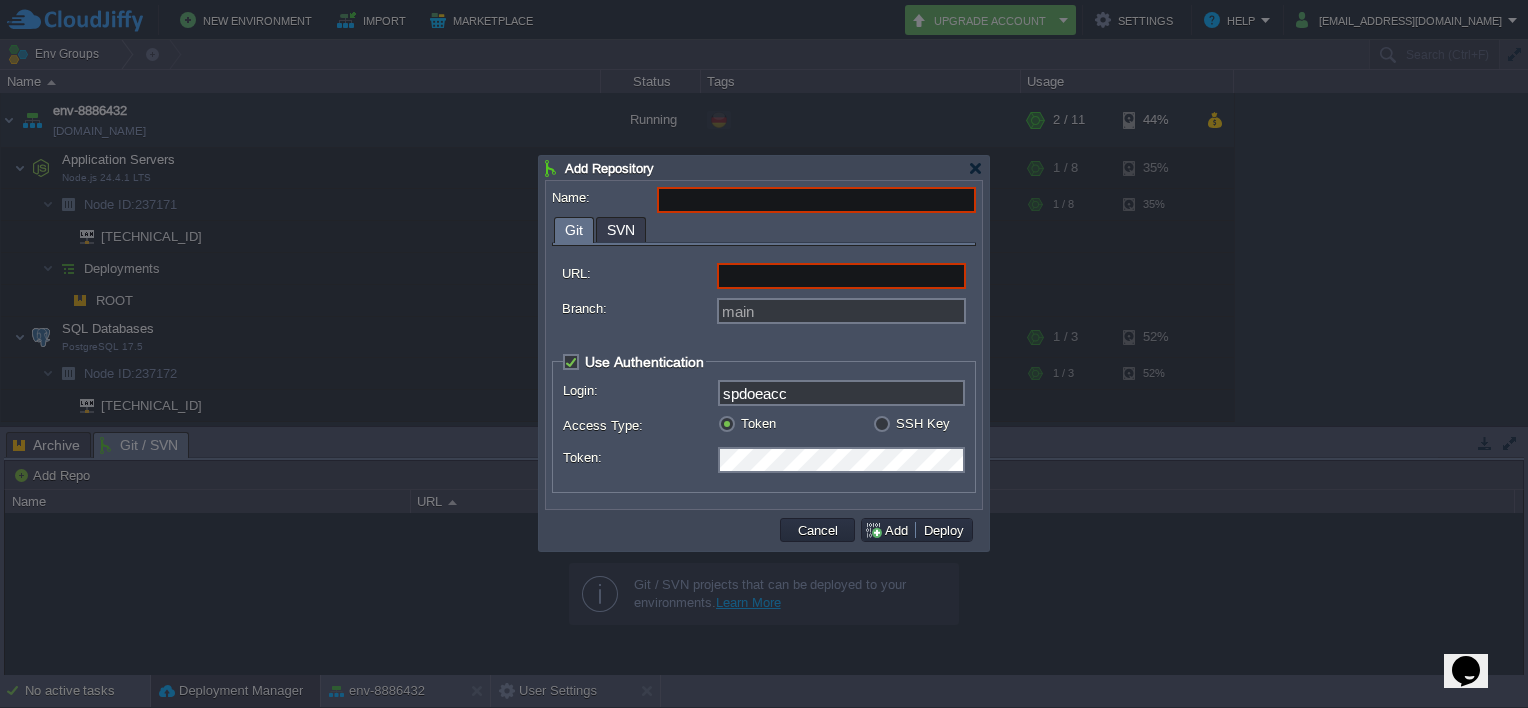 paste on "[URL][DOMAIN_NAME]" 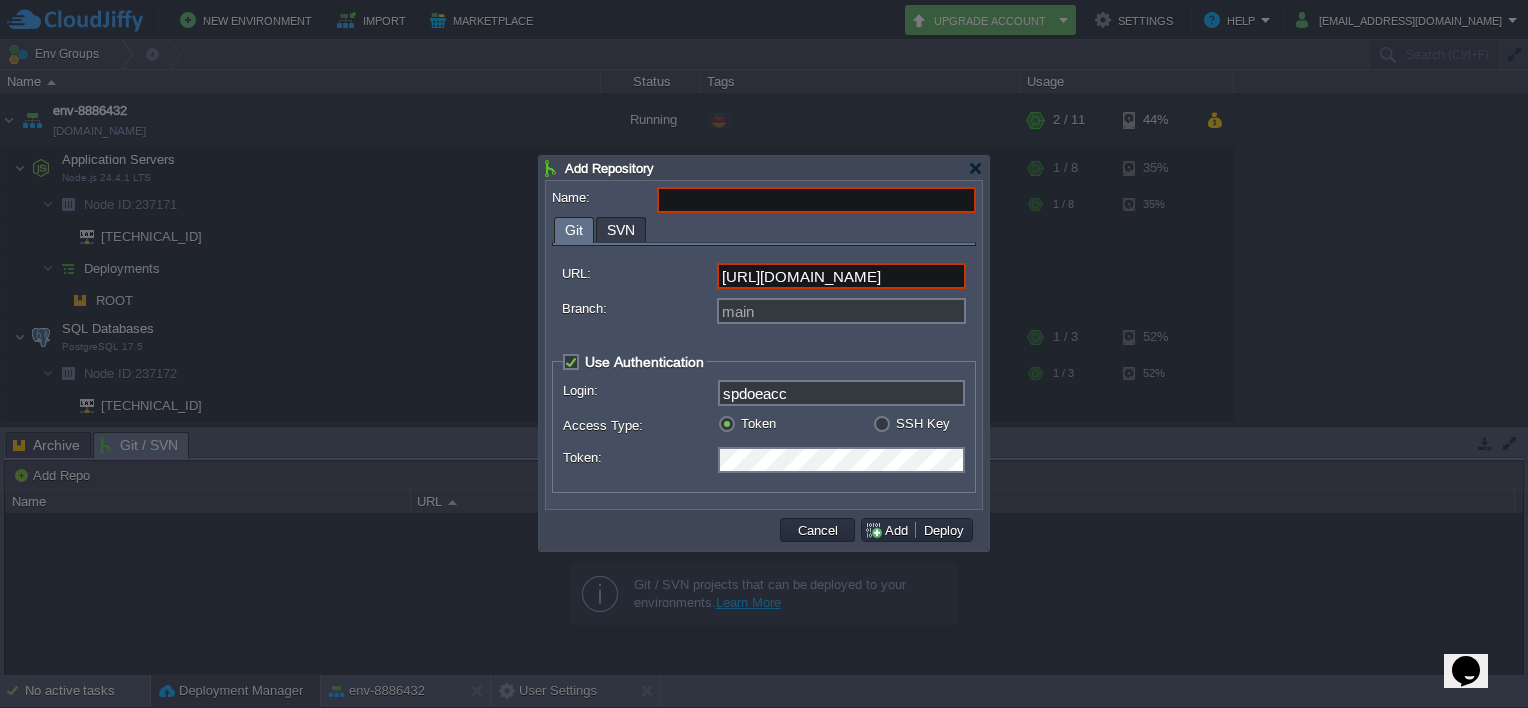 scroll, scrollTop: 0, scrollLeft: 68, axis: horizontal 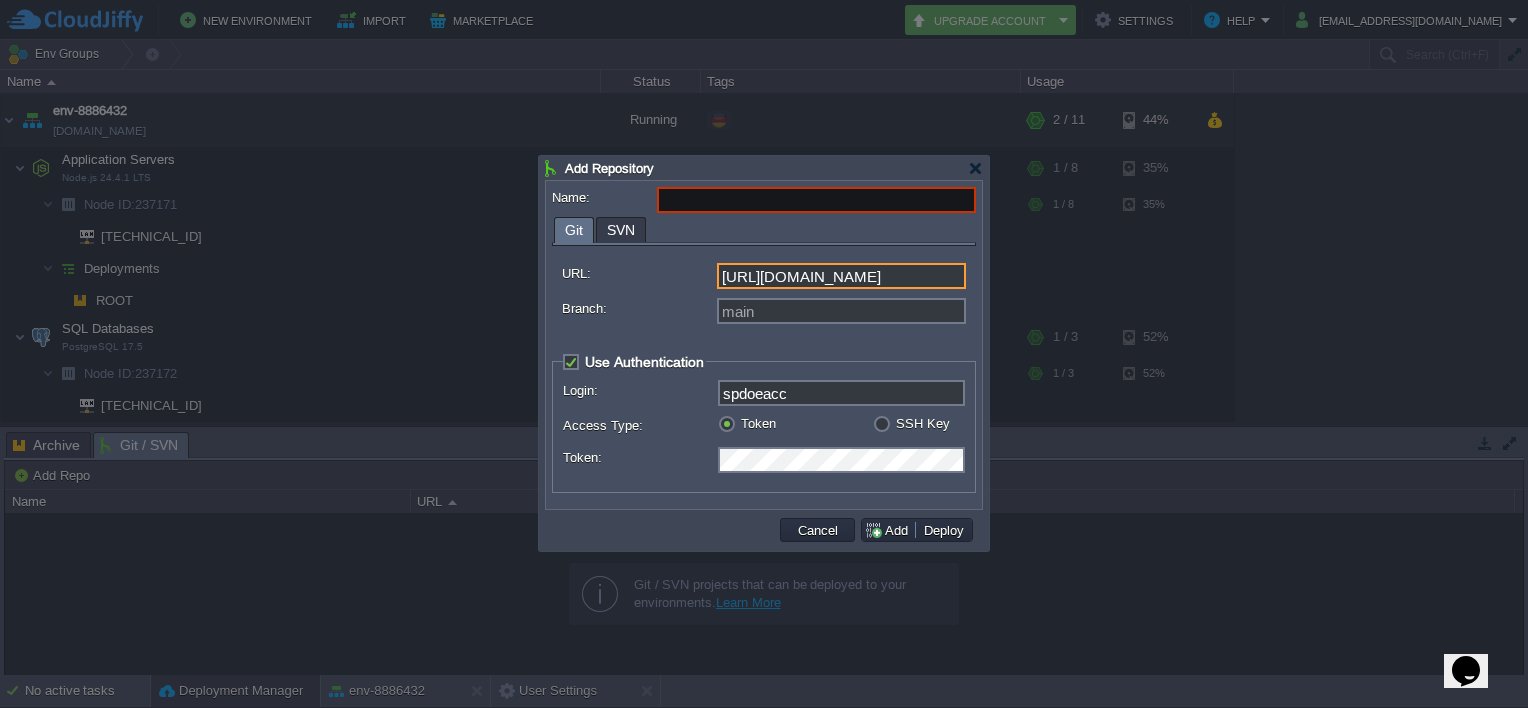 type on "[URL][DOMAIN_NAME]" 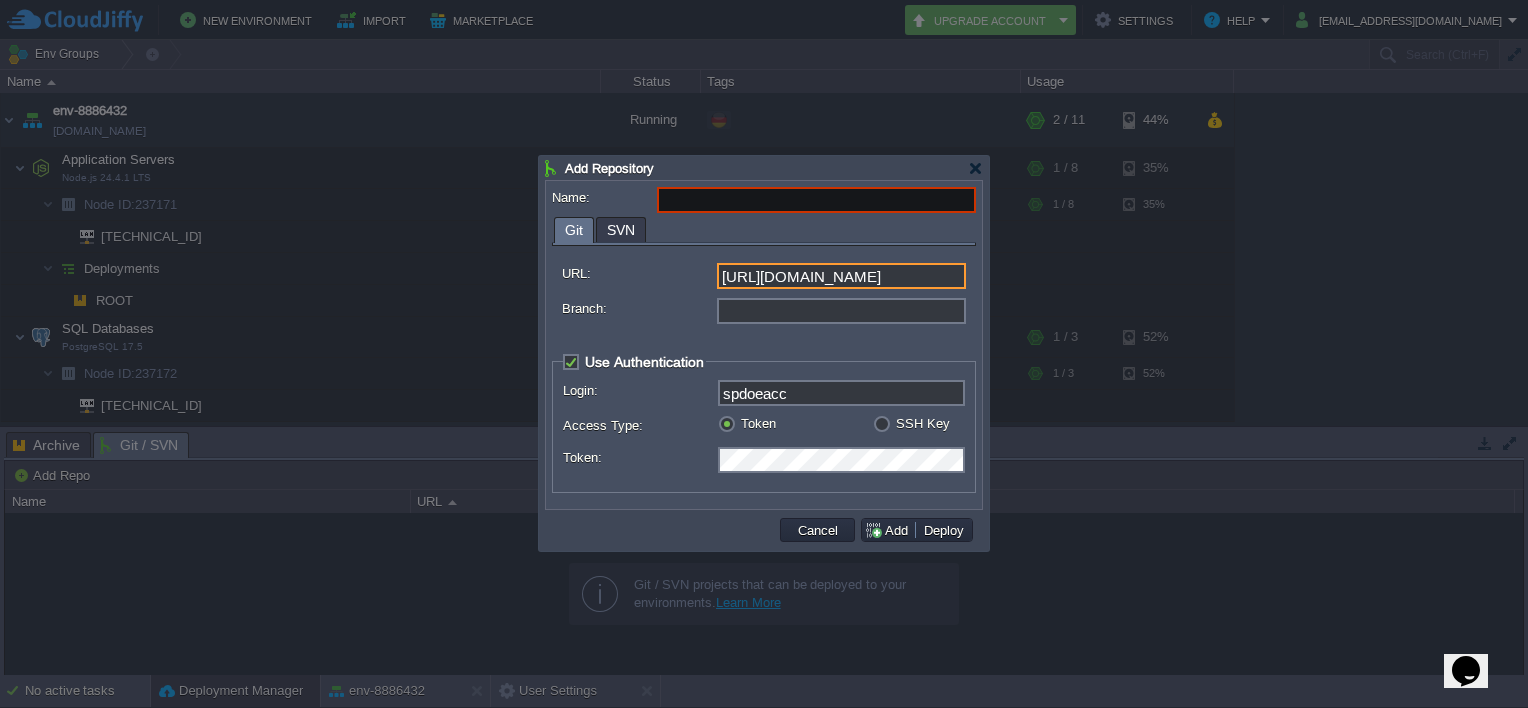 scroll, scrollTop: 0, scrollLeft: 0, axis: both 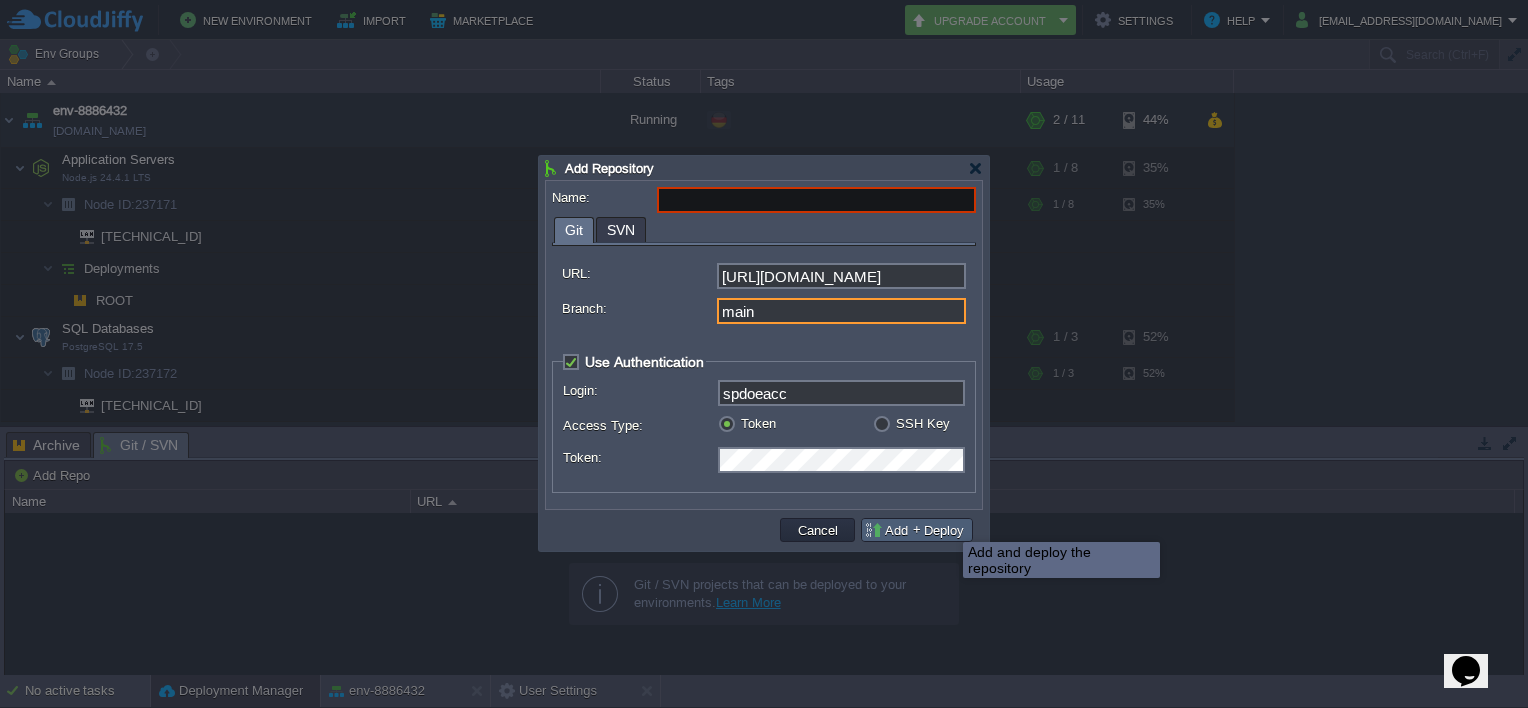 type on "main" 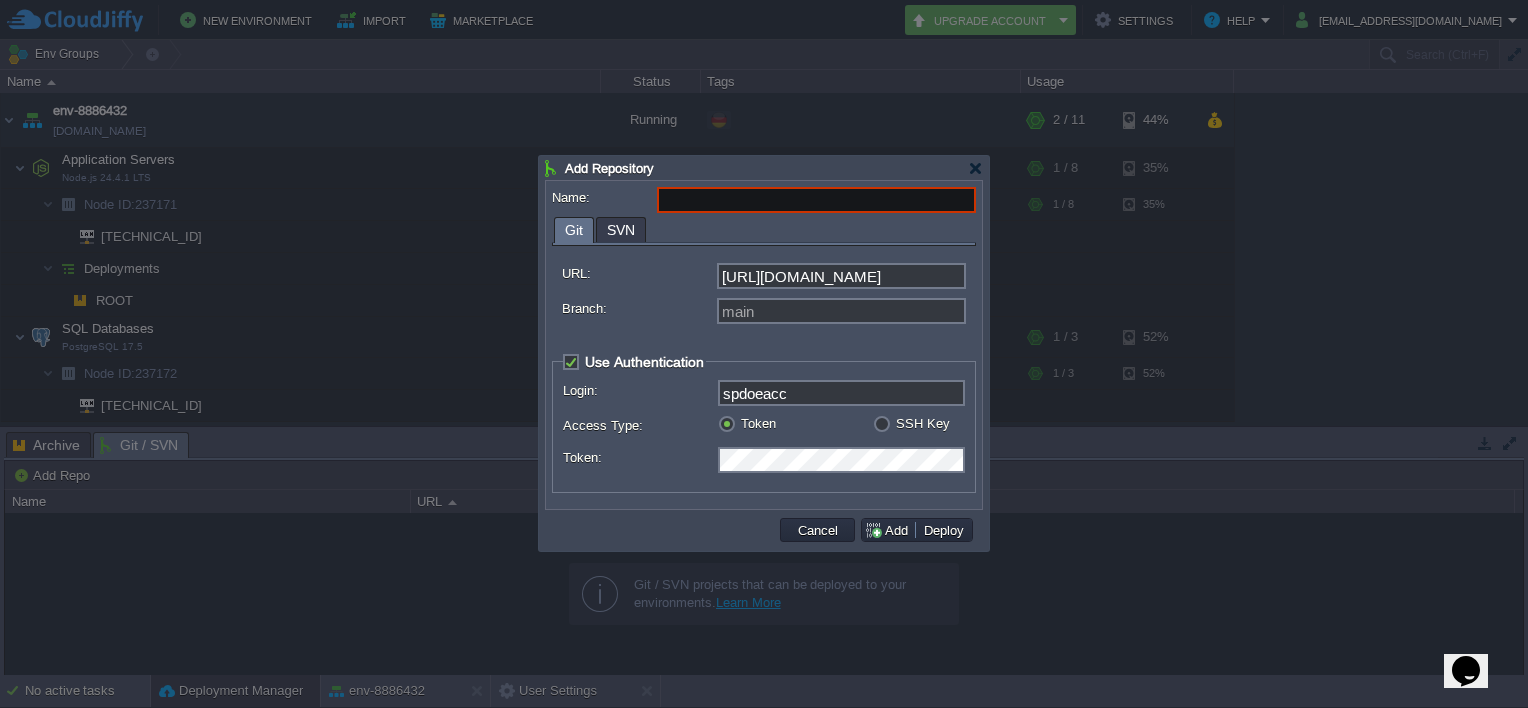click on "Name:" at bounding box center [816, 200] 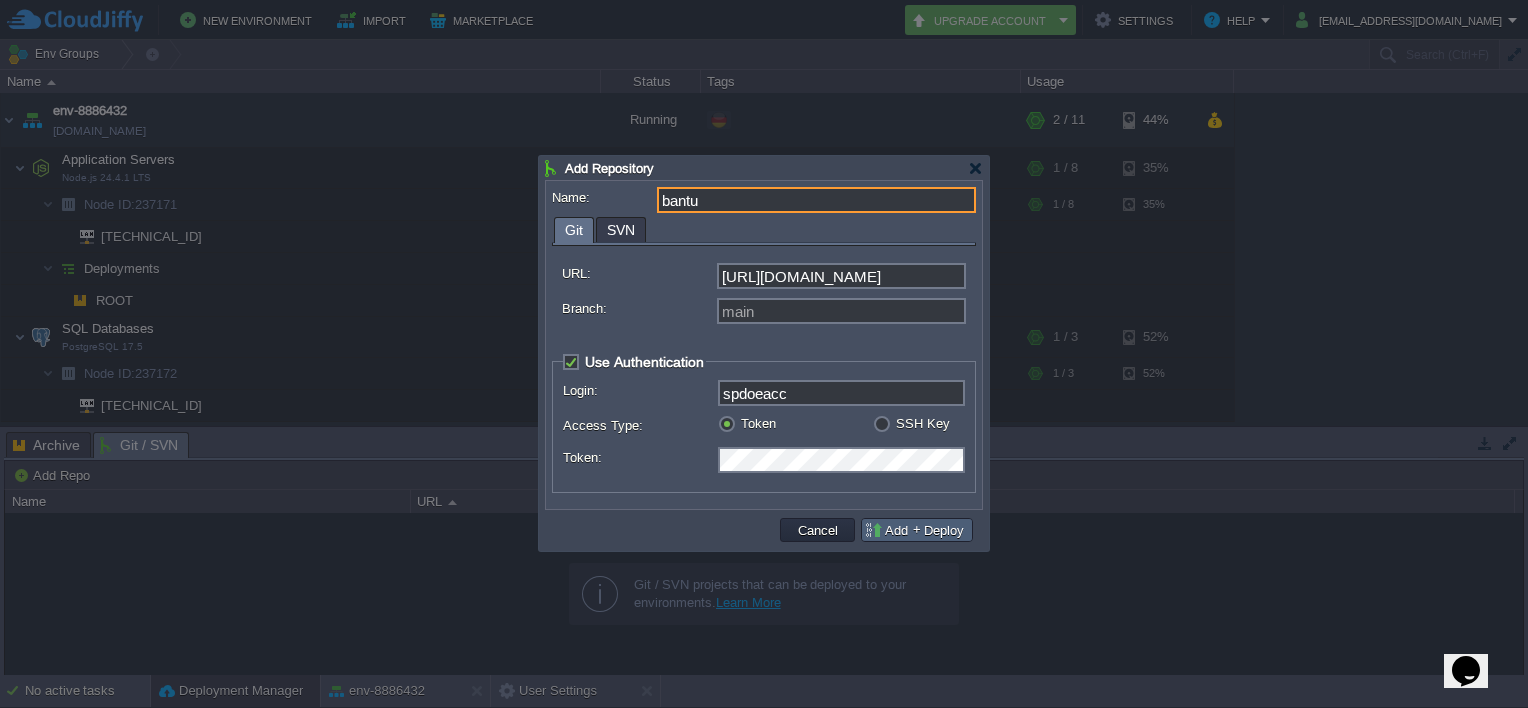 type on "bantu" 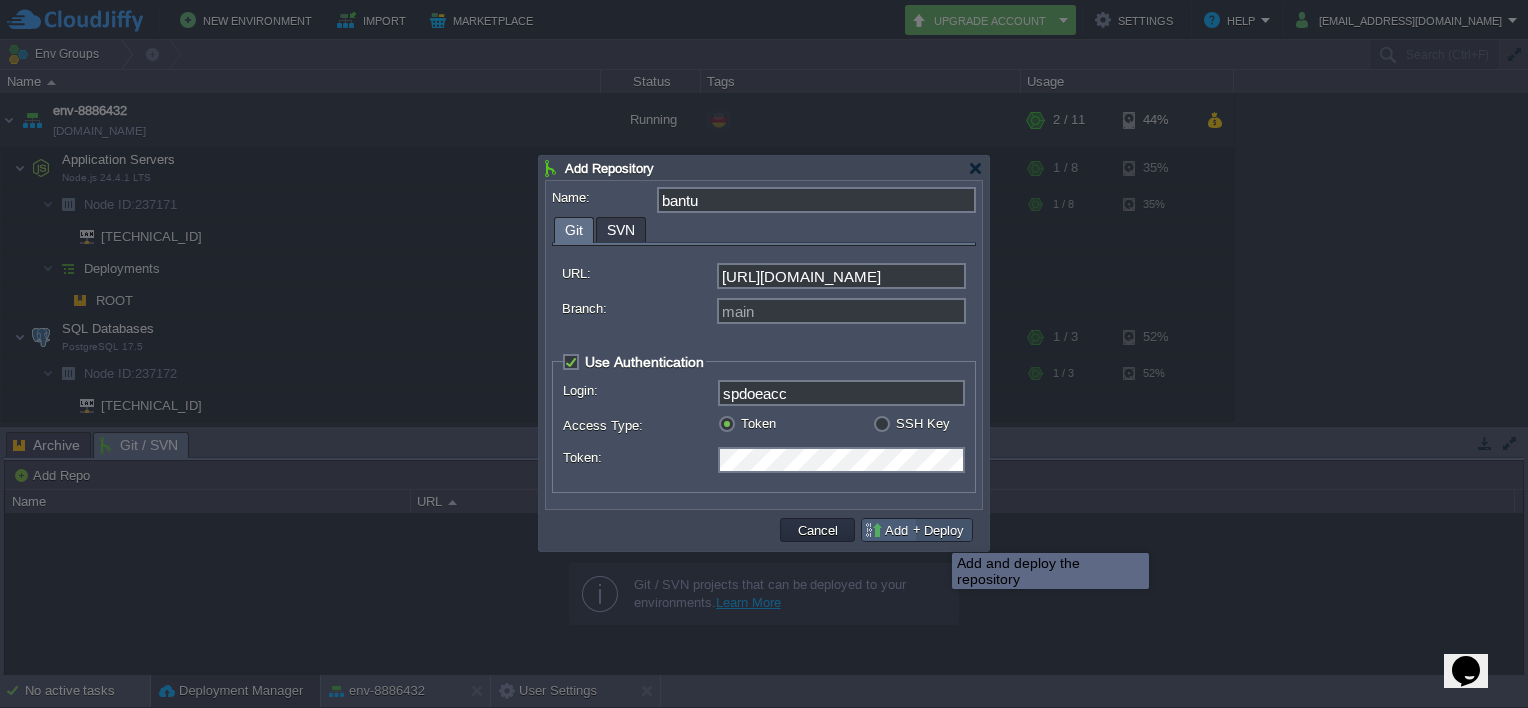 click on "Deploy" at bounding box center [944, 530] 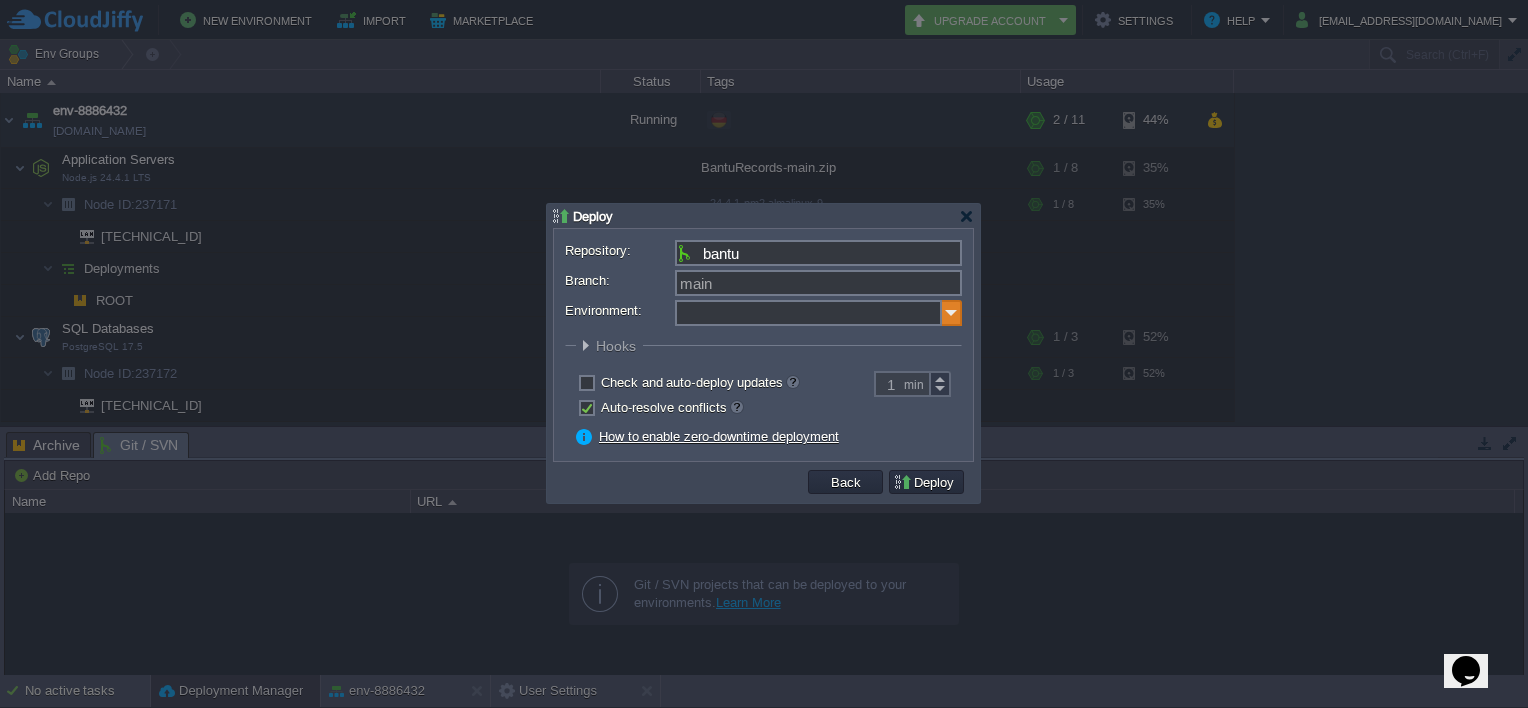 click at bounding box center [952, 313] 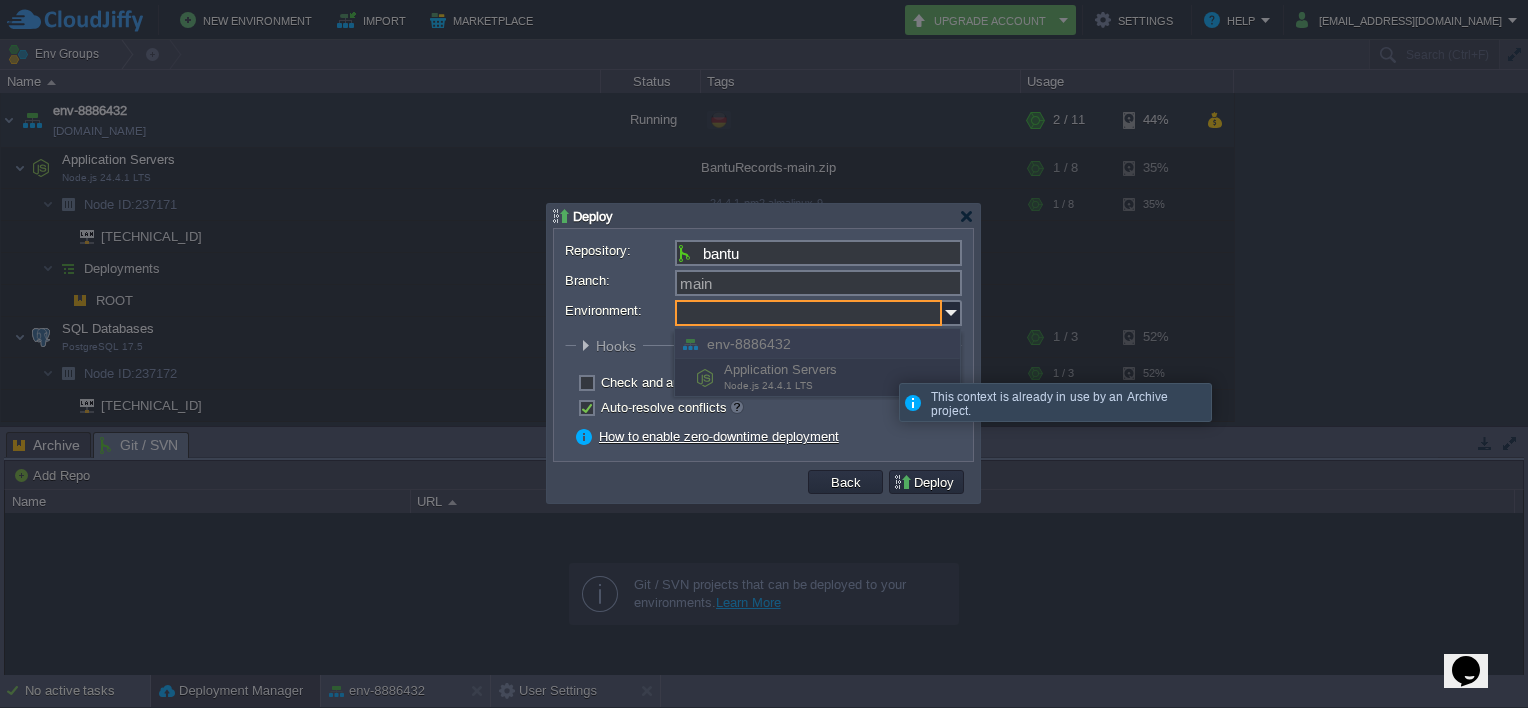 click on "Application Servers Node.js 24.4.1 LTS" at bounding box center [817, 378] 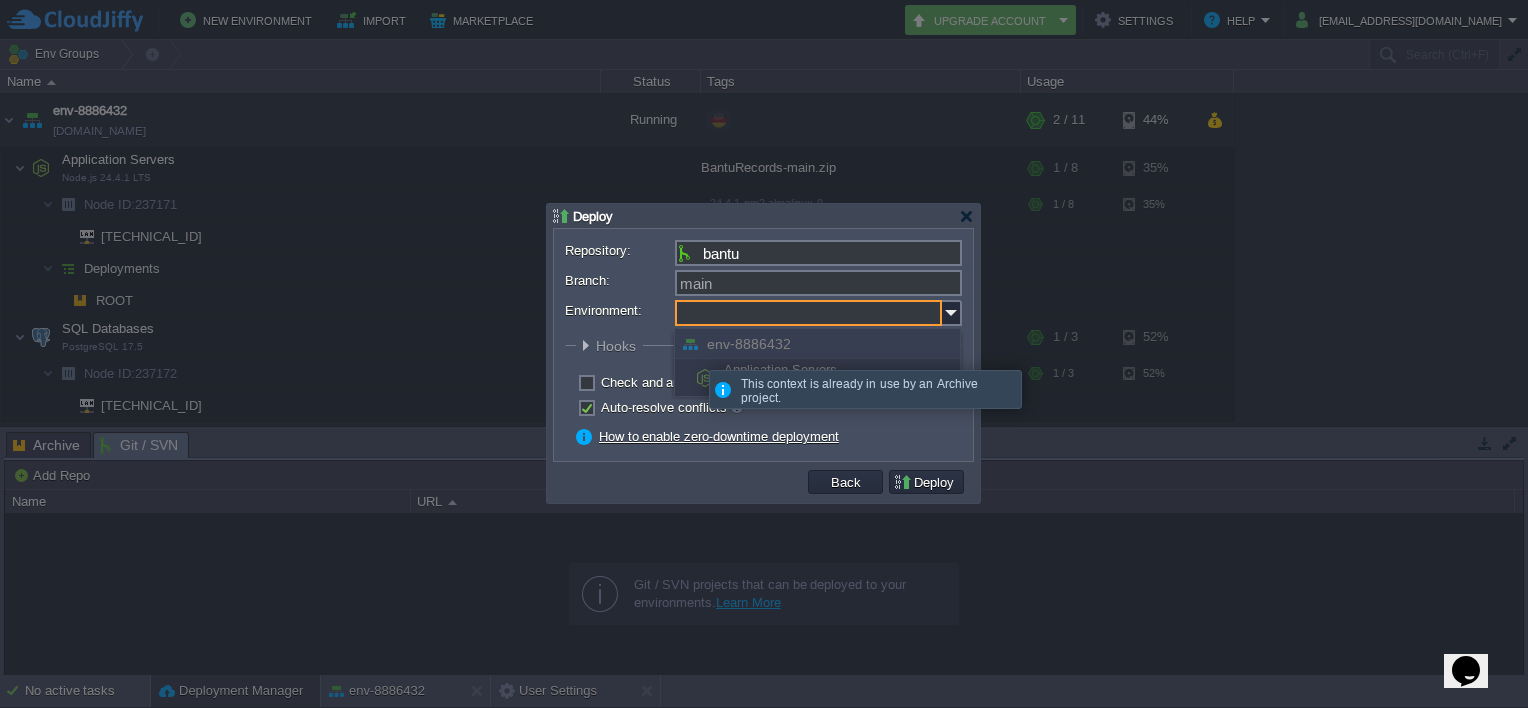 click at bounding box center [690, 344] 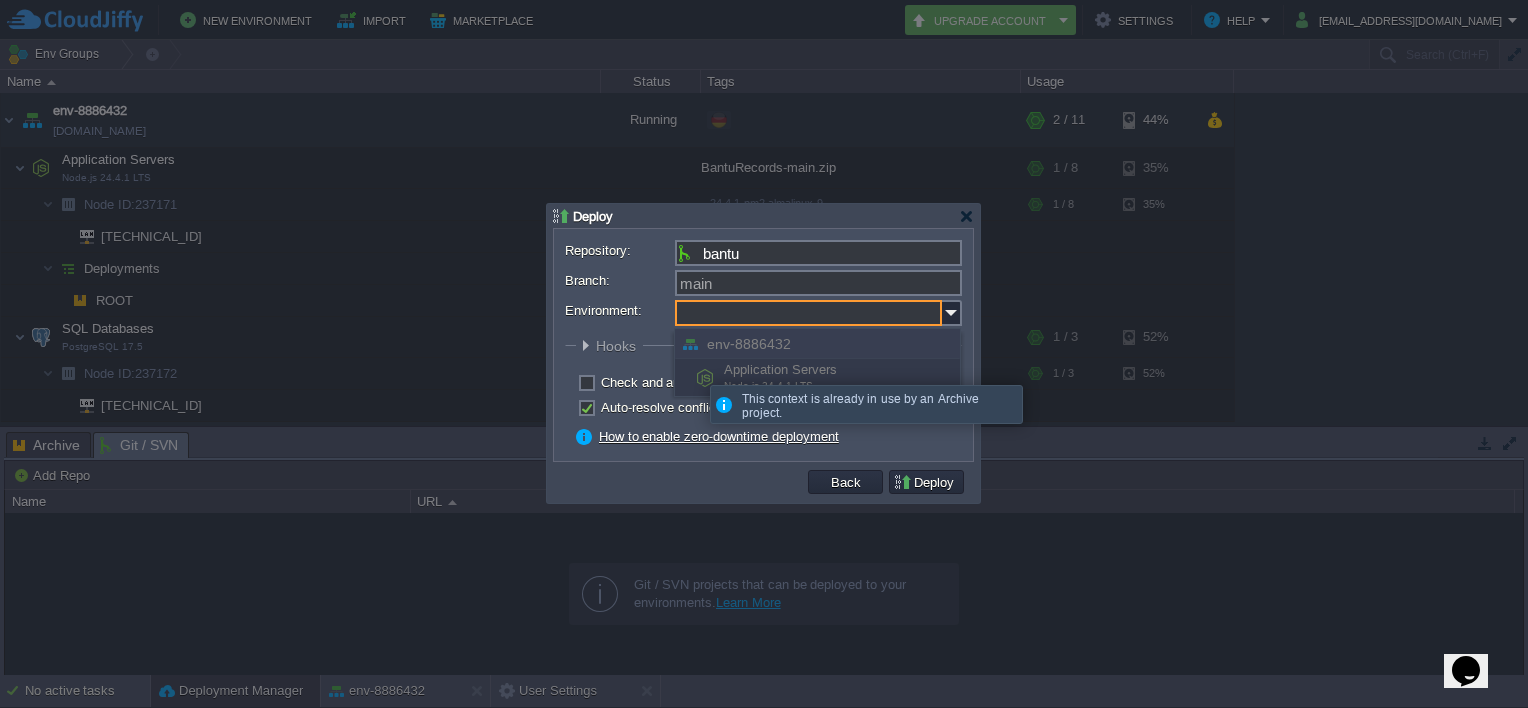 click at bounding box center (705, 378) 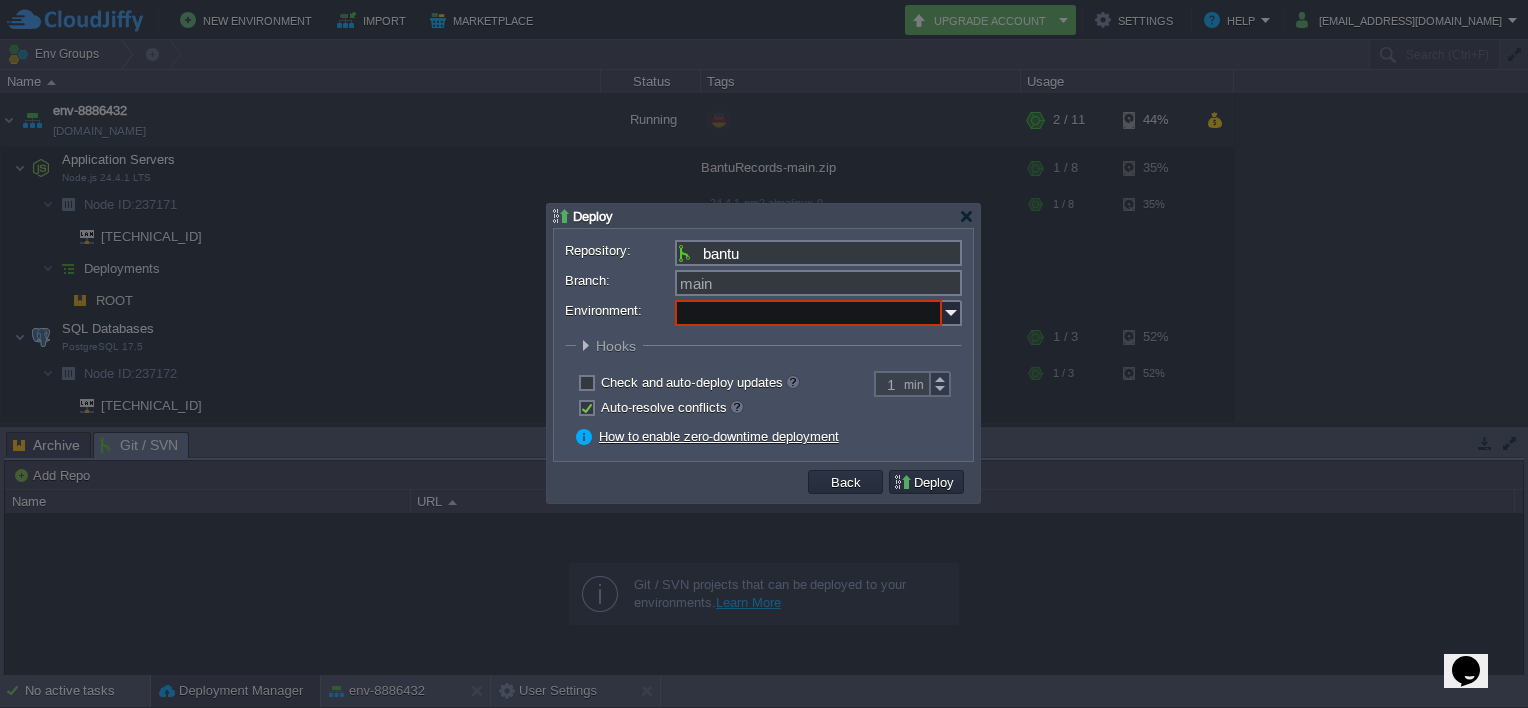 click at bounding box center (681, 482) 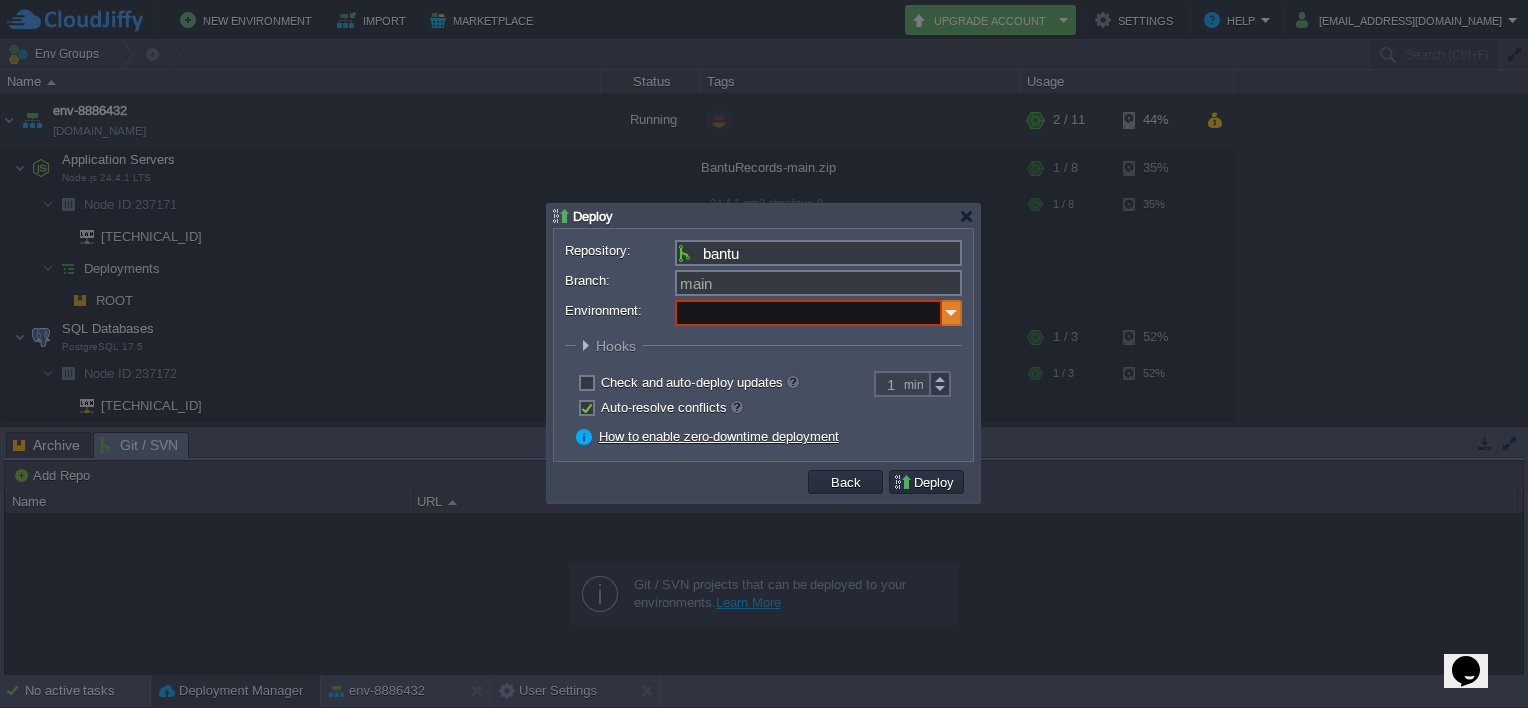 click at bounding box center [952, 313] 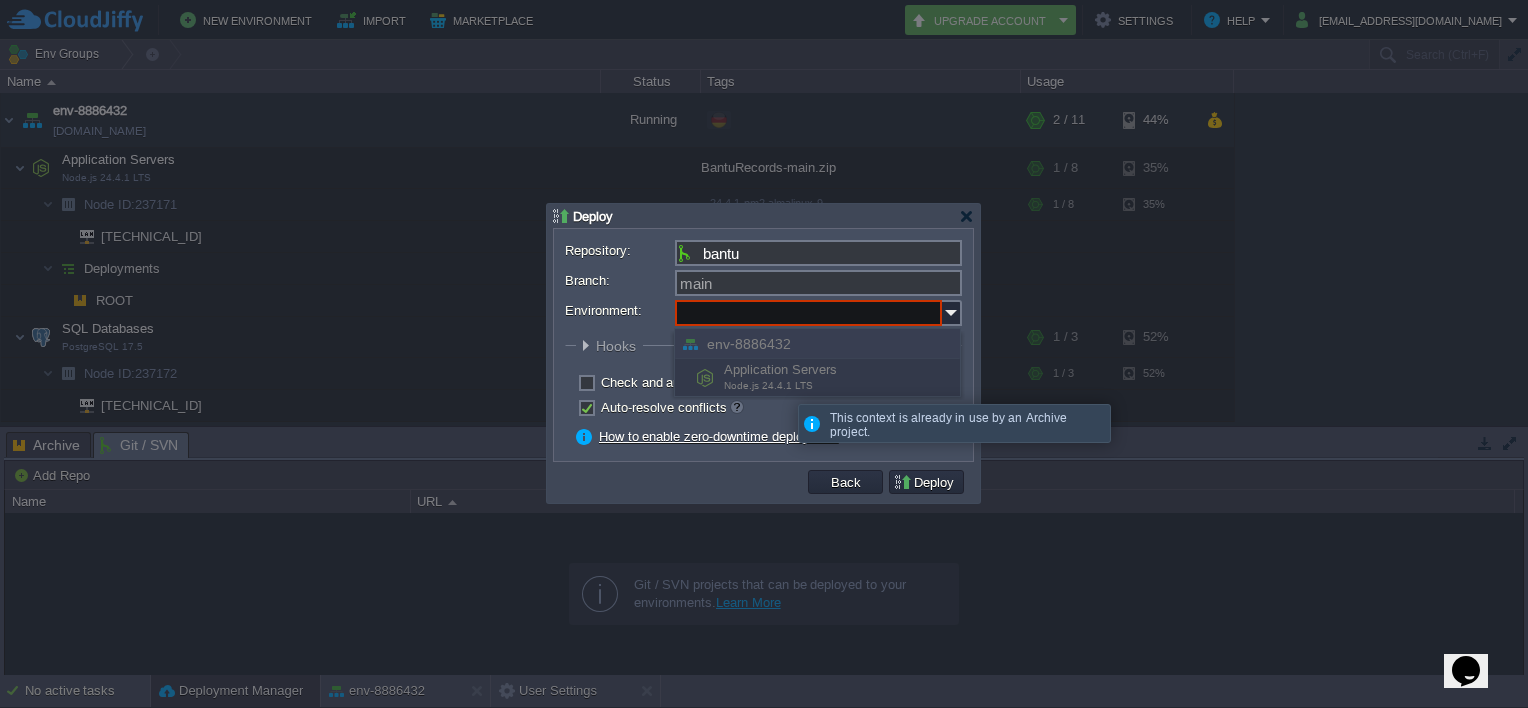 click on "Node.js 24.4.1 LTS" at bounding box center (768, 385) 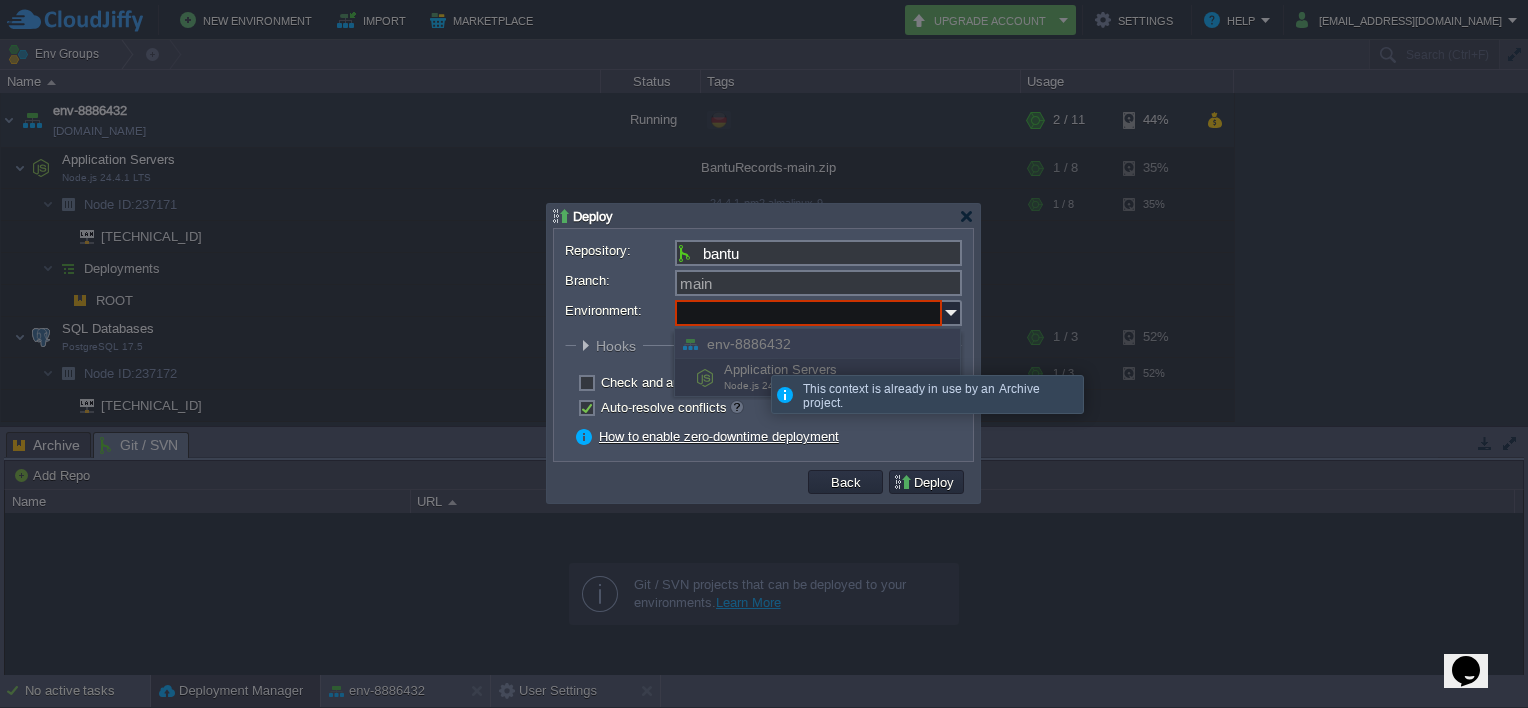 click on "env-8886432" at bounding box center (817, 344) 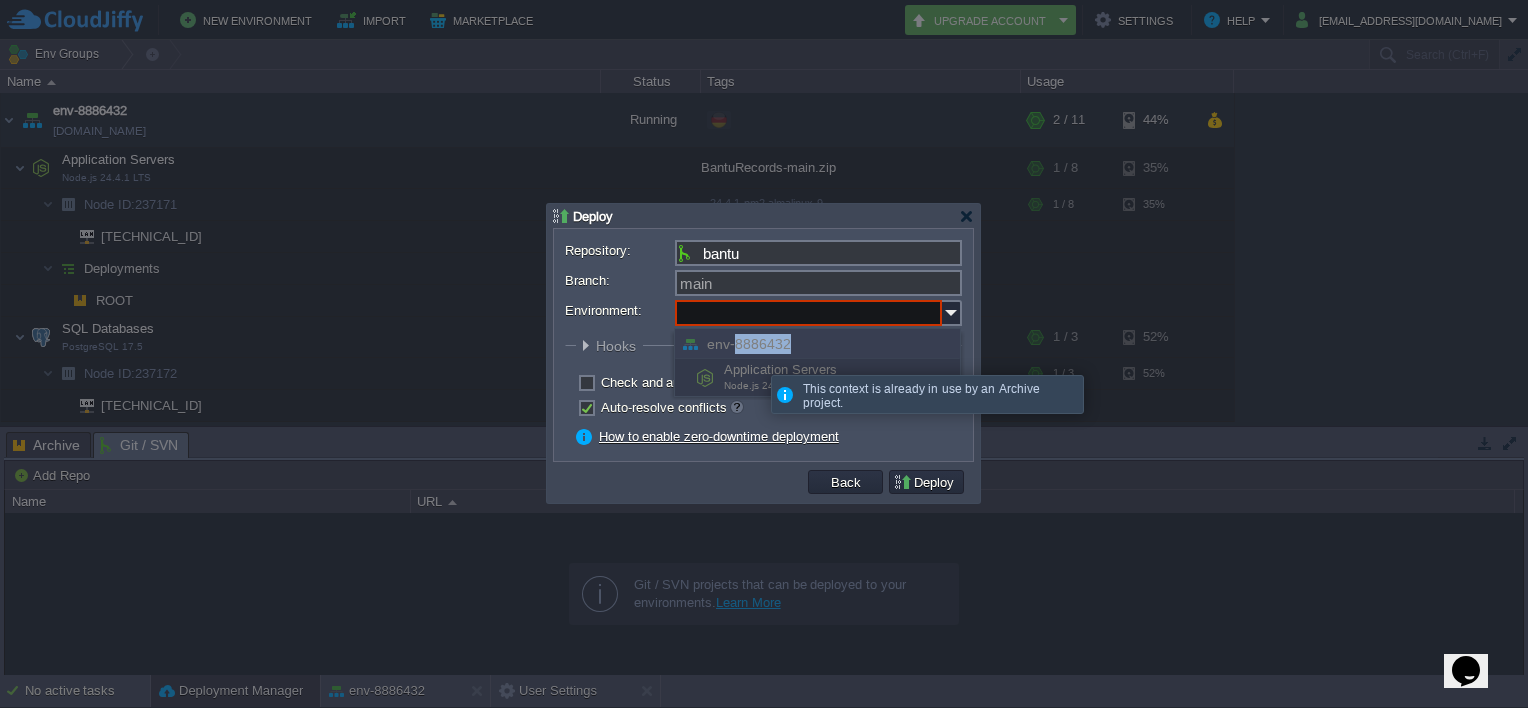 click on "env-8886432" at bounding box center (817, 344) 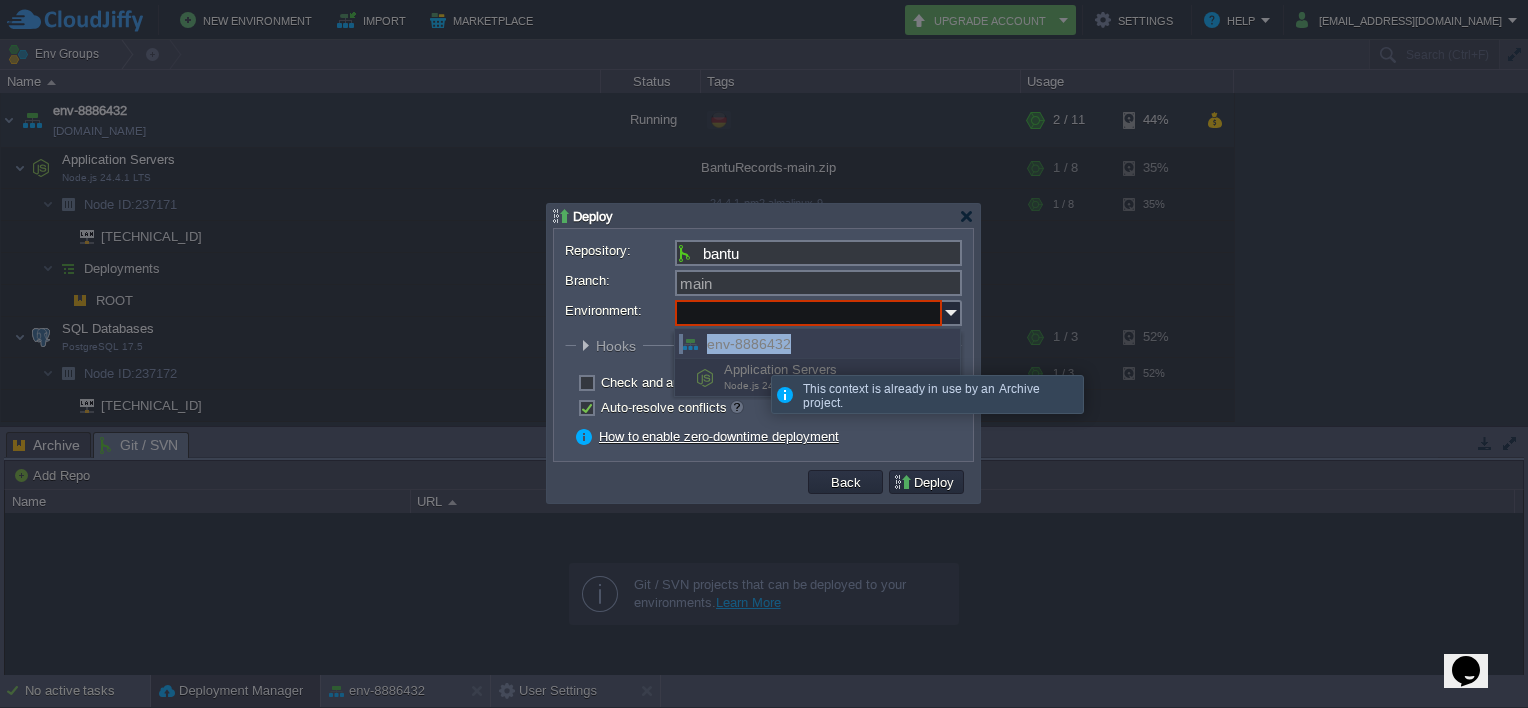click on "env-8886432" at bounding box center [817, 344] 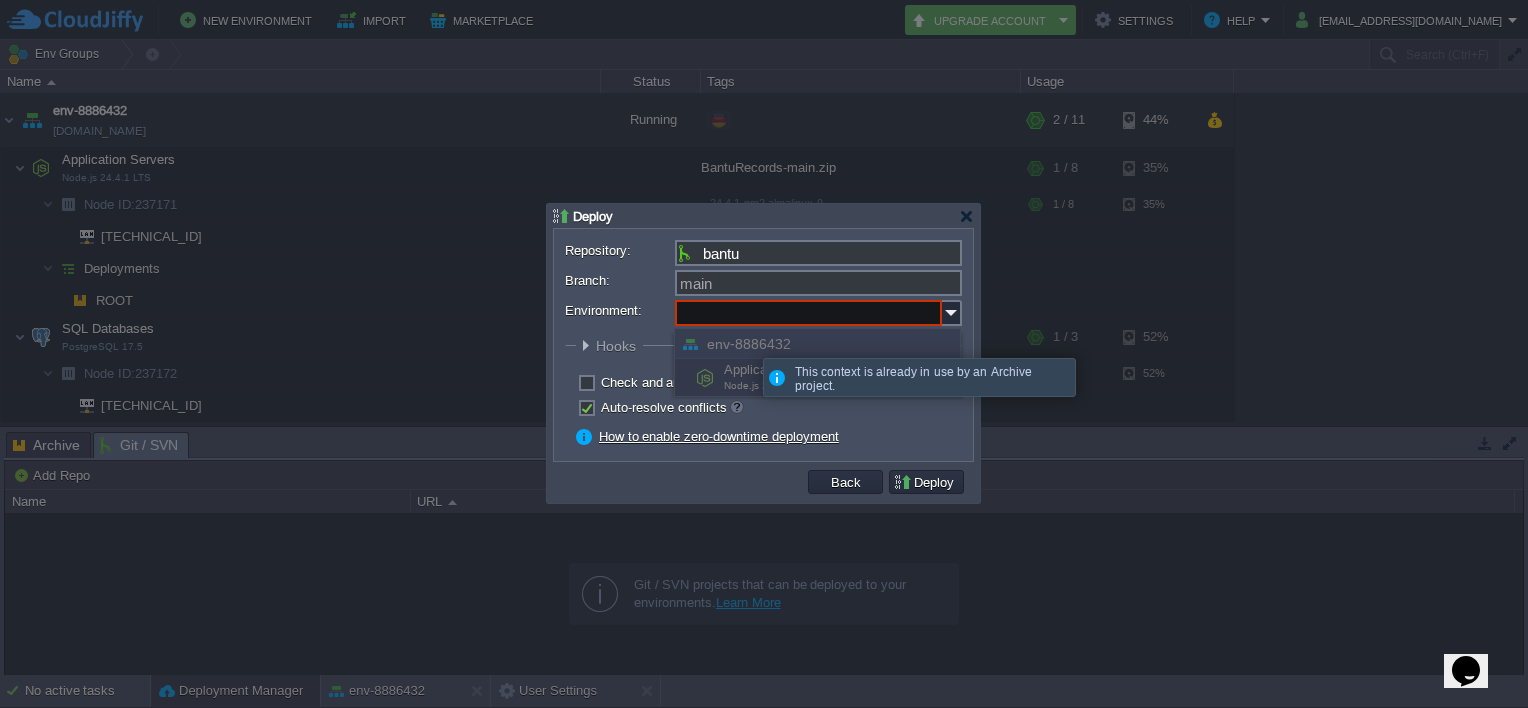 drag, startPoint x: 749, startPoint y: 340, endPoint x: 716, endPoint y: 373, distance: 46.66905 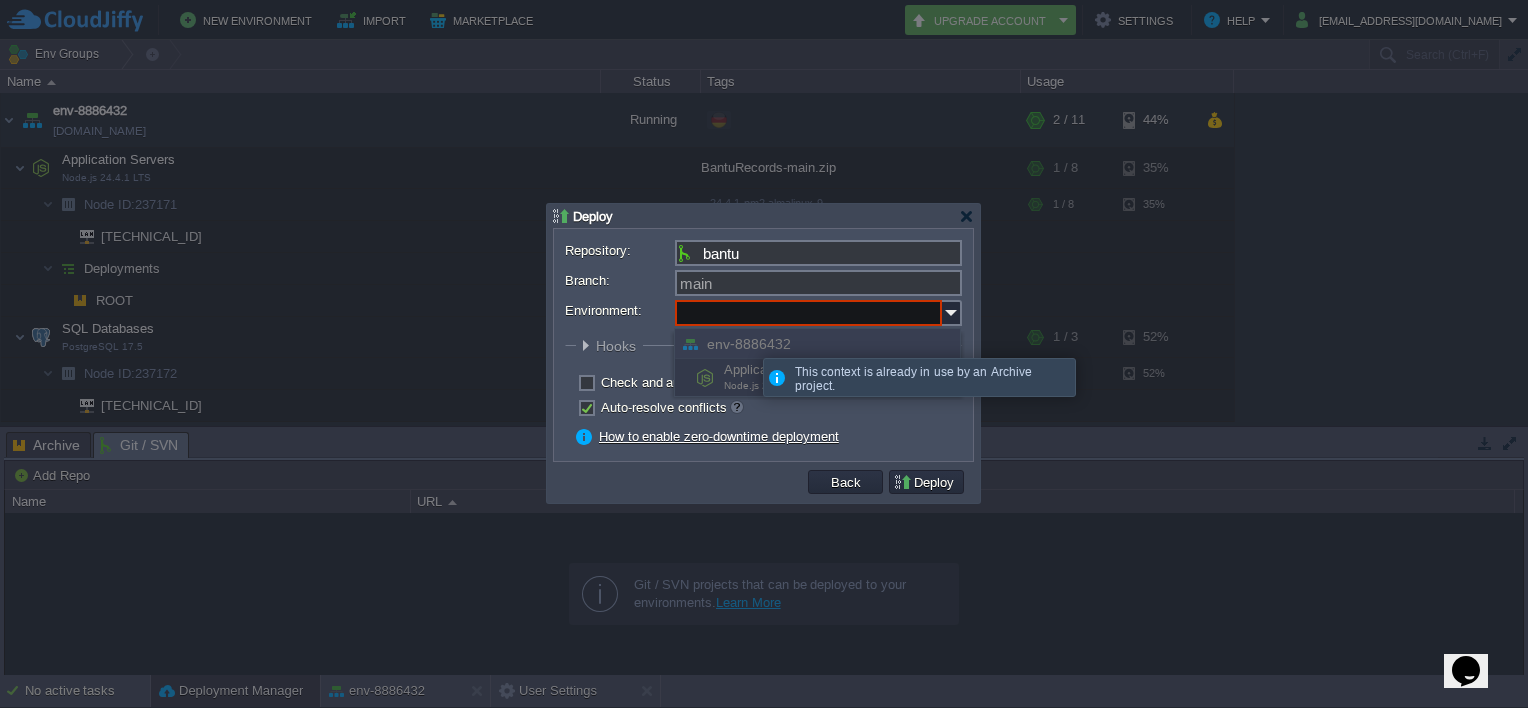 click on "Application Servers Node.js 24.4.1 LTS" at bounding box center (817, 378) 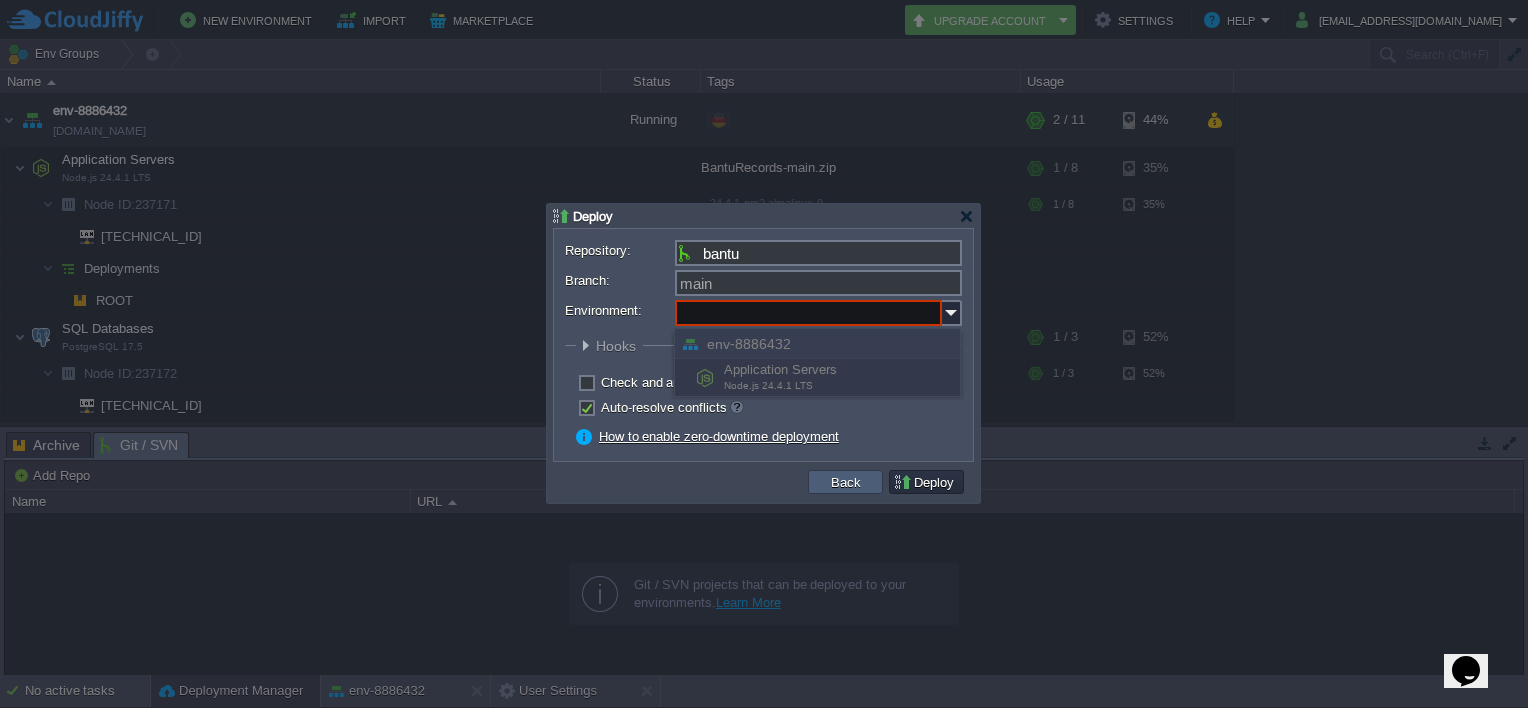 click on "Back" at bounding box center (845, 482) 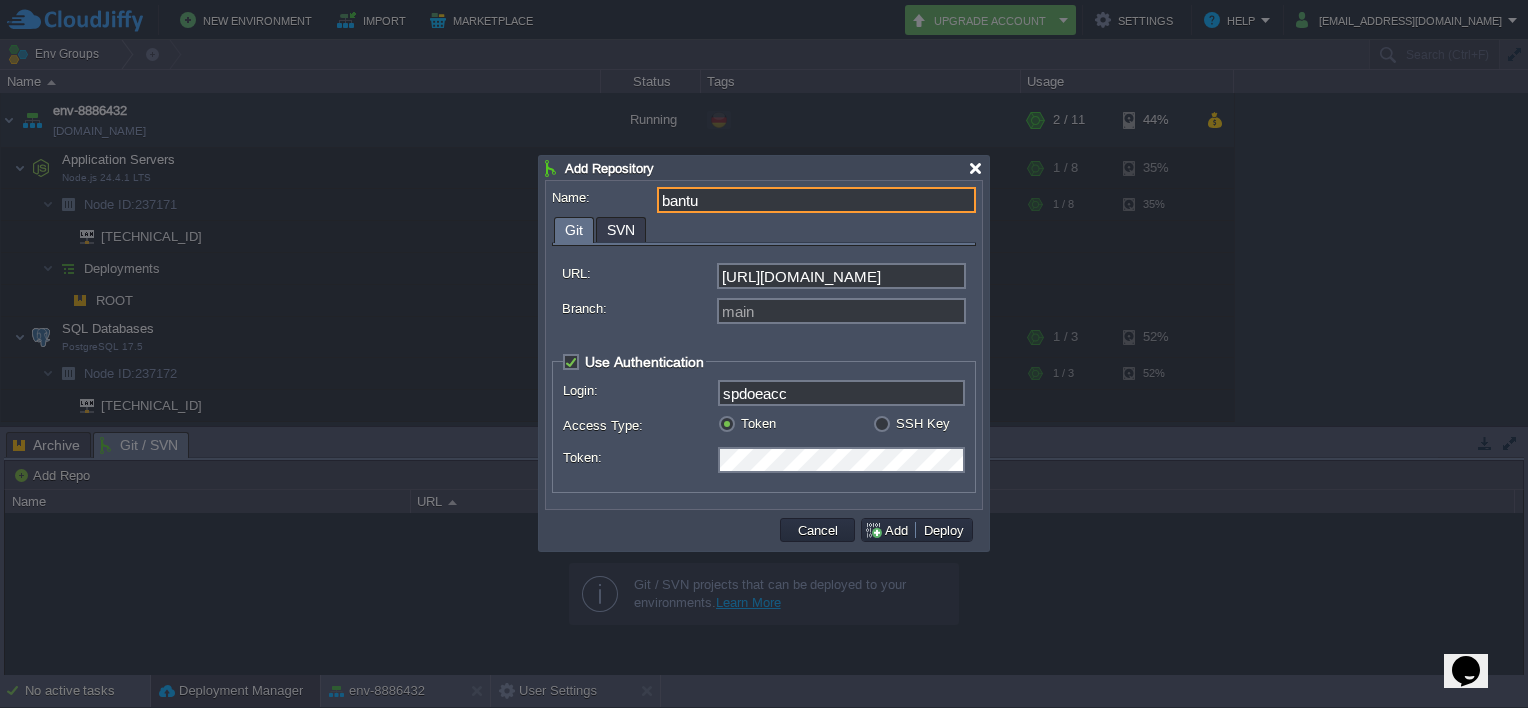 click at bounding box center [975, 168] 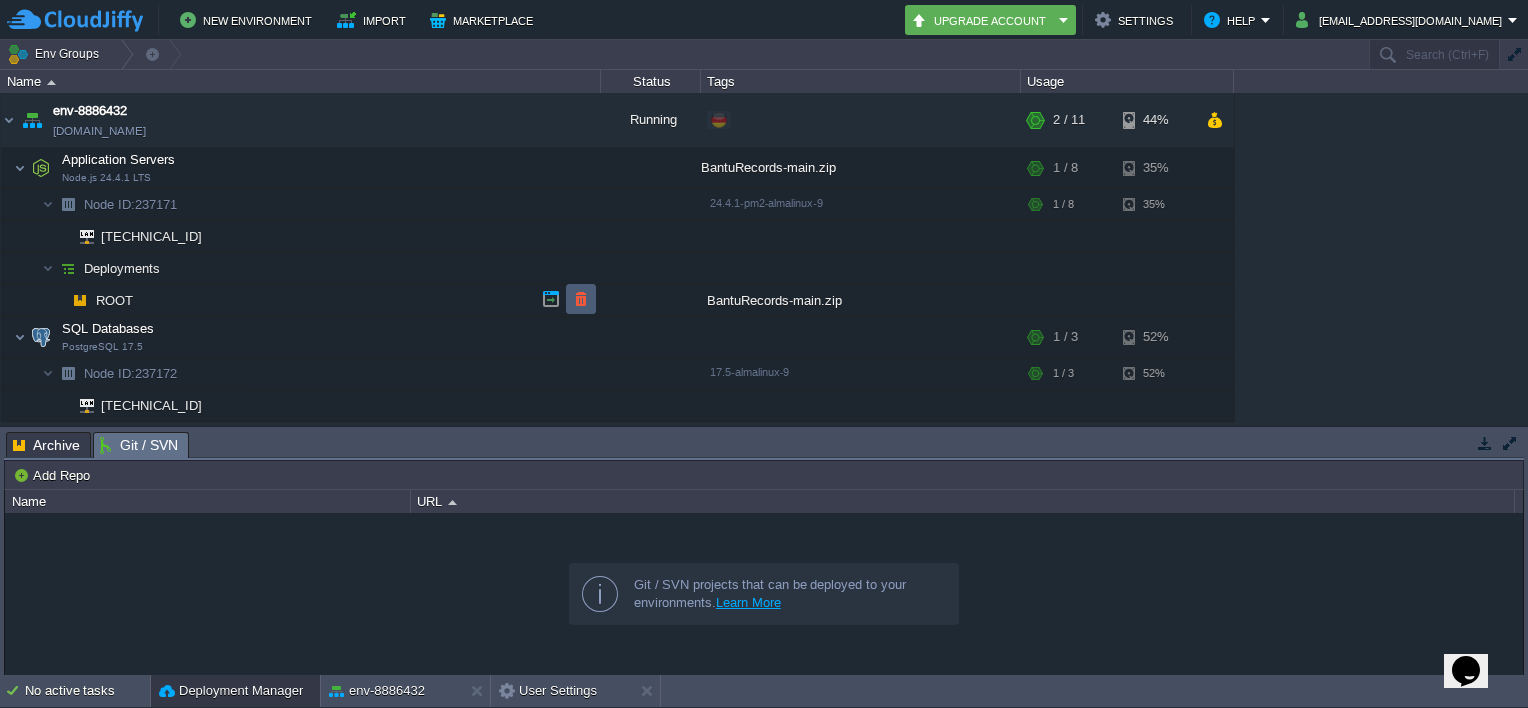 click at bounding box center [581, 299] 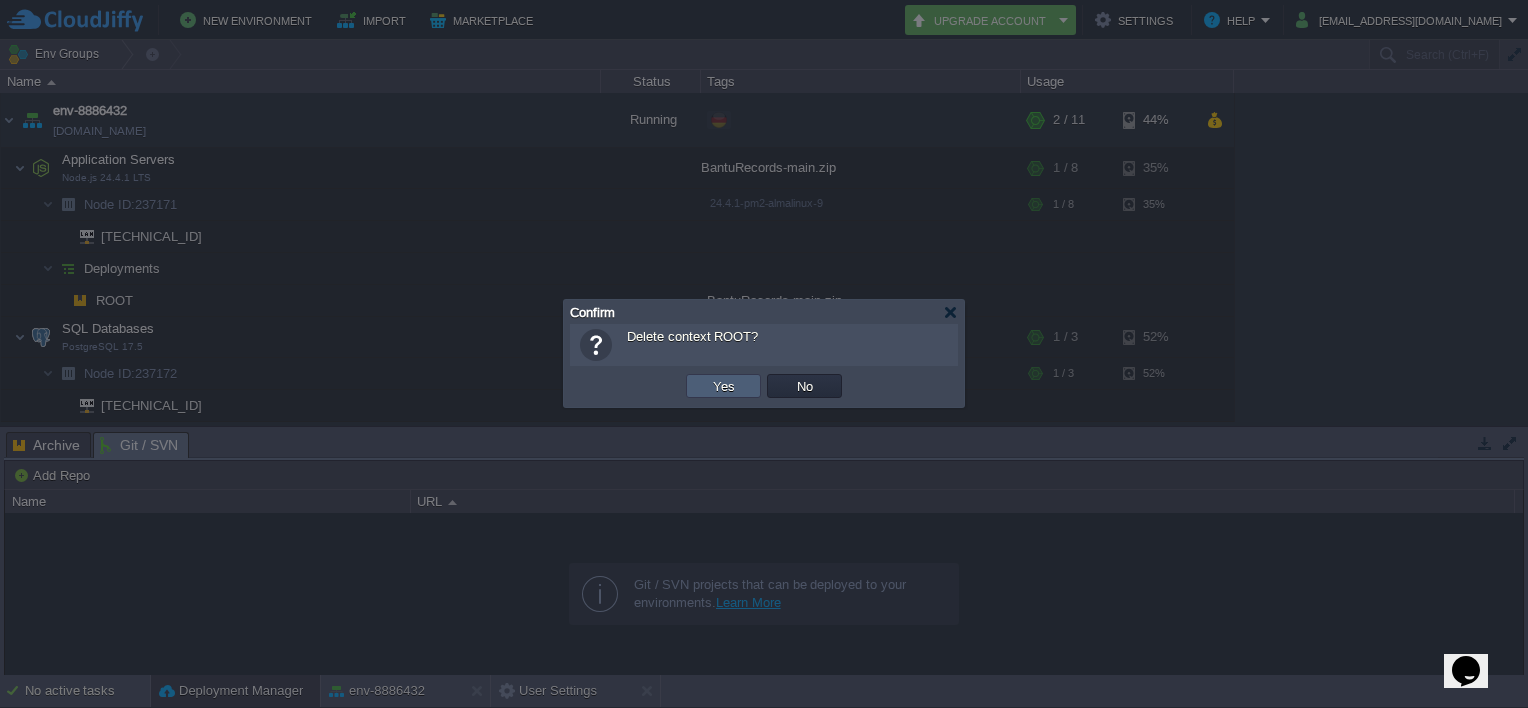 click on "Yes" at bounding box center (724, 386) 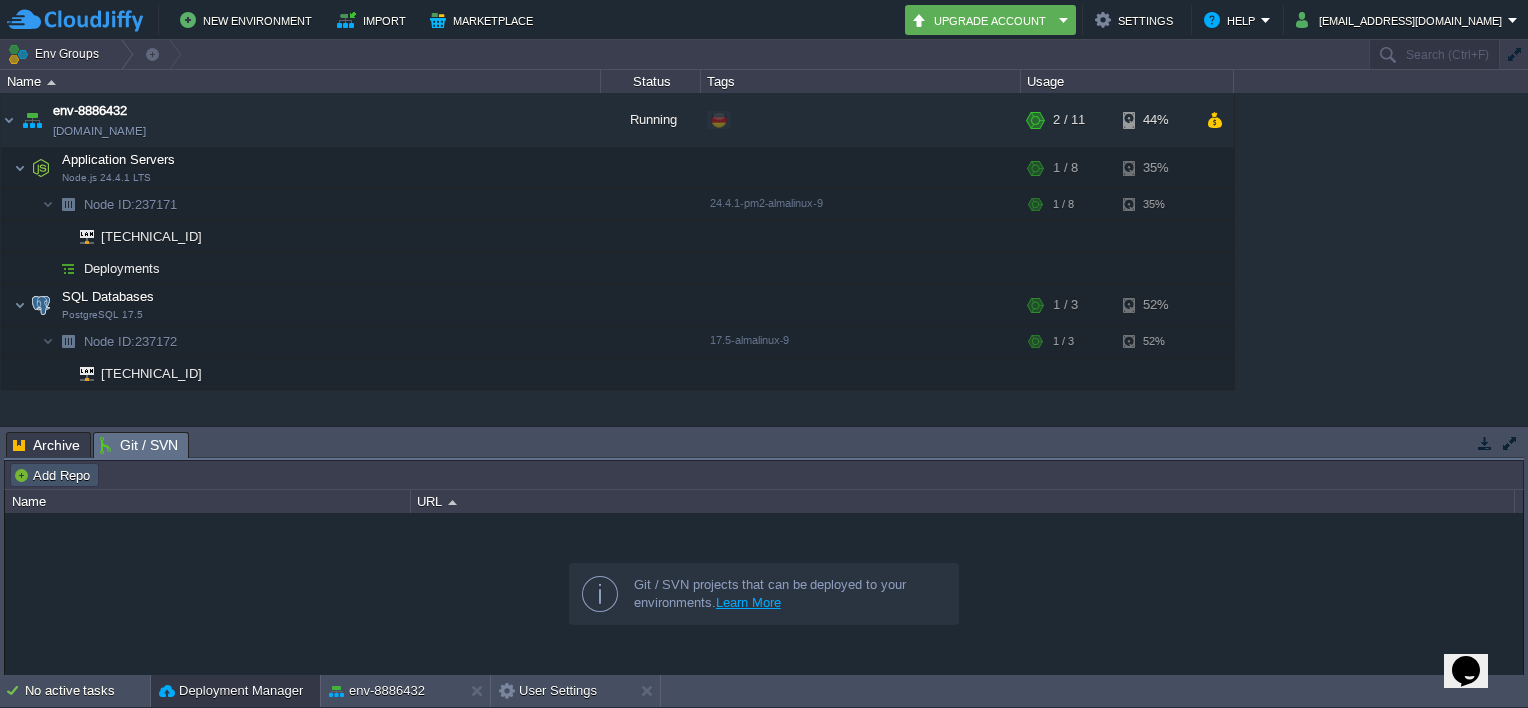click on "Add Repo" at bounding box center [54, 475] 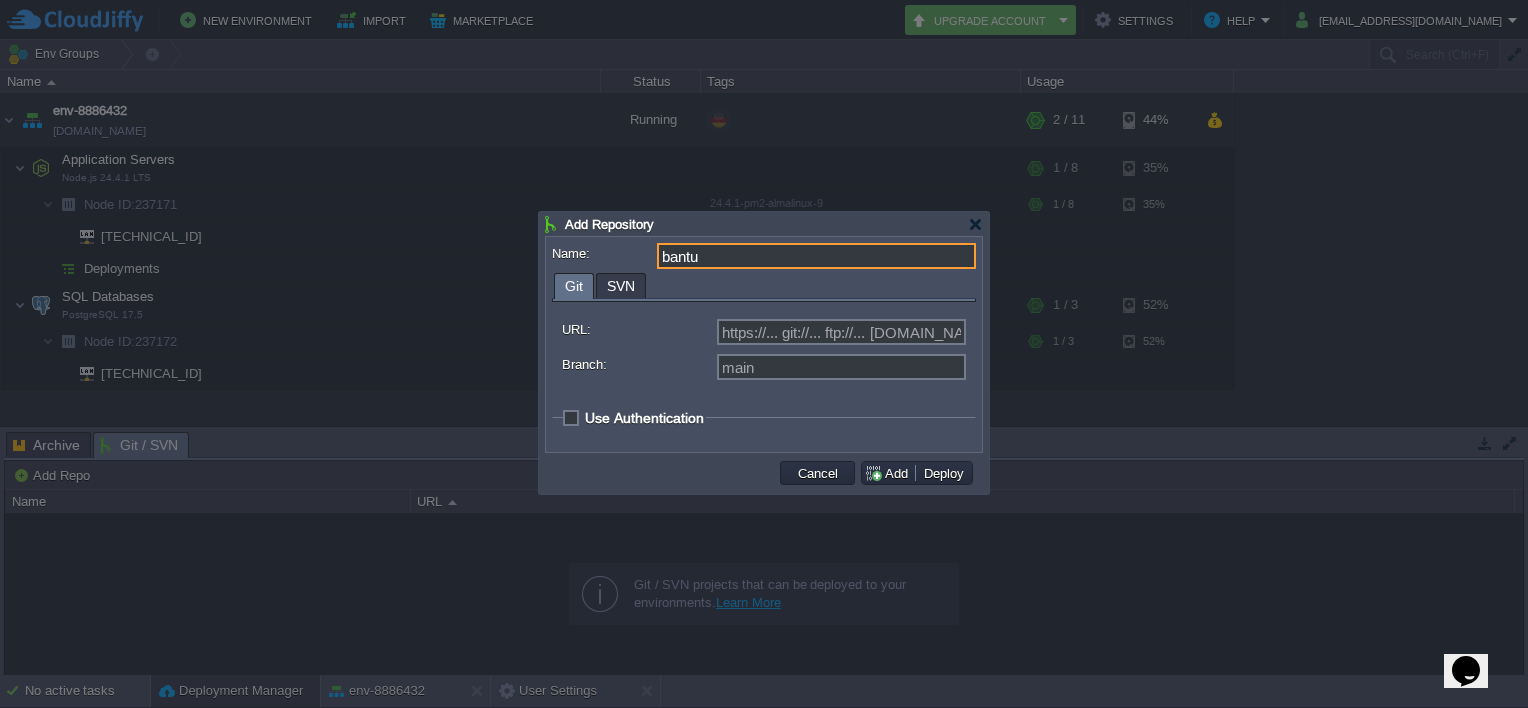 type on "bantu" 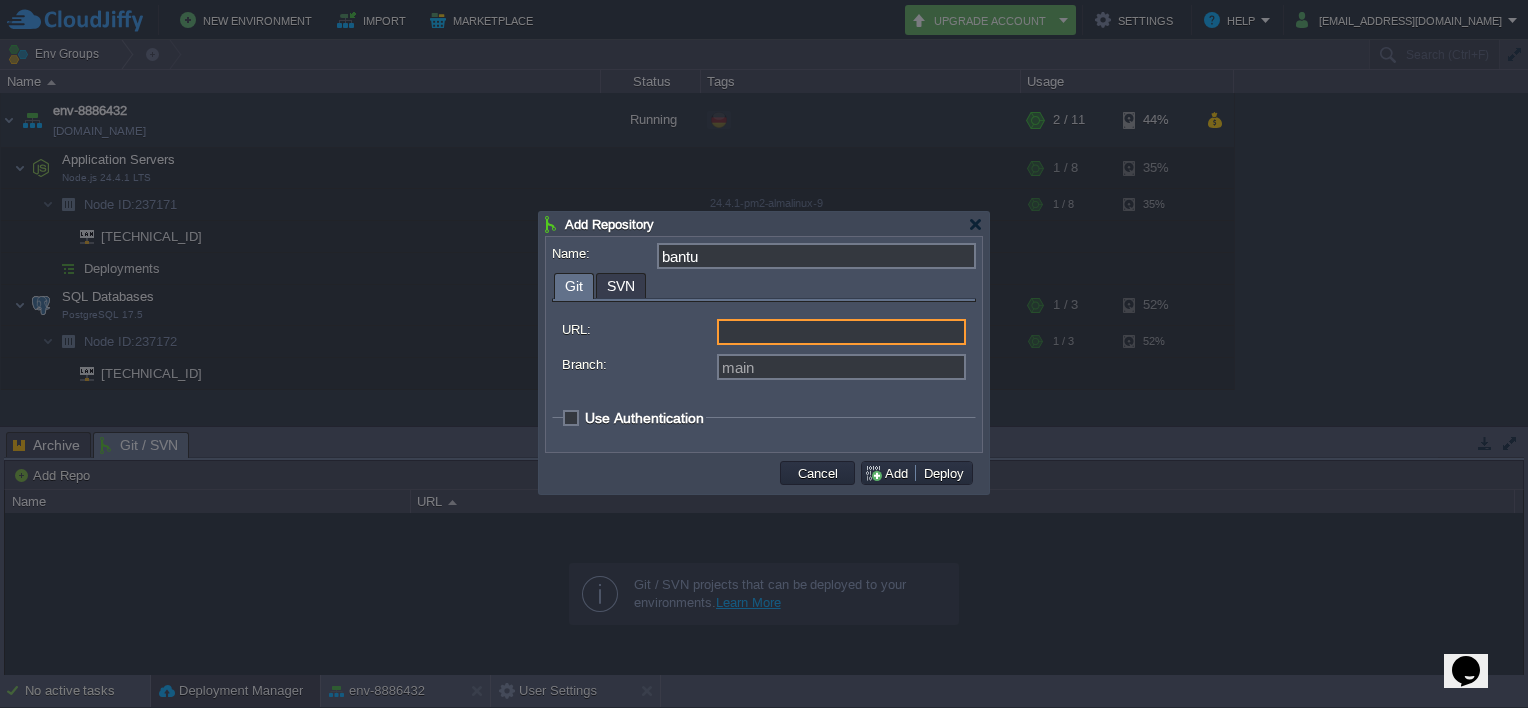 click on "URL:" at bounding box center (841, 332) 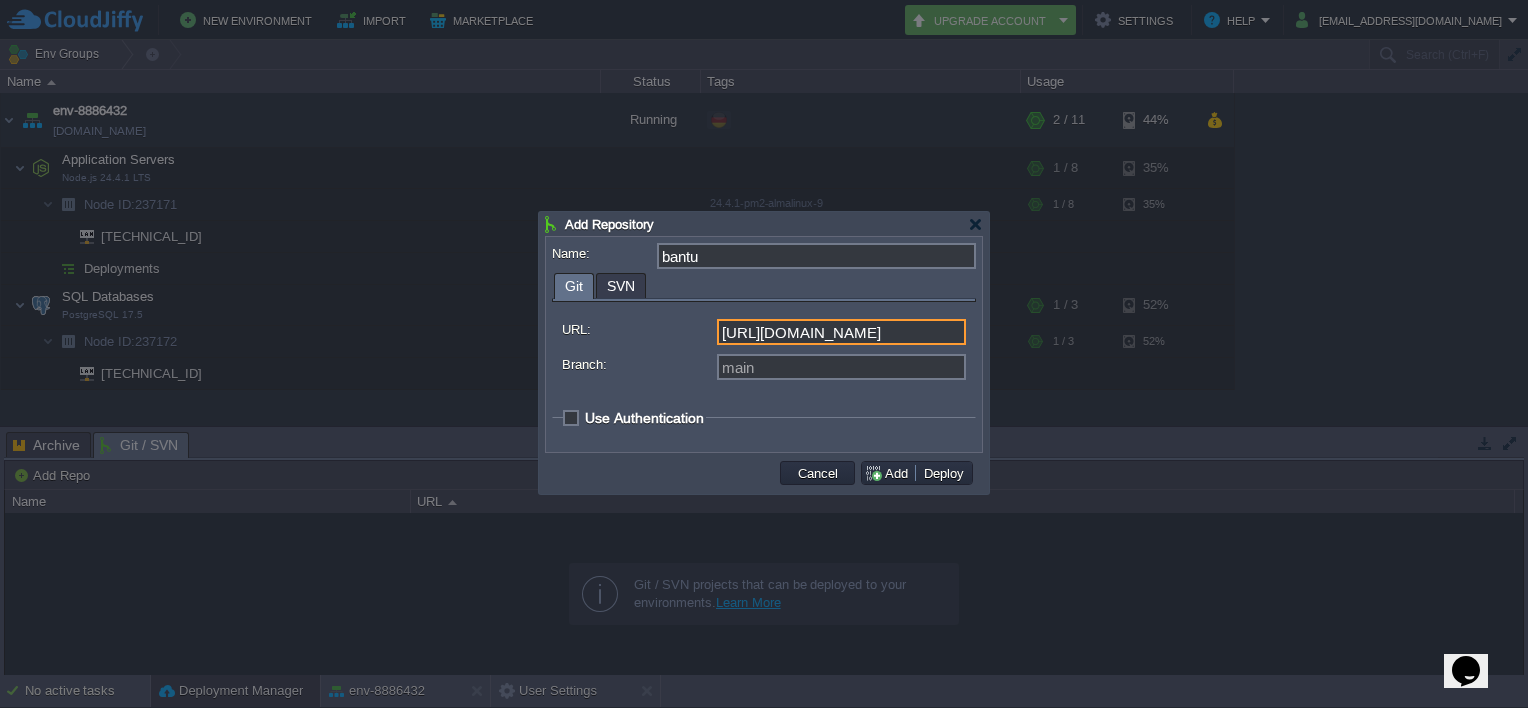 scroll, scrollTop: 0, scrollLeft: 68, axis: horizontal 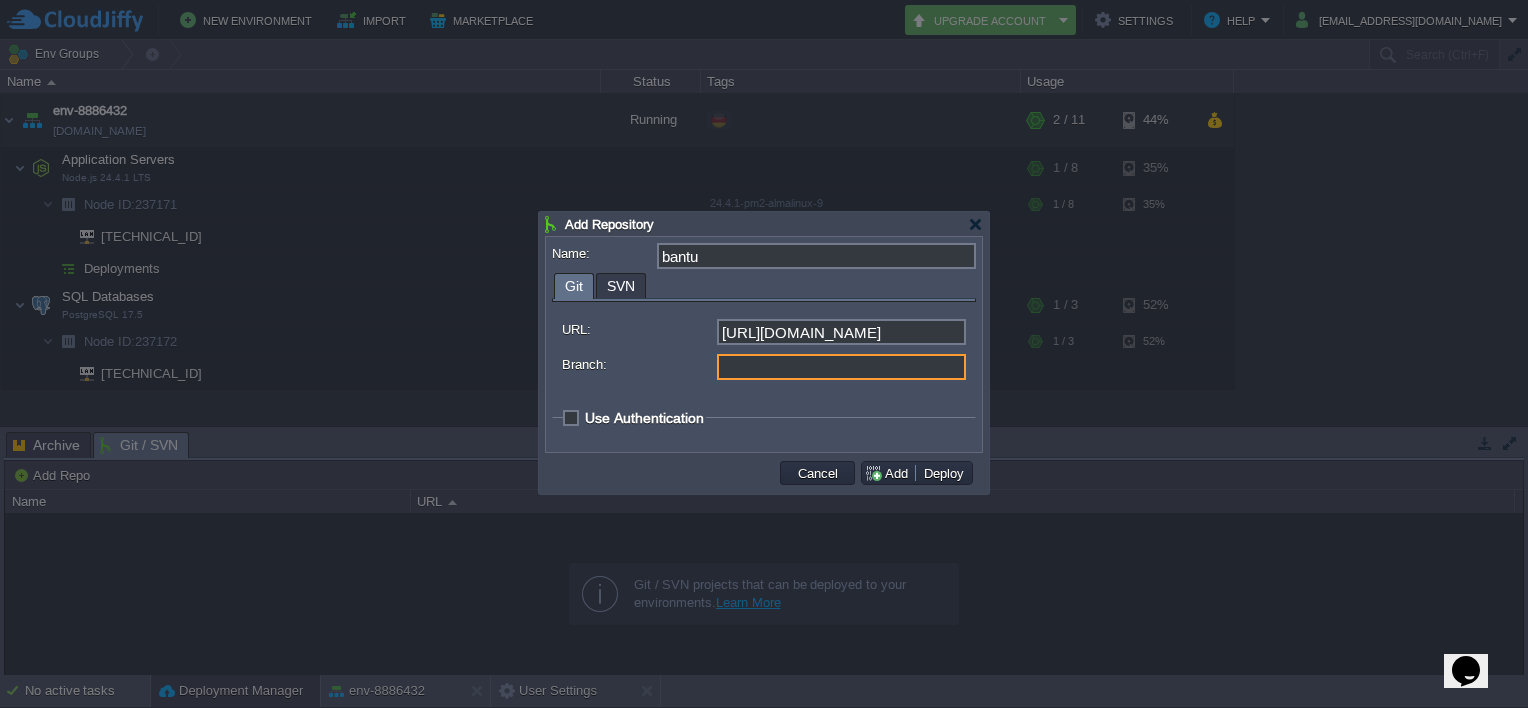 click on "Branch:" at bounding box center [841, 367] 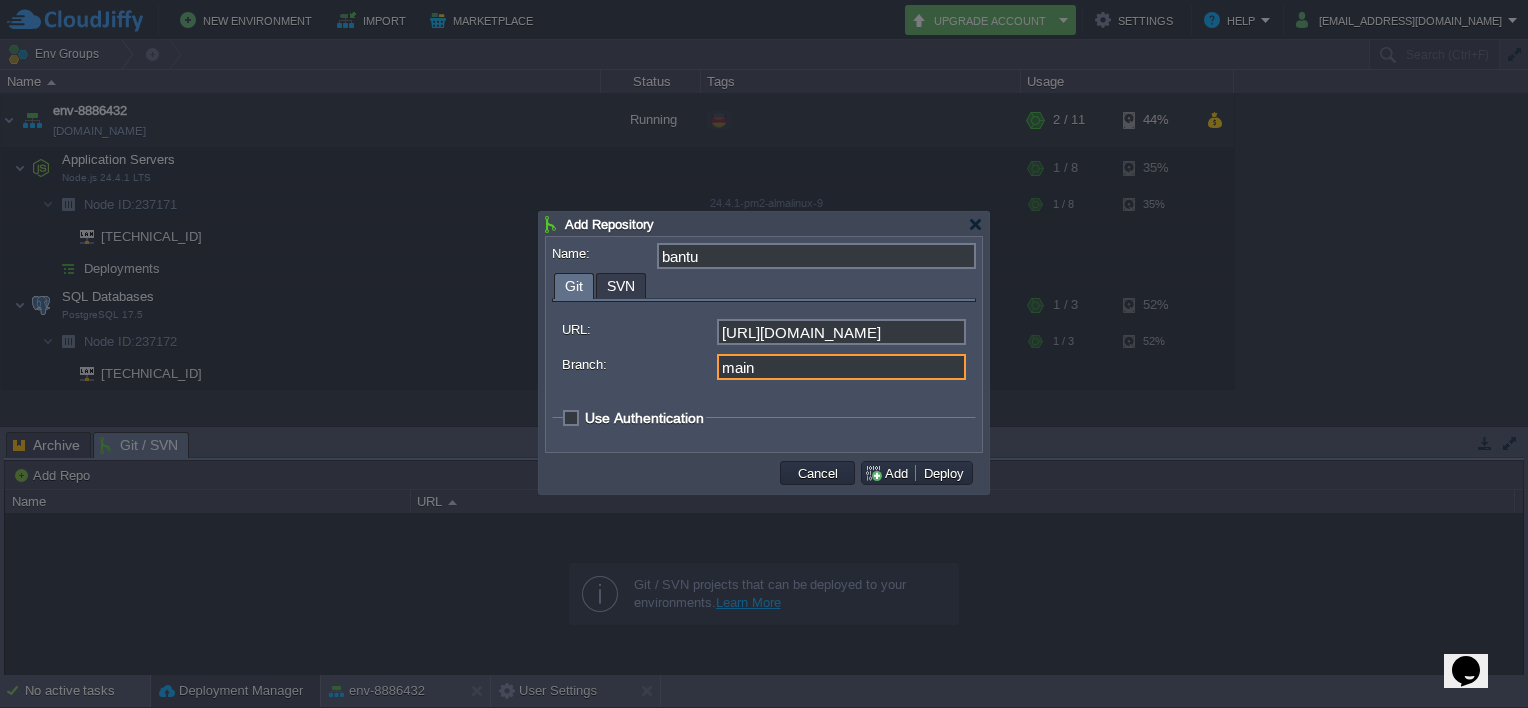 type on "main" 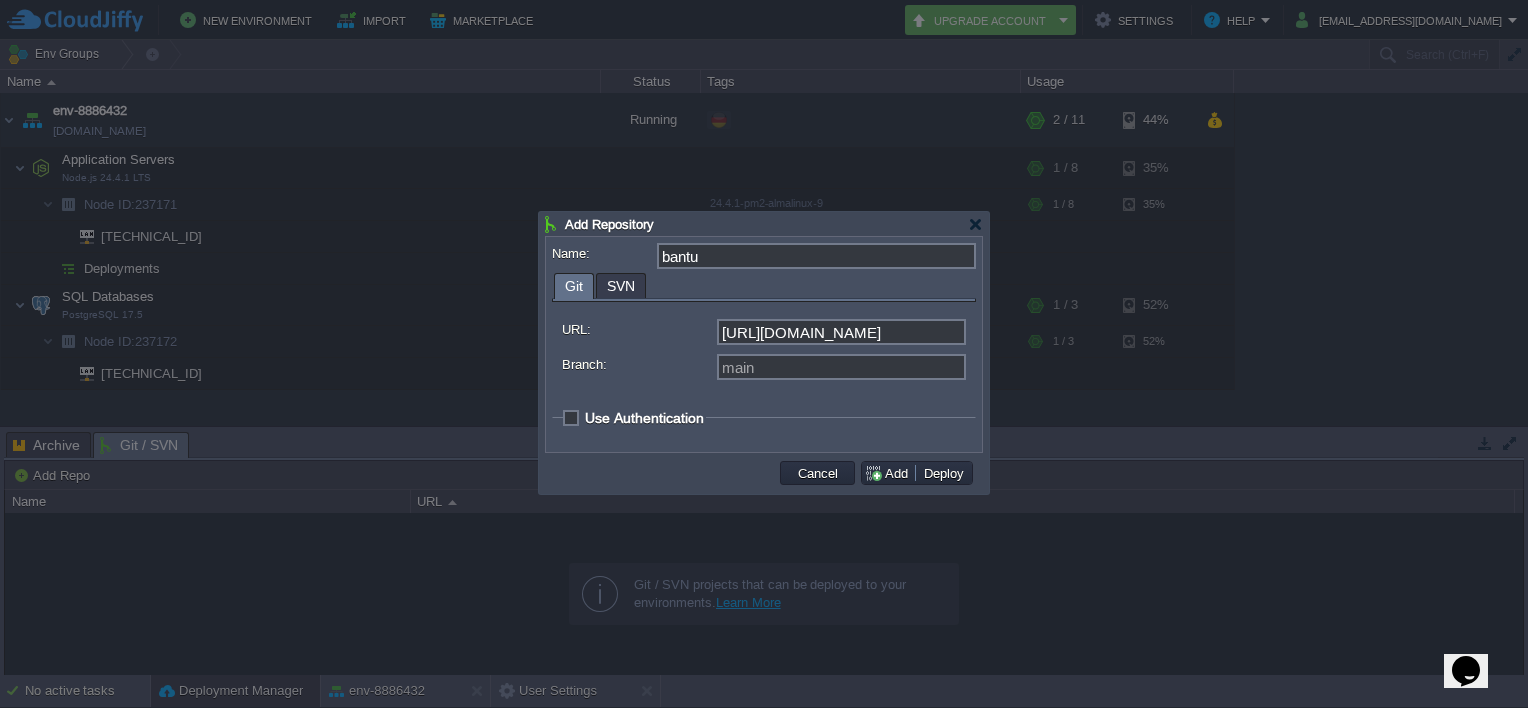 click on "Use Authentication" at bounding box center [634, 417] 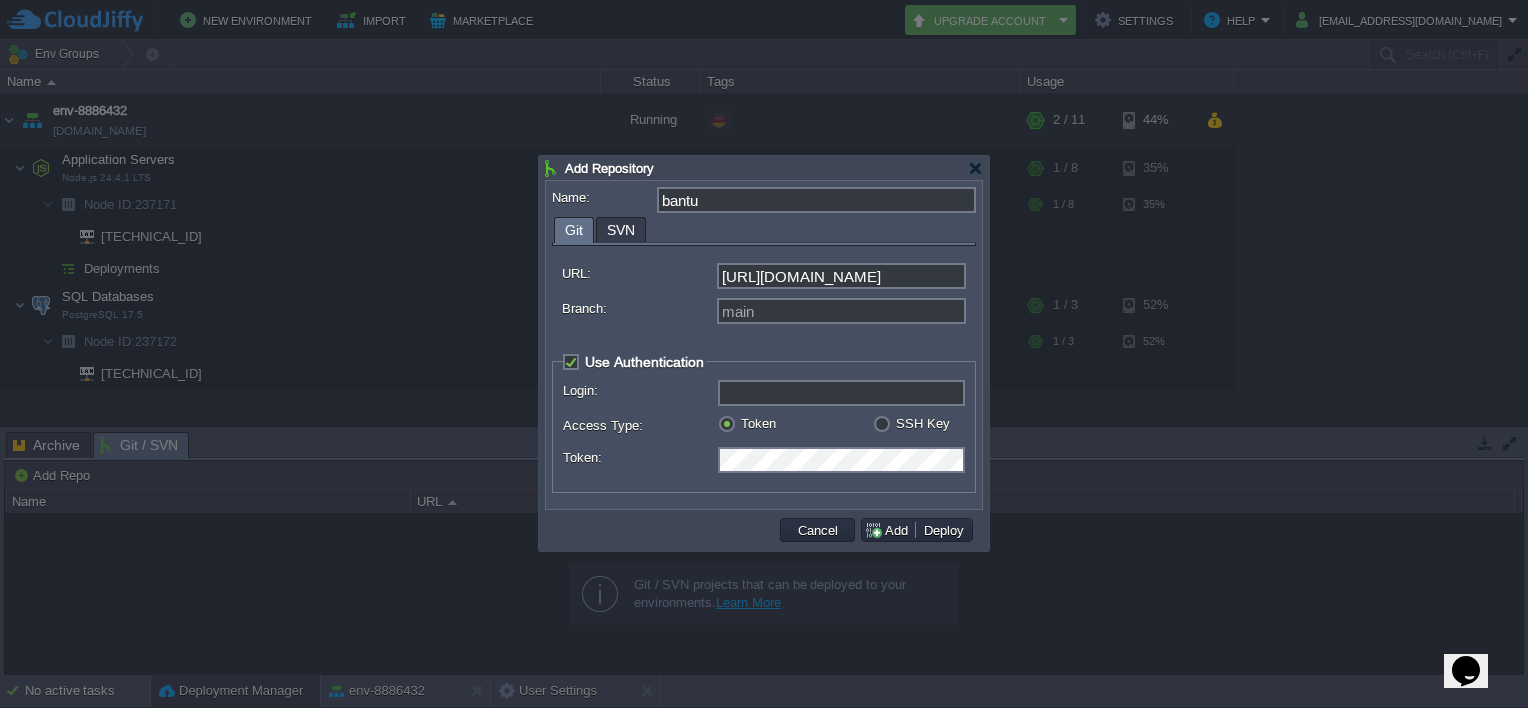 click on "Login:" at bounding box center (841, 393) 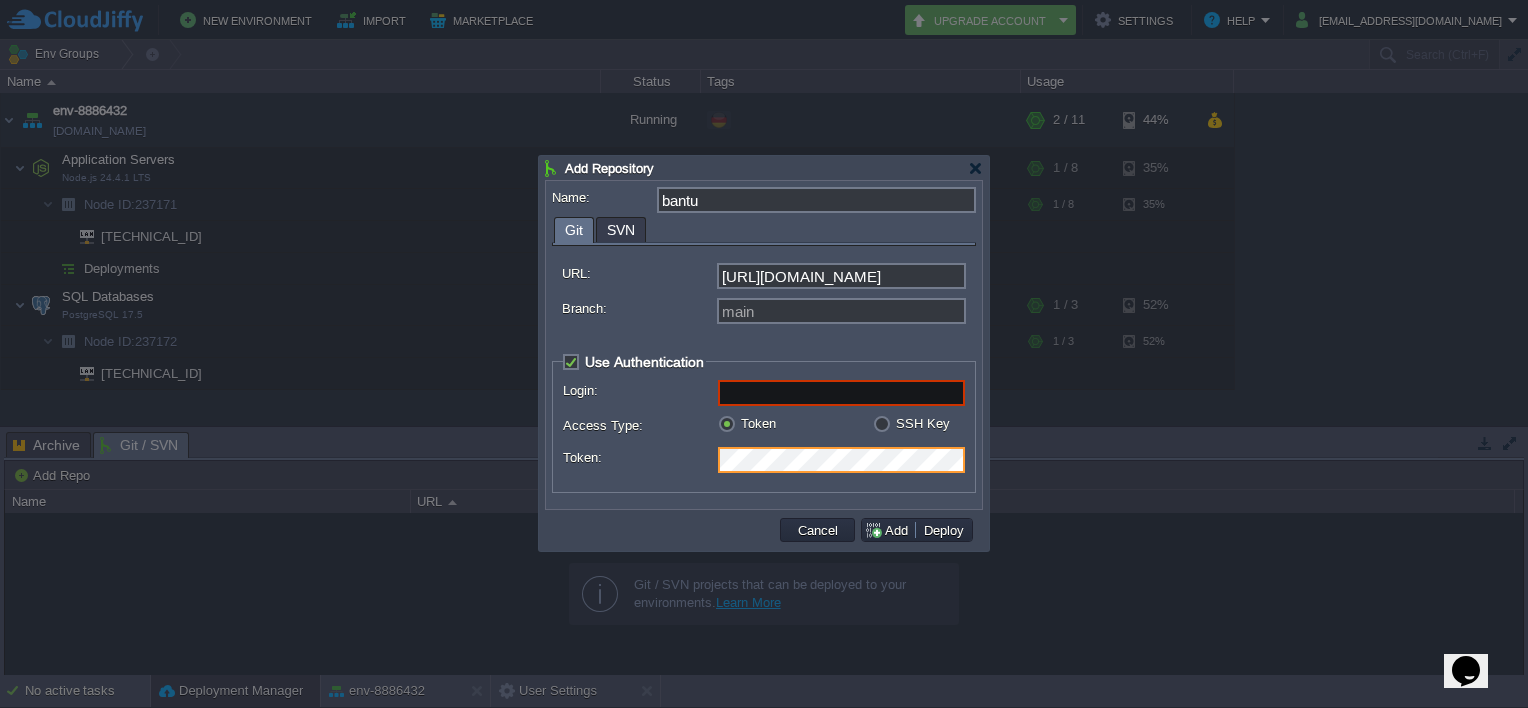 scroll, scrollTop: 0, scrollLeft: 421, axis: horizontal 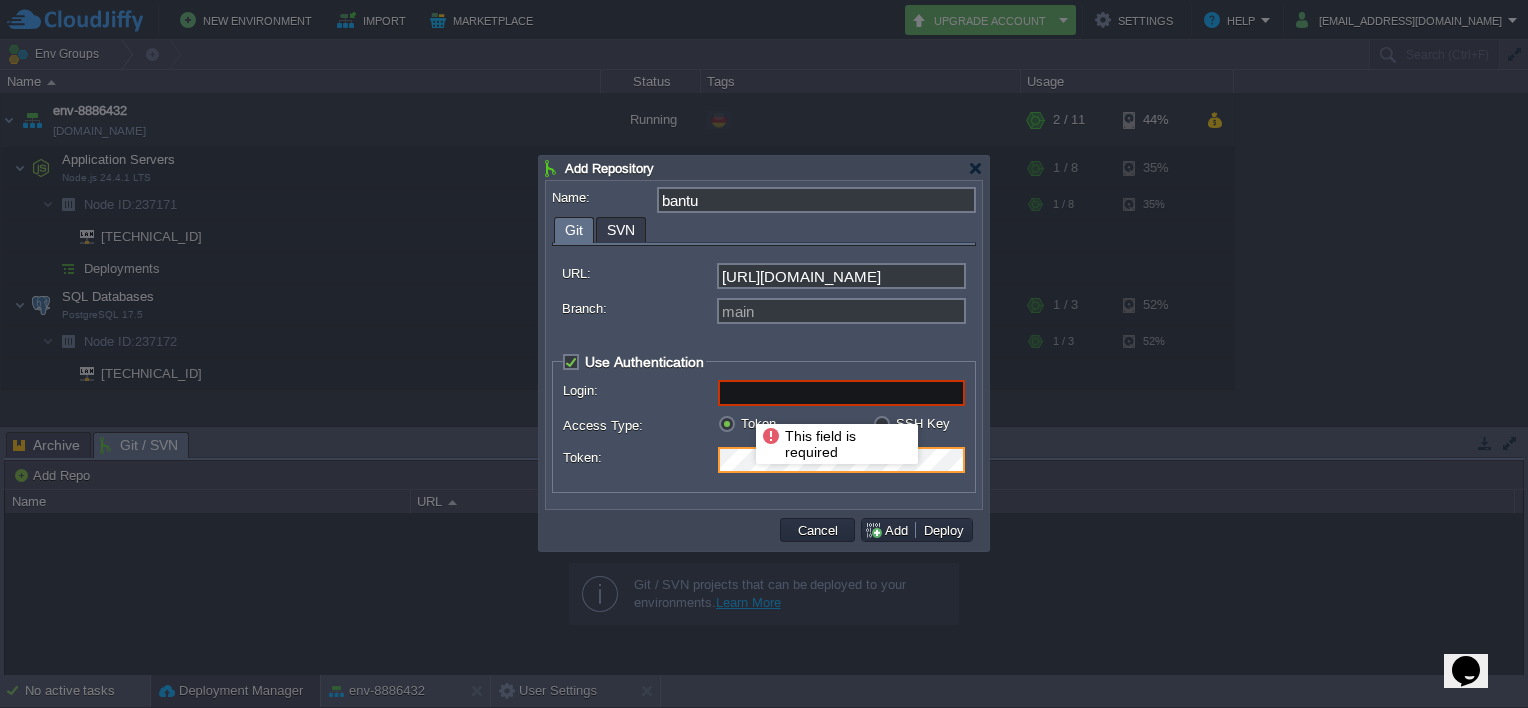 click on "Login:" at bounding box center [841, 393] 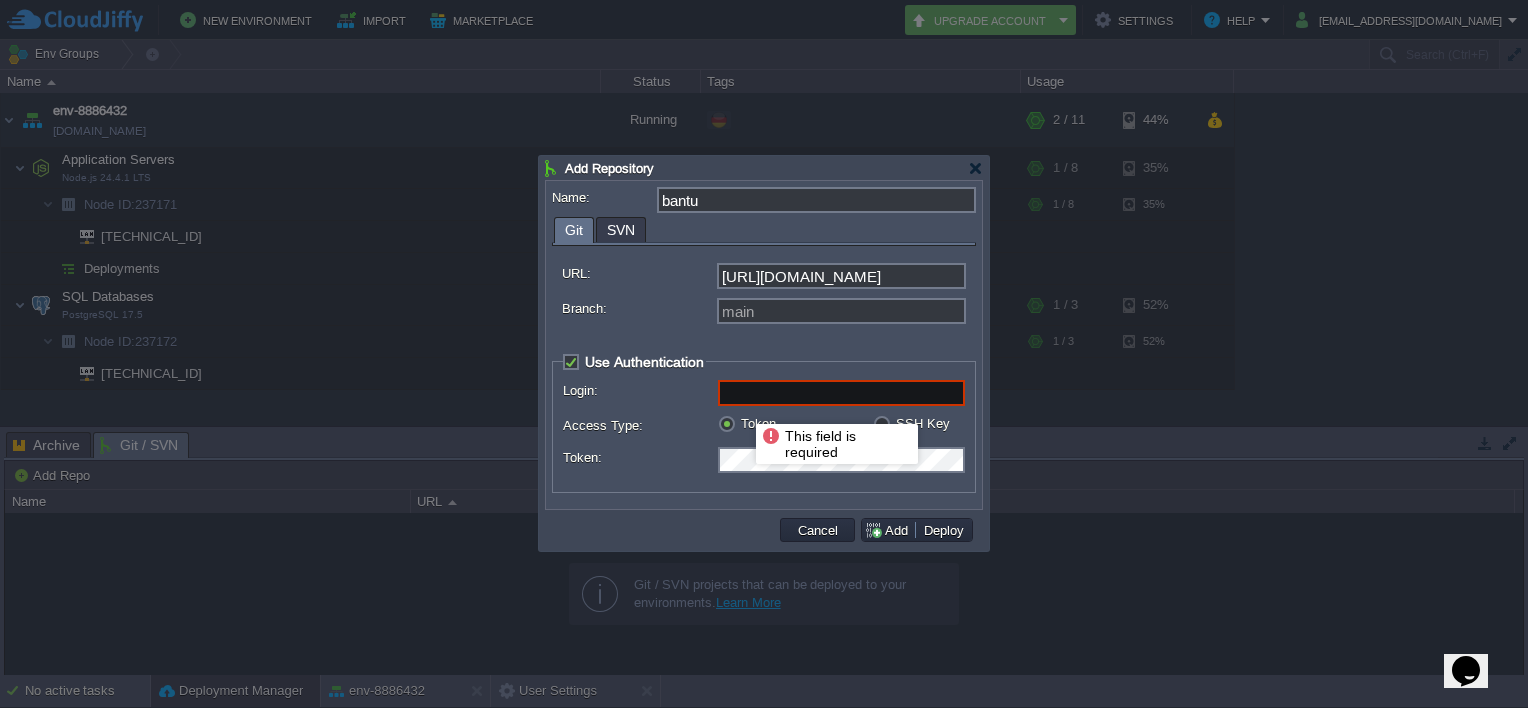 paste on "cloudjiffy" 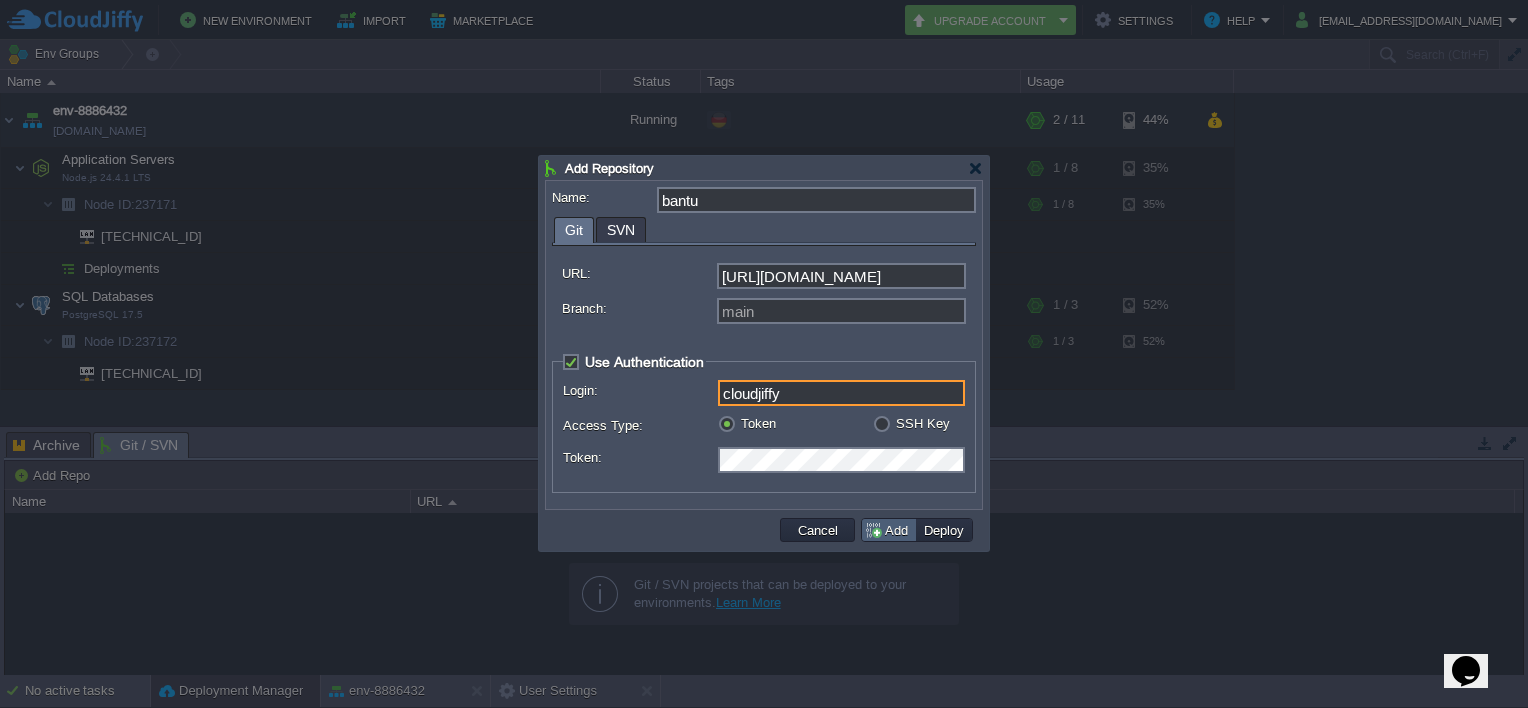 type on "cloudjiffy" 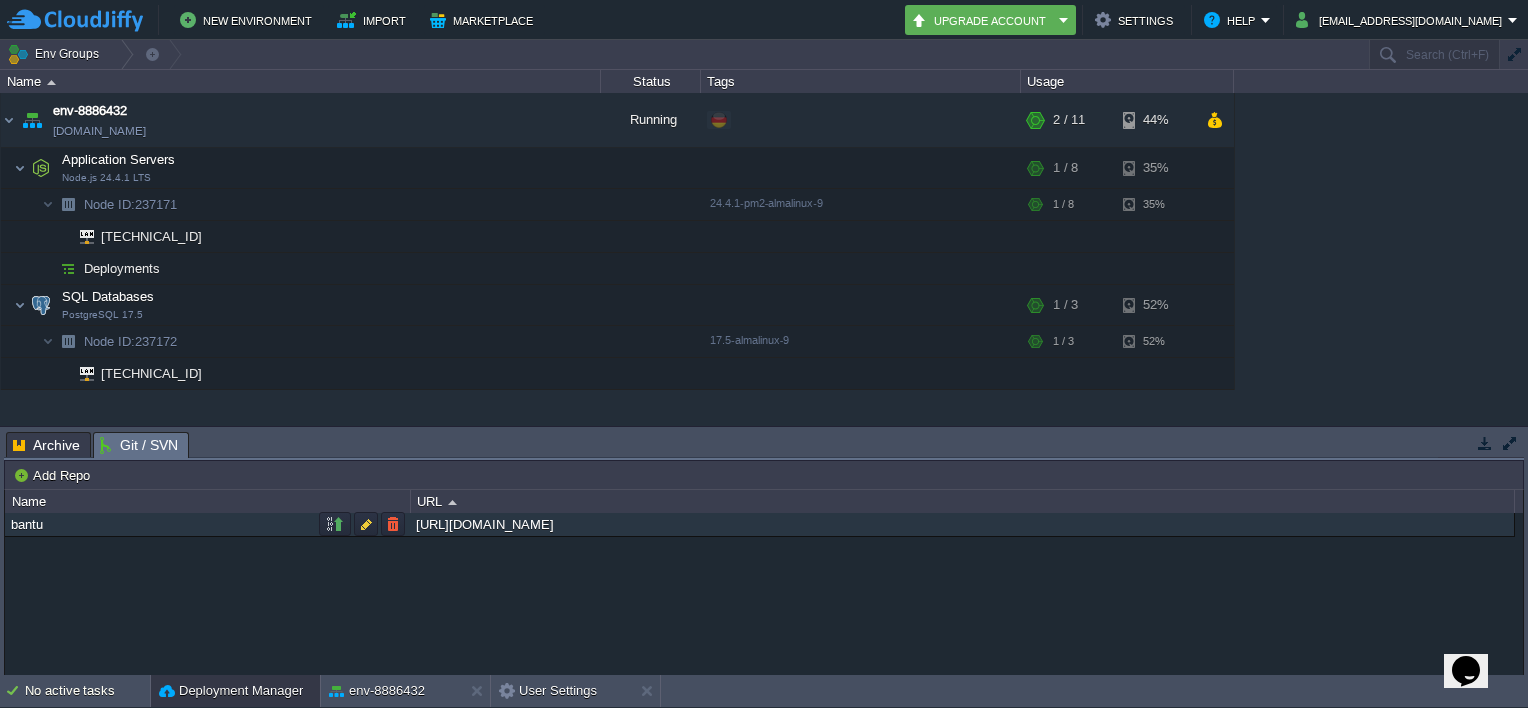 click on "[URL][DOMAIN_NAME]" at bounding box center [962, 524] 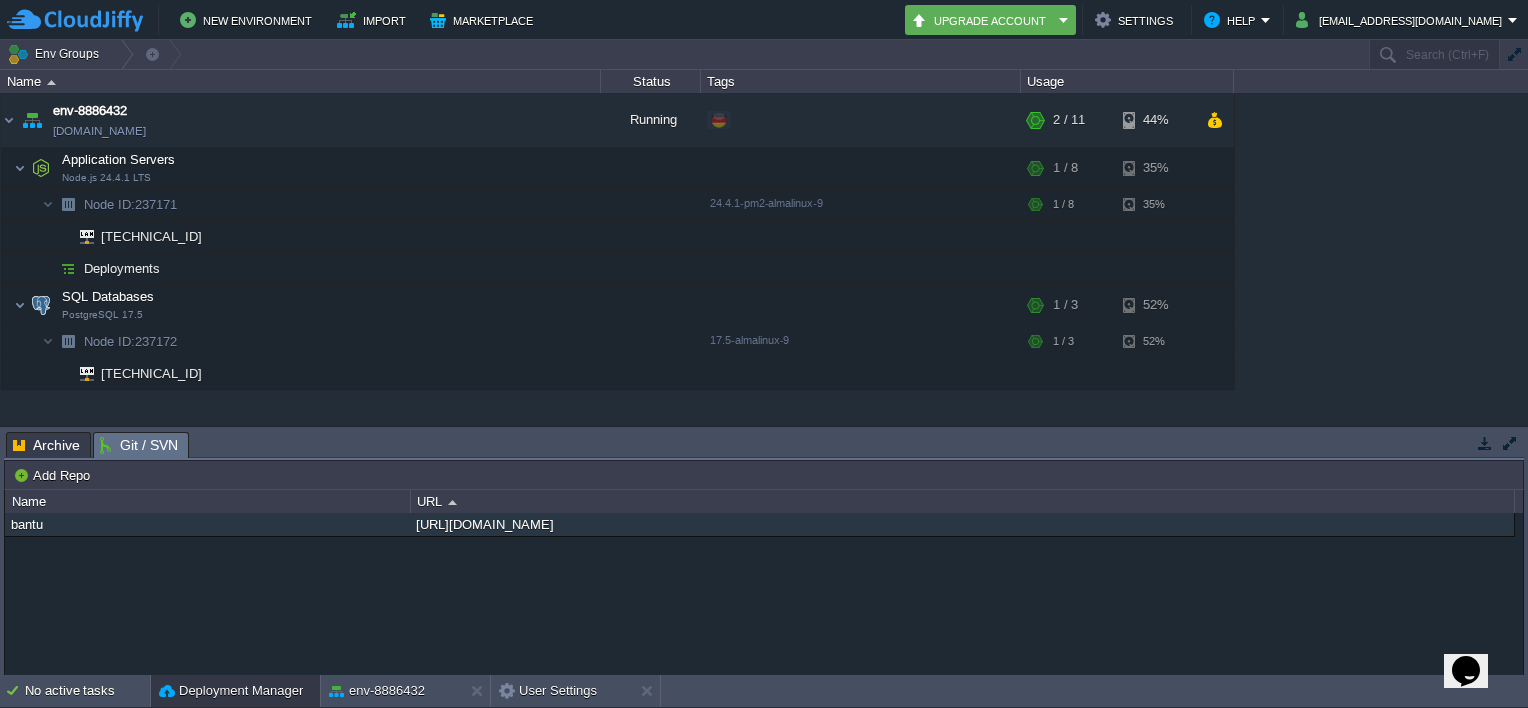 click on "Git / SVN" at bounding box center (139, 445) 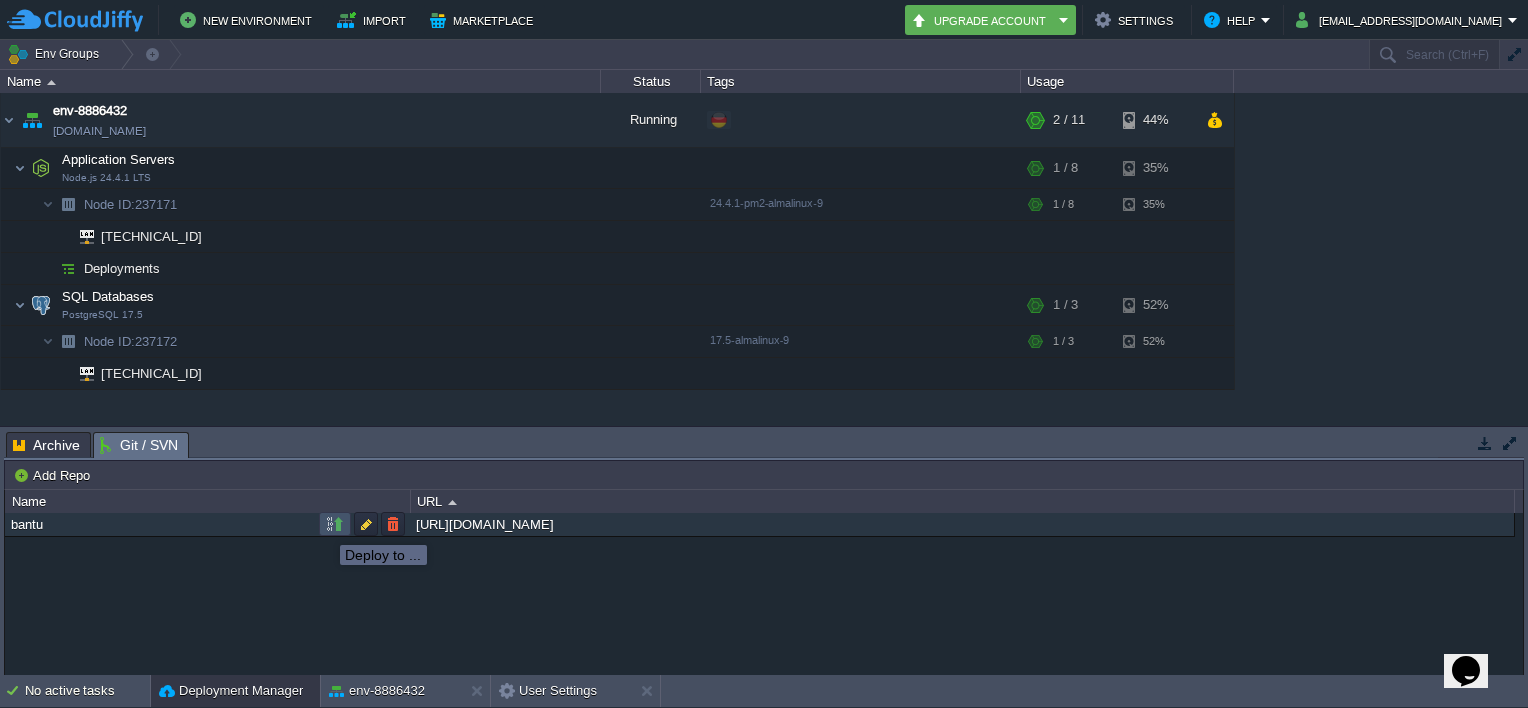 click at bounding box center (335, 524) 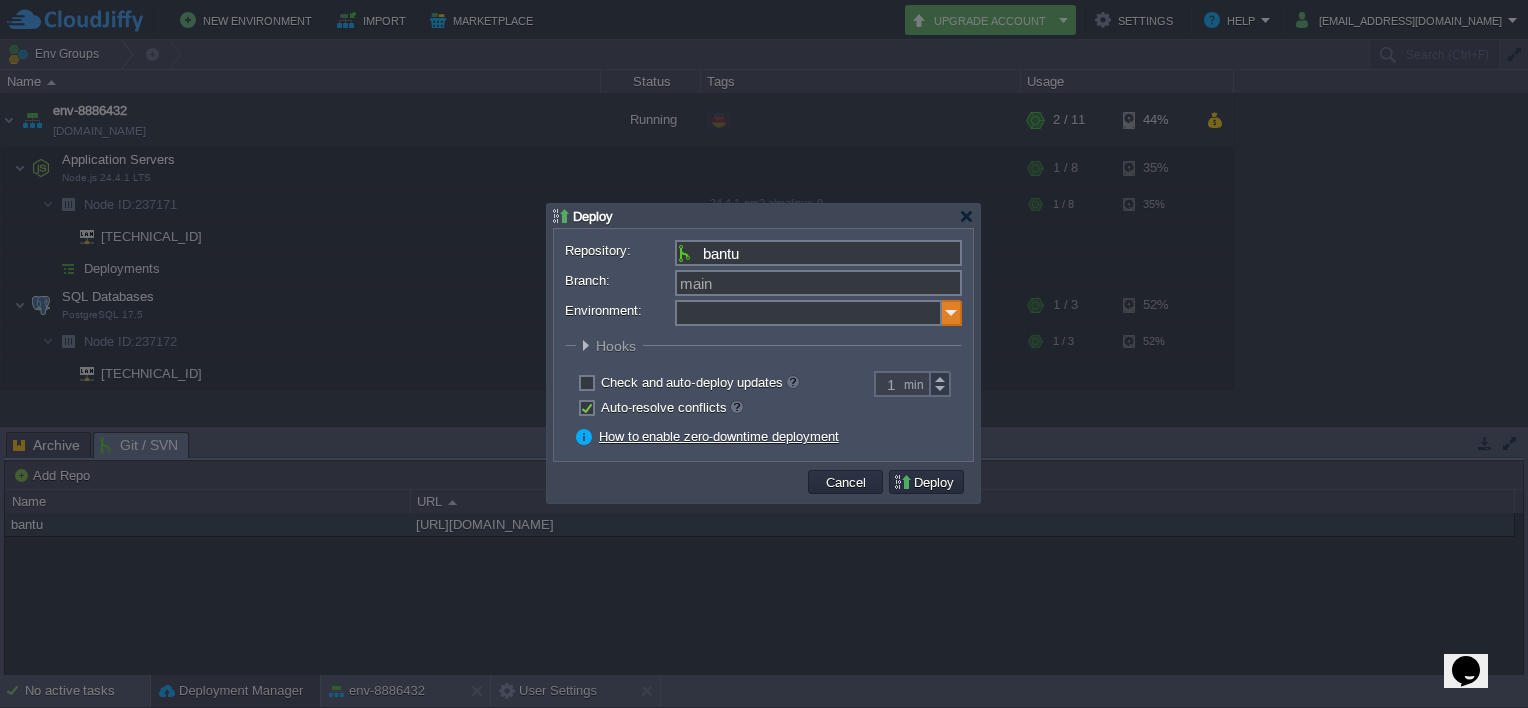 click at bounding box center (952, 313) 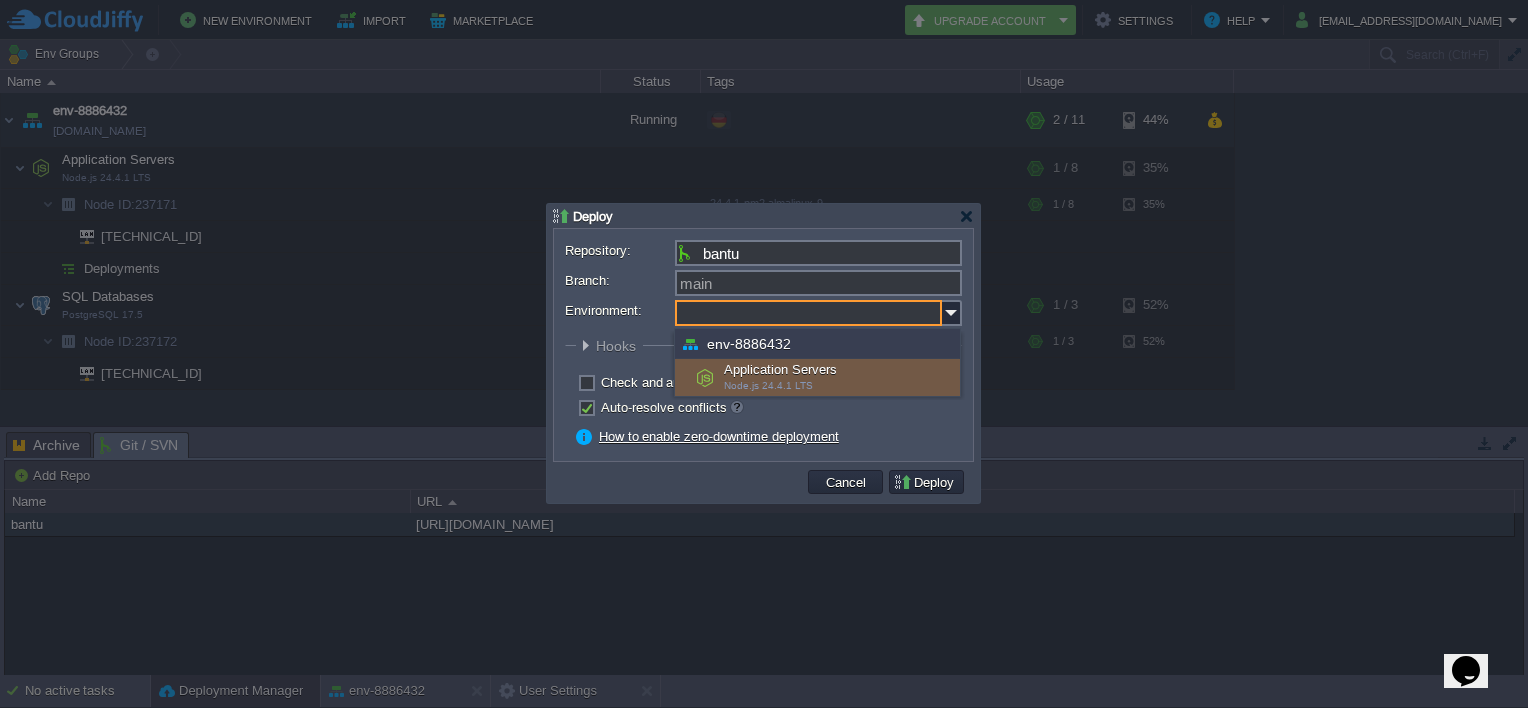 click on "Application Servers Node.js 24.4.1 LTS" at bounding box center (817, 378) 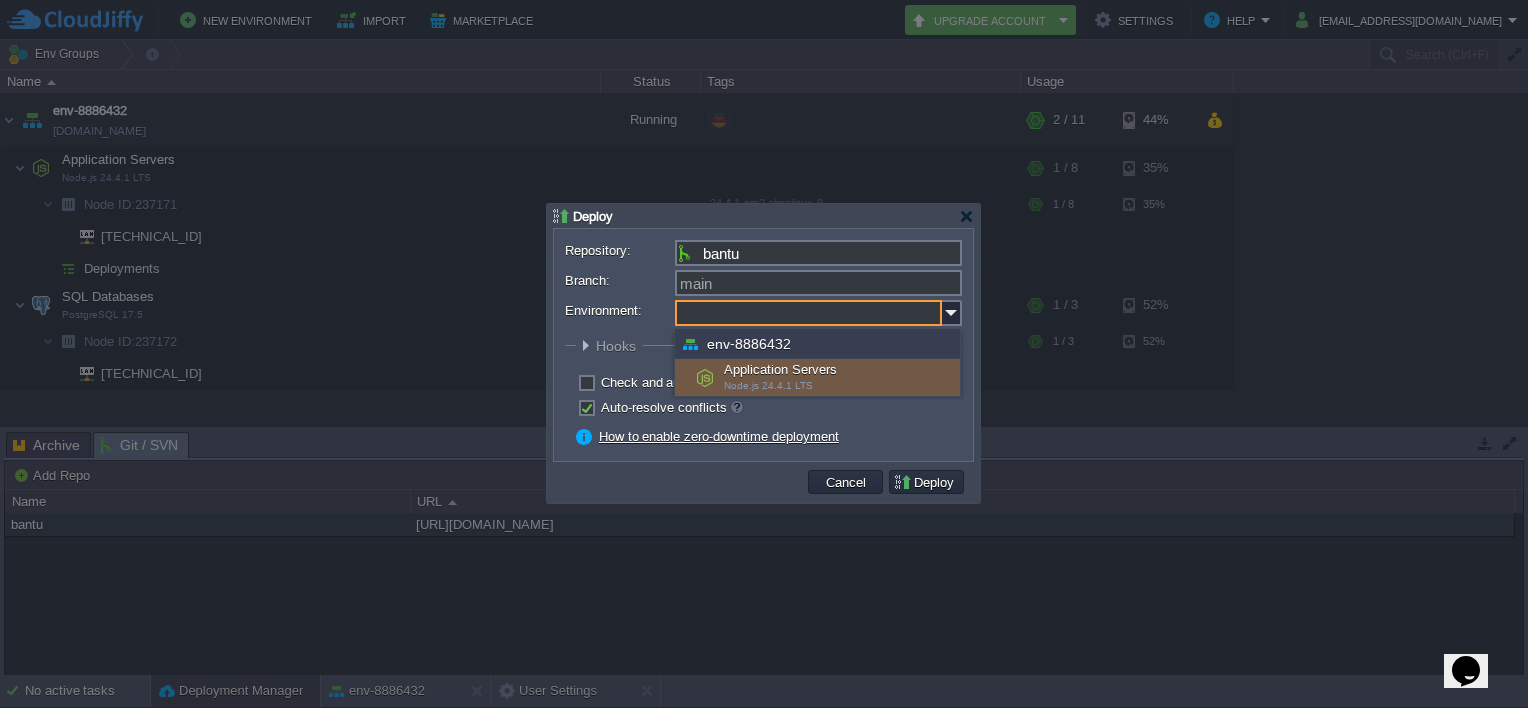 type on "Application Servers (env-8886432)" 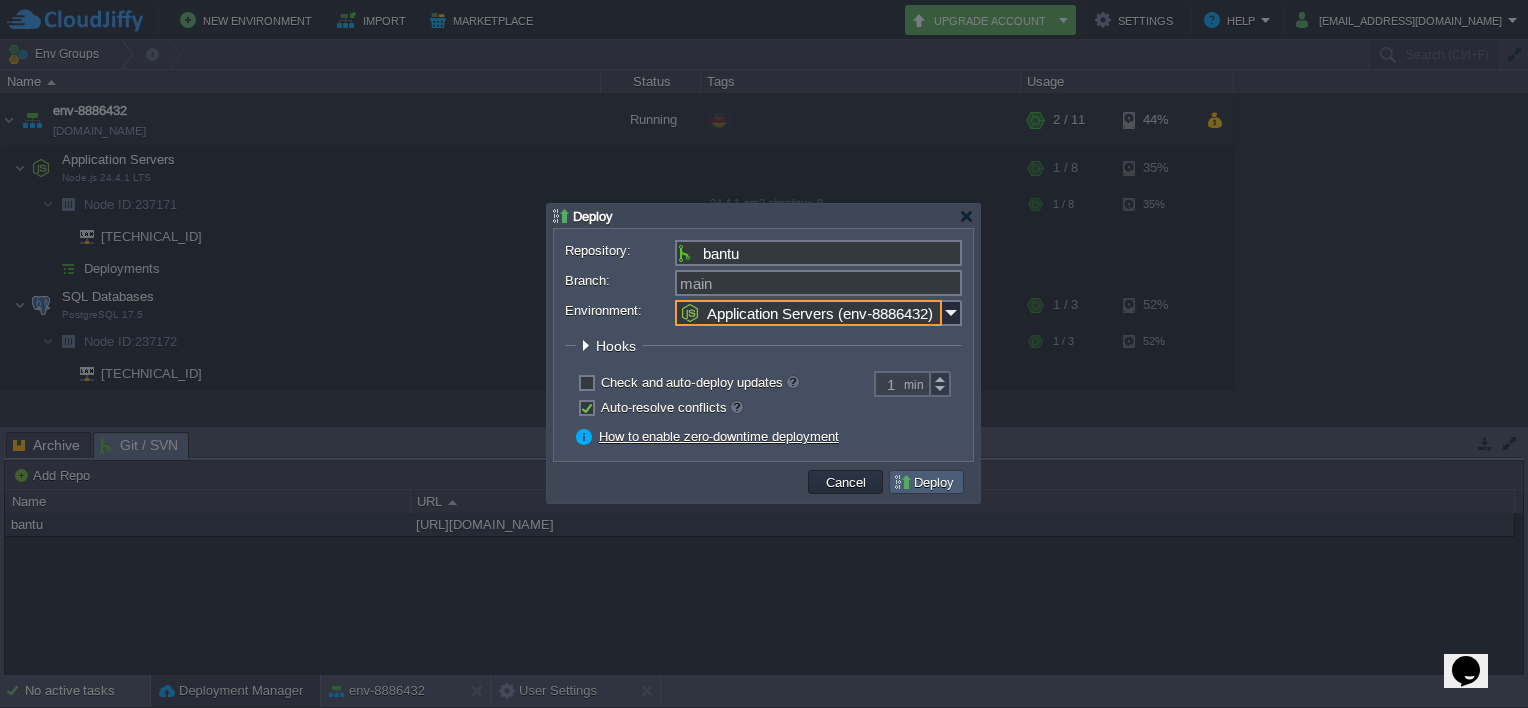 click on "Deploy" at bounding box center [926, 482] 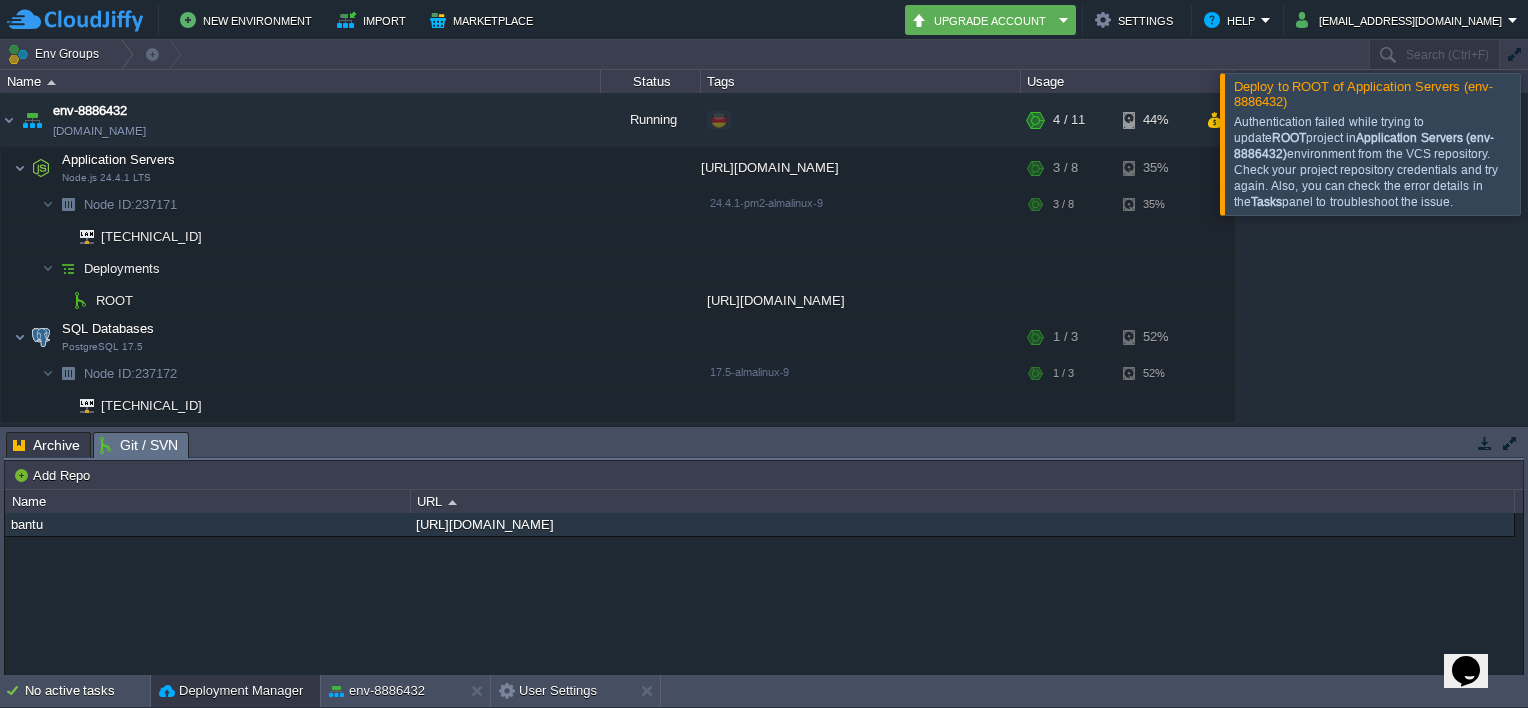 drag, startPoint x: 922, startPoint y: 485, endPoint x: 551, endPoint y: 314, distance: 408.51193 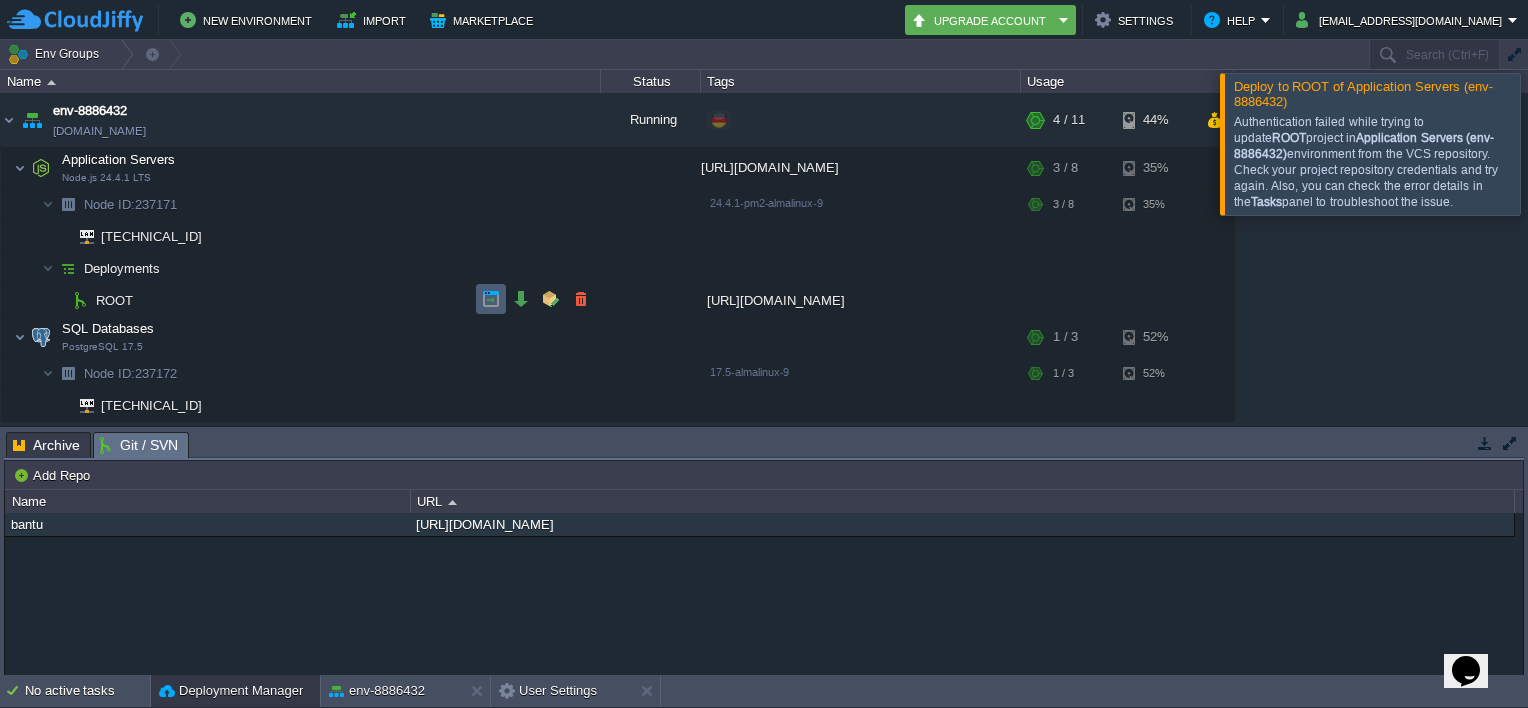 click at bounding box center [491, 299] 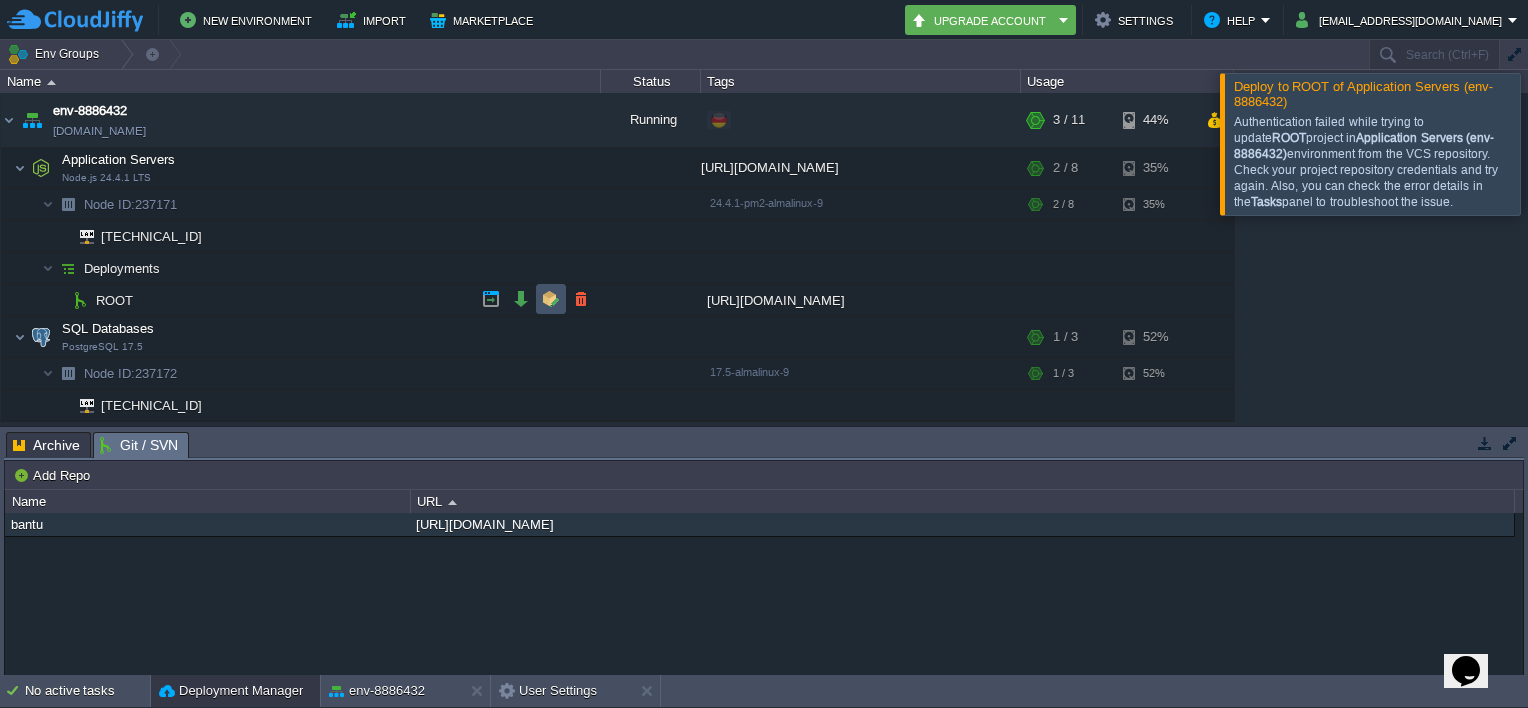 click at bounding box center [551, 299] 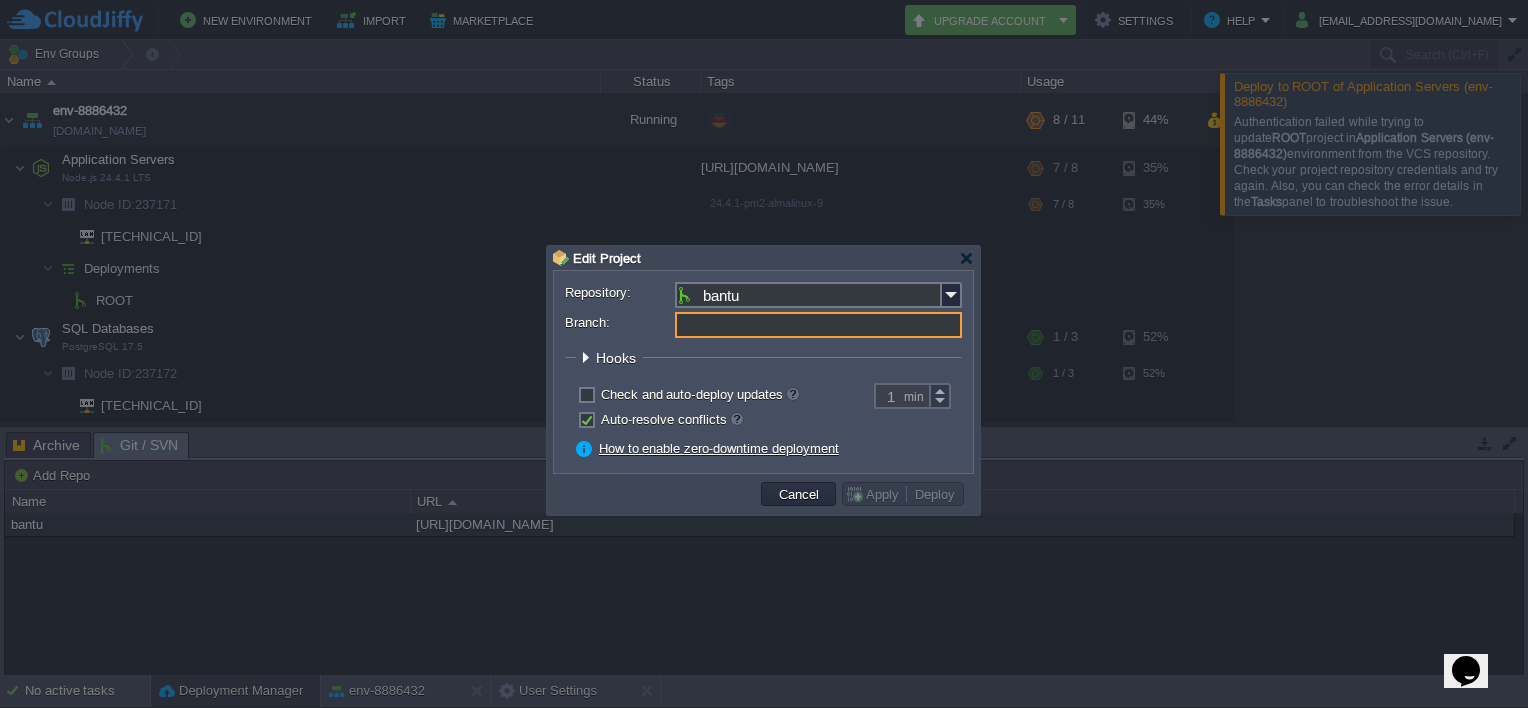 click on "Branch:" at bounding box center [818, 325] 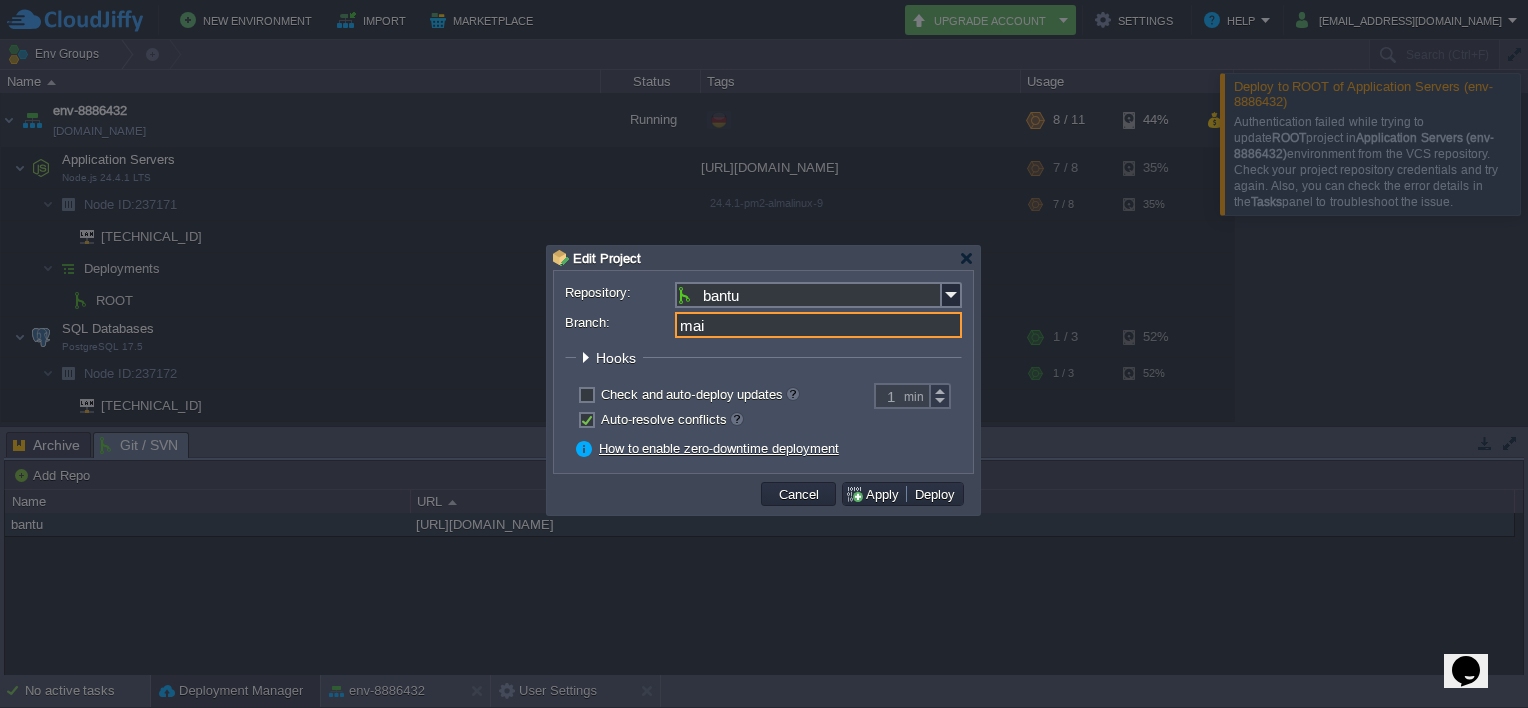 type on "main" 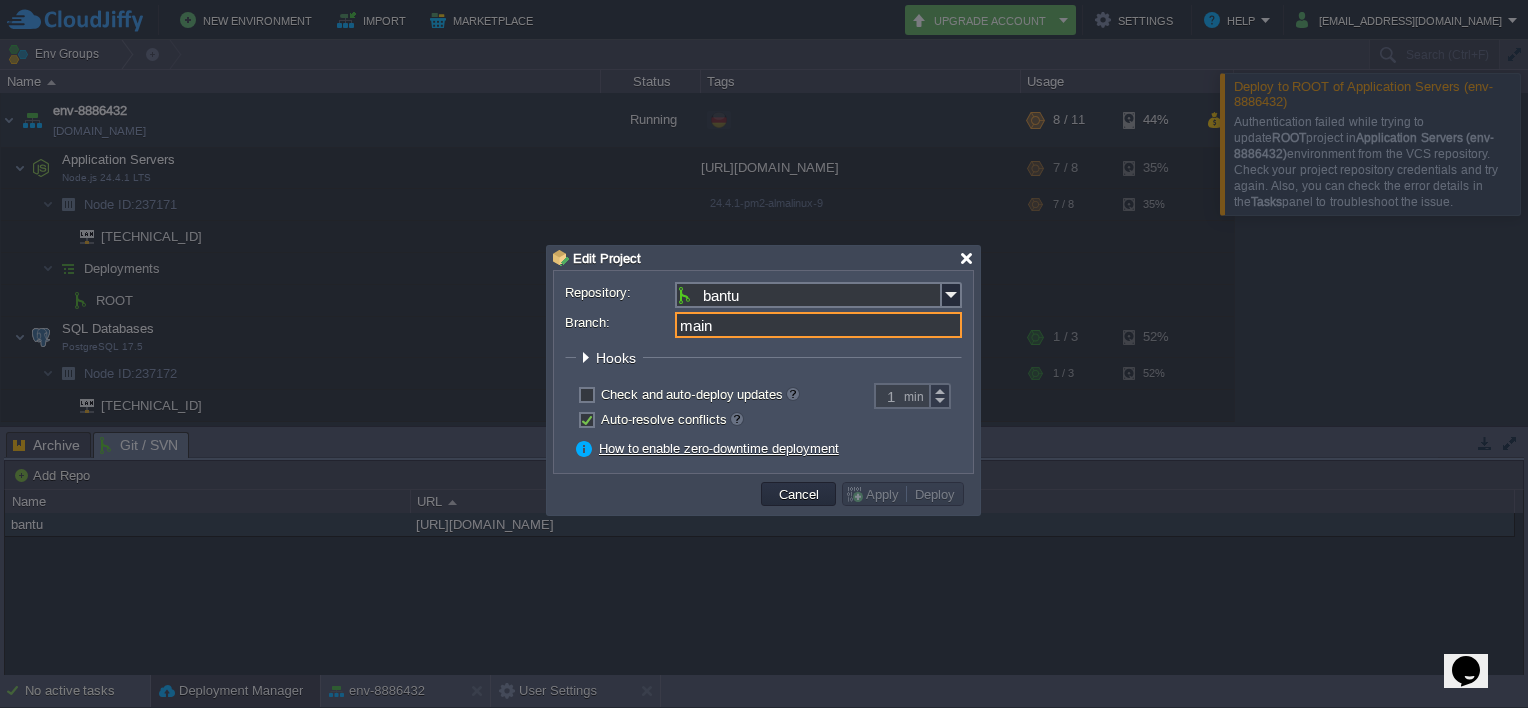 click at bounding box center (966, 258) 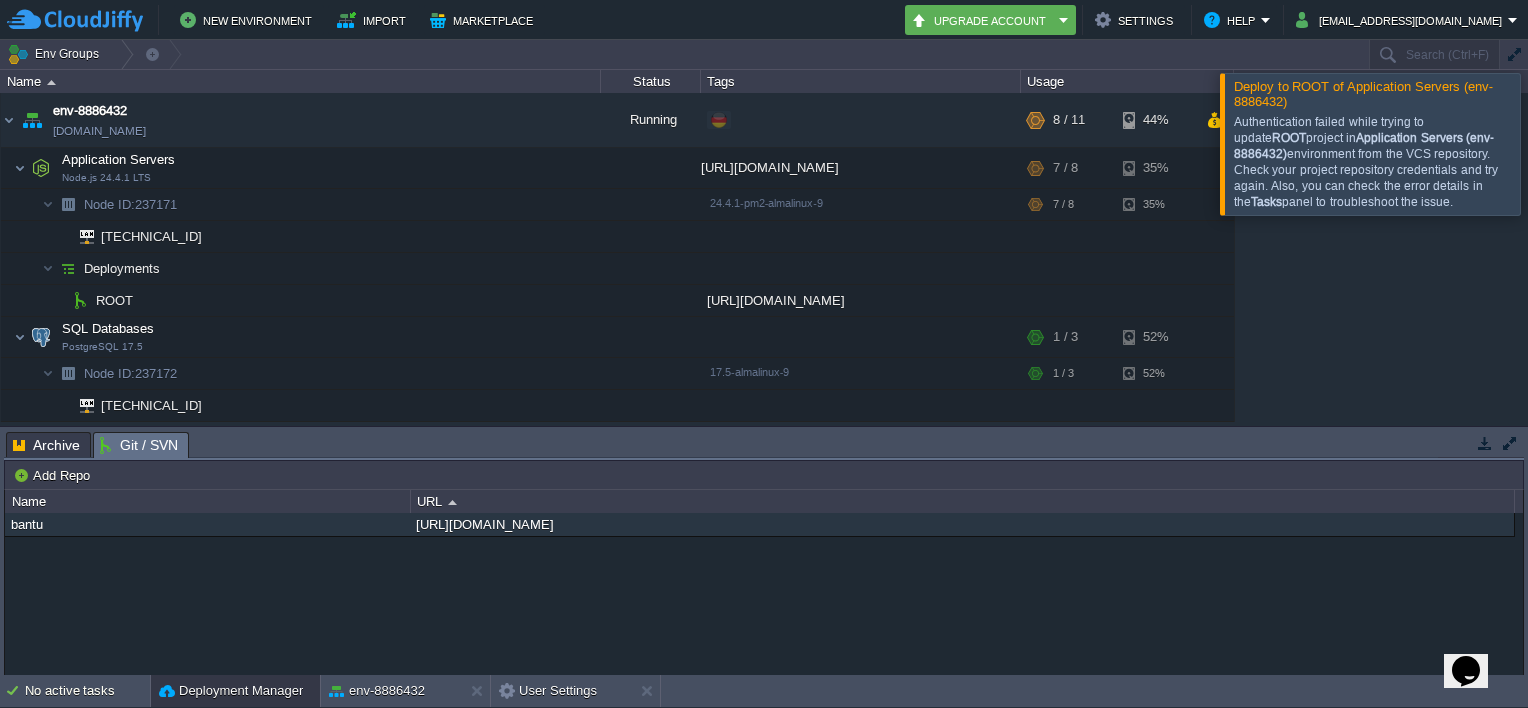 click at bounding box center (1552, 143) 